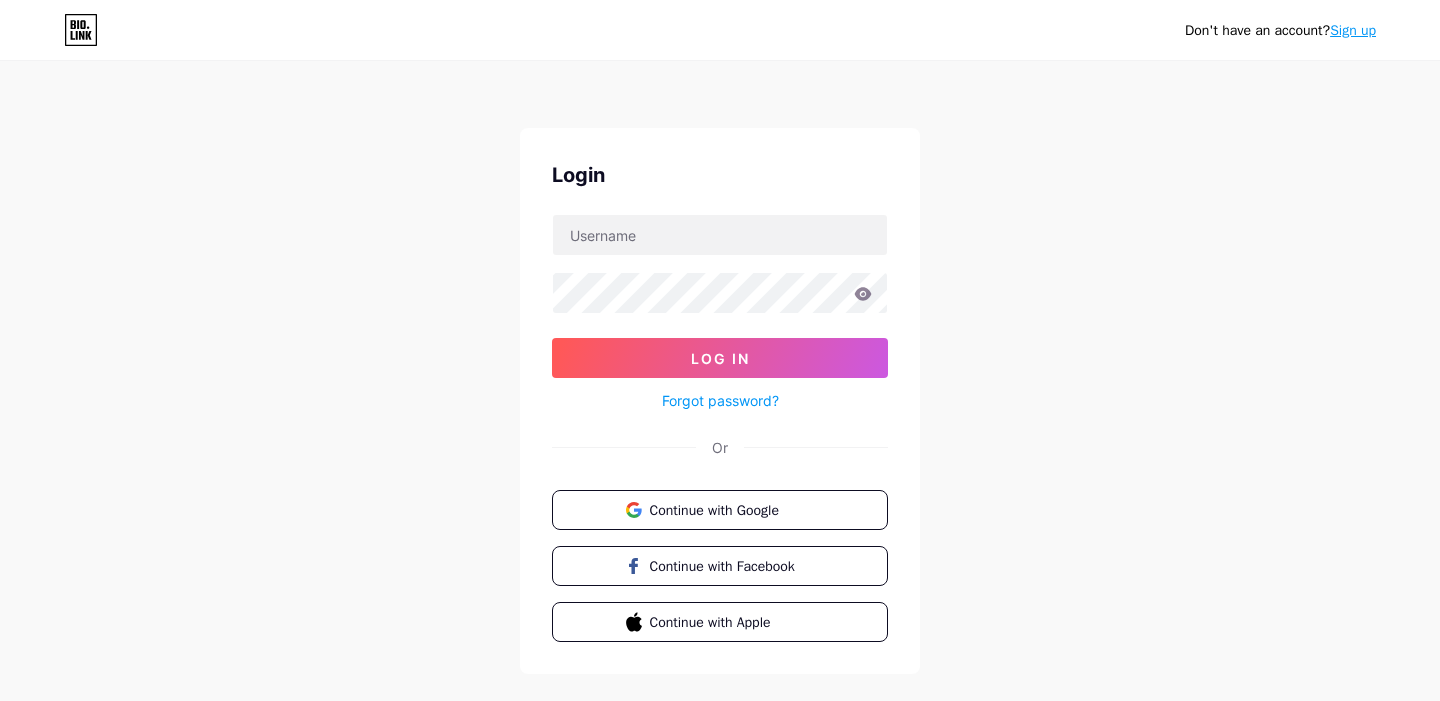 scroll, scrollTop: 0, scrollLeft: 0, axis: both 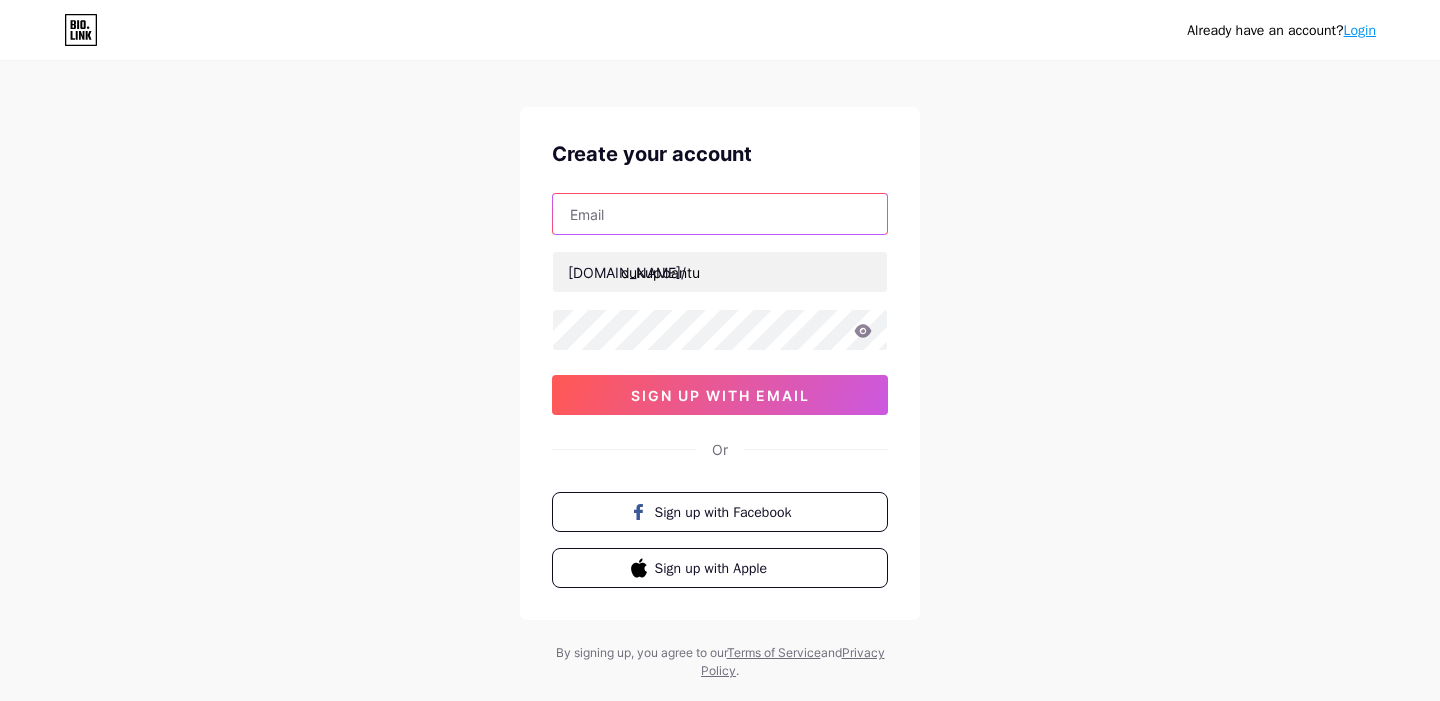 click at bounding box center (720, 214) 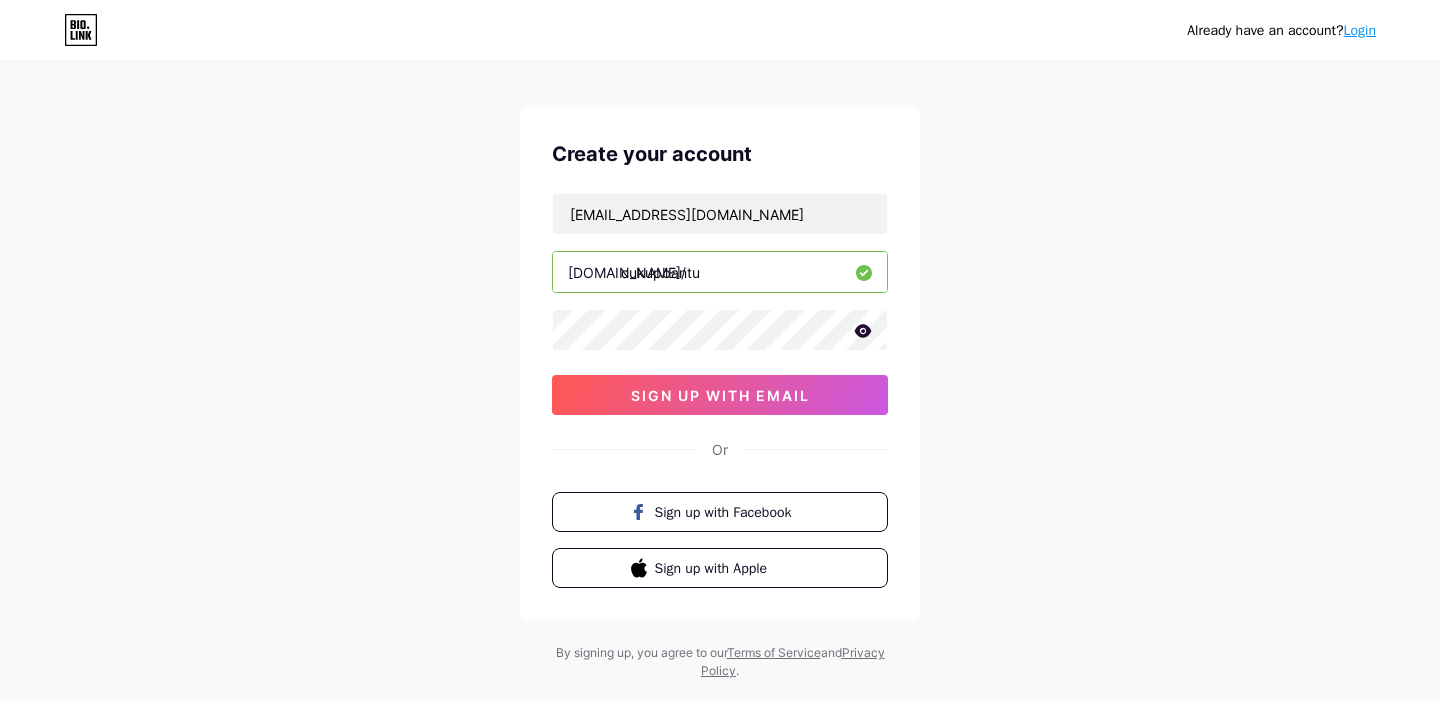 click 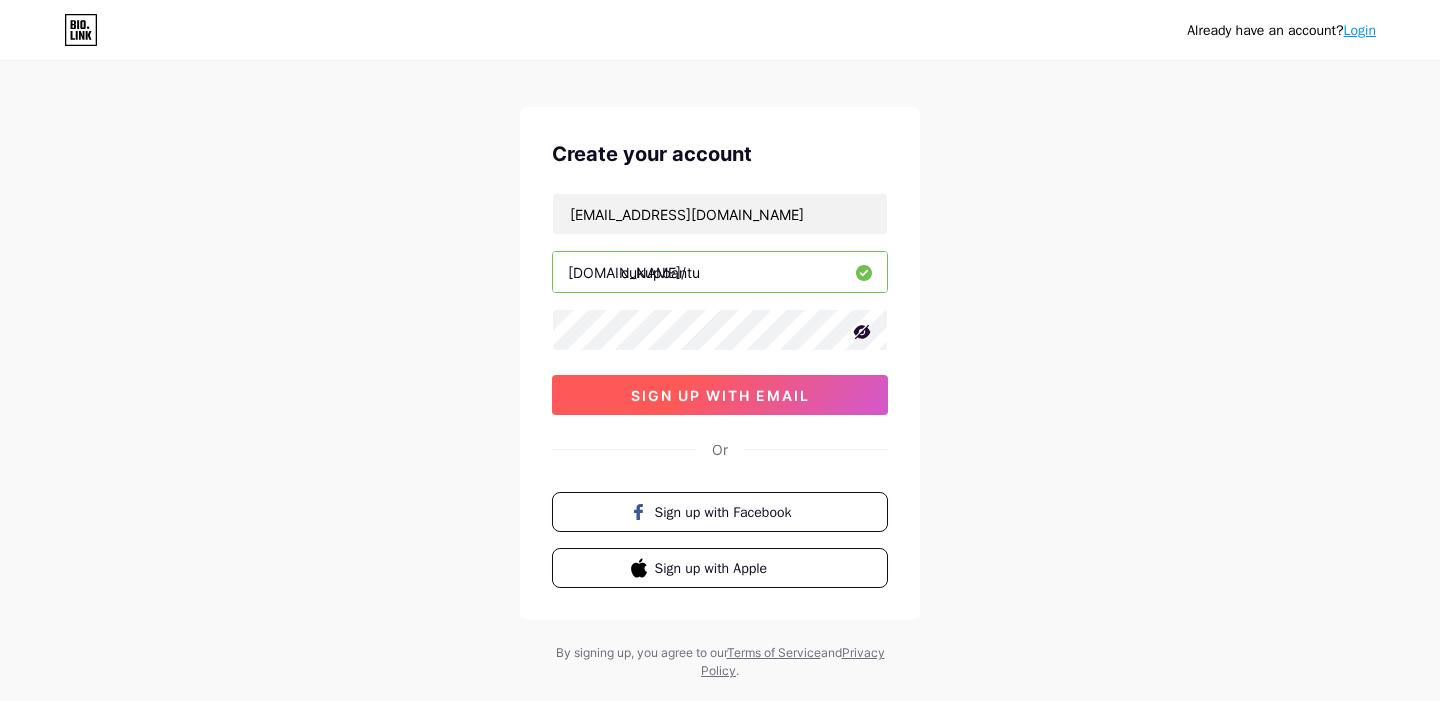click on "sign up with email" at bounding box center [720, 395] 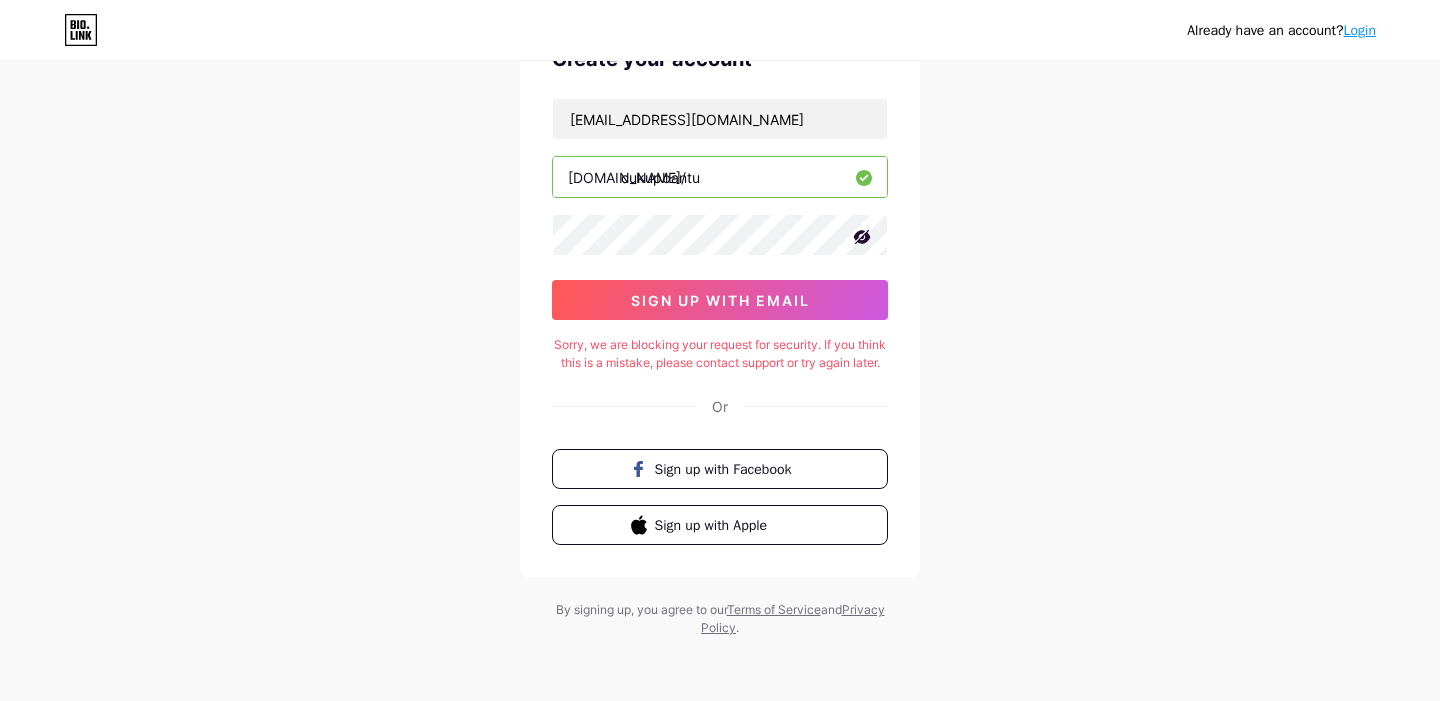 scroll, scrollTop: 134, scrollLeft: 0, axis: vertical 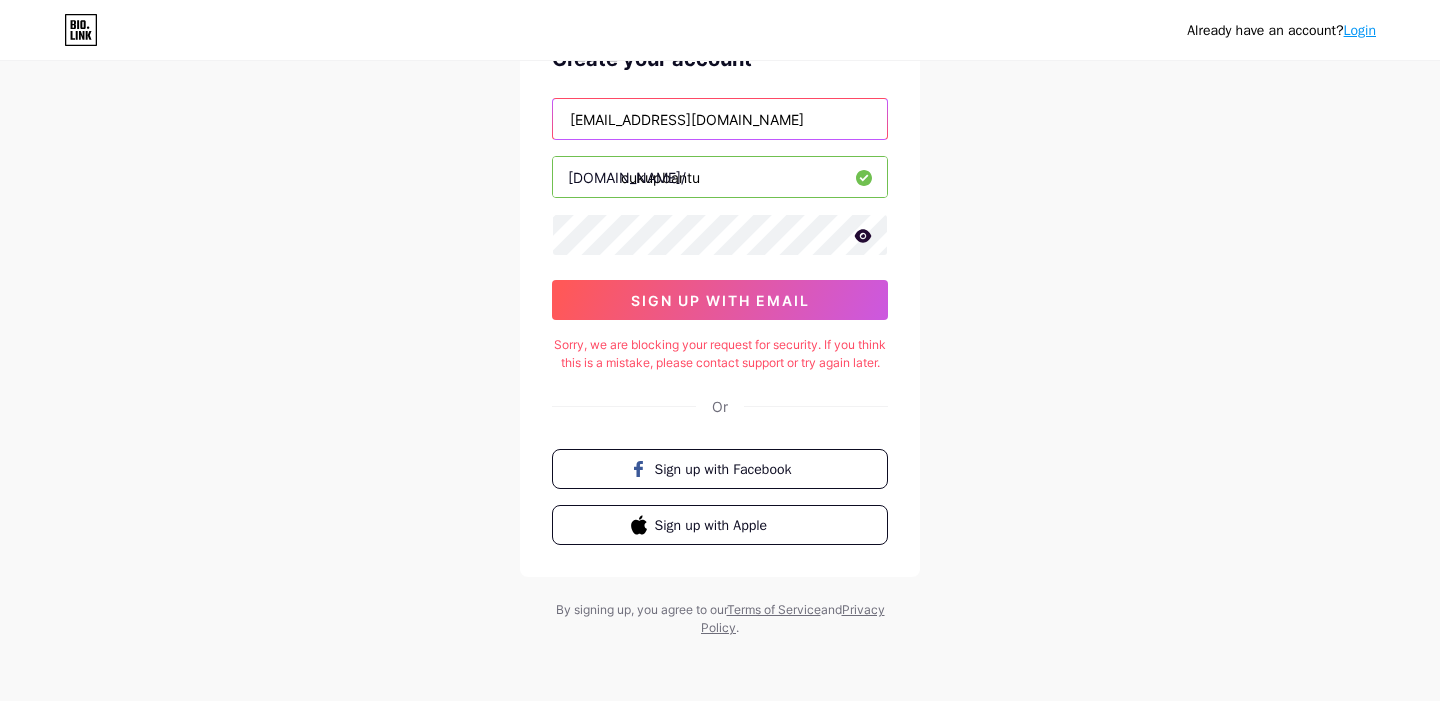 click on "lisaafitraa20@gamil.com" at bounding box center [720, 119] 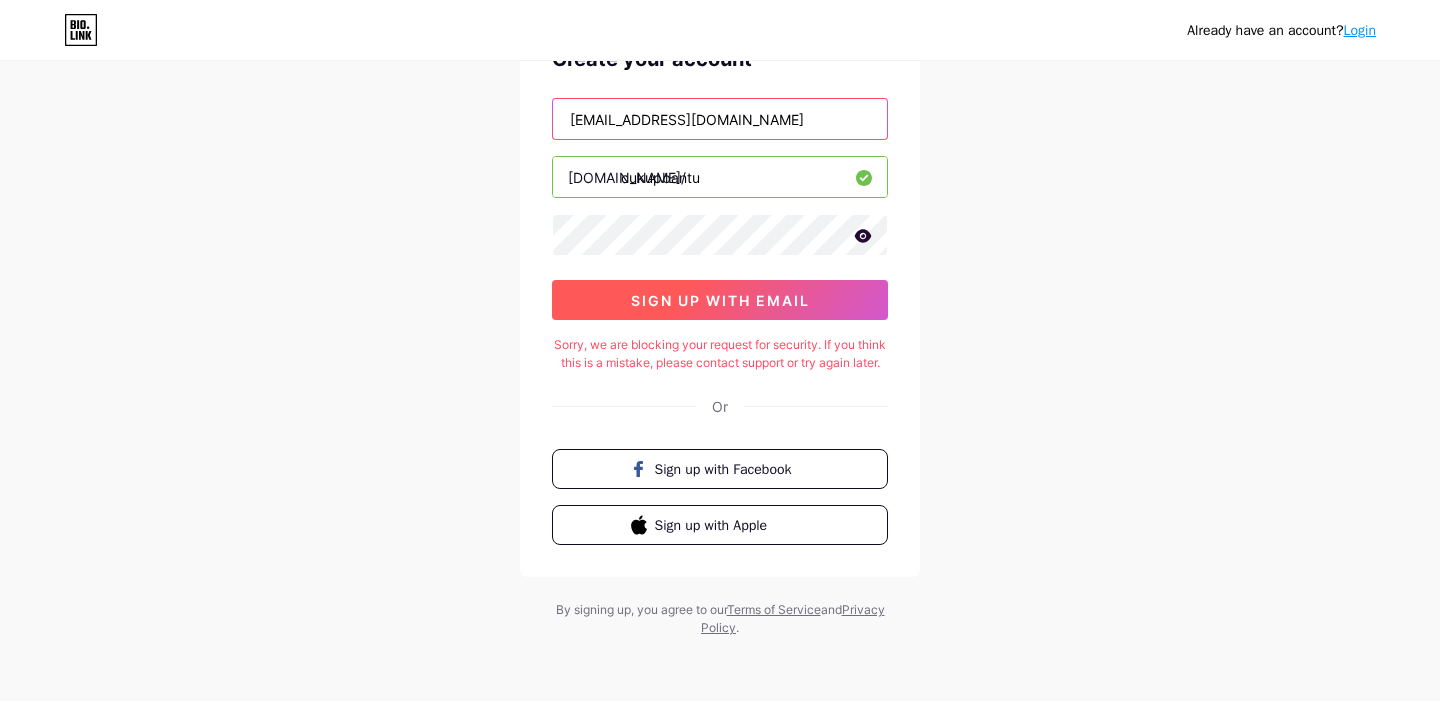 type on "lisaafitraa20@gmail.com" 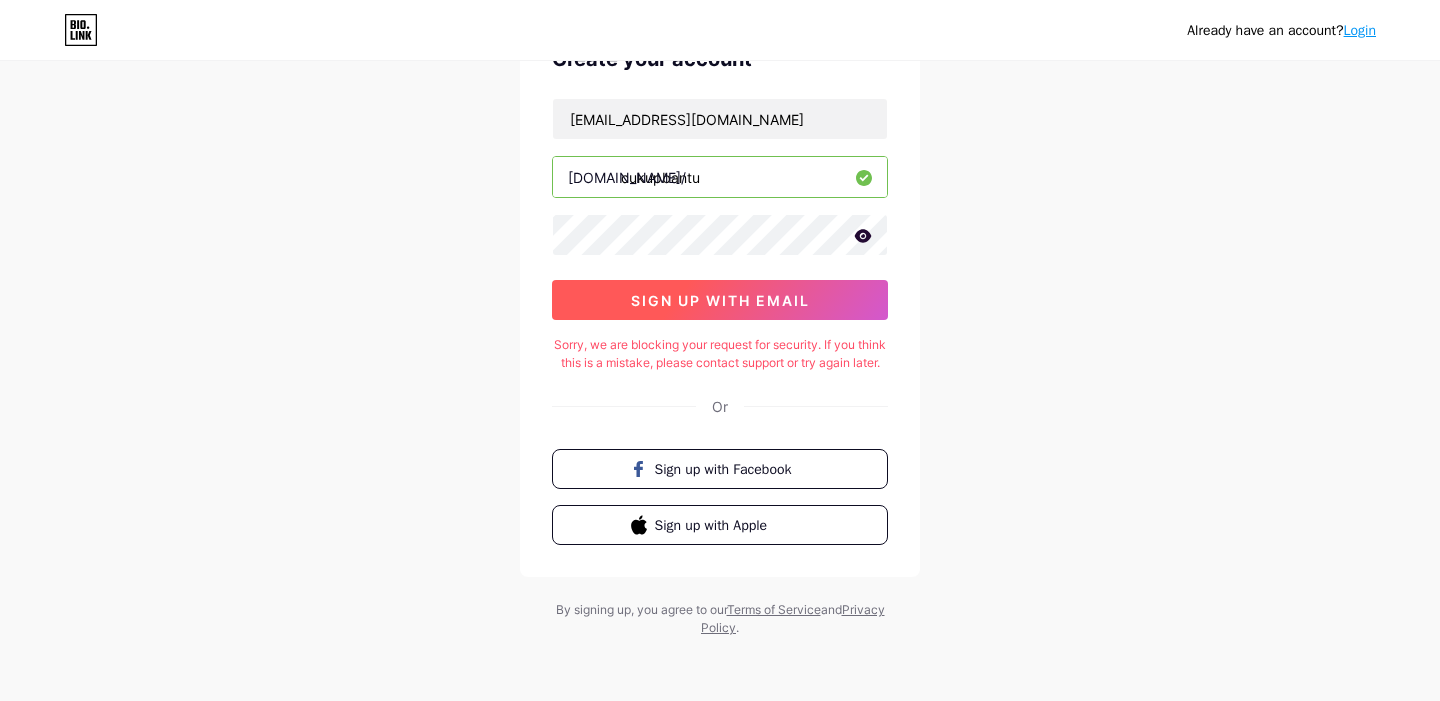 click on "sign up with email" at bounding box center [720, 300] 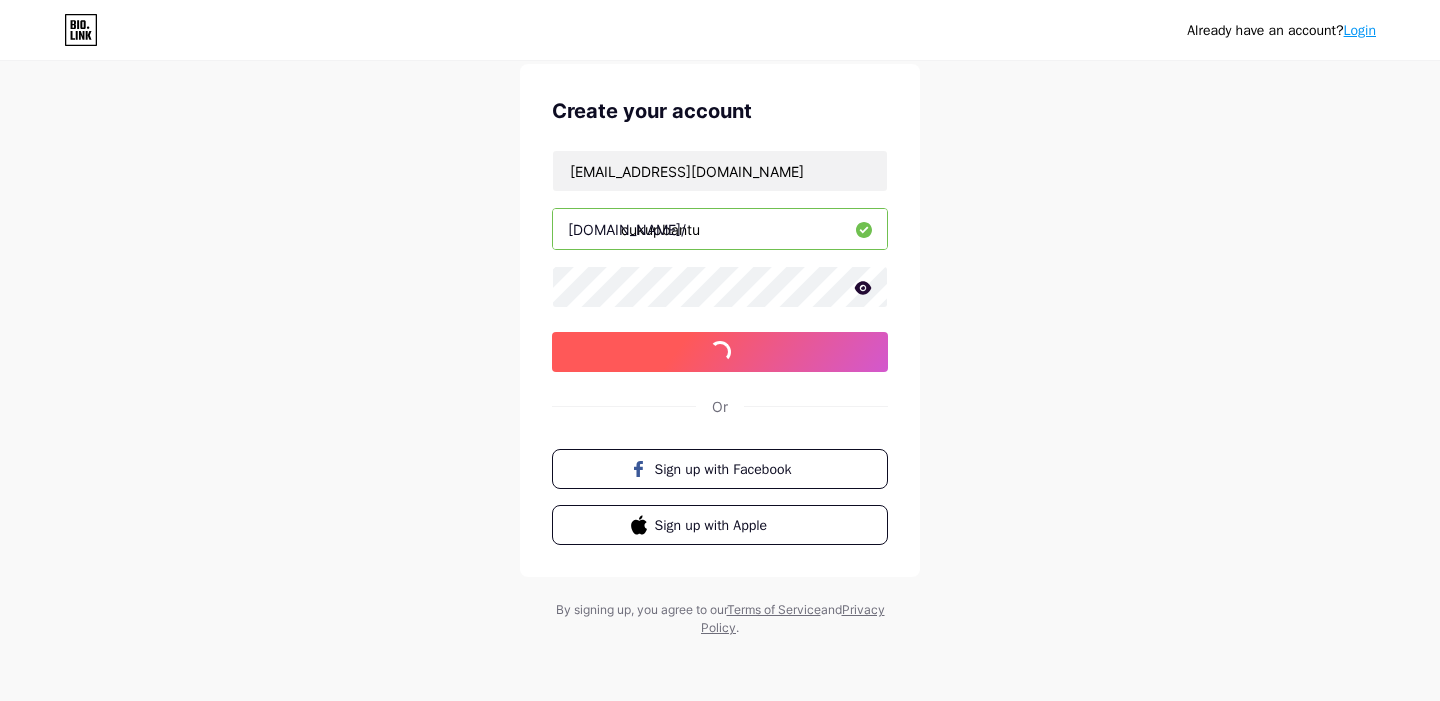 scroll, scrollTop: 134, scrollLeft: 0, axis: vertical 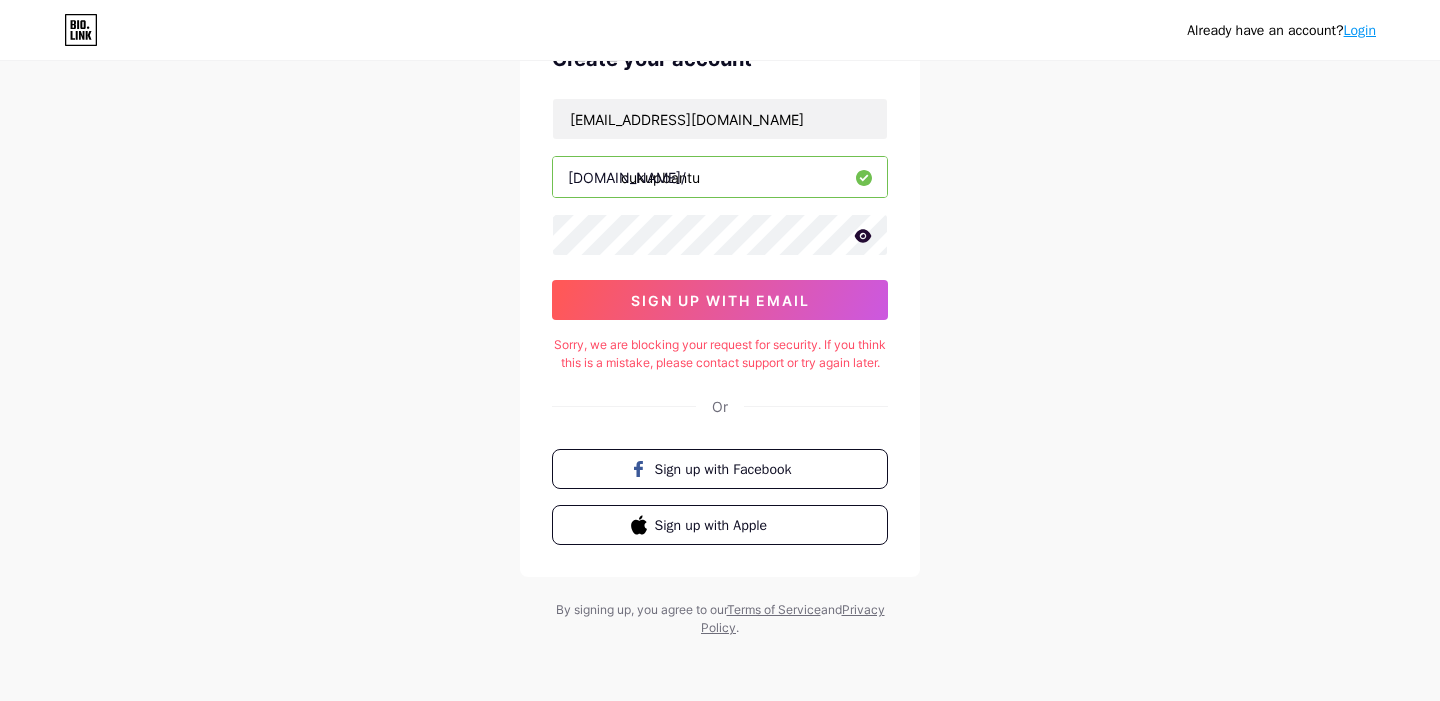 click 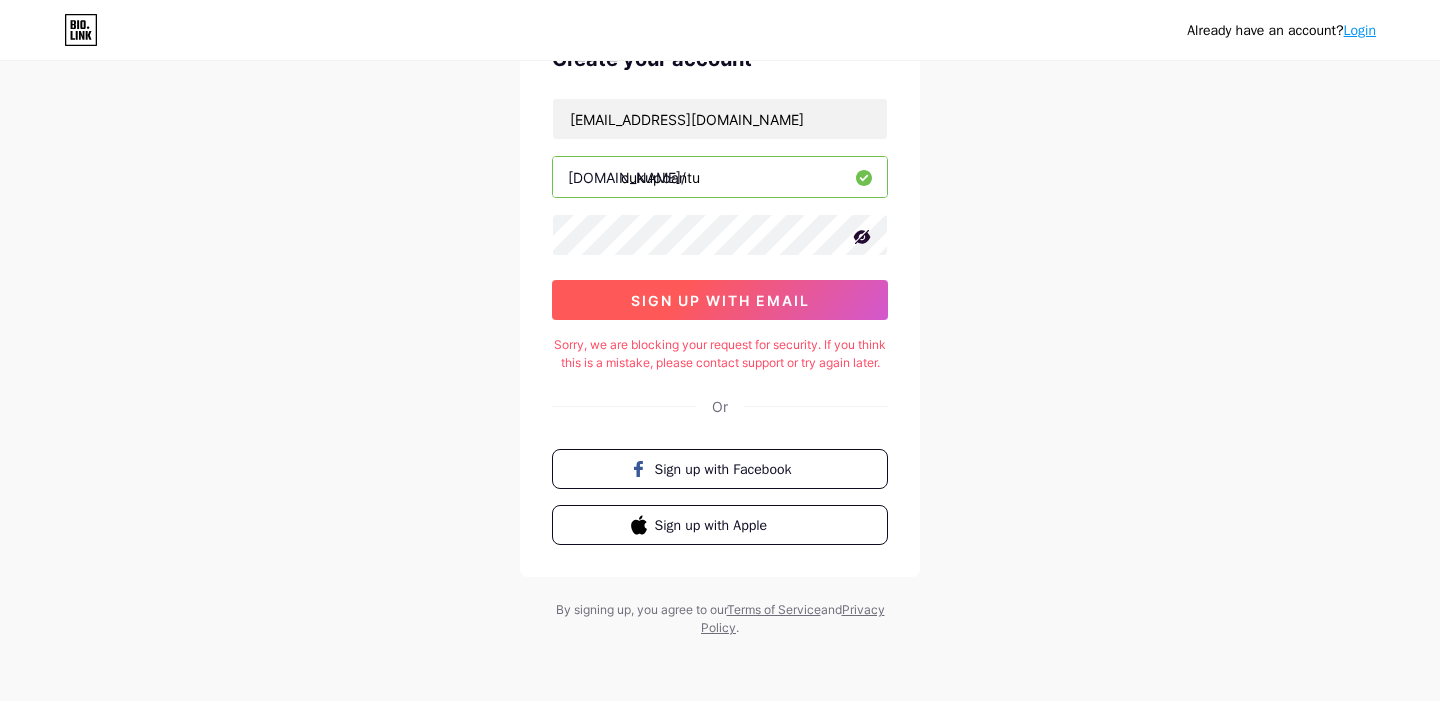 click on "sign up with email" at bounding box center [720, 300] 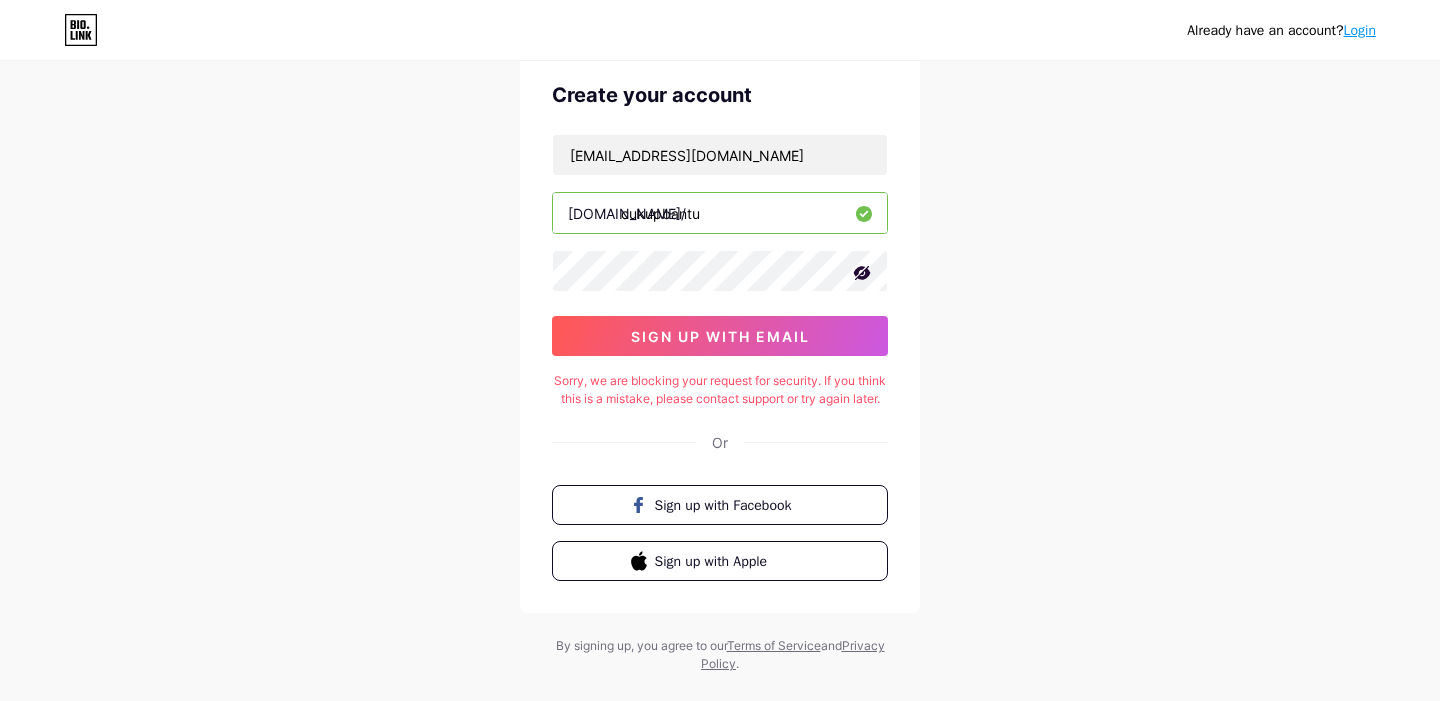 scroll, scrollTop: 82, scrollLeft: 0, axis: vertical 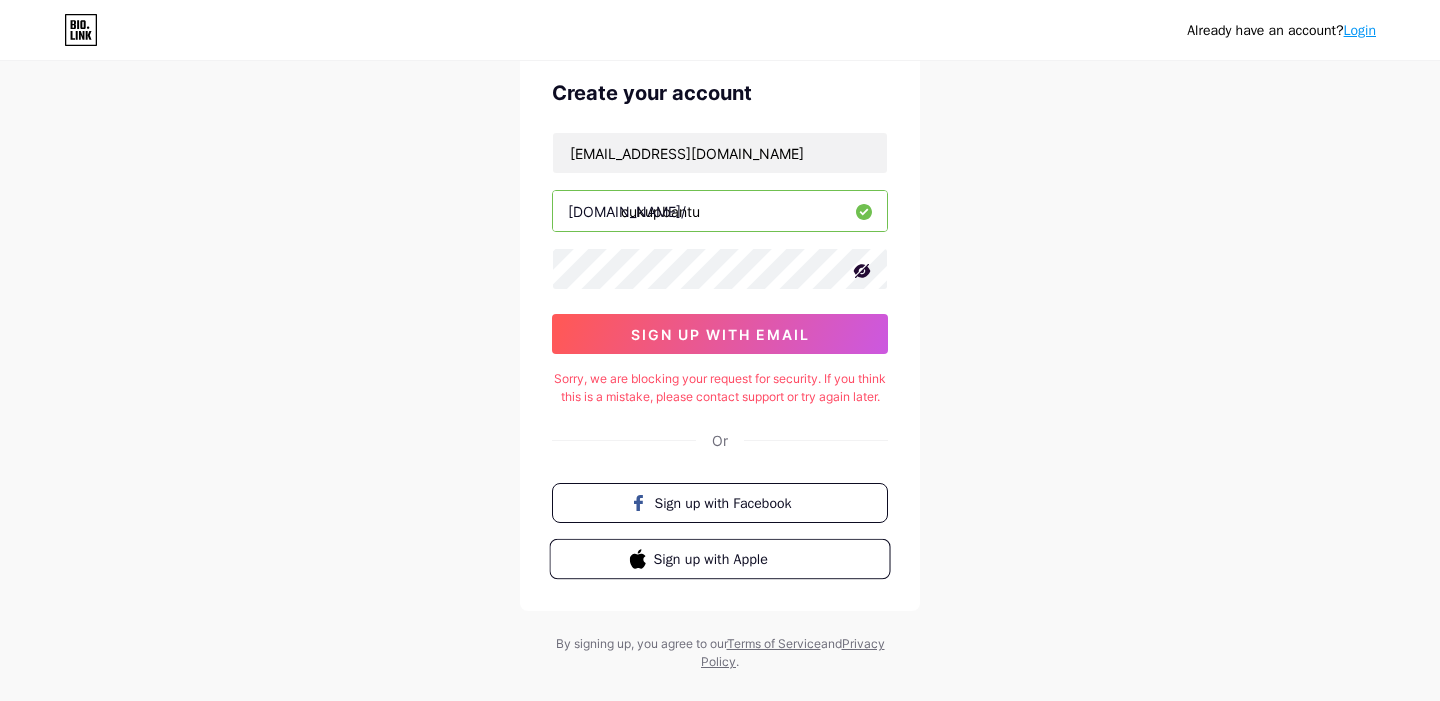 click on "Sign up with Apple" at bounding box center [732, 558] 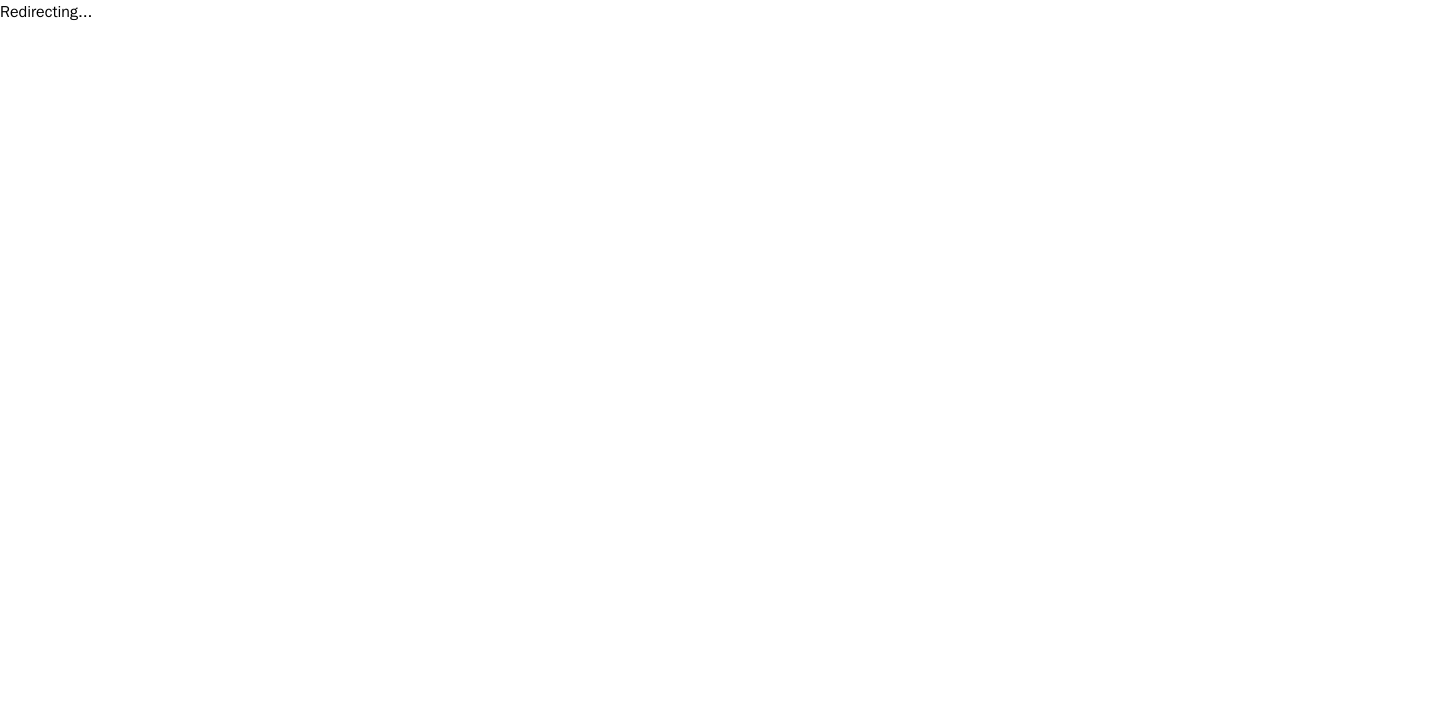 scroll, scrollTop: 0, scrollLeft: 0, axis: both 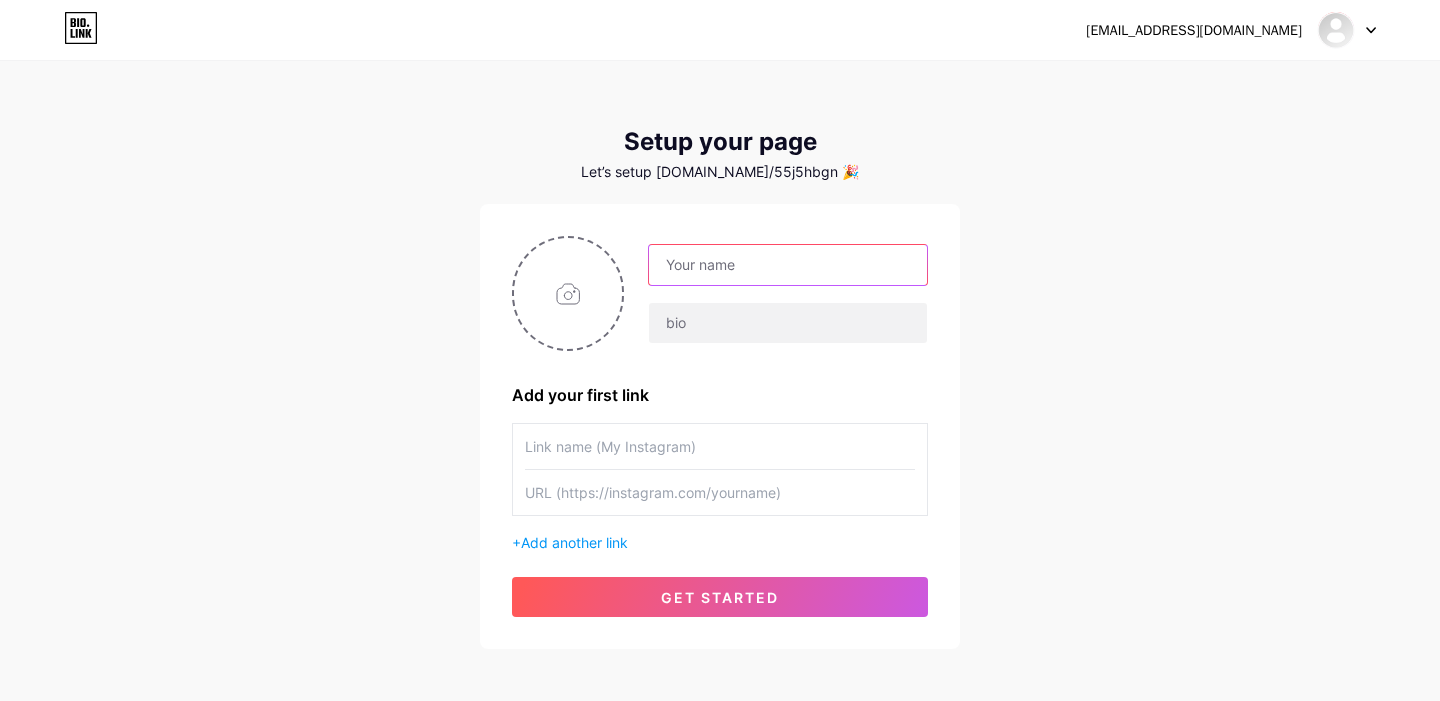 click at bounding box center (788, 265) 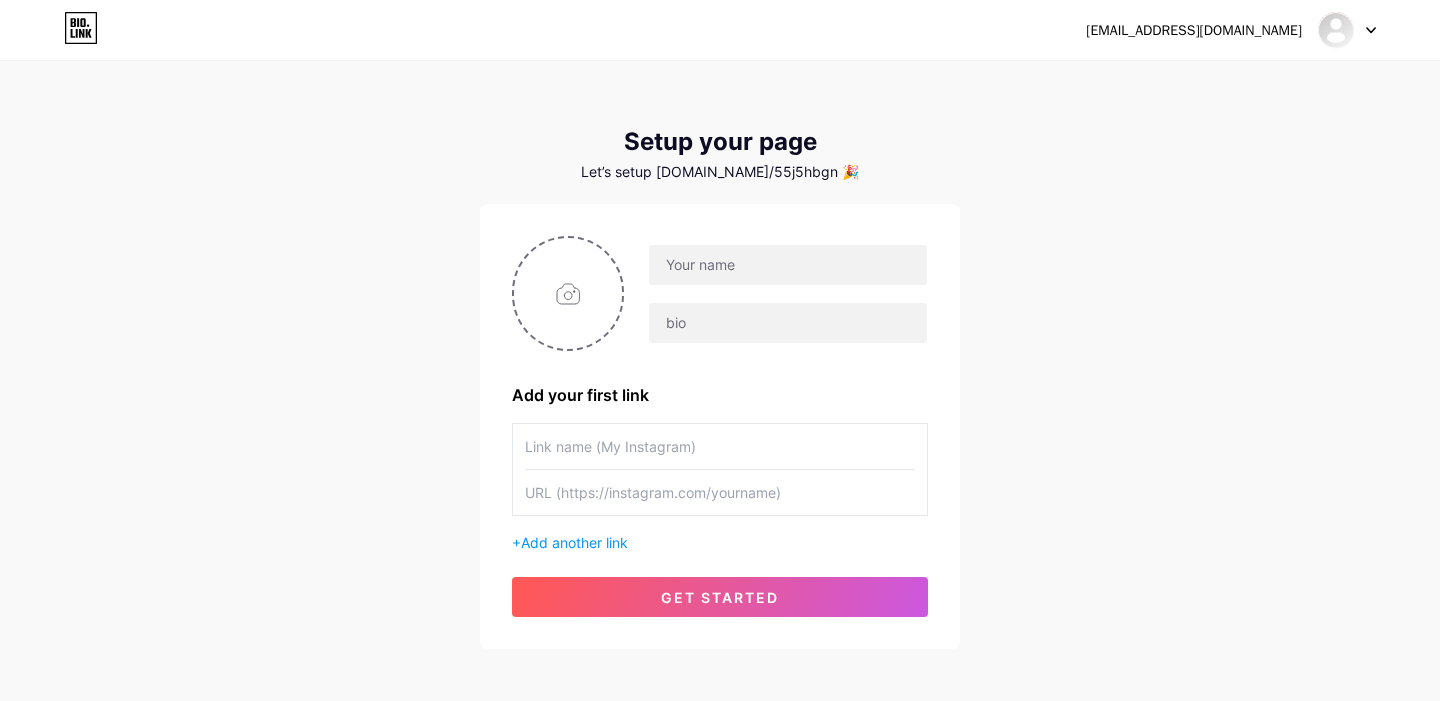 click at bounding box center (720, 469) 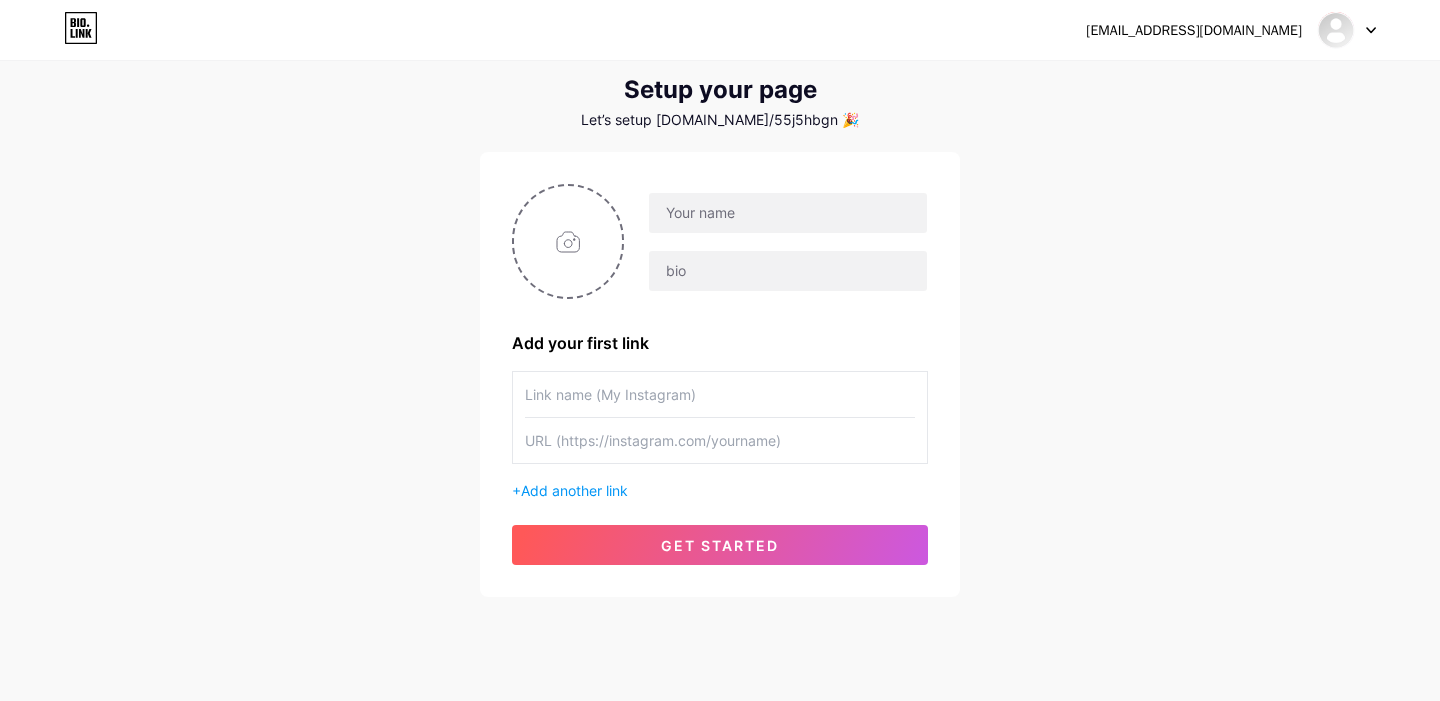 scroll, scrollTop: 56, scrollLeft: 0, axis: vertical 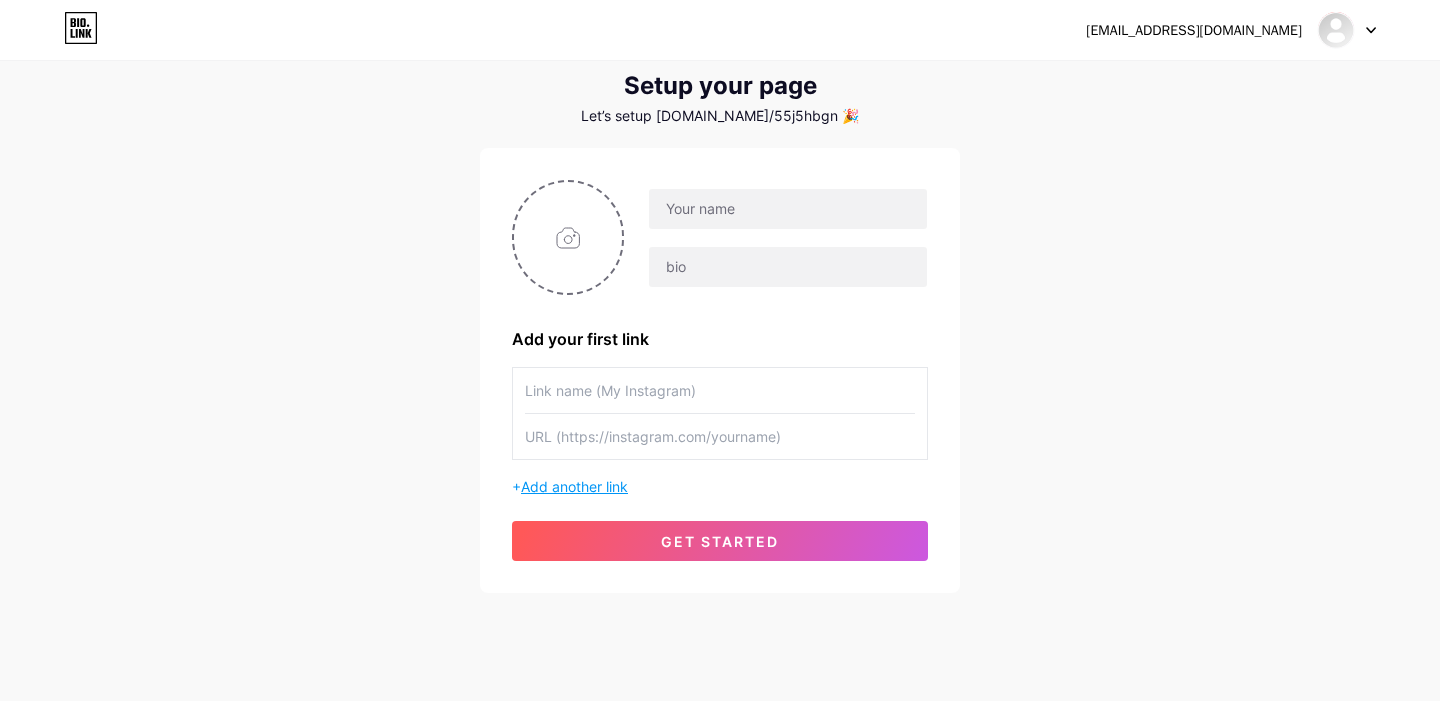 click on "Add another link" at bounding box center (574, 486) 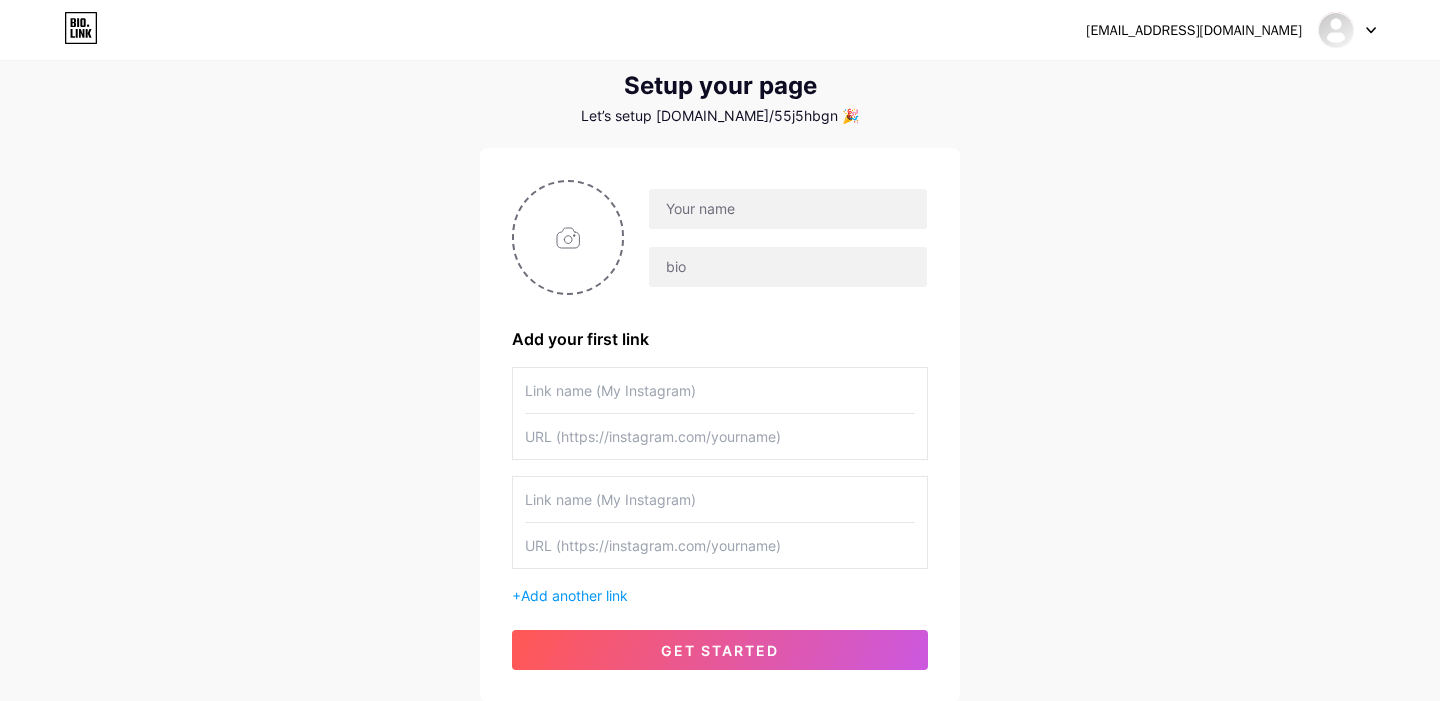 click at bounding box center (720, 390) 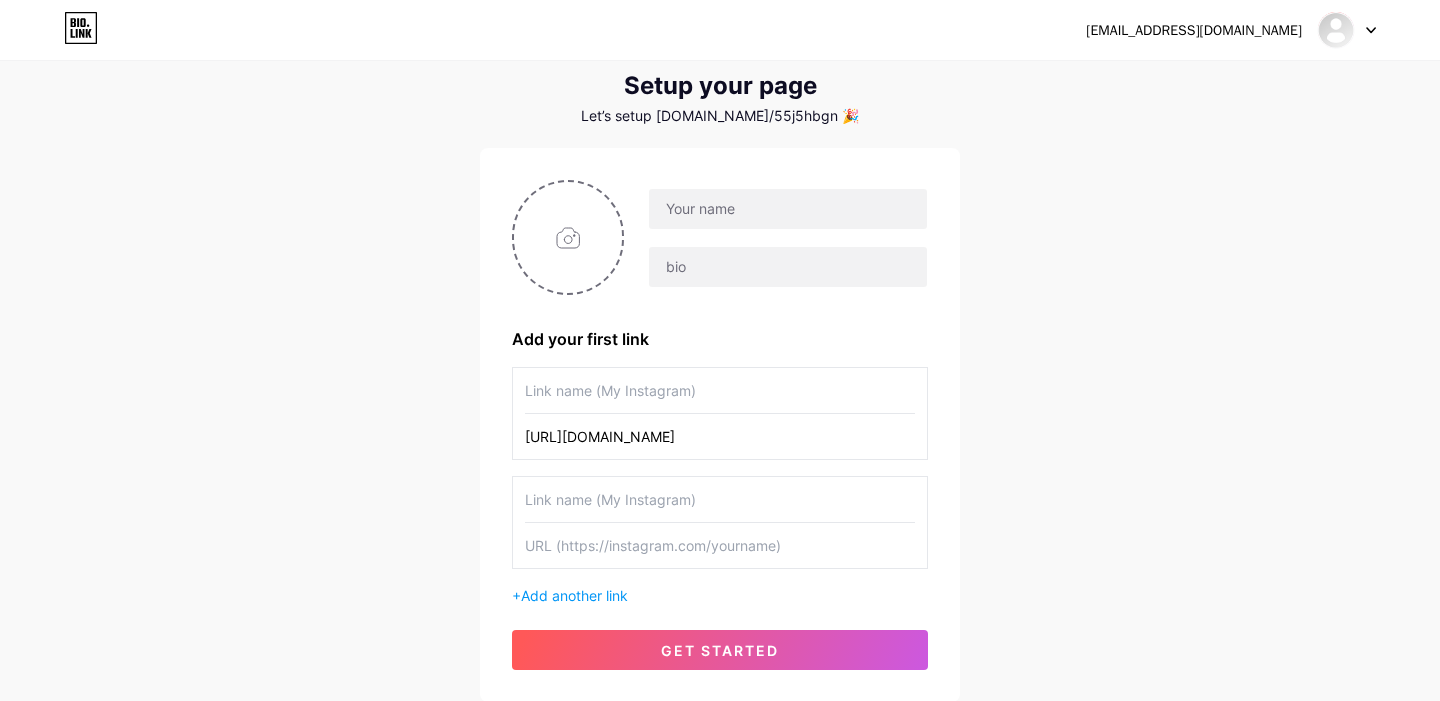 scroll, scrollTop: 0, scrollLeft: 133, axis: horizontal 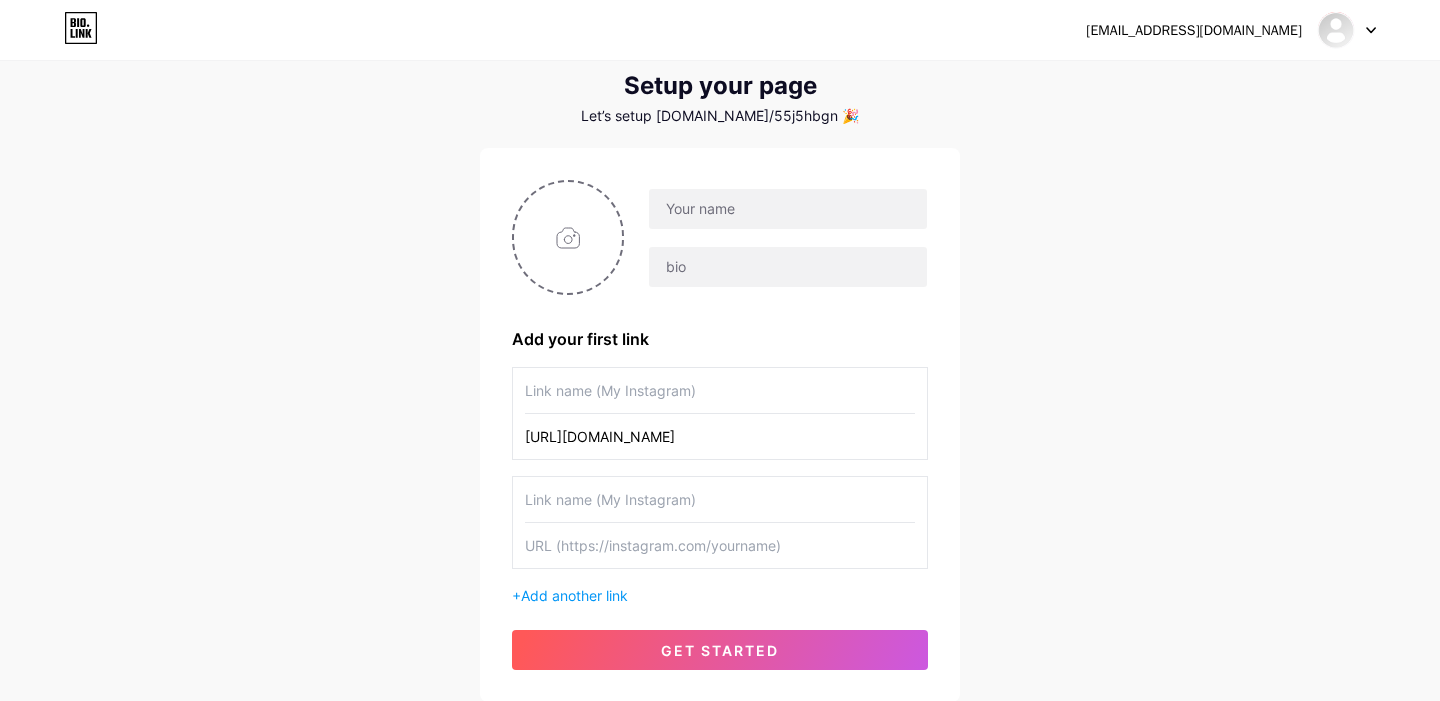 type on "[URL][DOMAIN_NAME]" 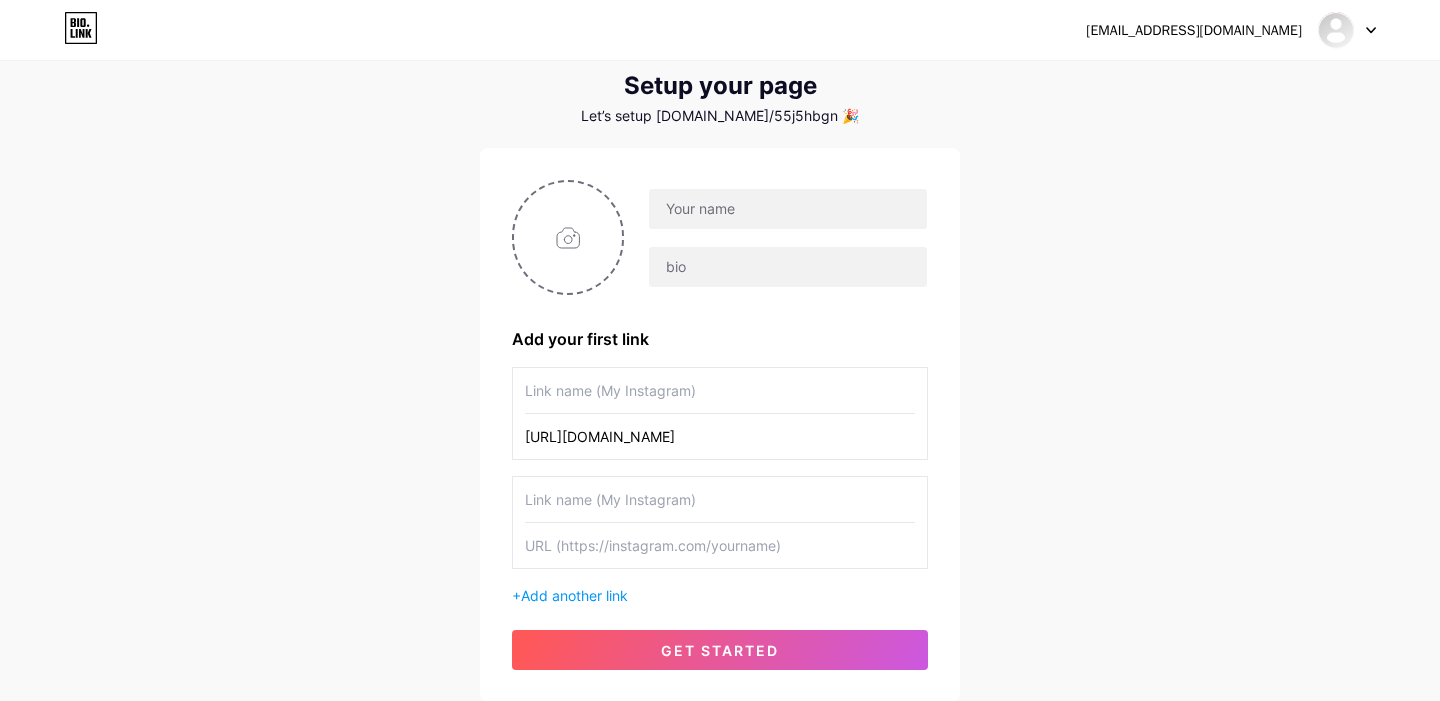scroll, scrollTop: 0, scrollLeft: 0, axis: both 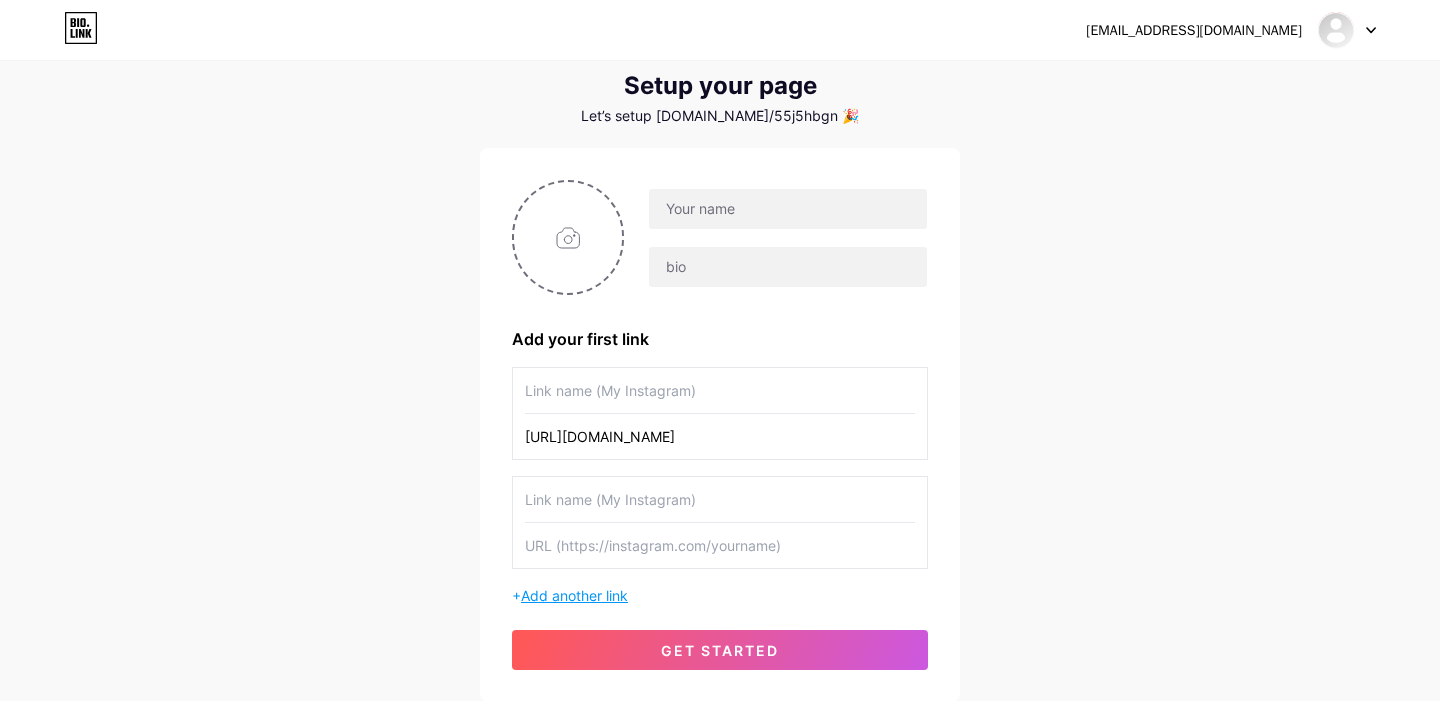 click on "Add another link" at bounding box center [574, 595] 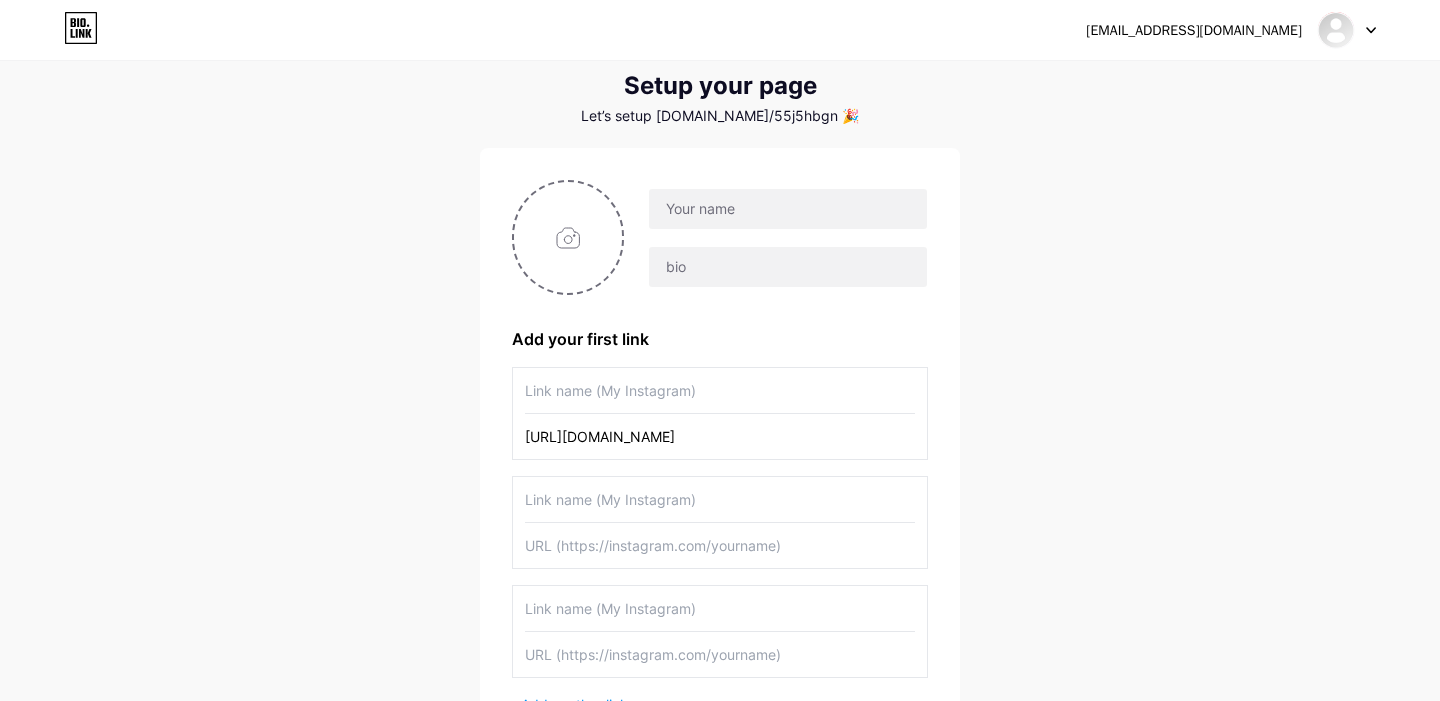 click at bounding box center [720, 654] 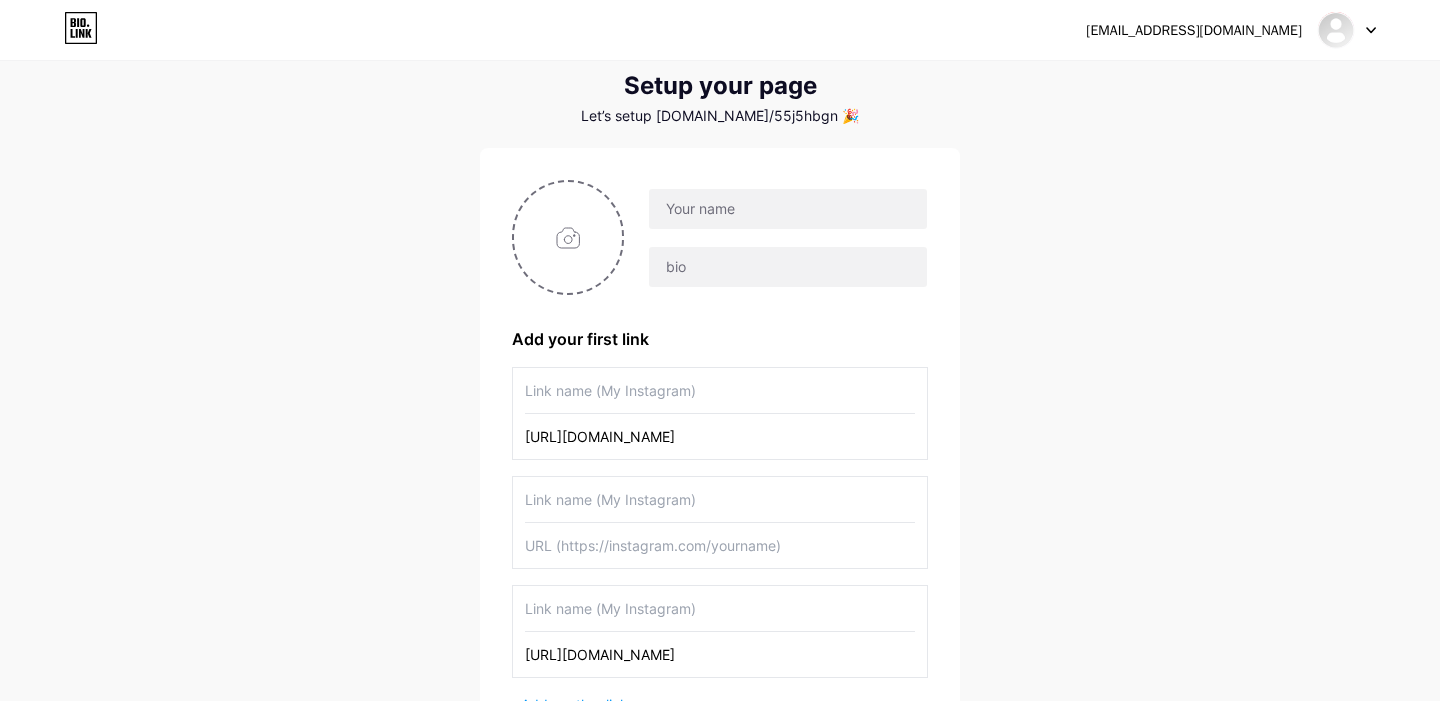 scroll, scrollTop: 0, scrollLeft: 139, axis: horizontal 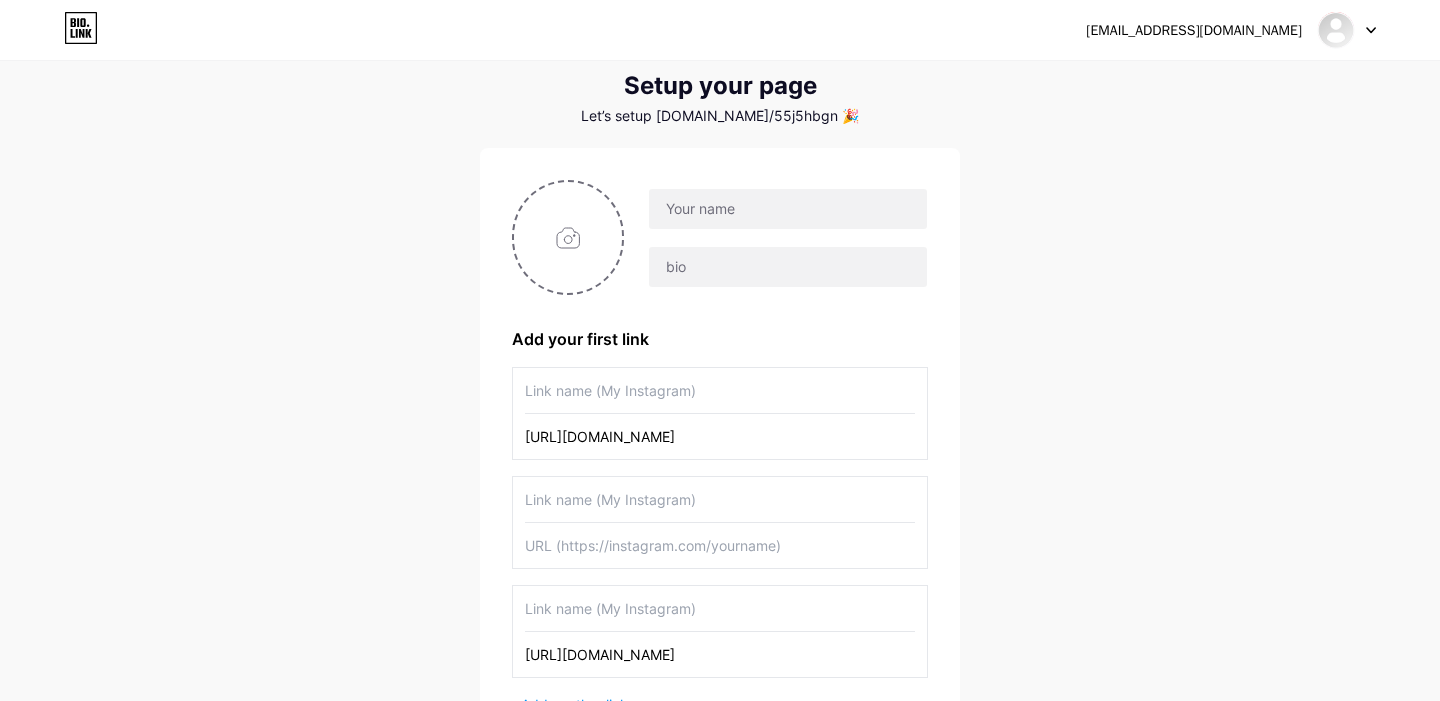 type on "https://drive.google.com/drive/folders/1gR_DRMz-s0eBpdVUFlAdKAvIbqE2XAx0" 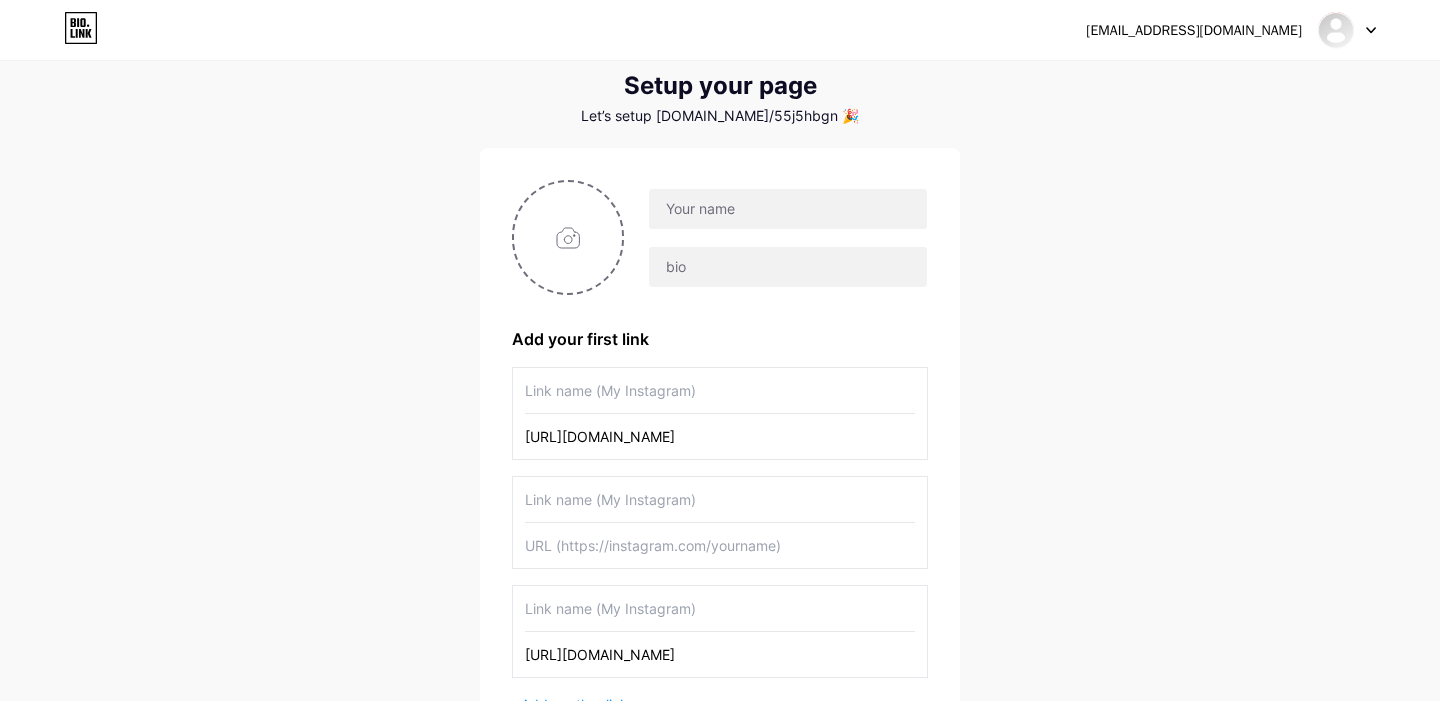scroll, scrollTop: 0, scrollLeft: 0, axis: both 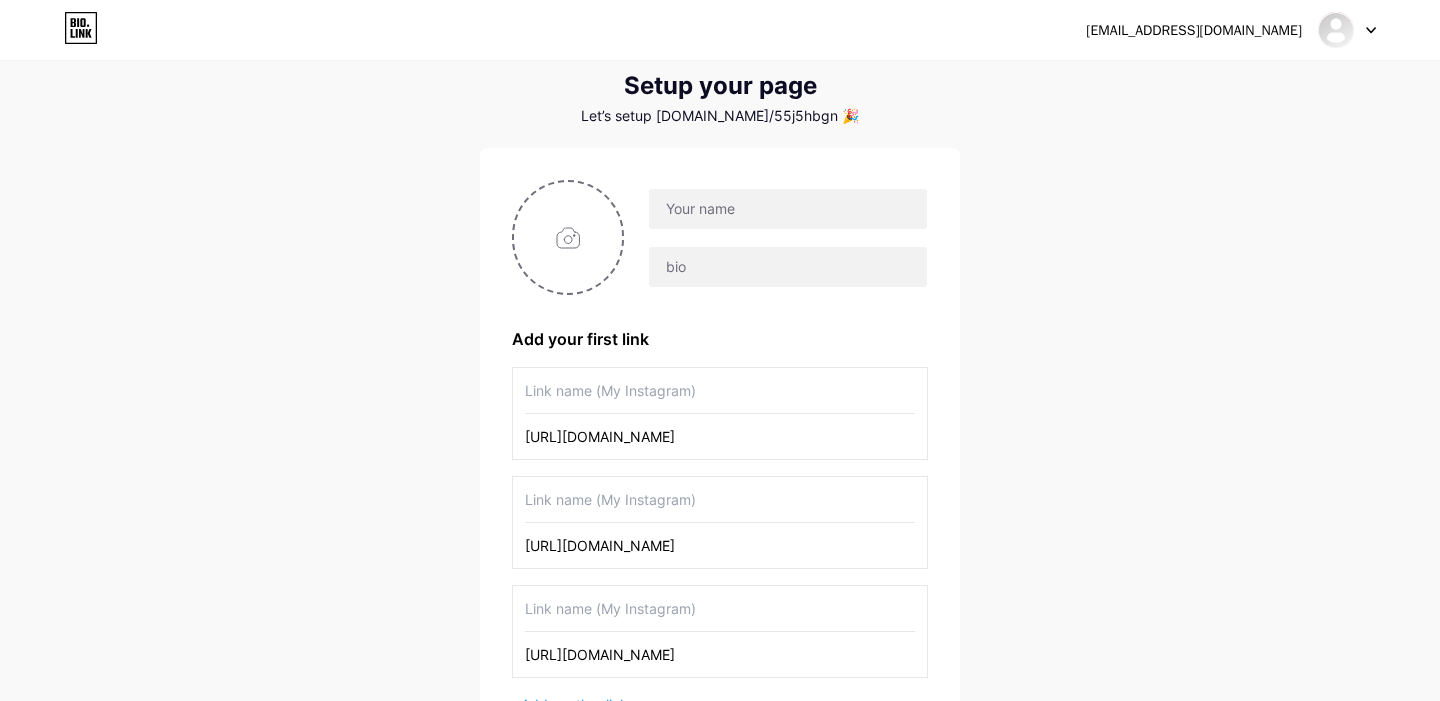 type on "https://wa.me/6285924046619" 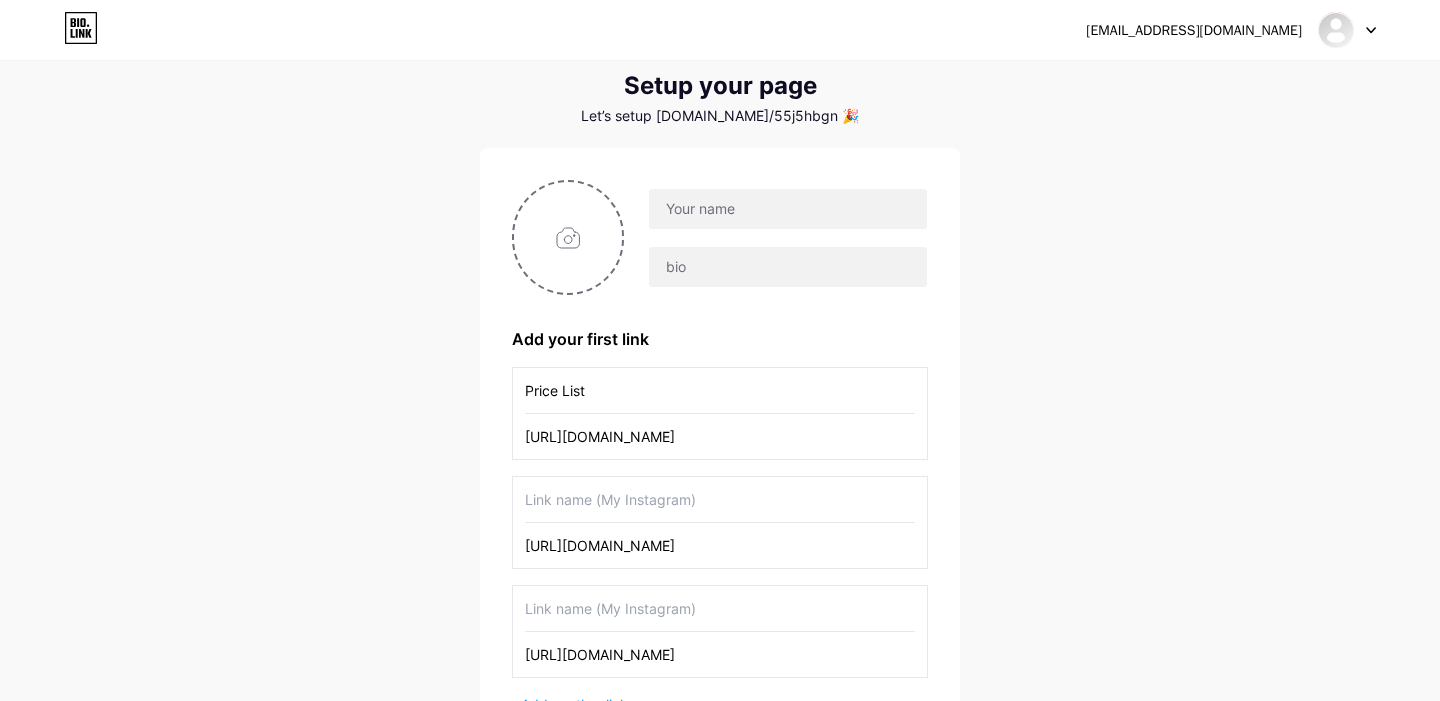 type on "Price List" 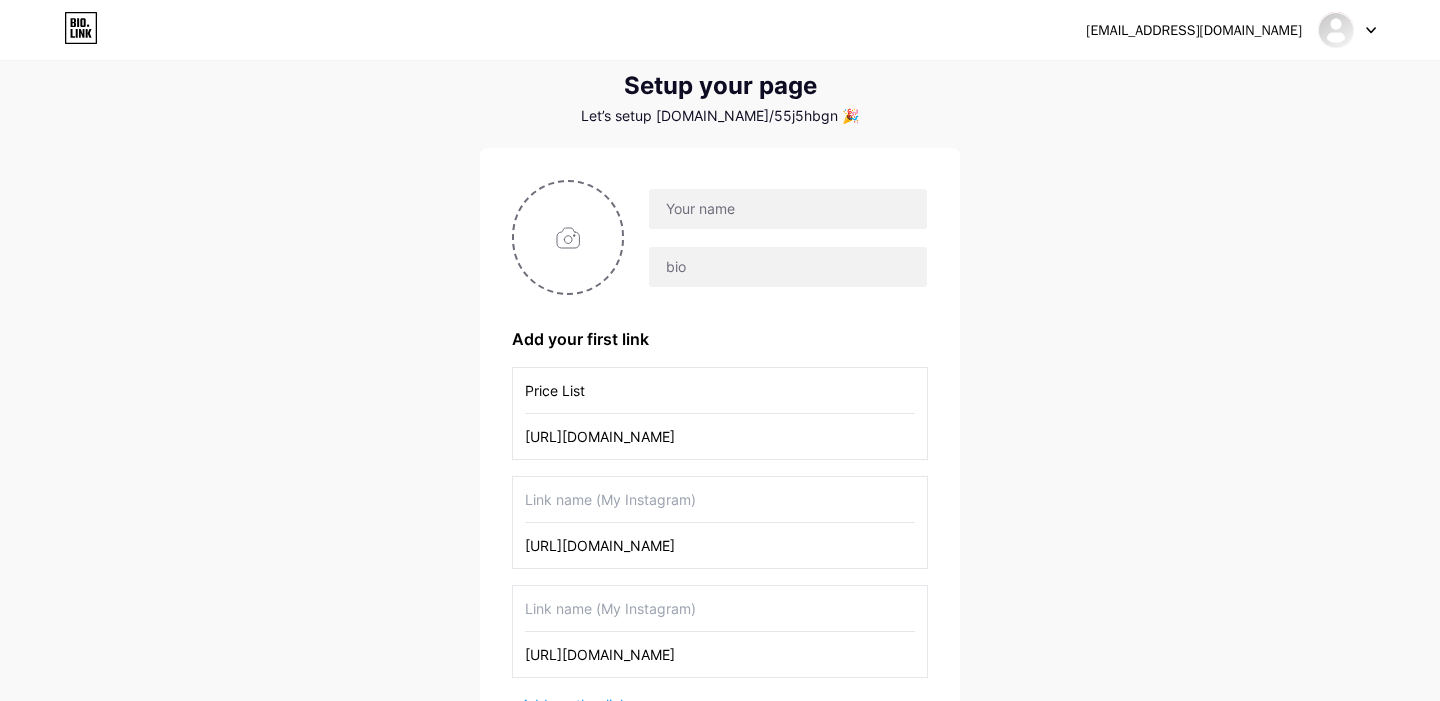 type on "o" 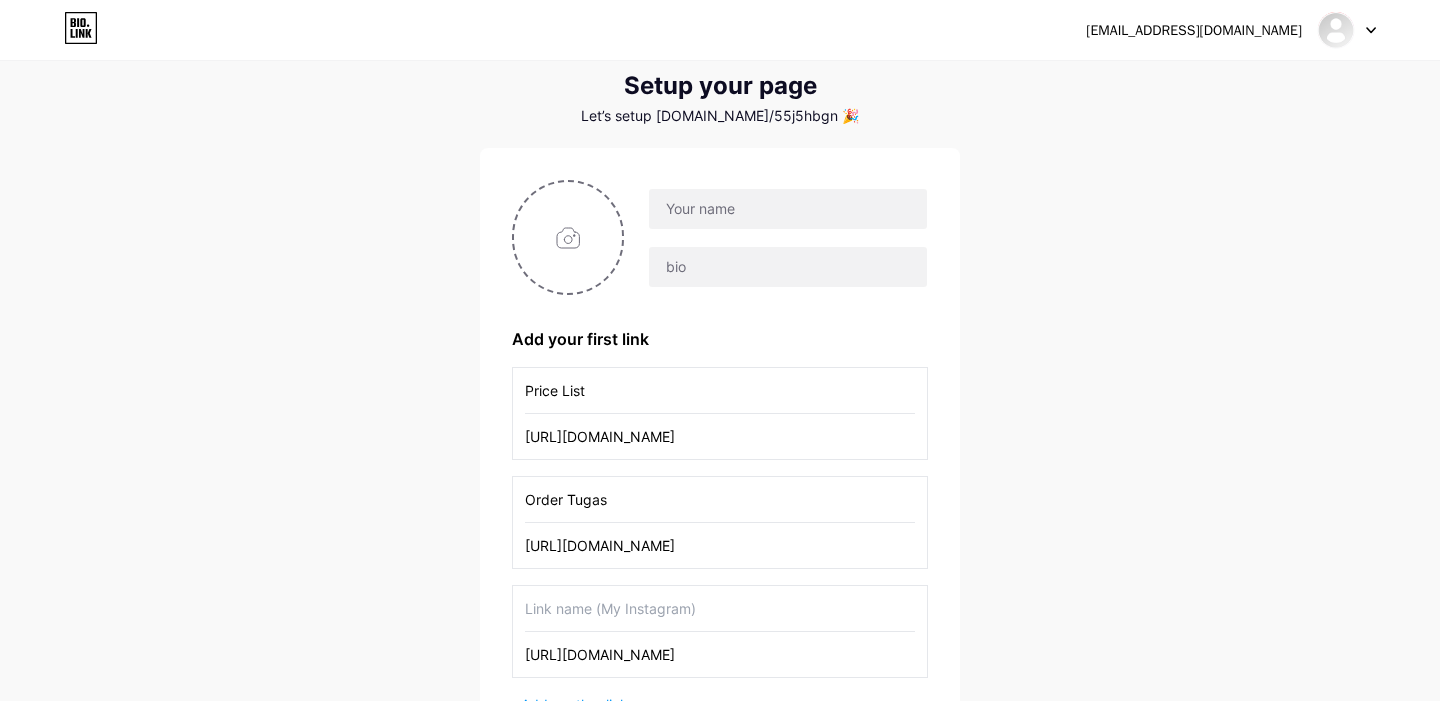 click at bounding box center (720, 608) 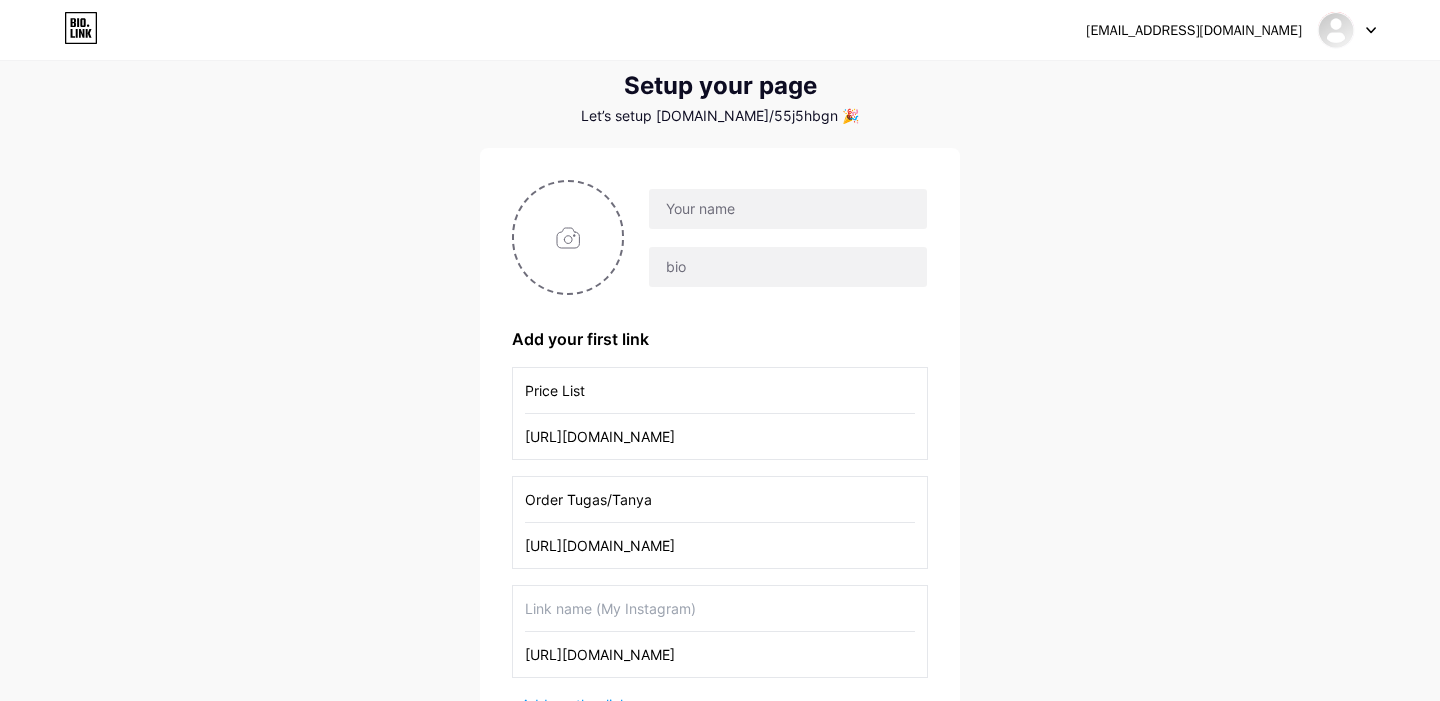 type on "Order Tugas/Tanya" 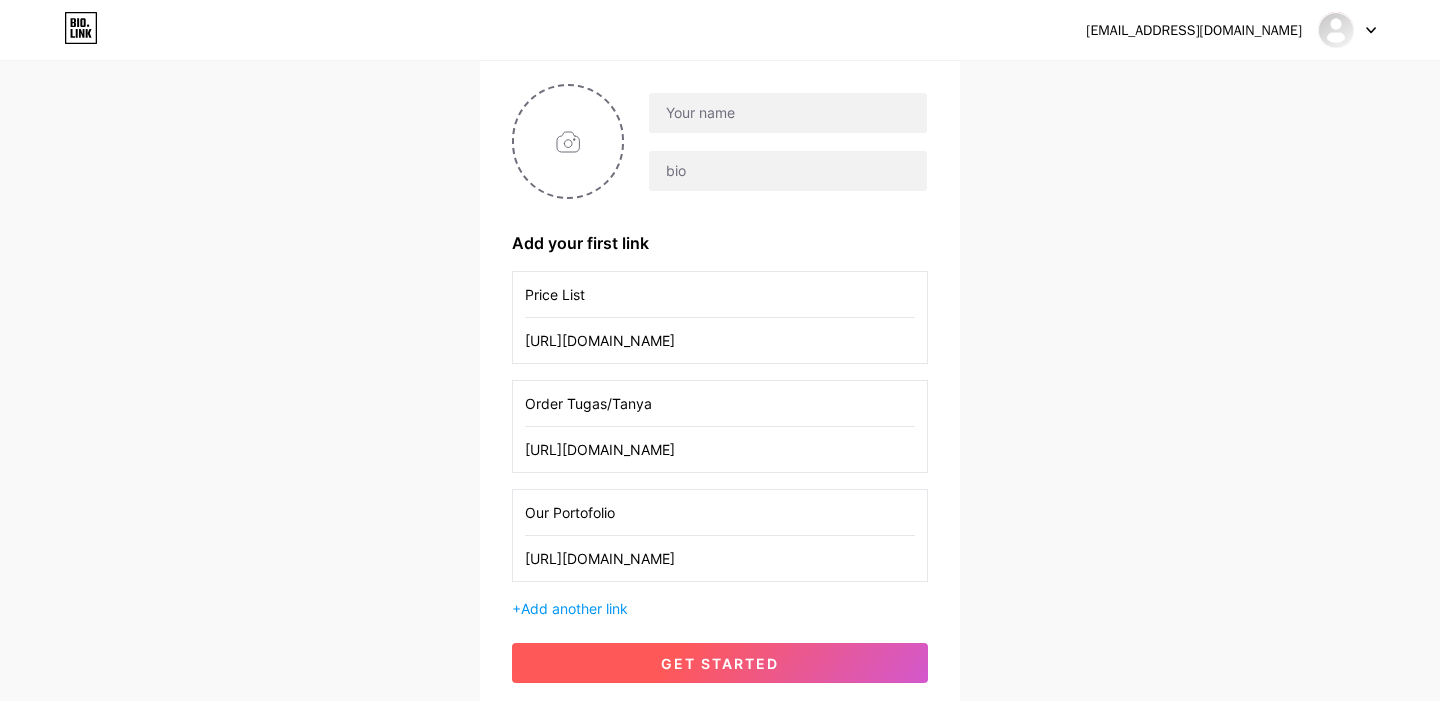 scroll, scrollTop: 0, scrollLeft: 0, axis: both 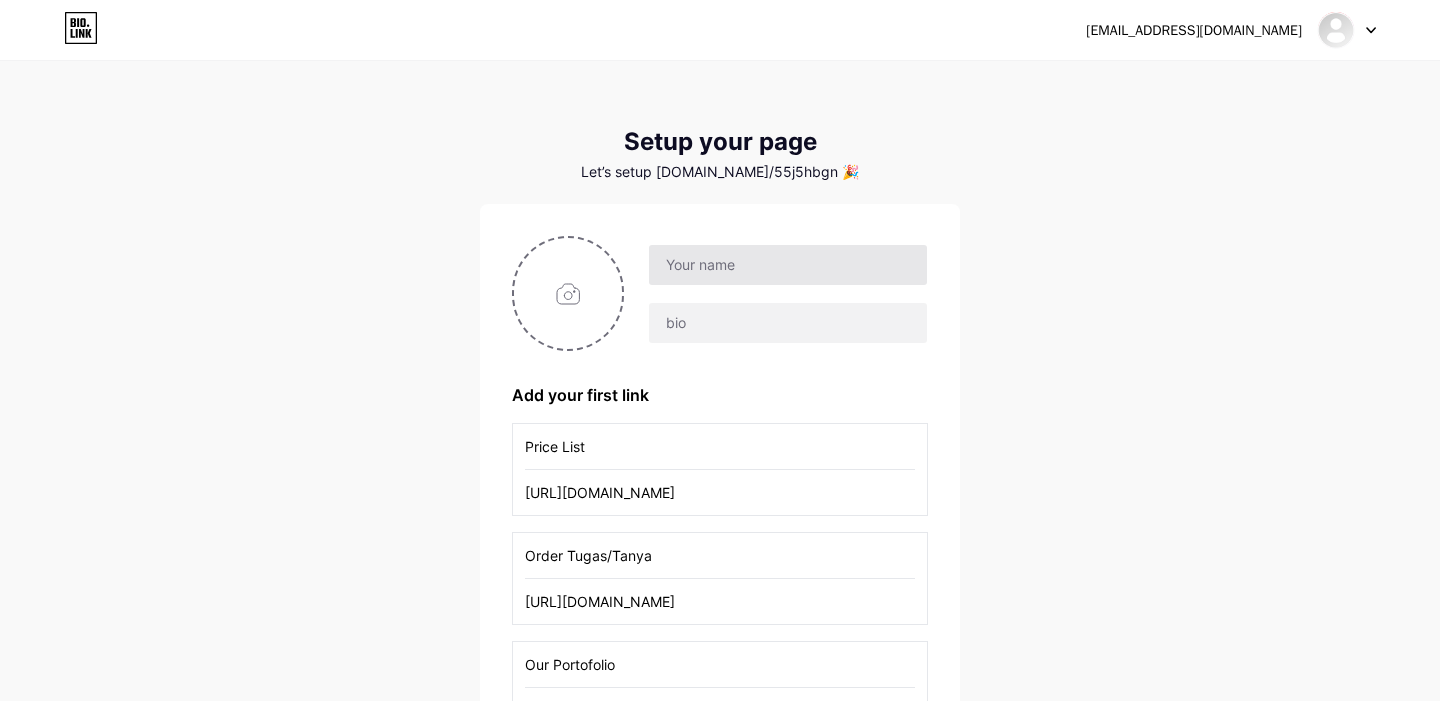 type on "Our Portofolio" 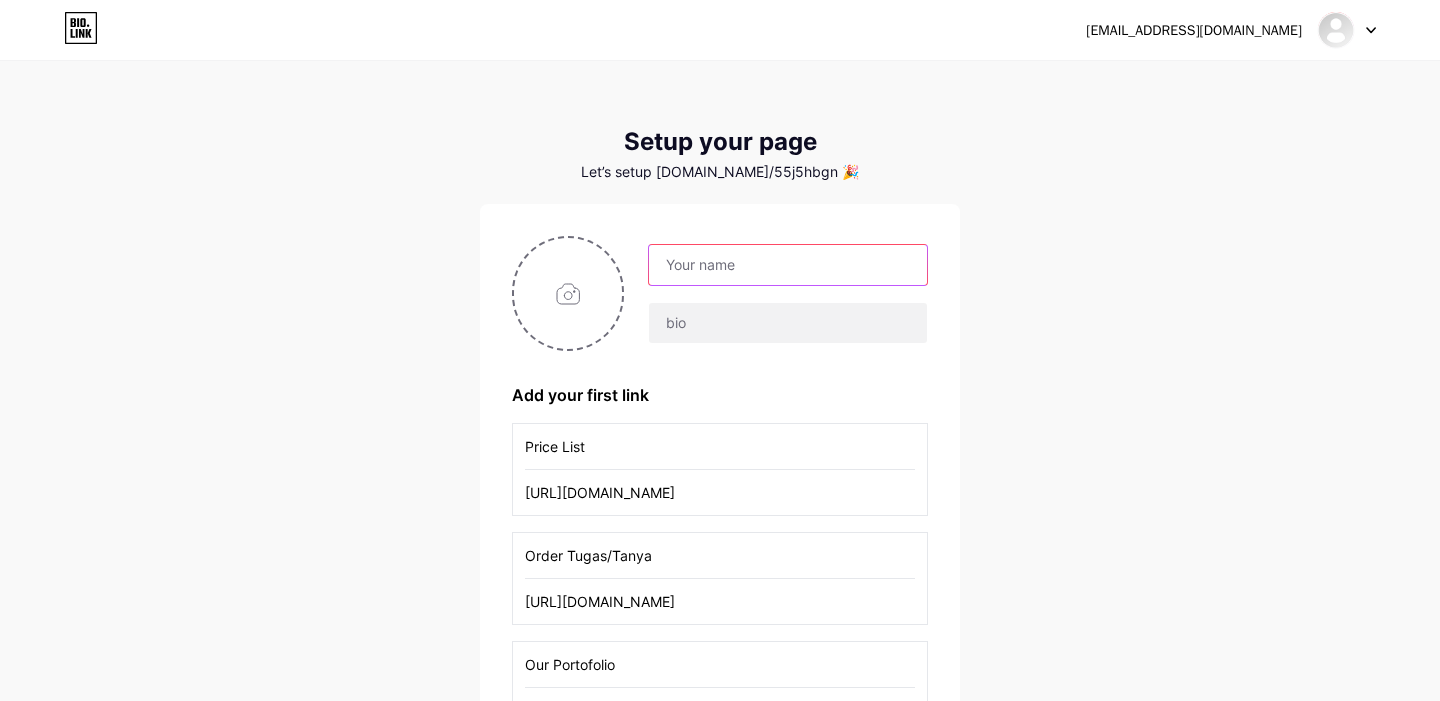 click at bounding box center [788, 265] 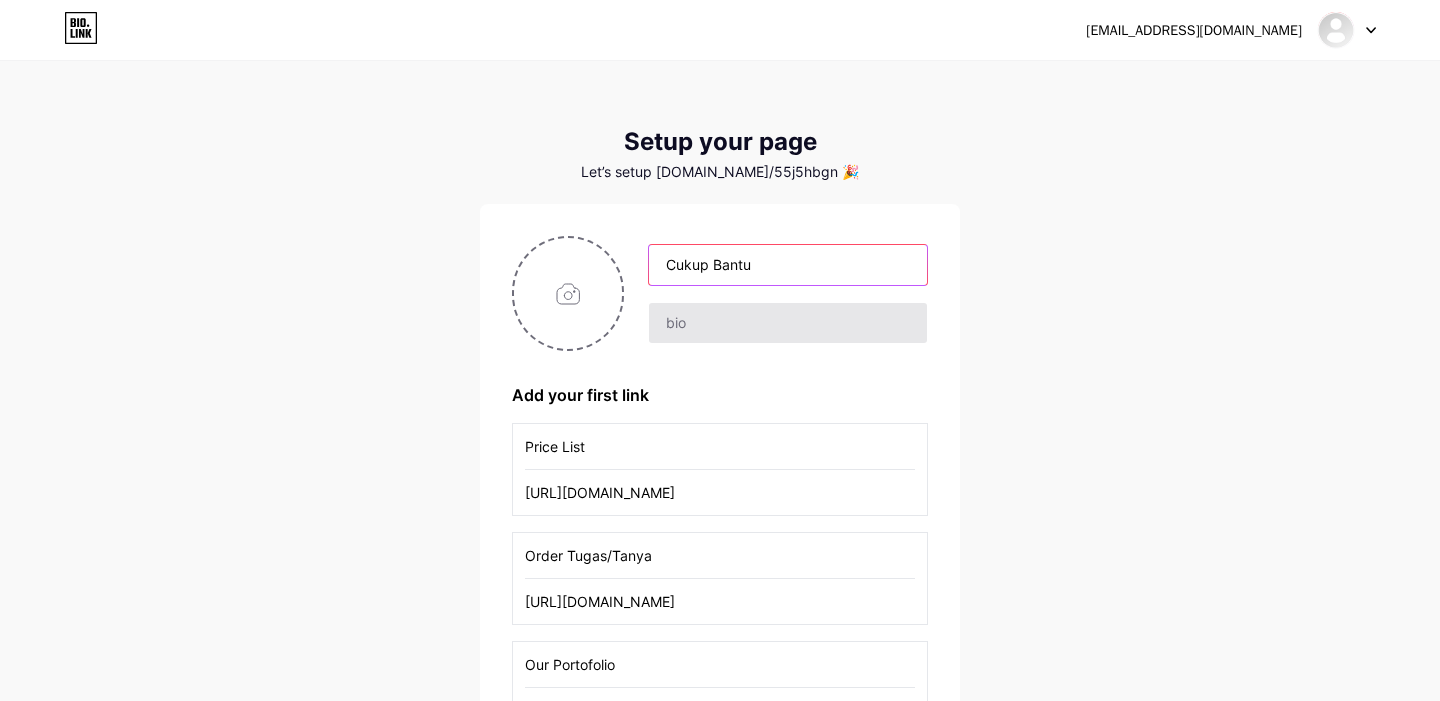 type on "Cukup Bantu" 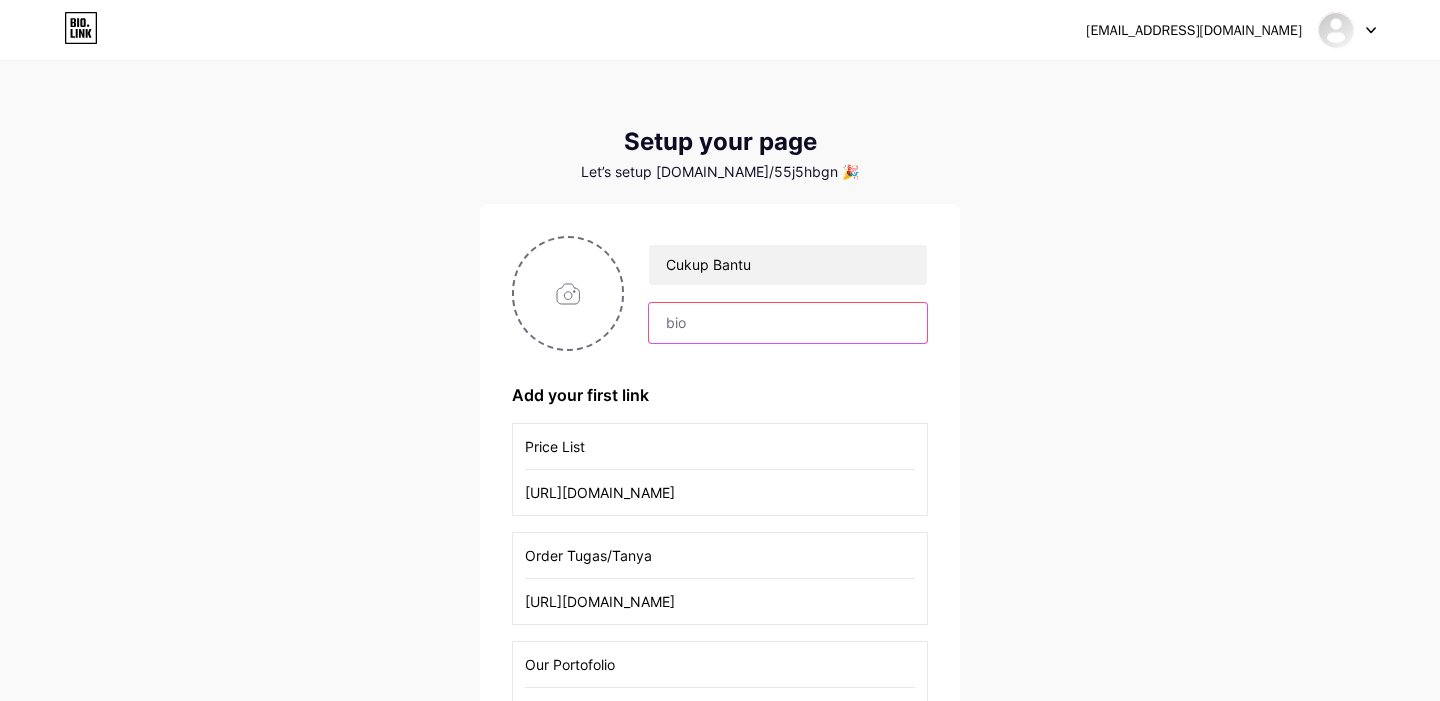 click at bounding box center (788, 323) 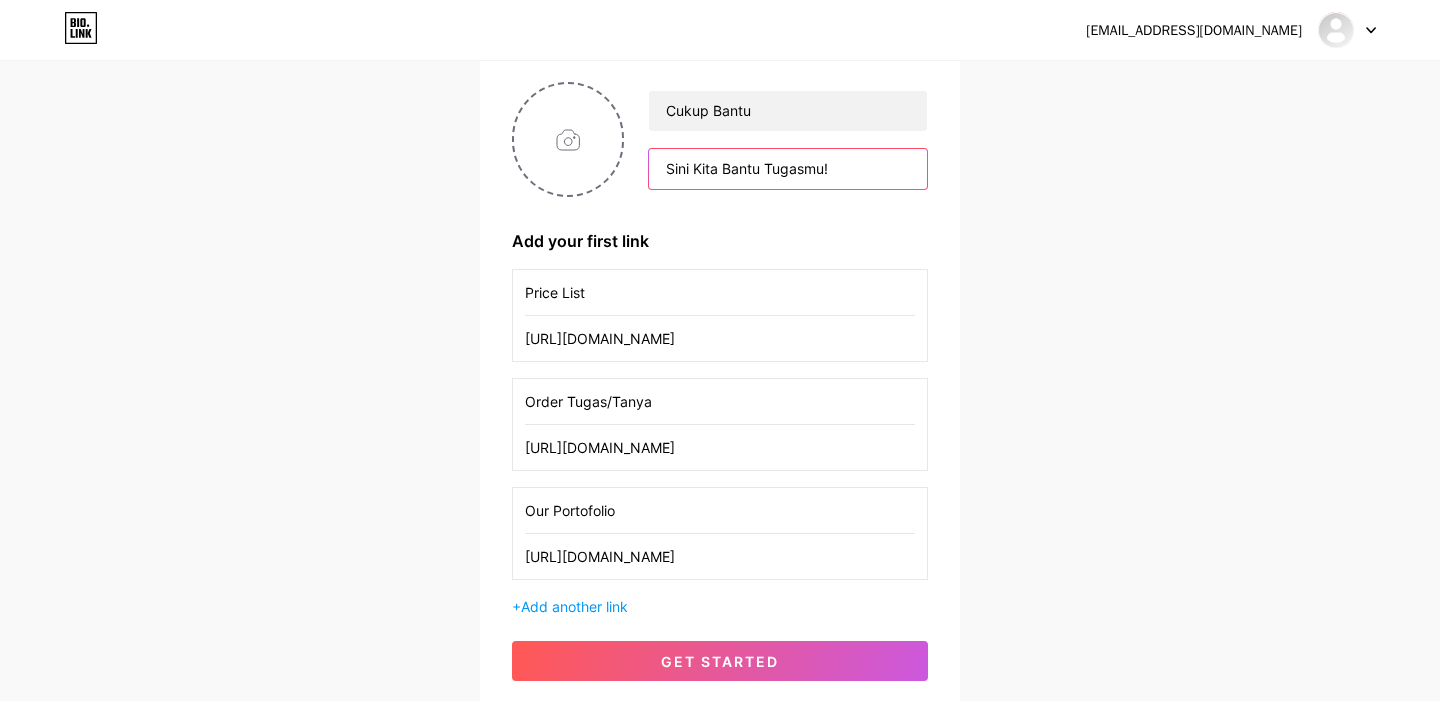 scroll, scrollTop: 163, scrollLeft: 0, axis: vertical 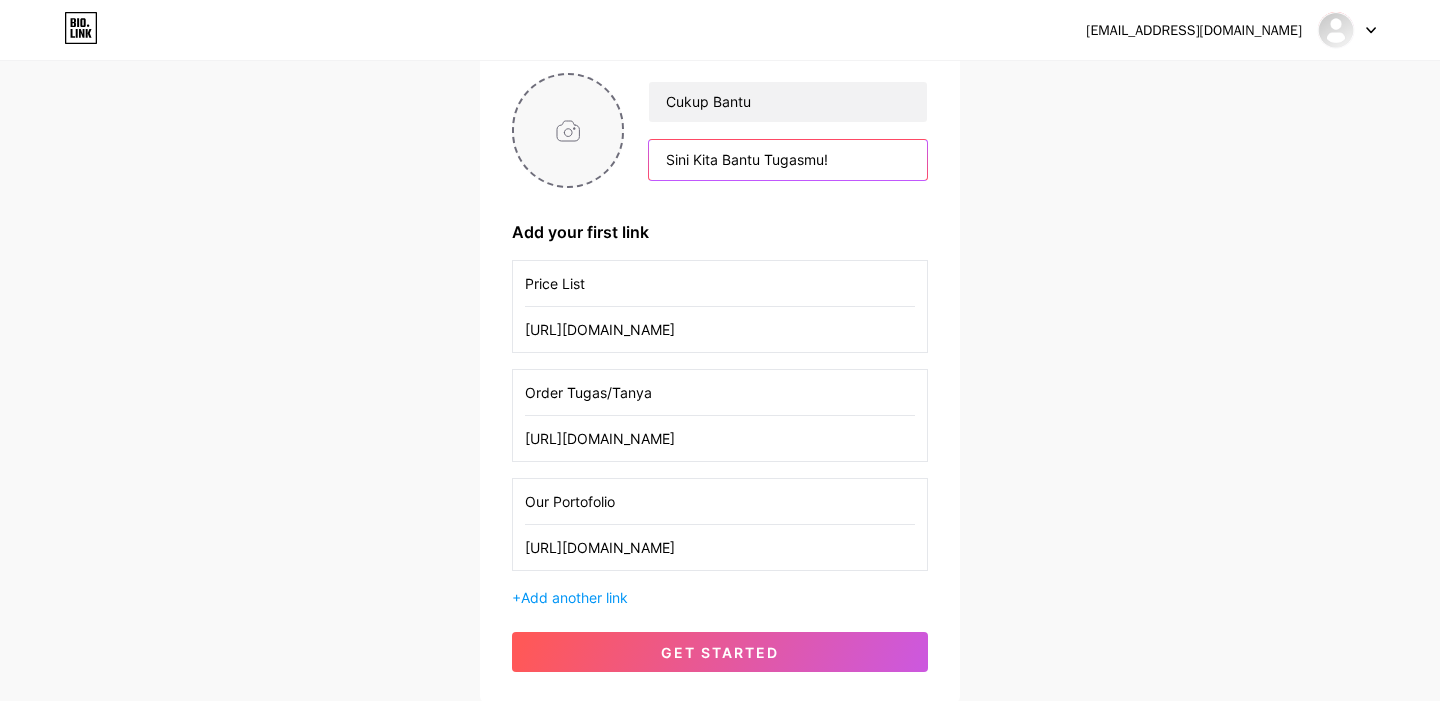 type on "Sini Kita Bantu Tugasmu!" 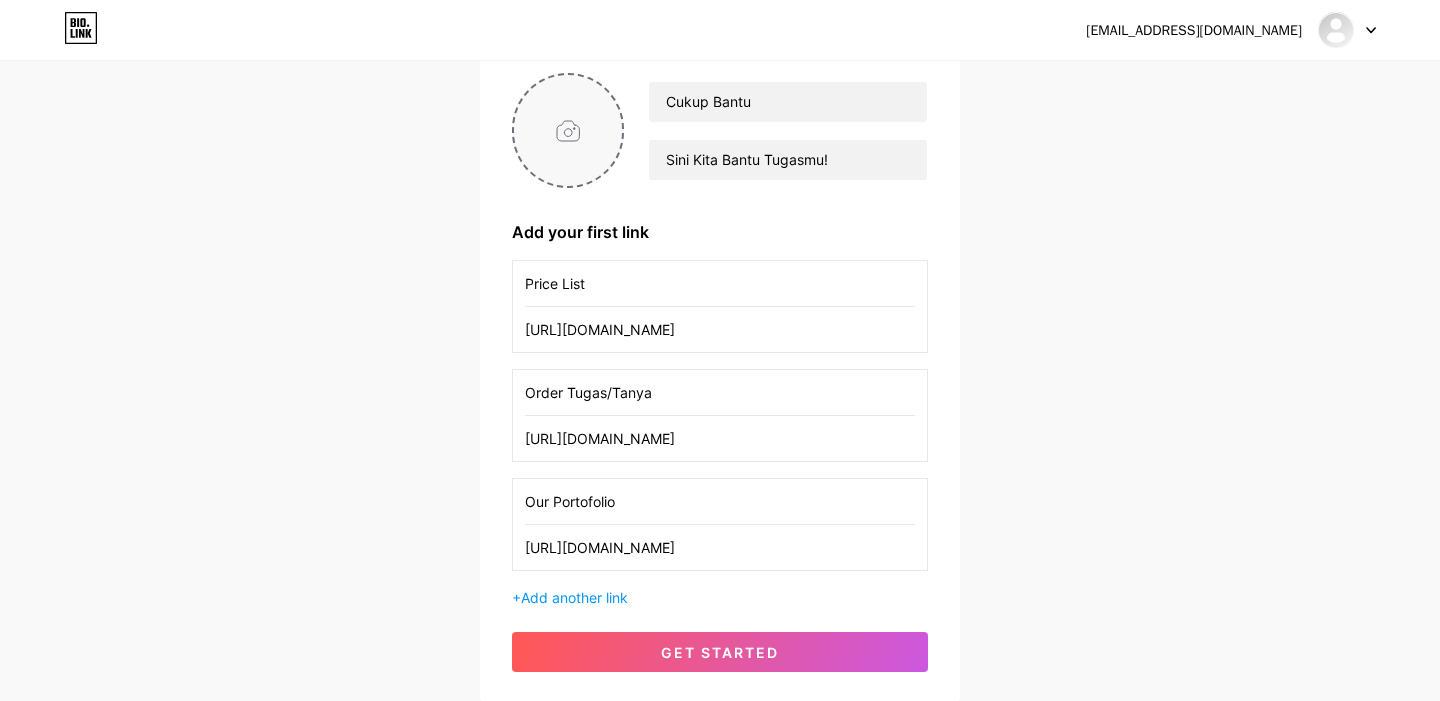 click at bounding box center (568, 130) 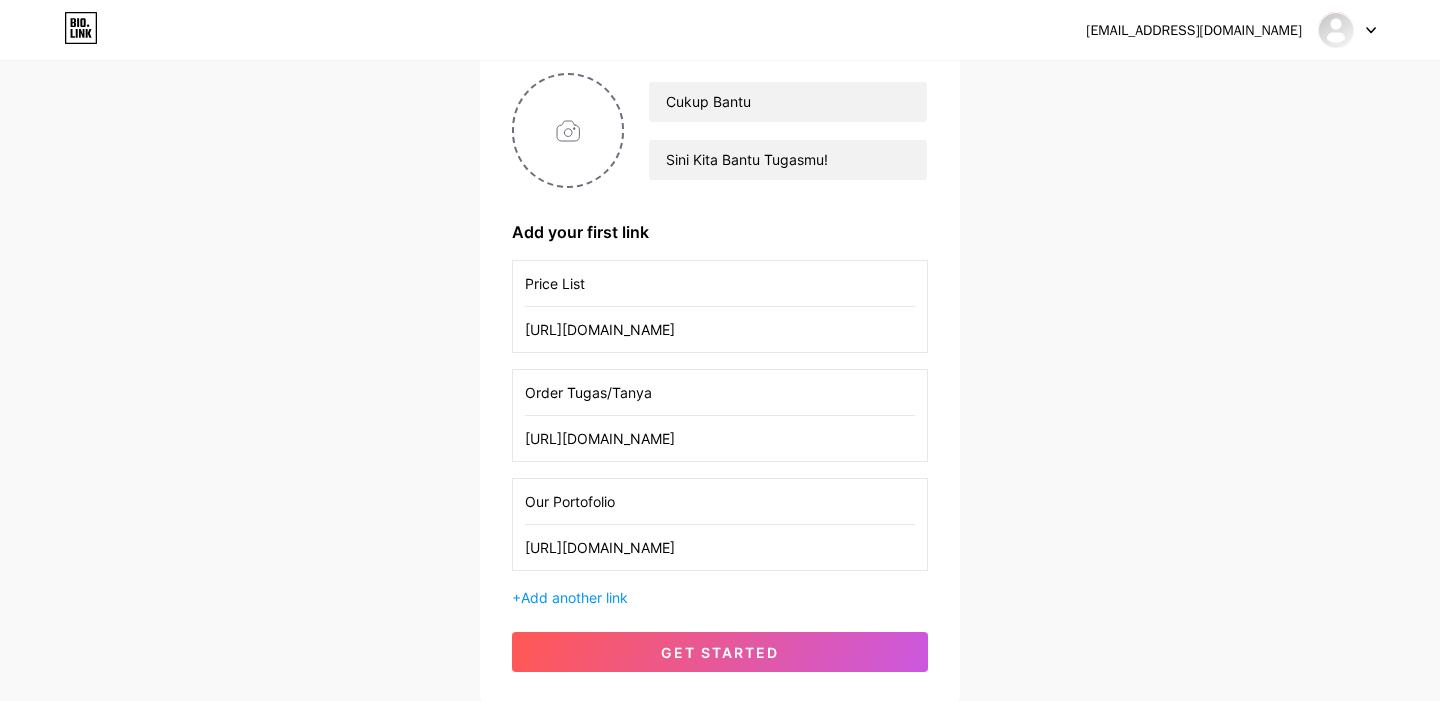 type on "C:\fakepath\IMG_3827 2.jpg" 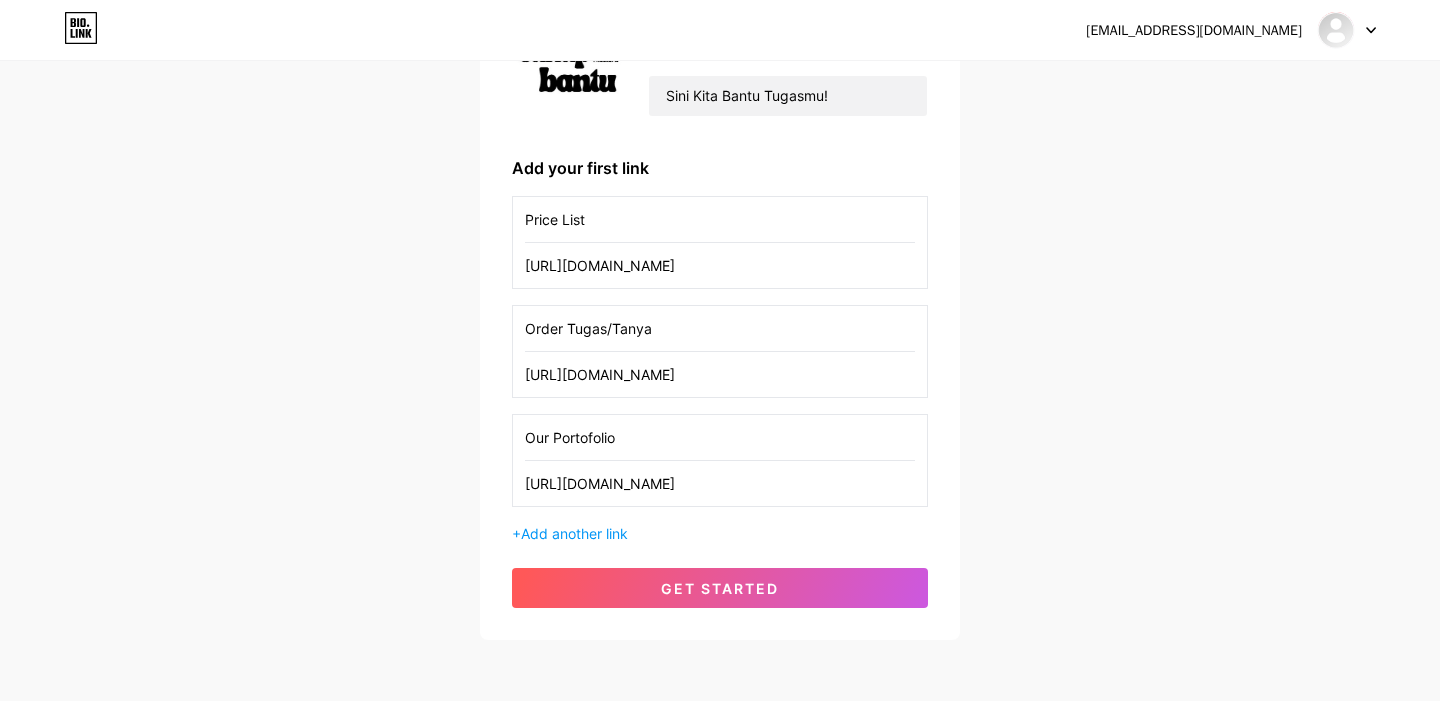 scroll, scrollTop: 233, scrollLeft: 0, axis: vertical 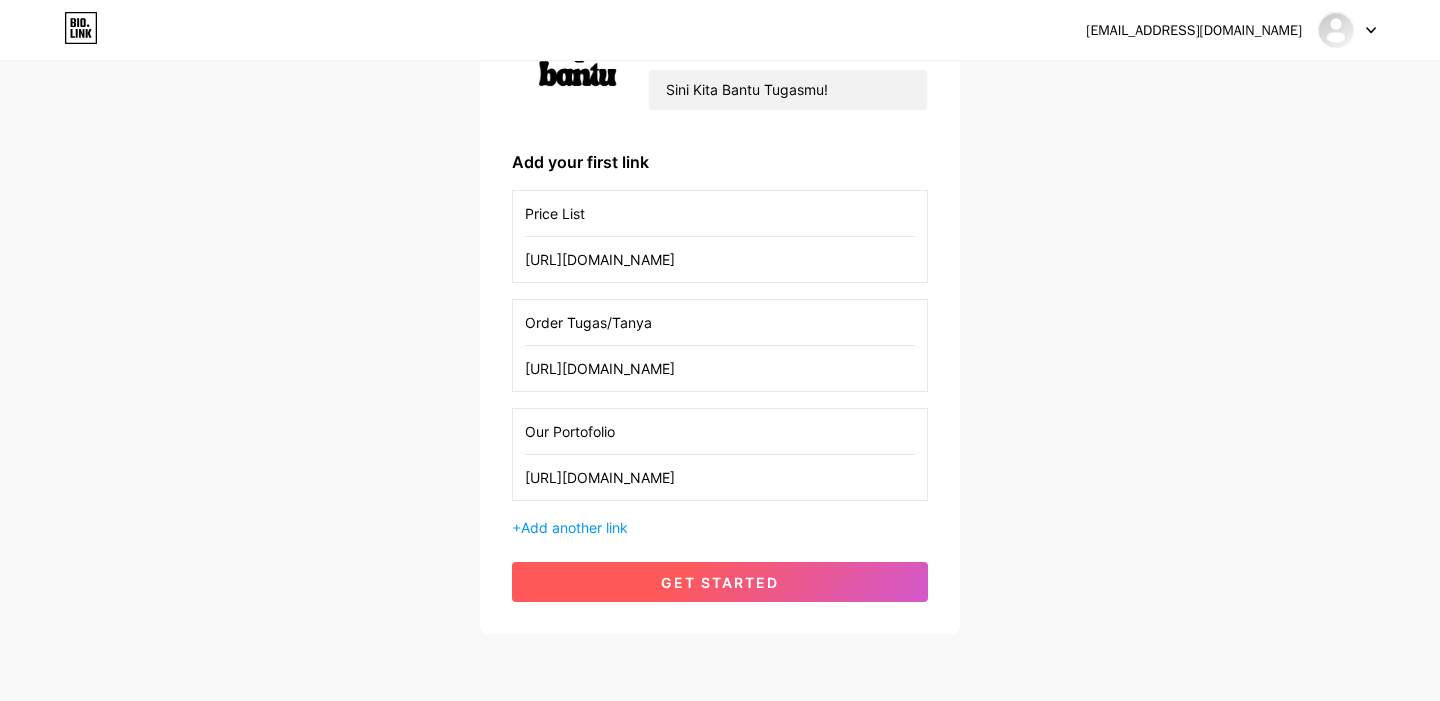 click on "get started" at bounding box center (720, 582) 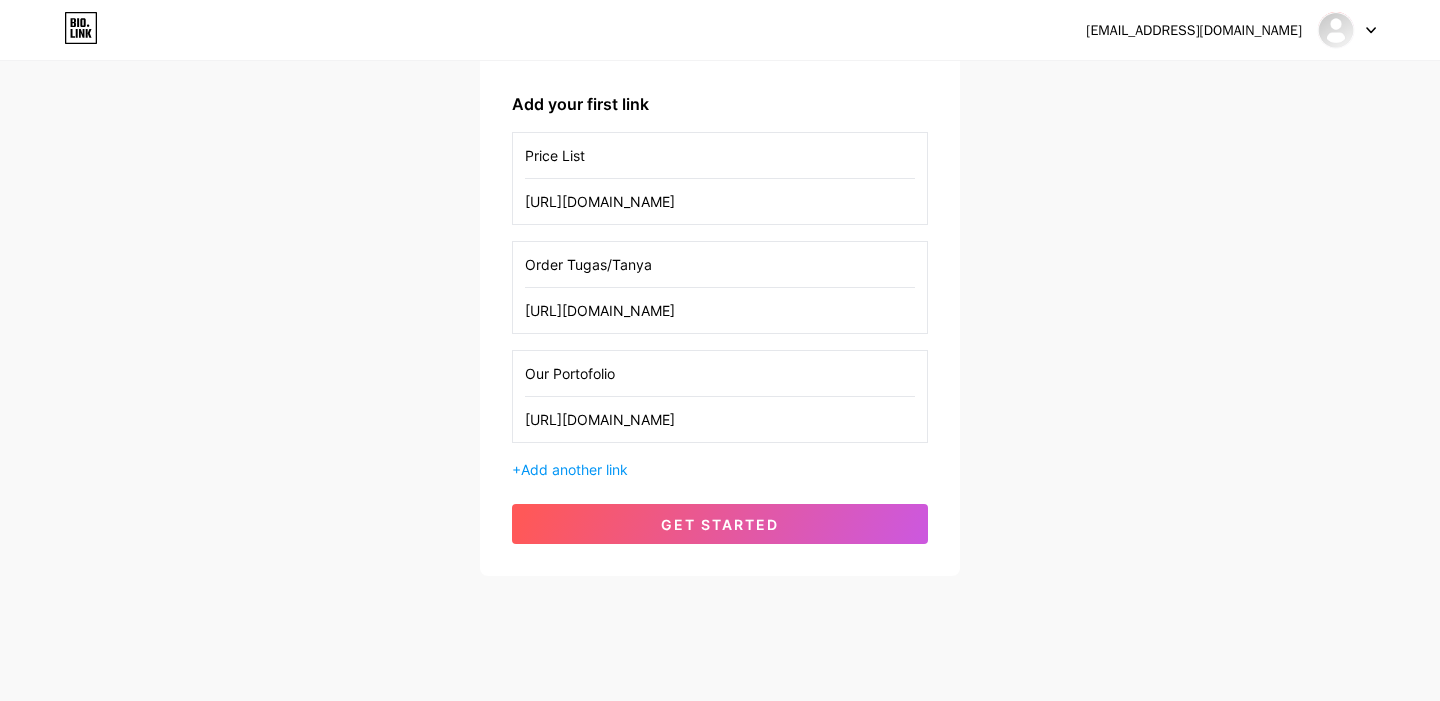 scroll, scrollTop: 295, scrollLeft: 0, axis: vertical 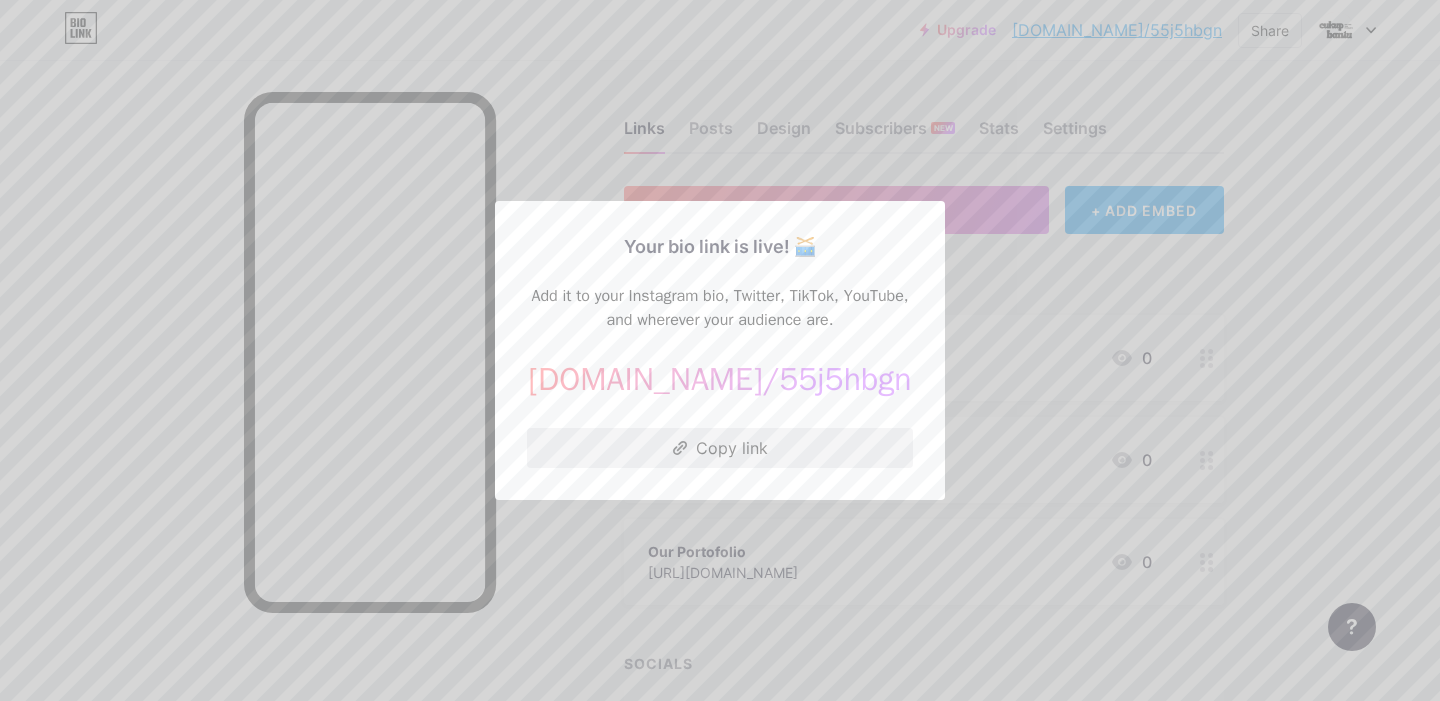 click on "Copy link" at bounding box center (720, 448) 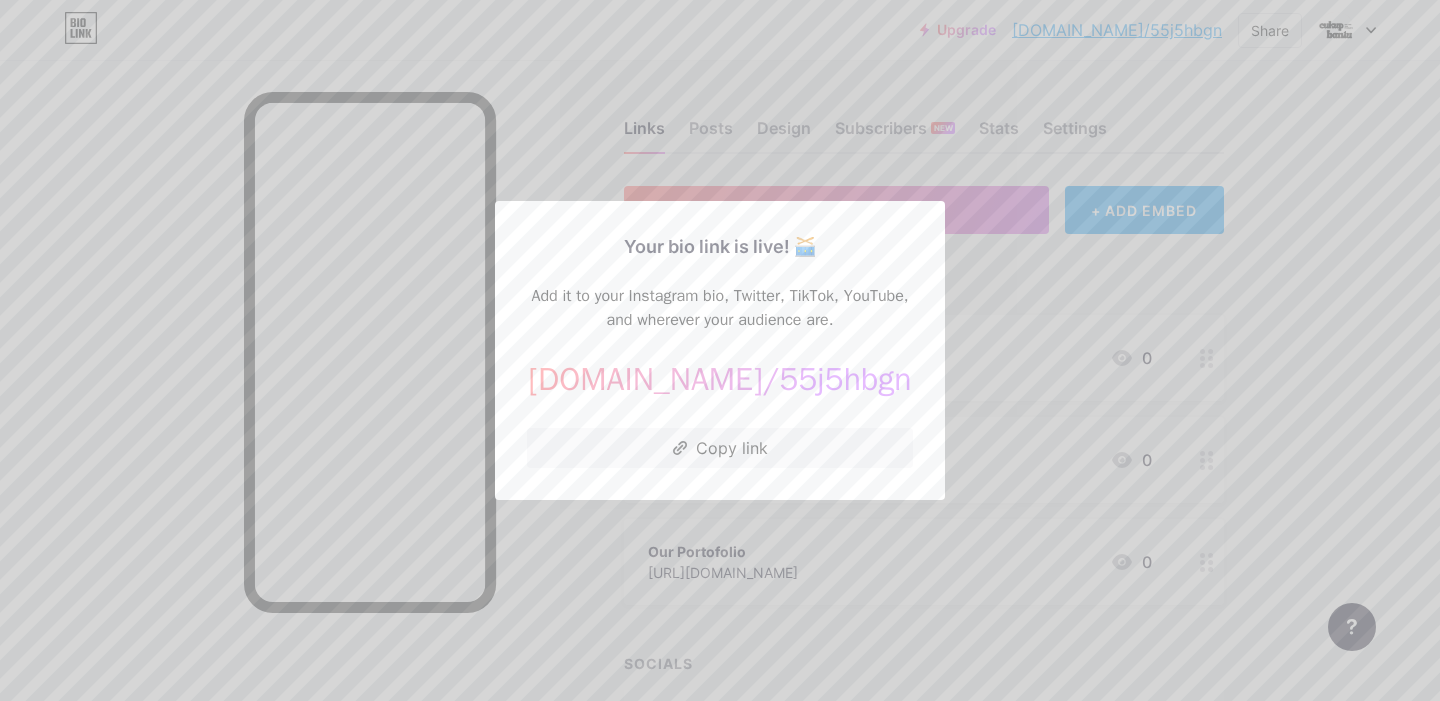 click at bounding box center (720, 350) 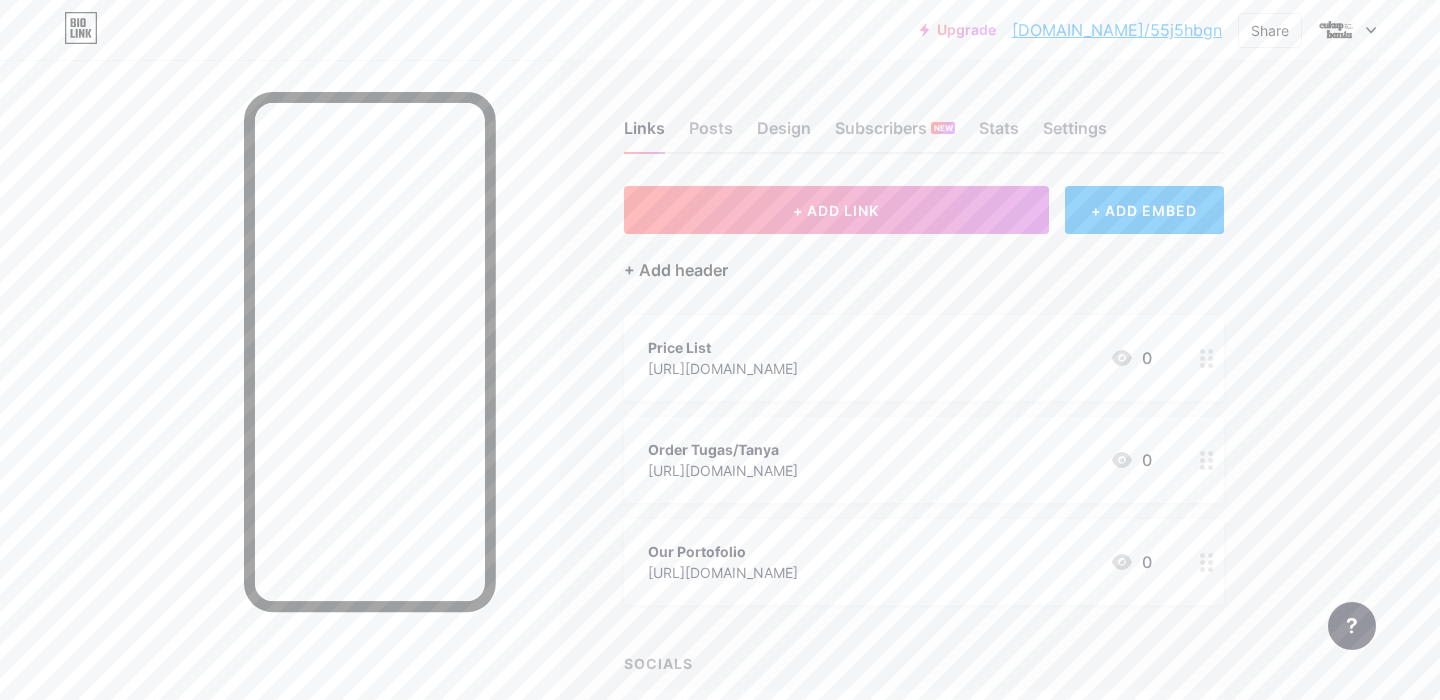 click on "+ Add header" at bounding box center [676, 270] 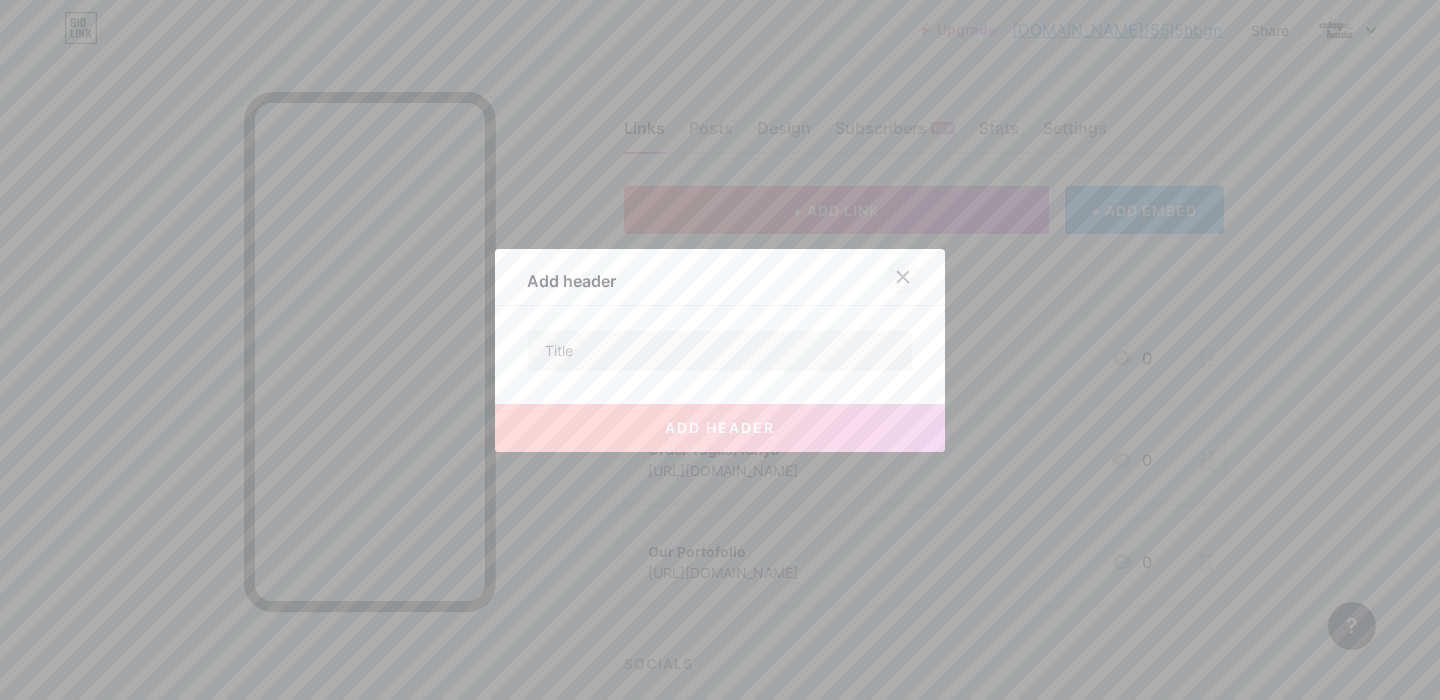 click 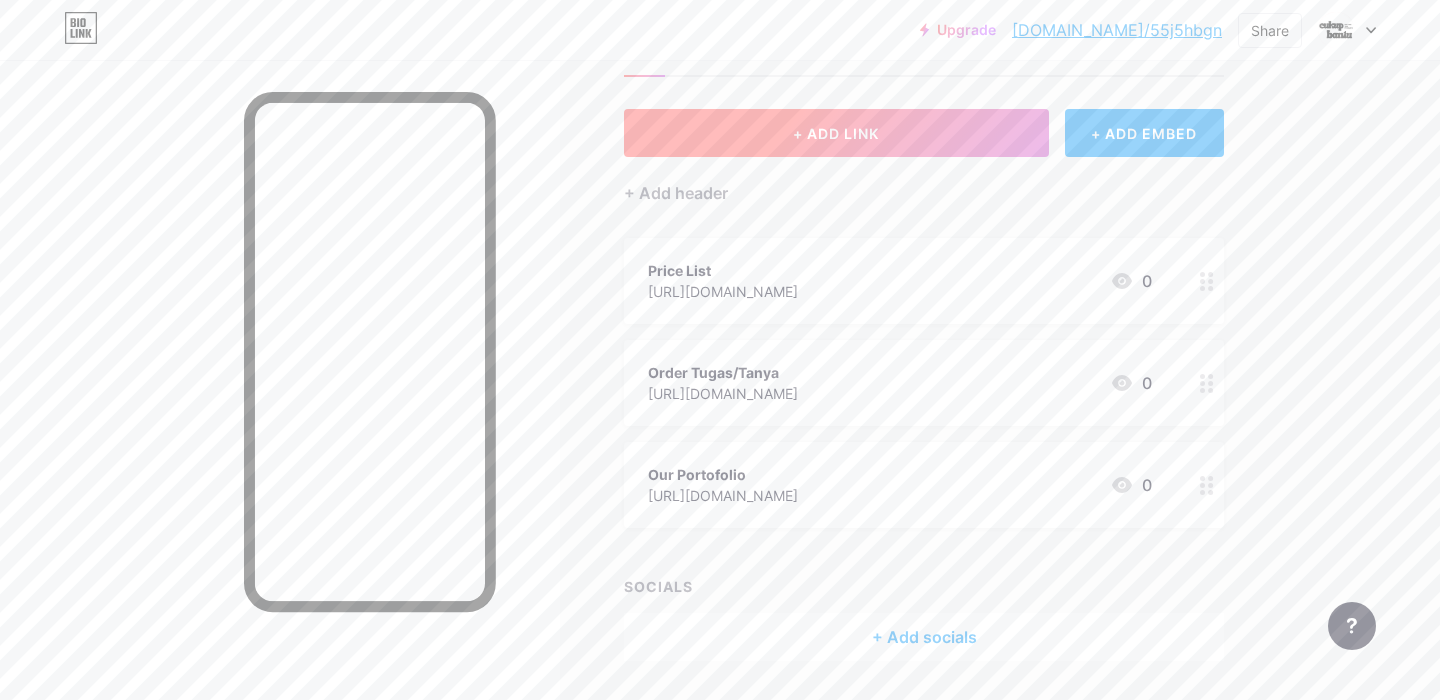 scroll, scrollTop: 0, scrollLeft: 0, axis: both 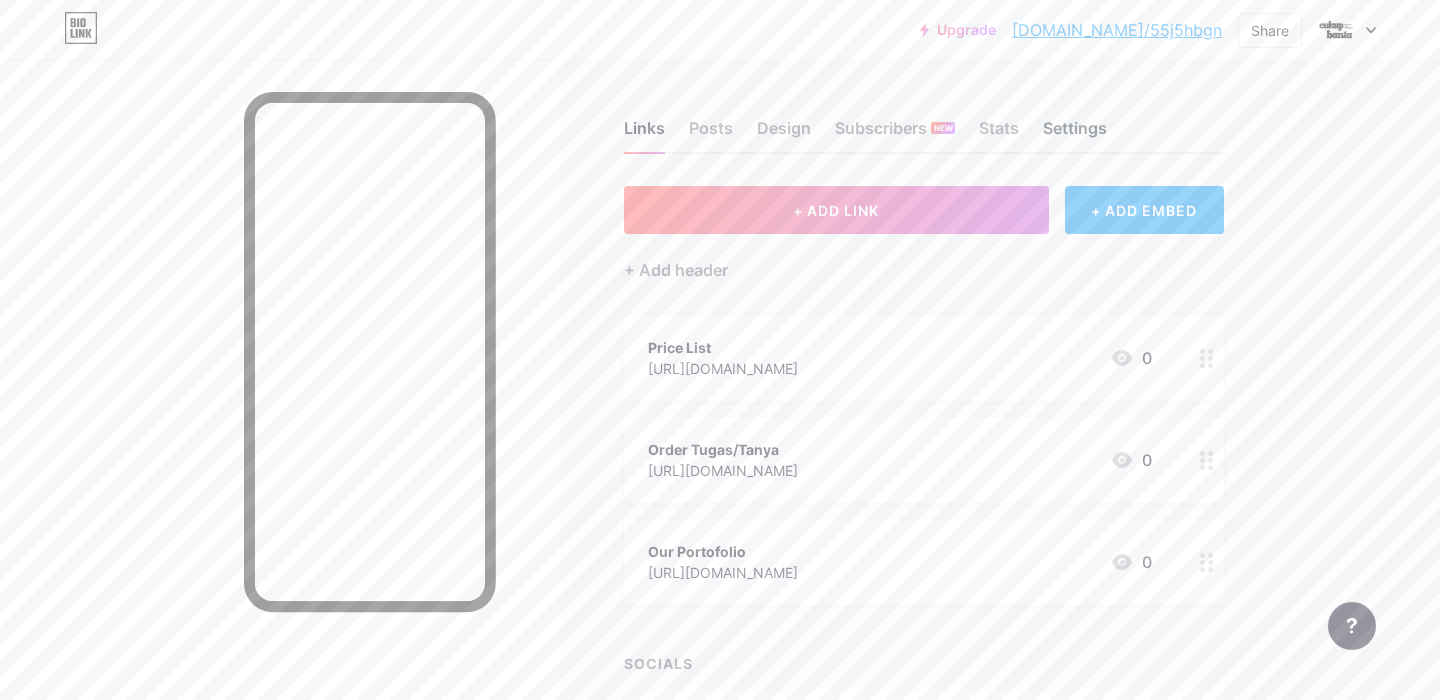 click on "Settings" at bounding box center [1075, 134] 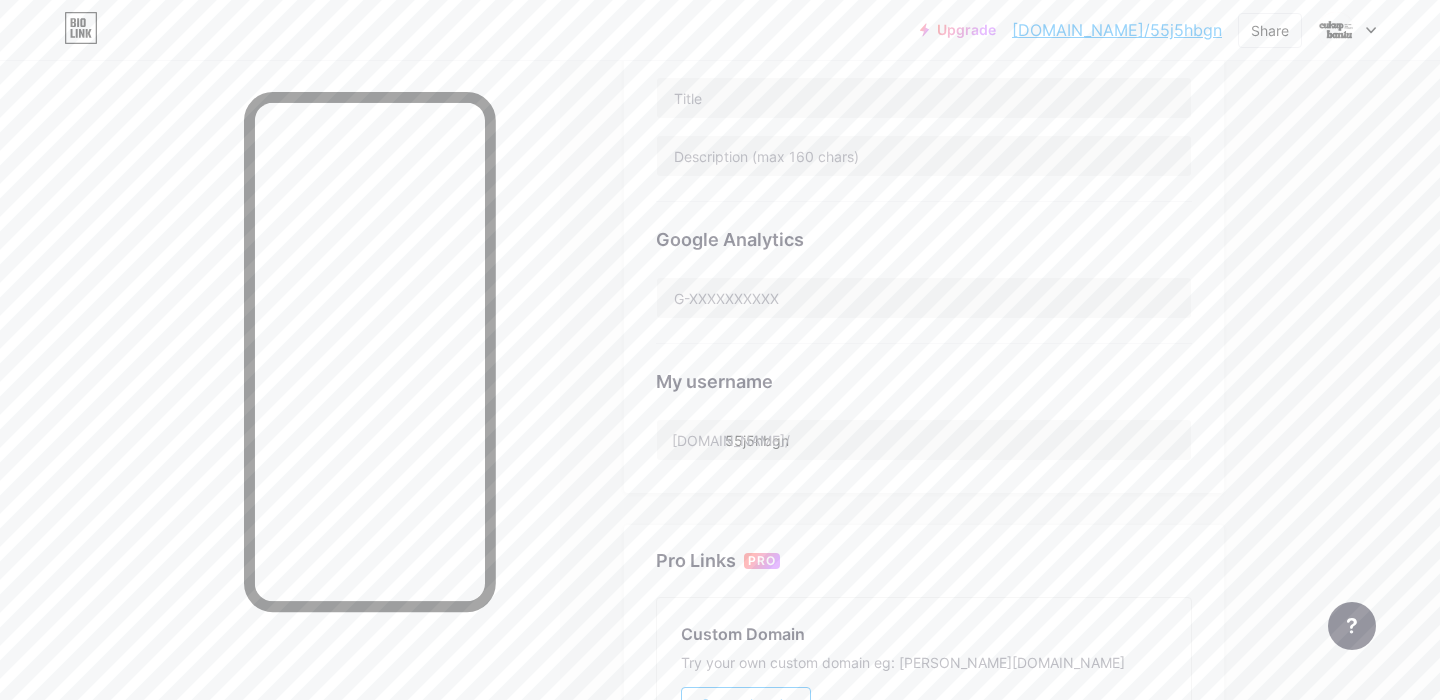 scroll, scrollTop: 507, scrollLeft: 0, axis: vertical 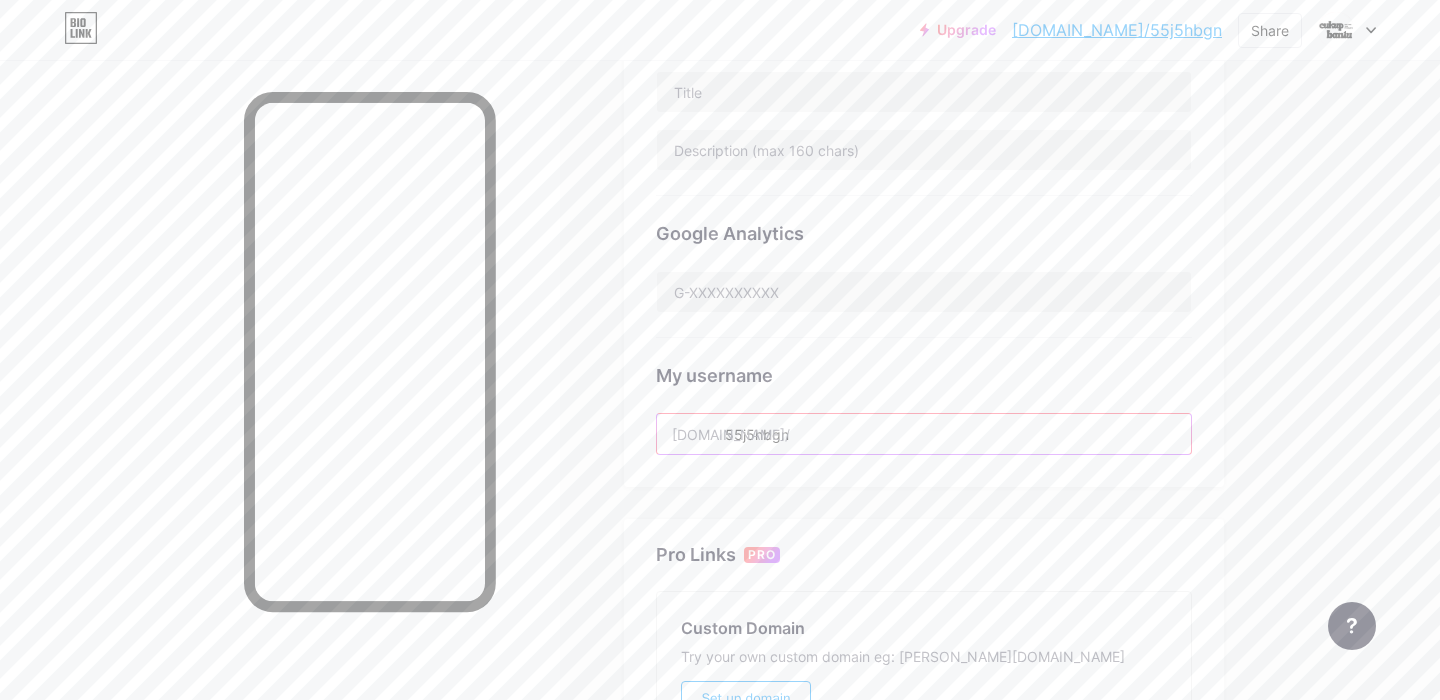 click on "55j5hbgn" at bounding box center (924, 434) 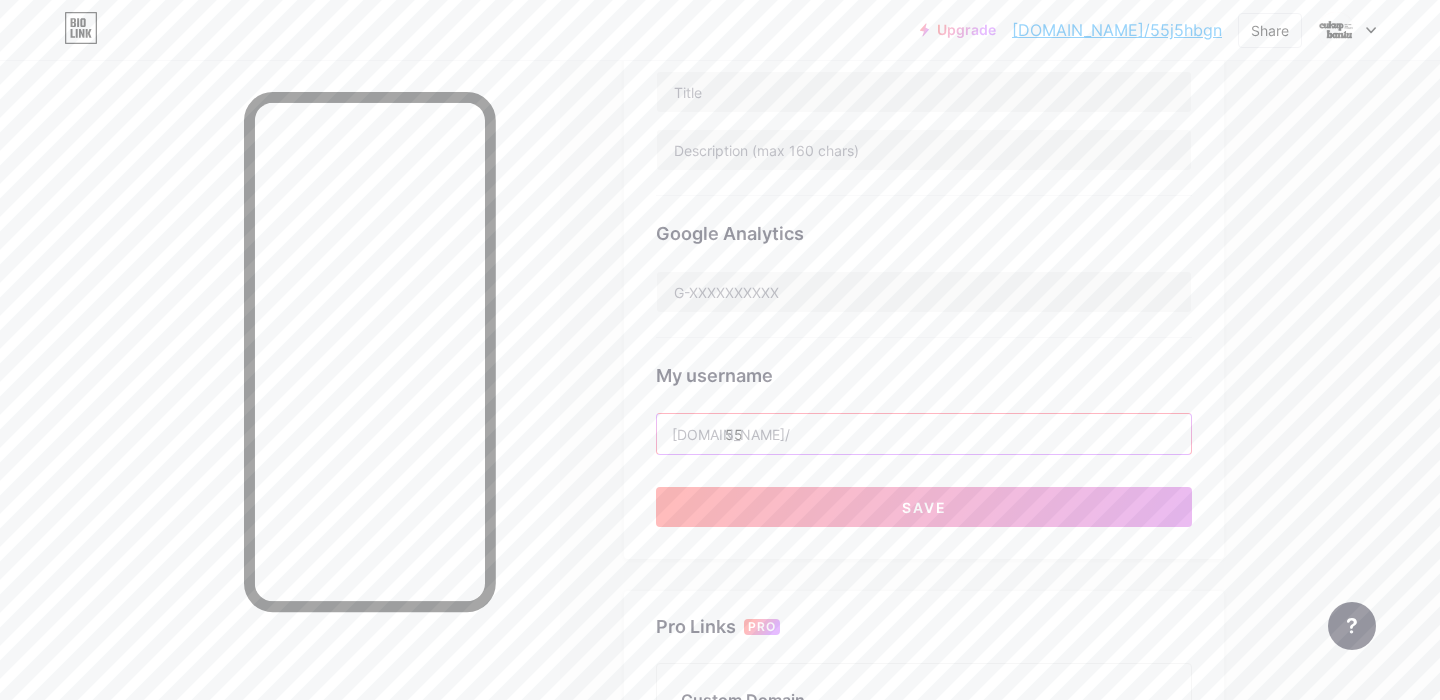 type on "5" 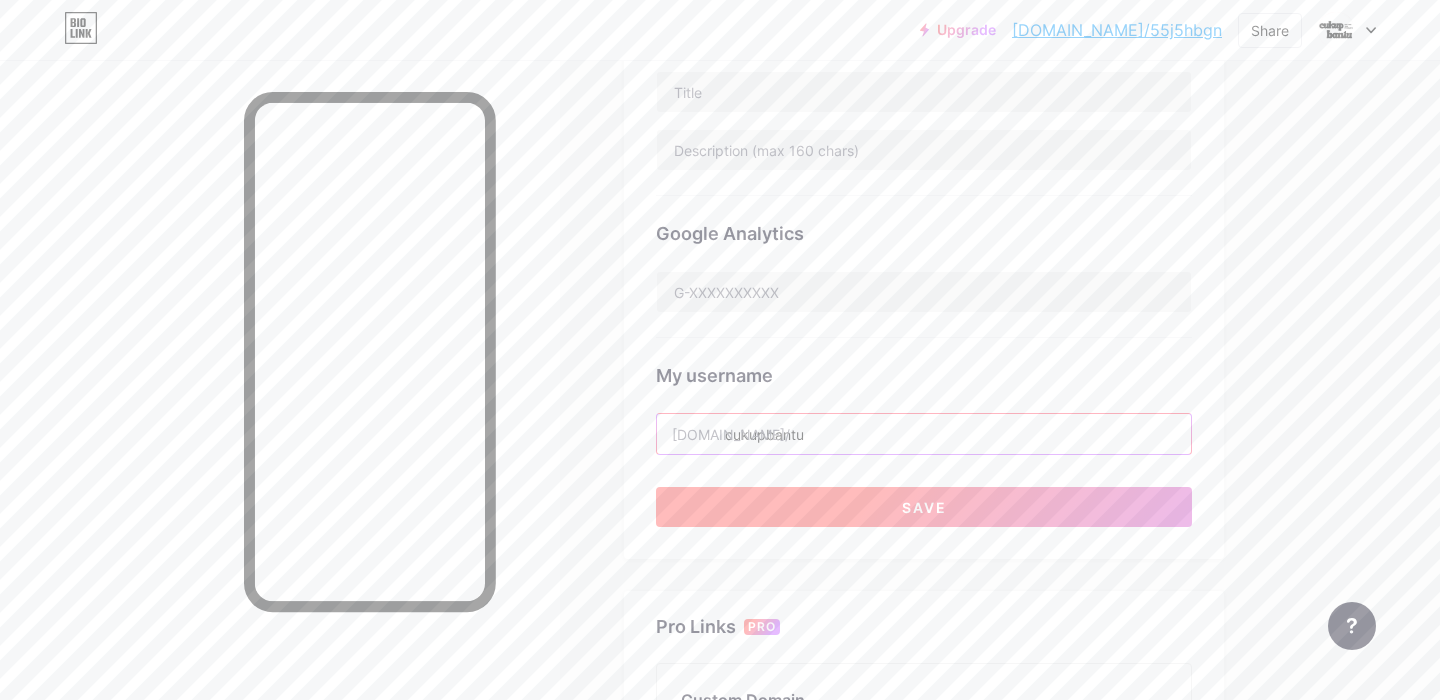 type on "cukupbantu" 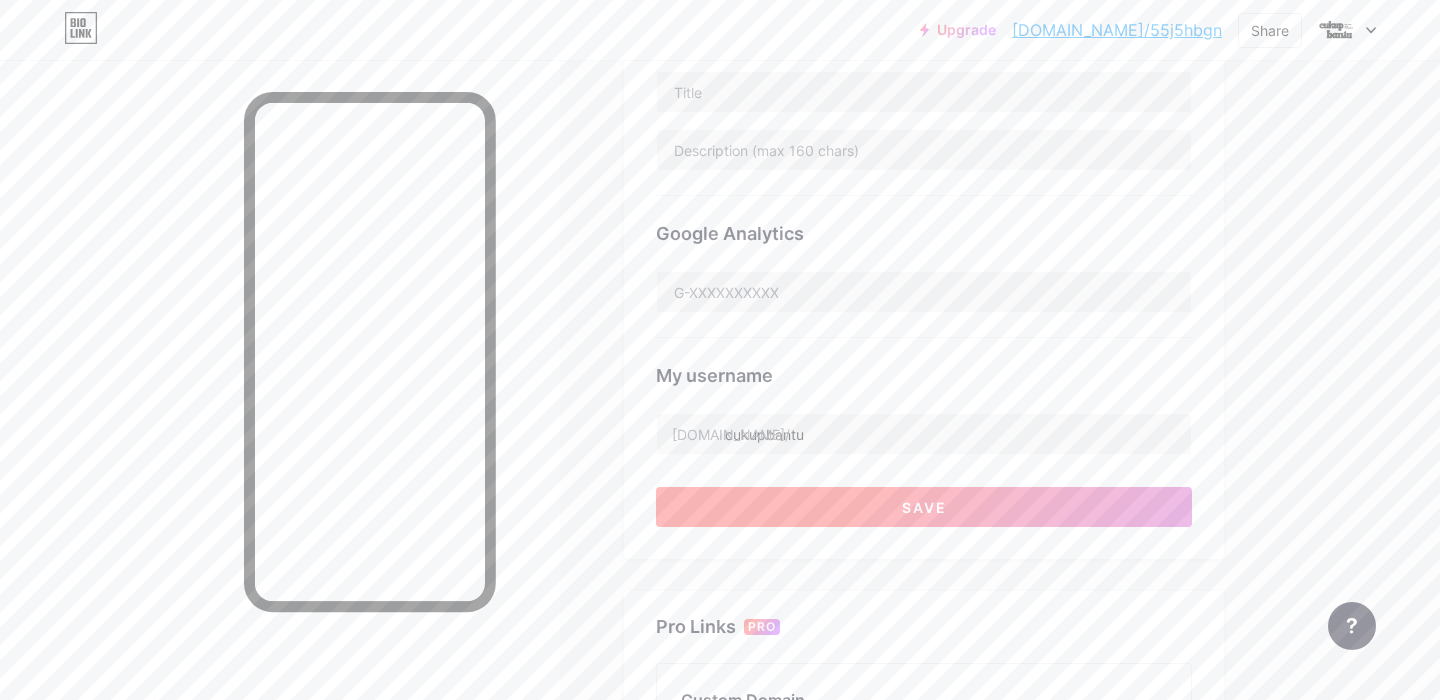 click on "Save" at bounding box center (924, 507) 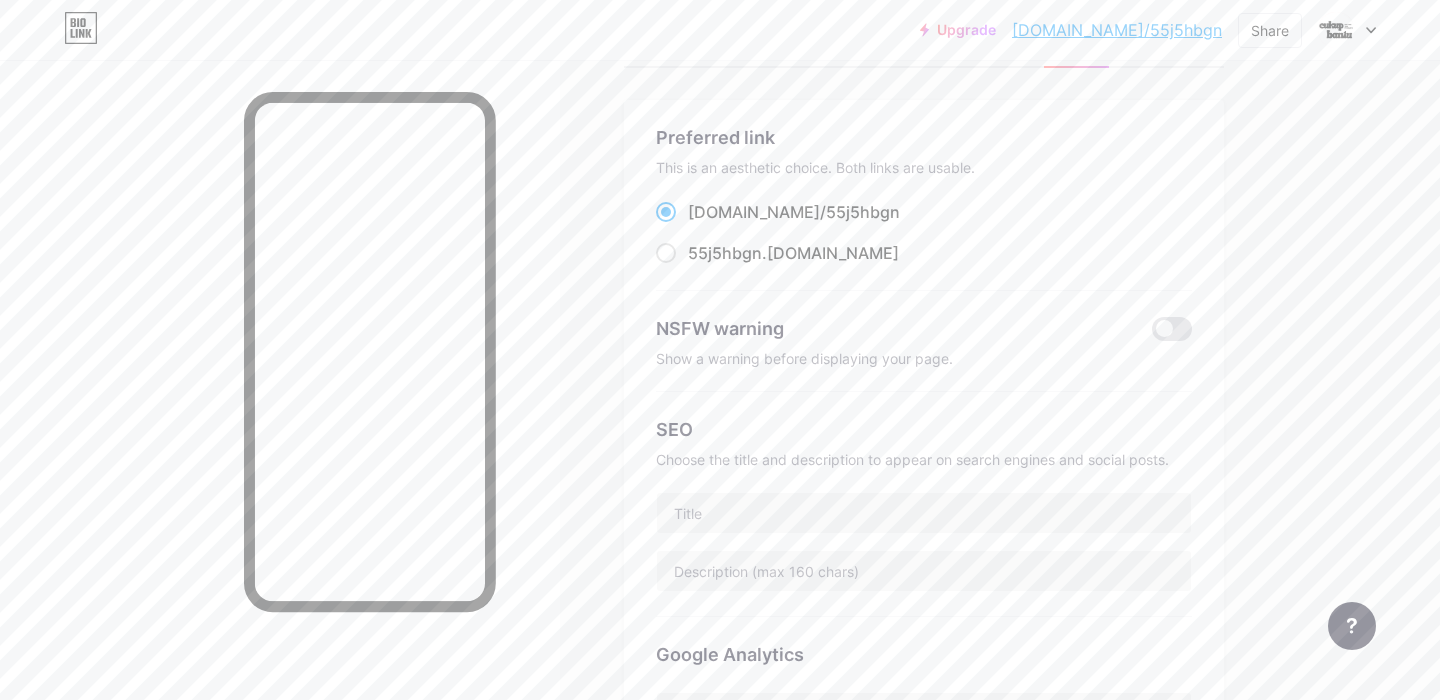 scroll, scrollTop: 0, scrollLeft: 0, axis: both 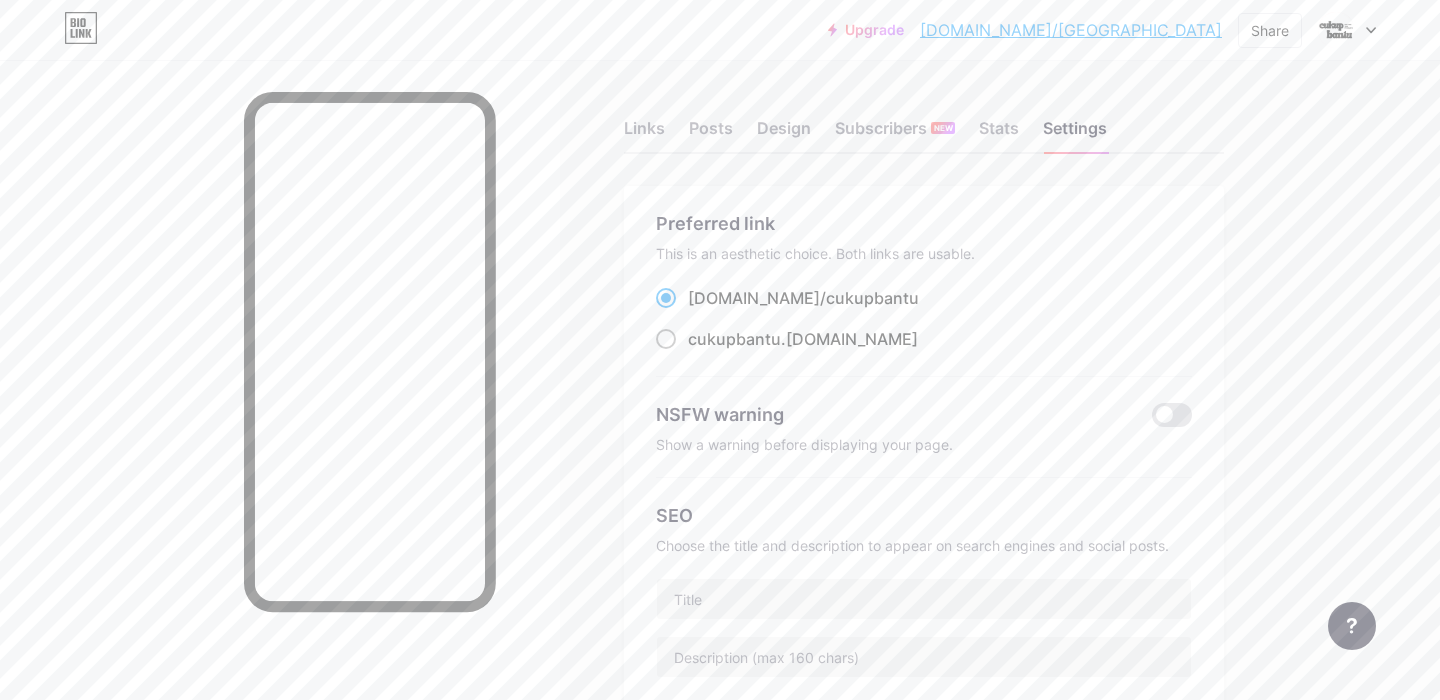 click at bounding box center (666, 339) 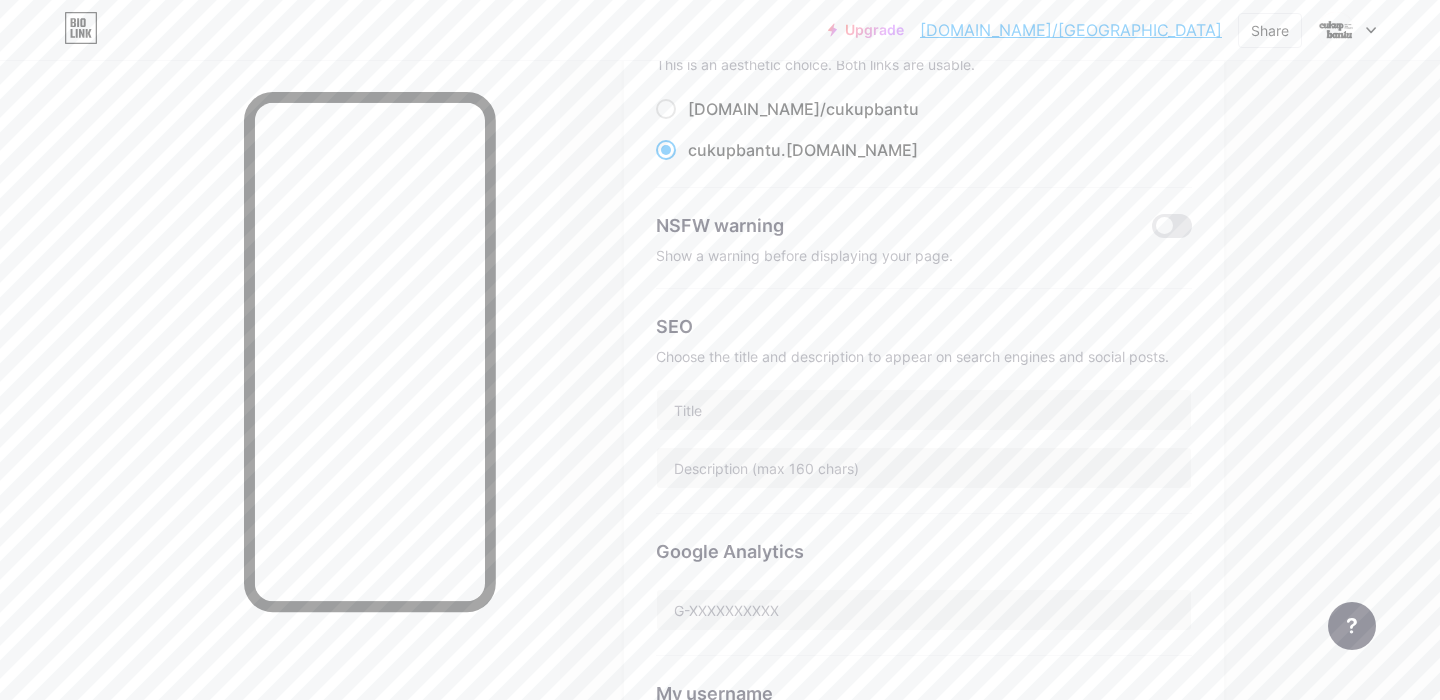 scroll, scrollTop: 182, scrollLeft: 0, axis: vertical 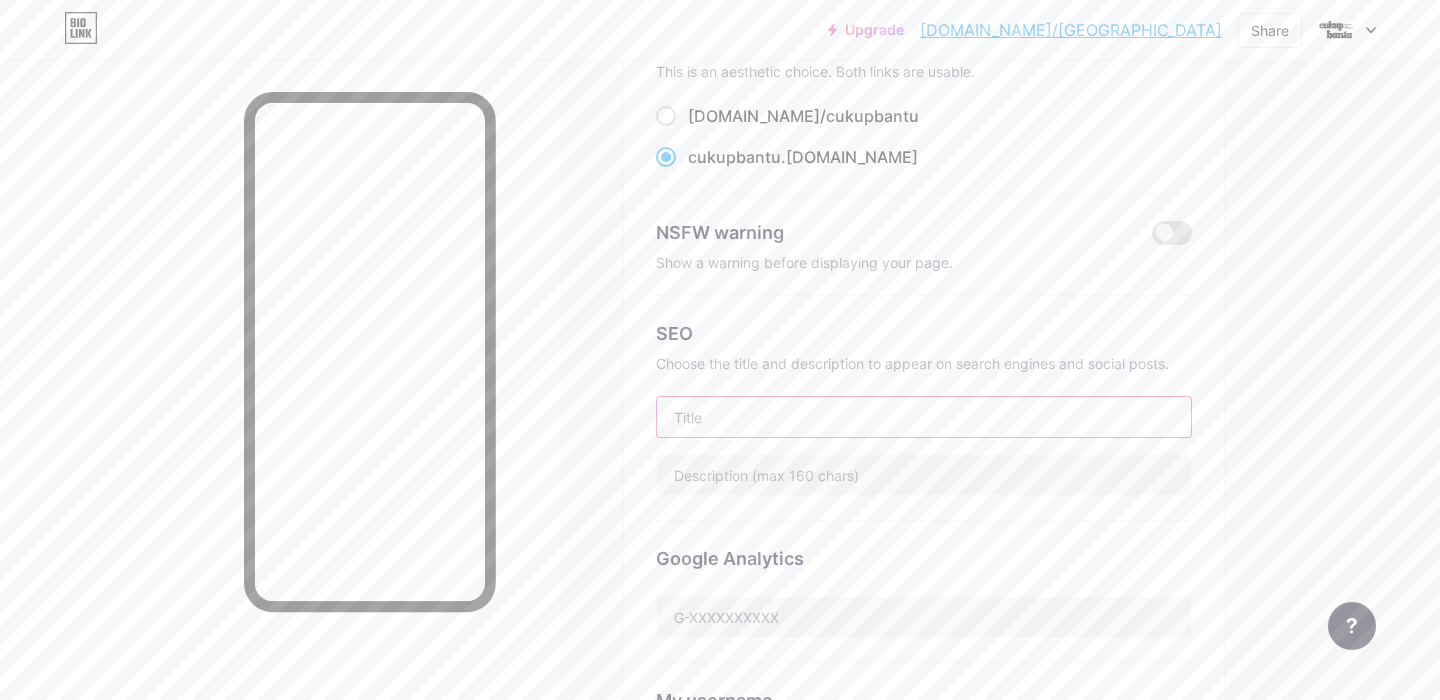 click at bounding box center (924, 417) 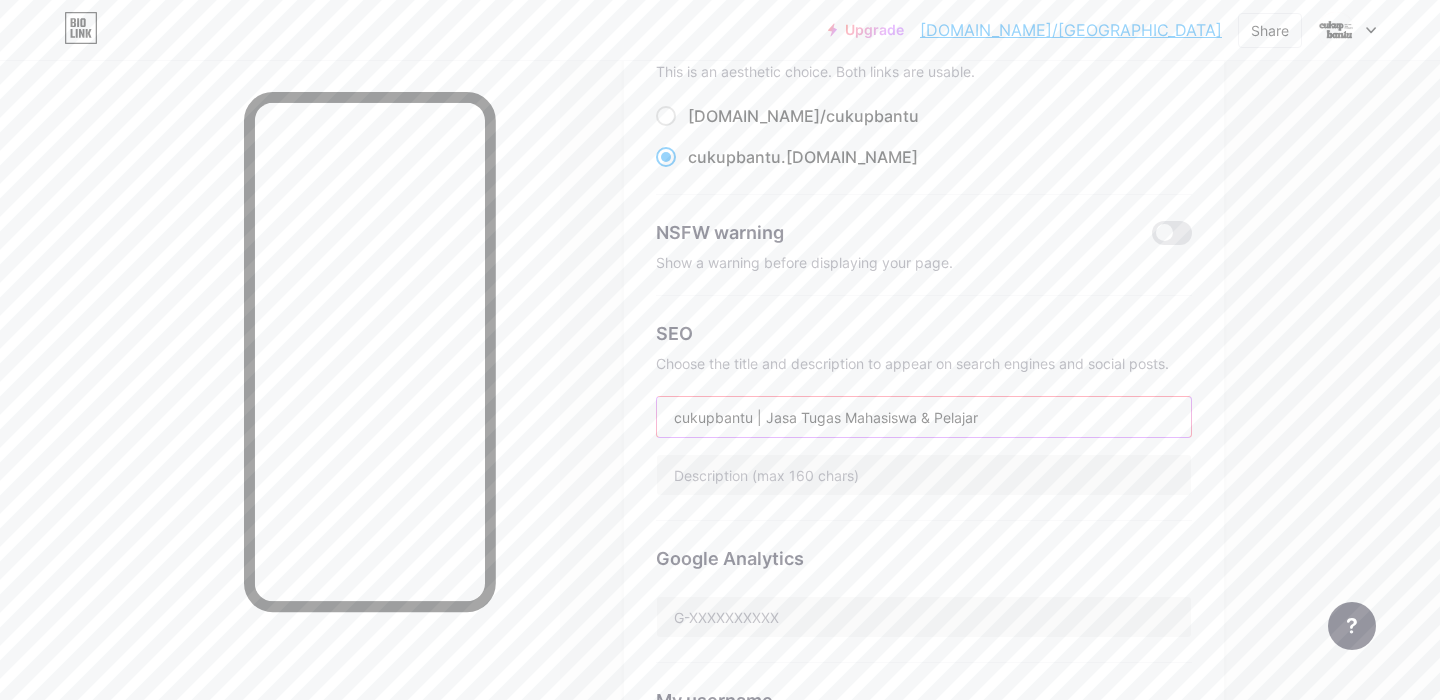 drag, startPoint x: 928, startPoint y: 415, endPoint x: 847, endPoint y: 415, distance: 81 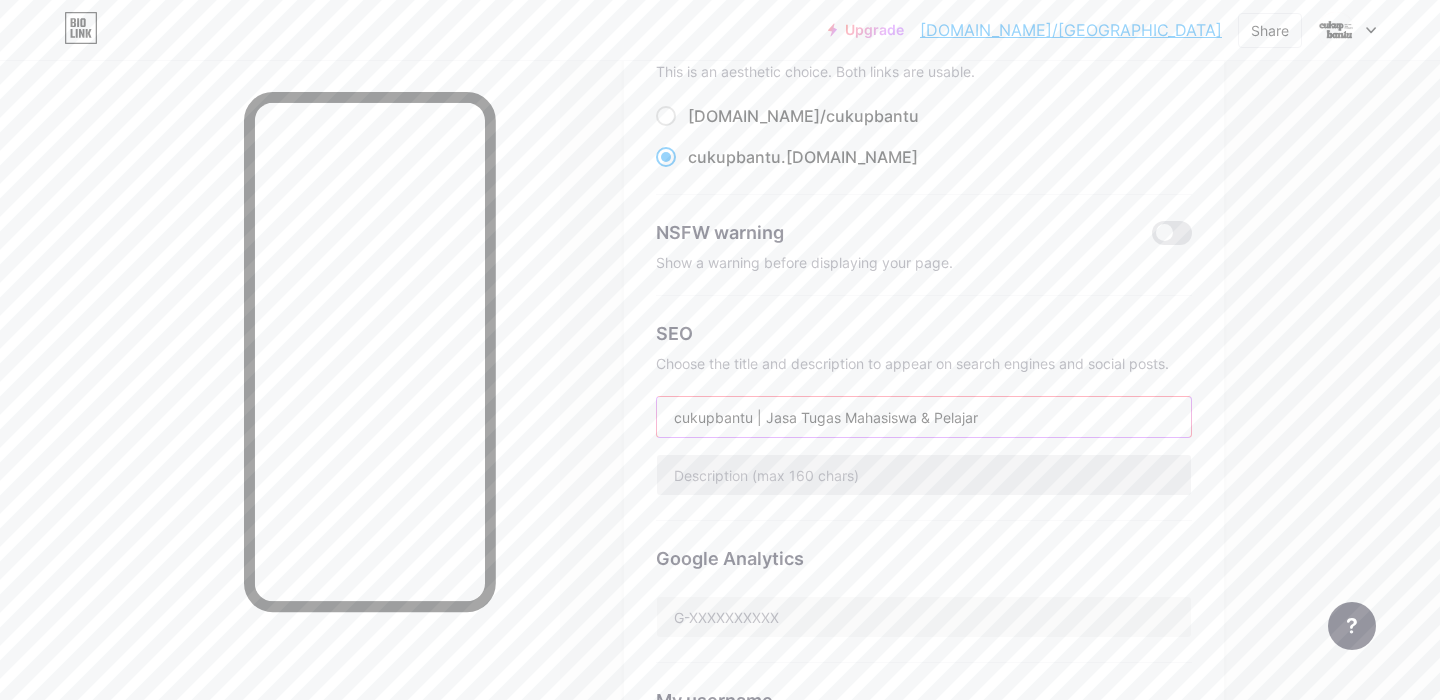 type on "cukupbantu | Jasa Tugas Mahasiswa & Pelajar" 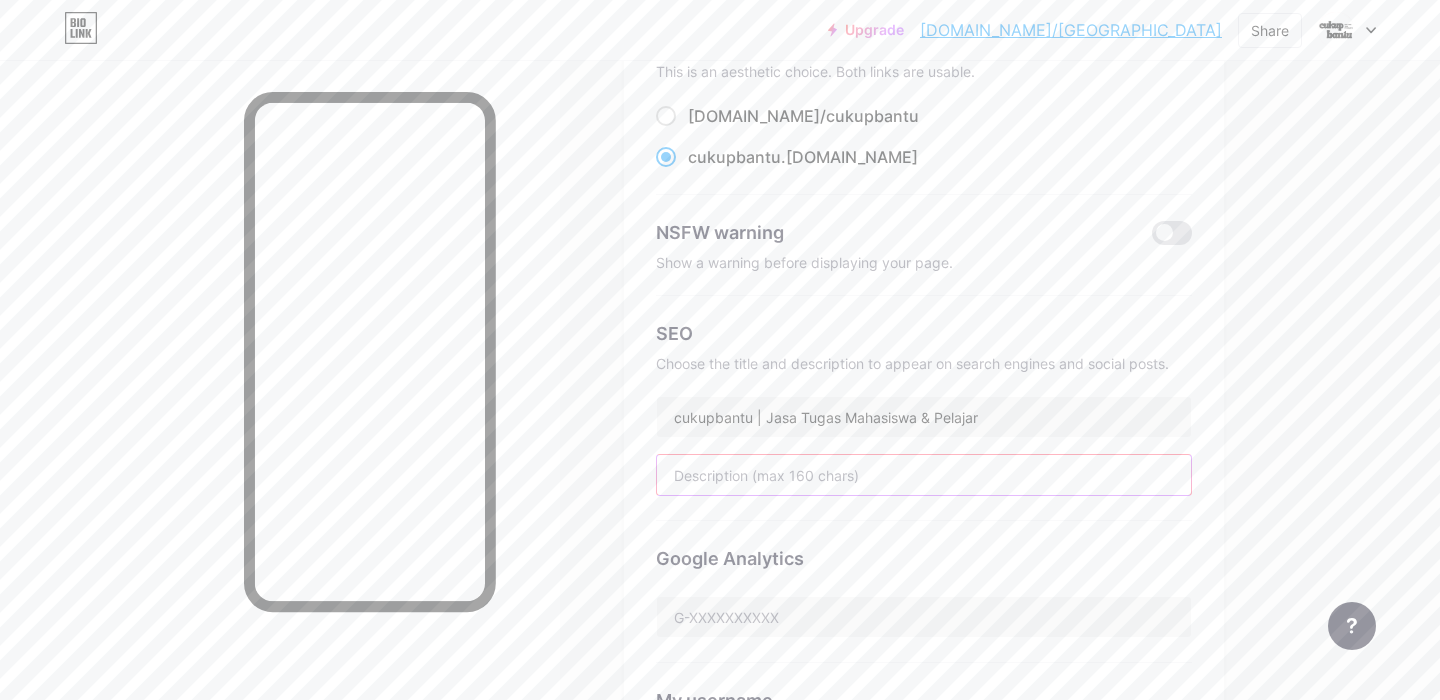 click at bounding box center [924, 475] 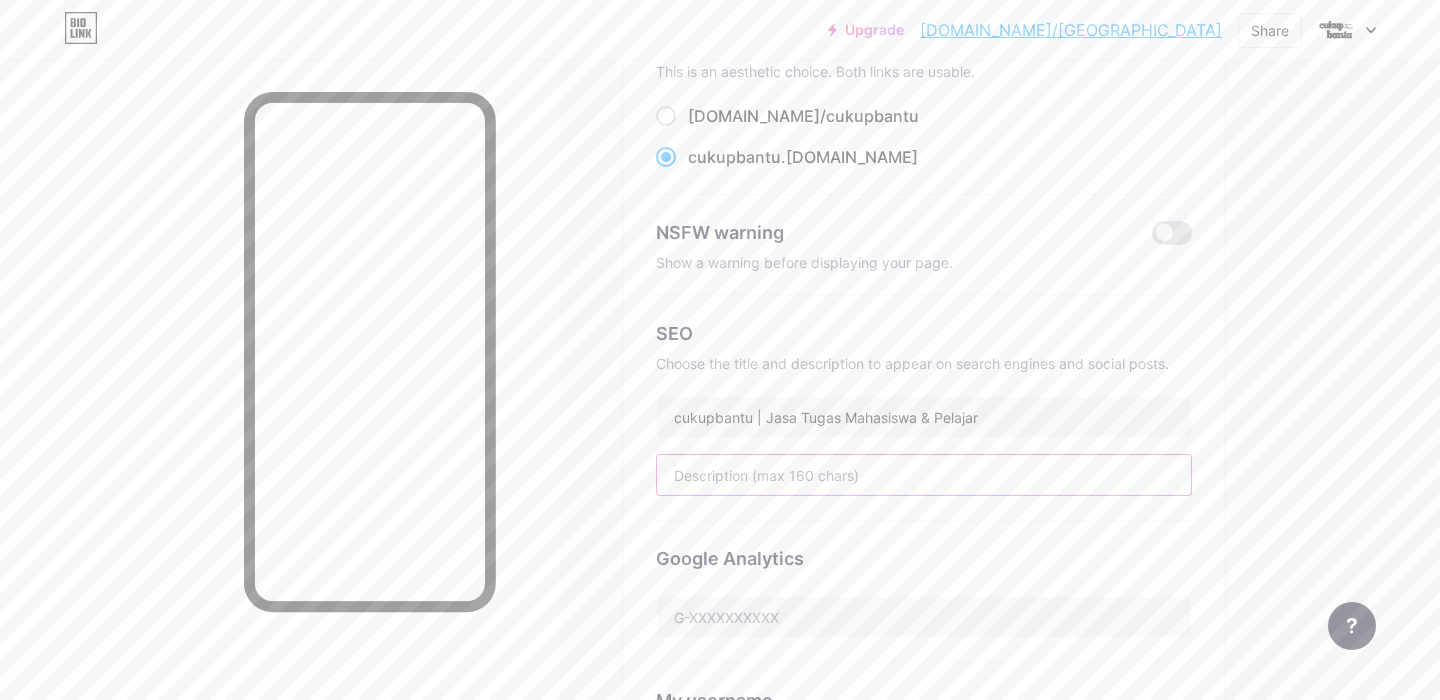 paste on "Tugas menumpuk, waktu mepet, bingung mulai dari mana? Serahkan pada kami. #cukupbantu sekarang juga!"" 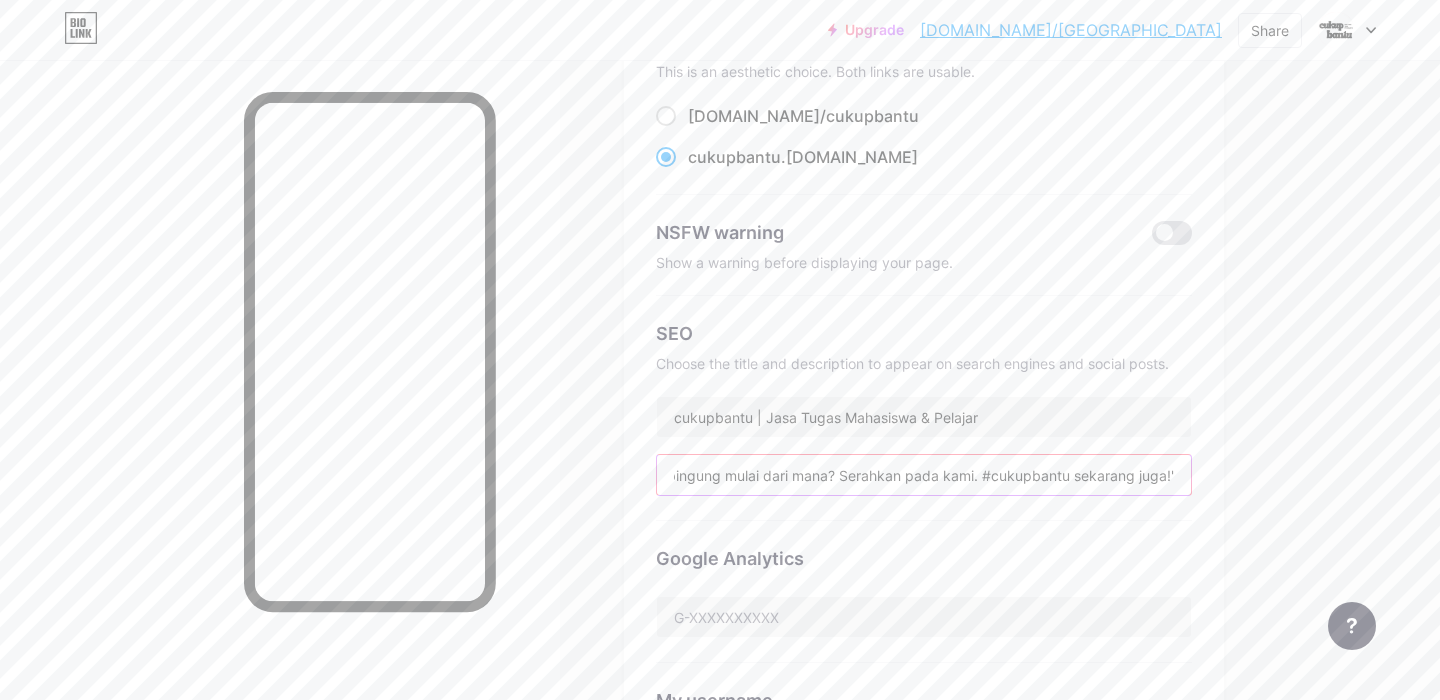 type on "Tugas menumpuk, waktu mepet, bingung mulai dari mana? Serahkan pada kami. #cukupbantu sekarang juga!" 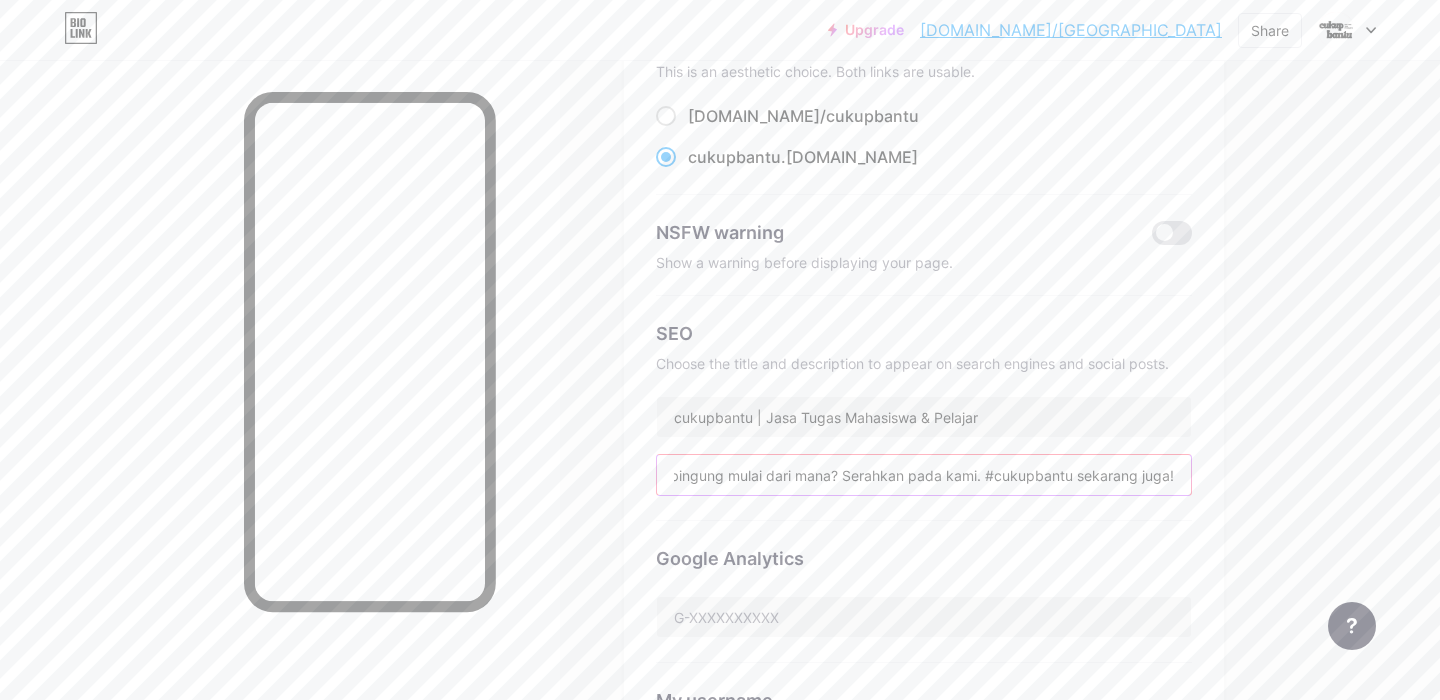 scroll, scrollTop: 0, scrollLeft: 221, axis: horizontal 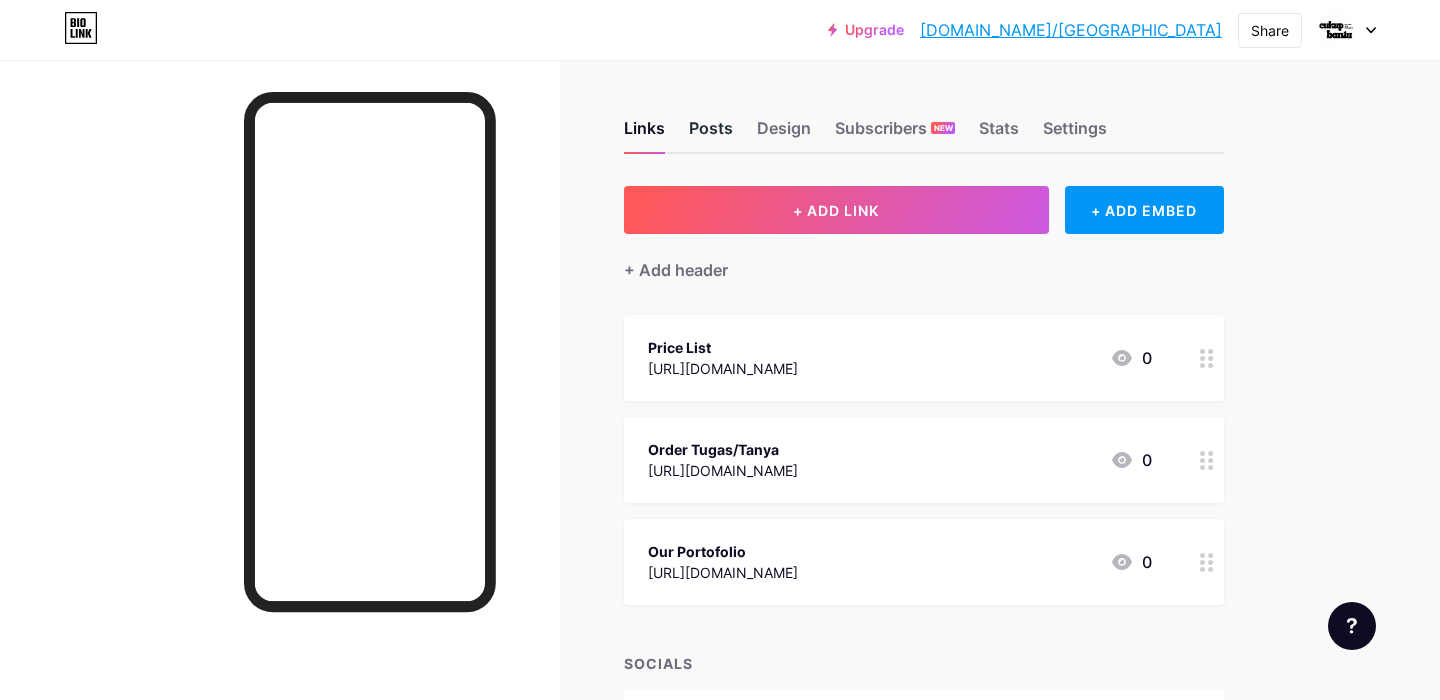 click on "Posts" at bounding box center [711, 134] 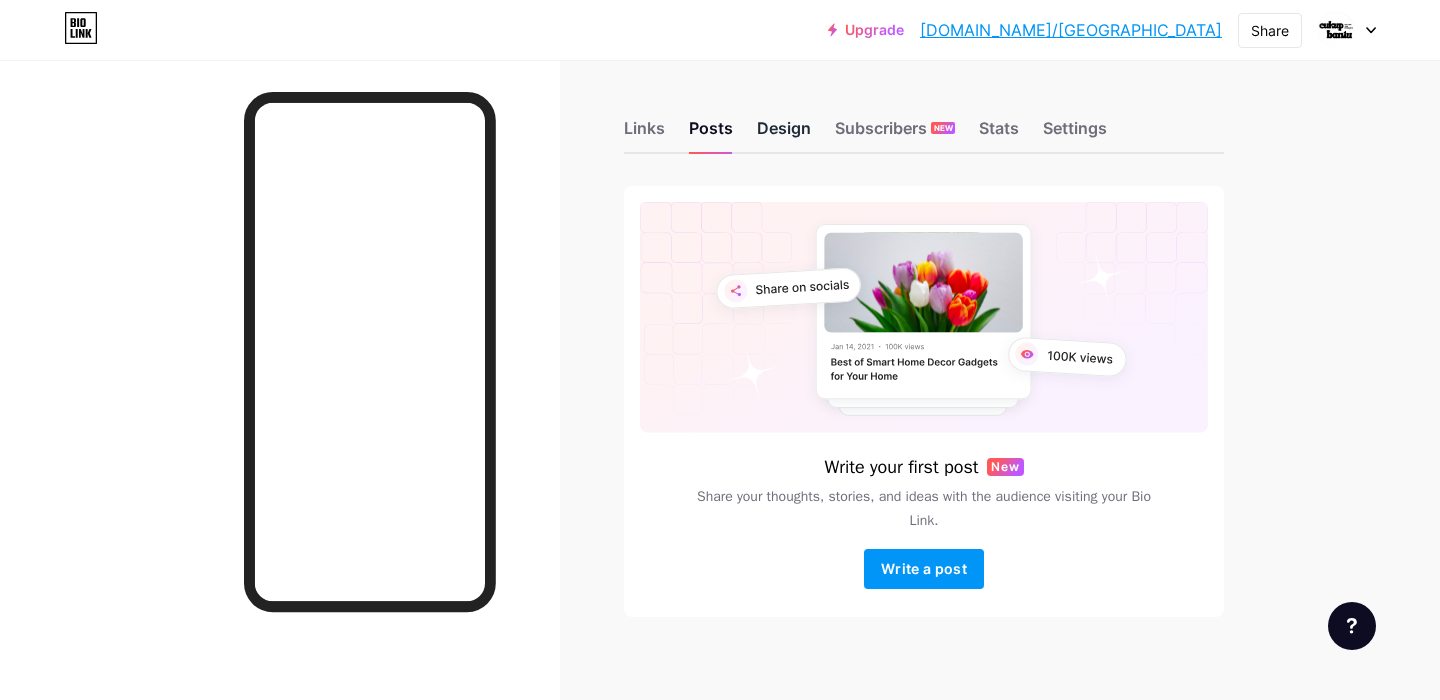 click on "Design" at bounding box center [784, 134] 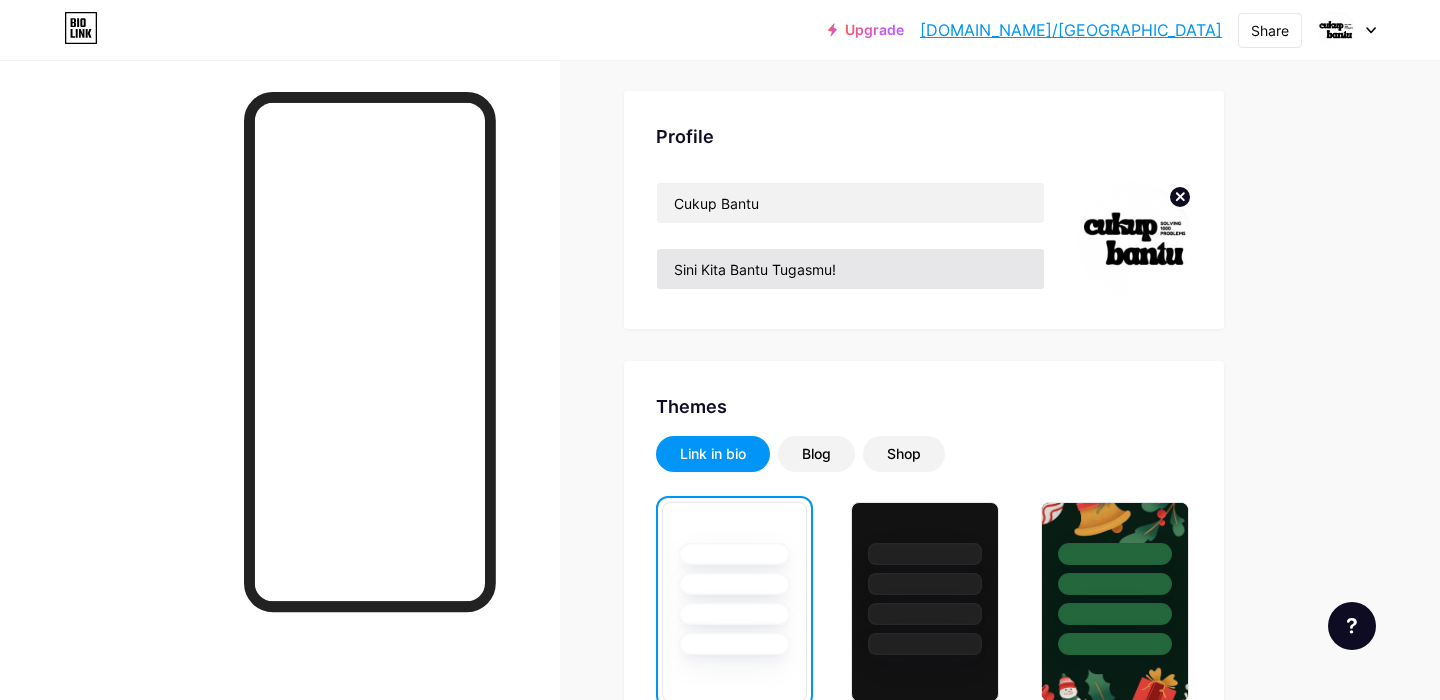 scroll, scrollTop: 104, scrollLeft: 0, axis: vertical 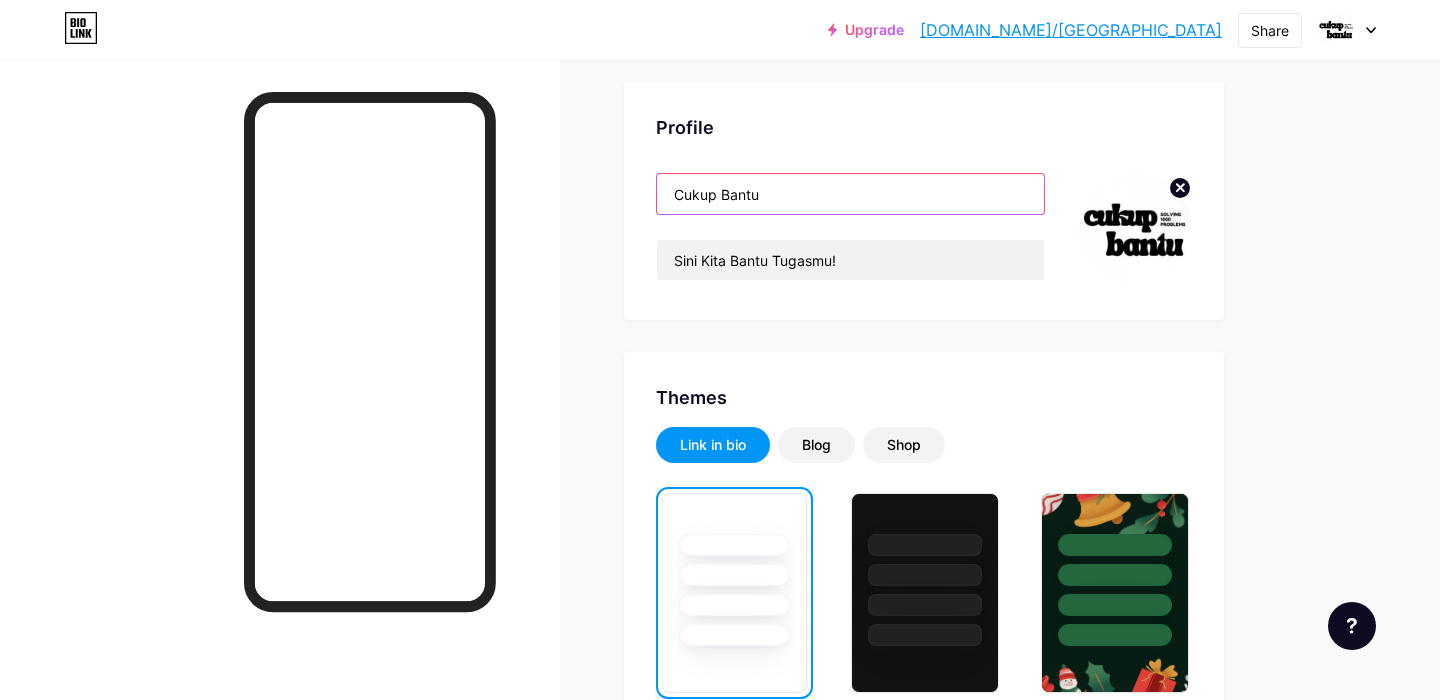 drag, startPoint x: 817, startPoint y: 199, endPoint x: 639, endPoint y: 198, distance: 178.0028 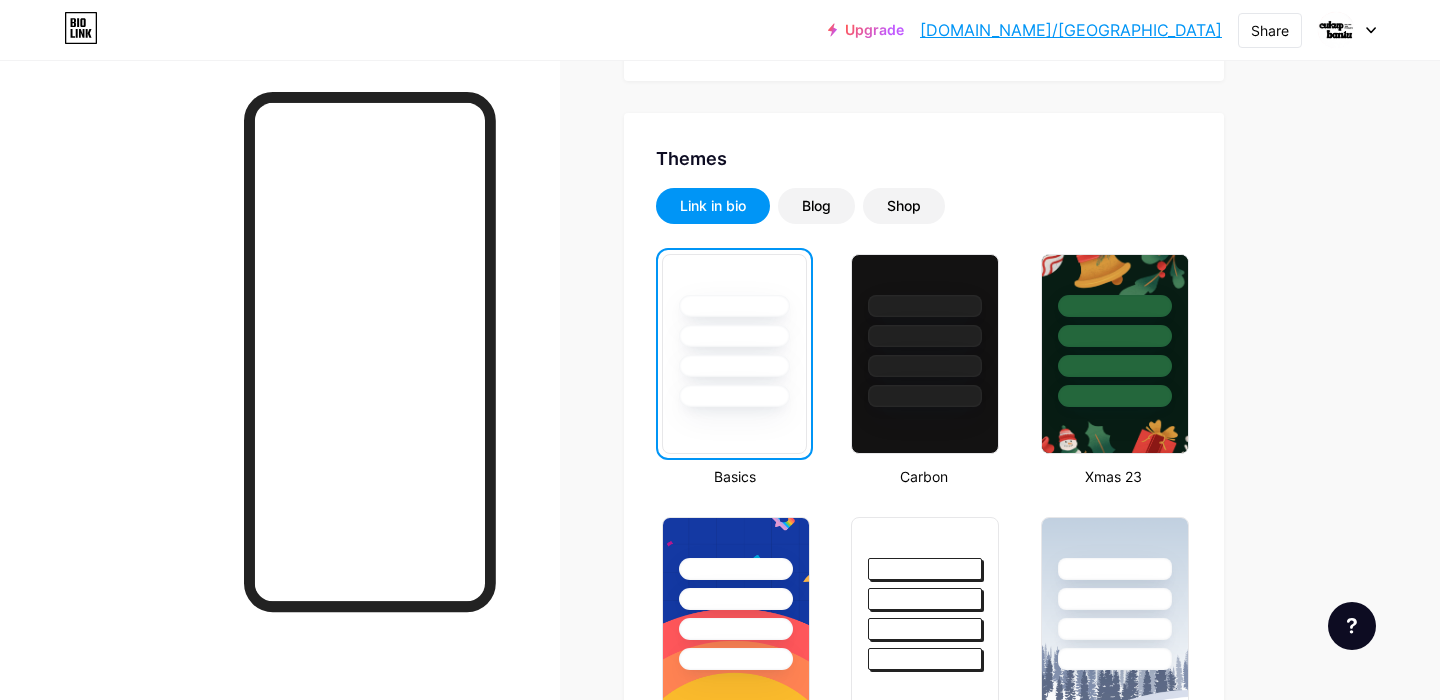 scroll, scrollTop: 436, scrollLeft: 0, axis: vertical 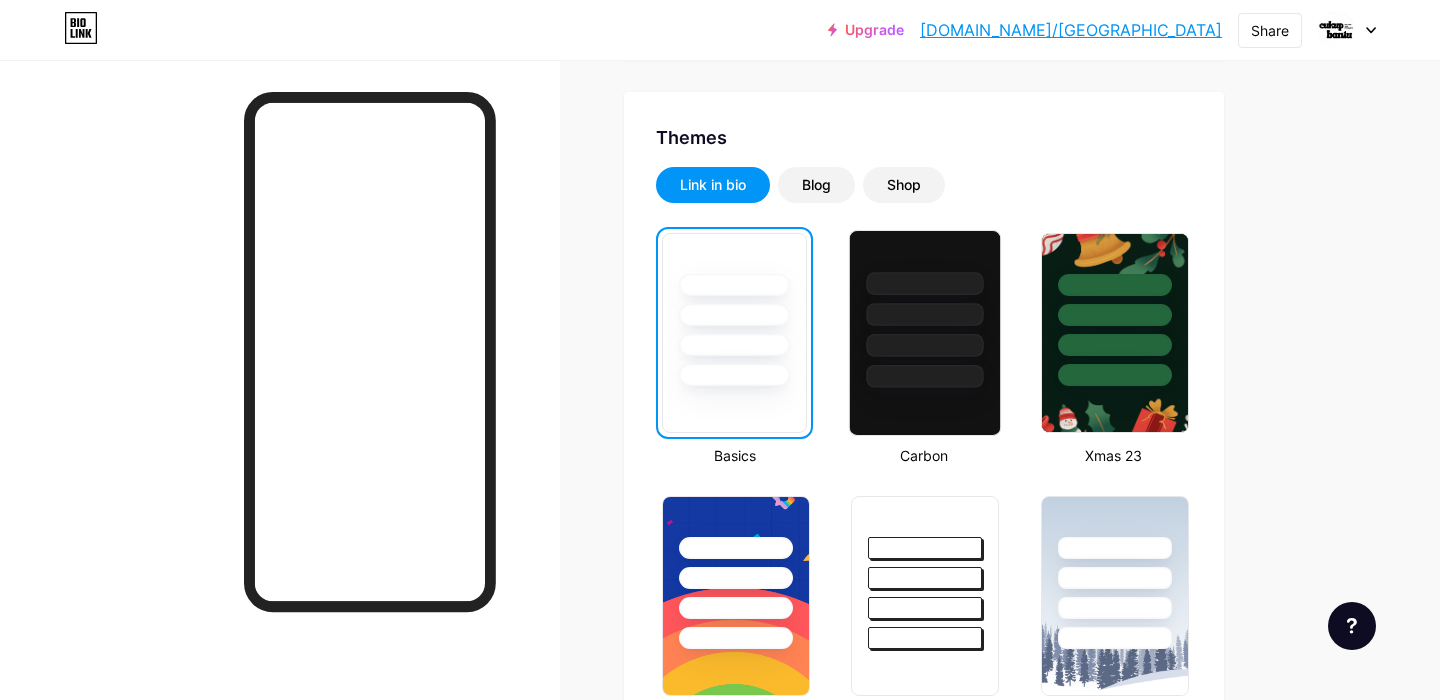 type 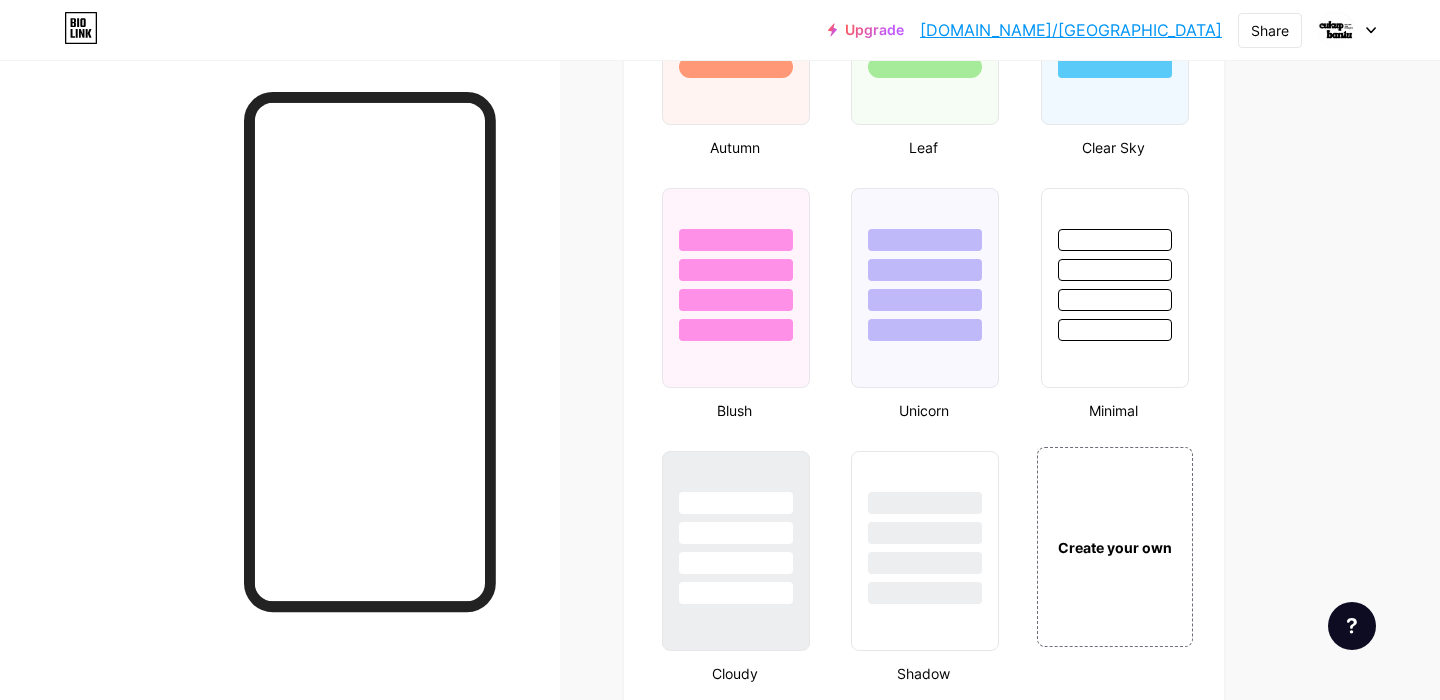scroll, scrollTop: 2116, scrollLeft: 0, axis: vertical 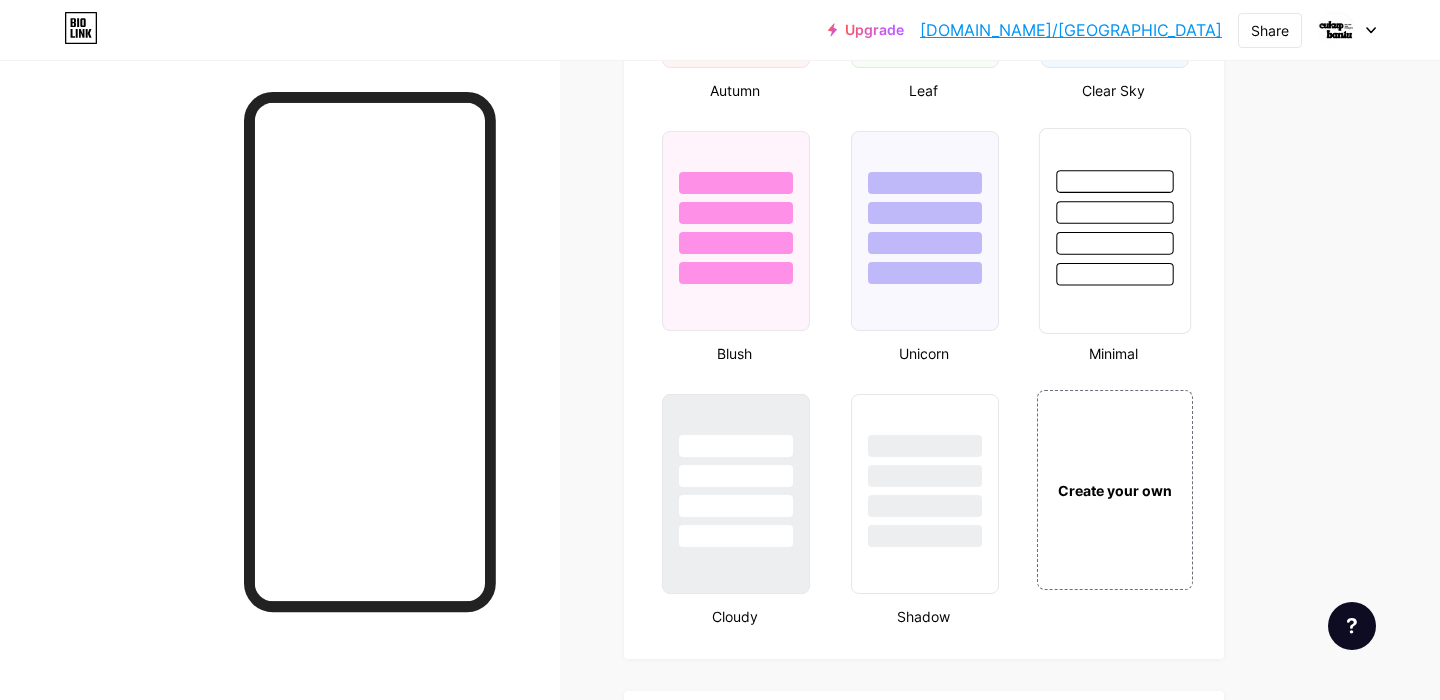 click at bounding box center [1114, 274] 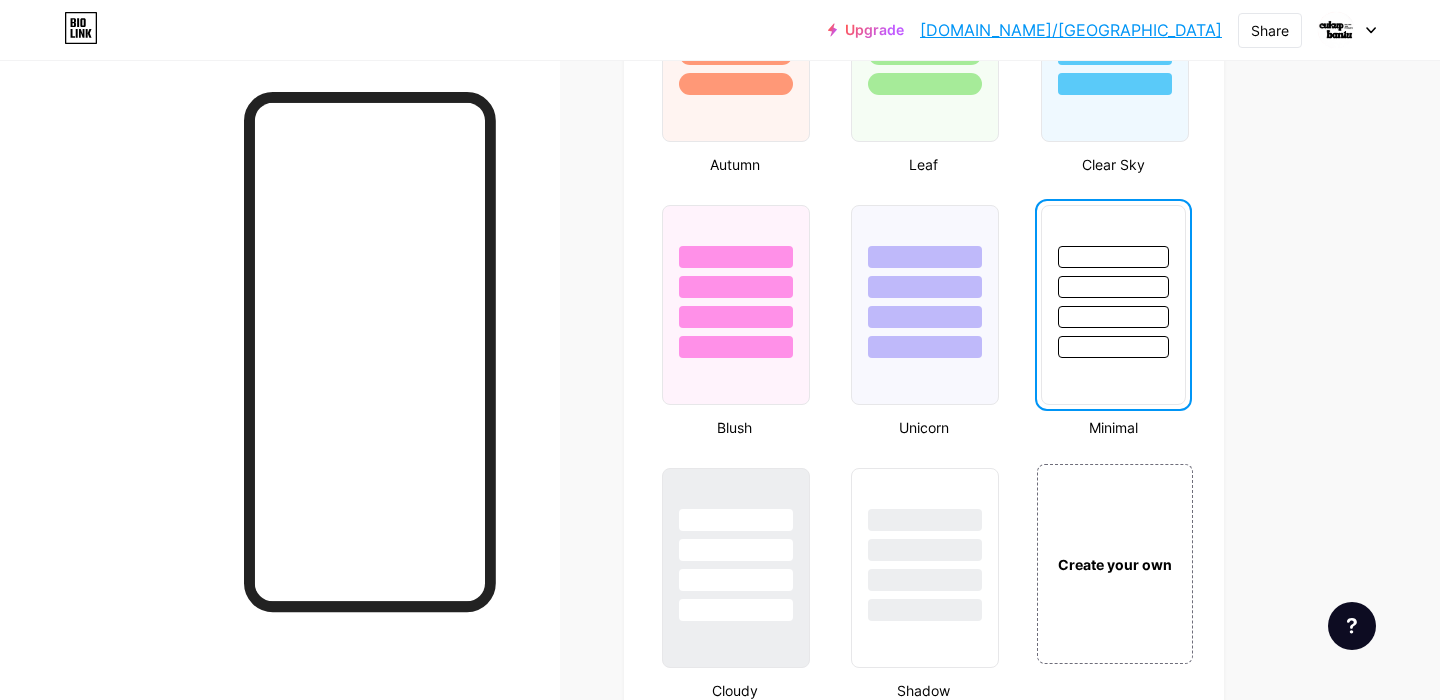 scroll, scrollTop: 2047, scrollLeft: 0, axis: vertical 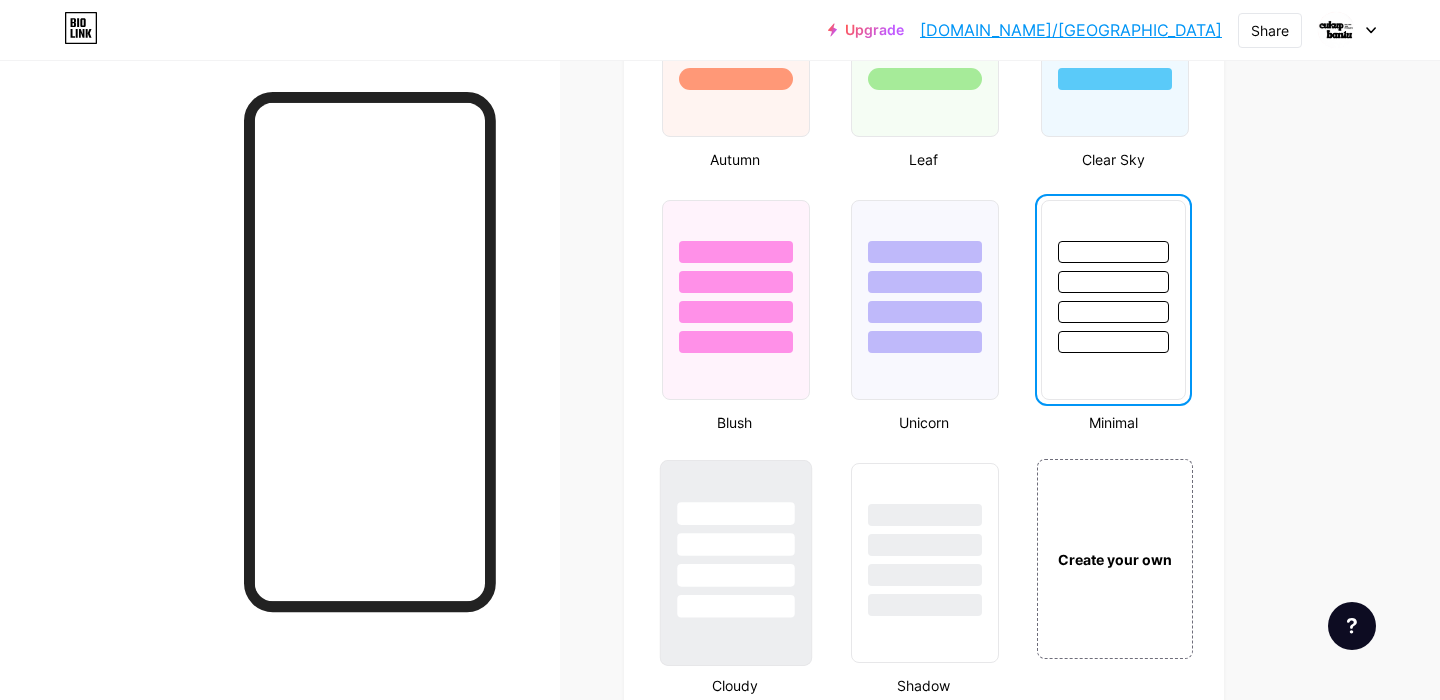 click at bounding box center [735, 575] 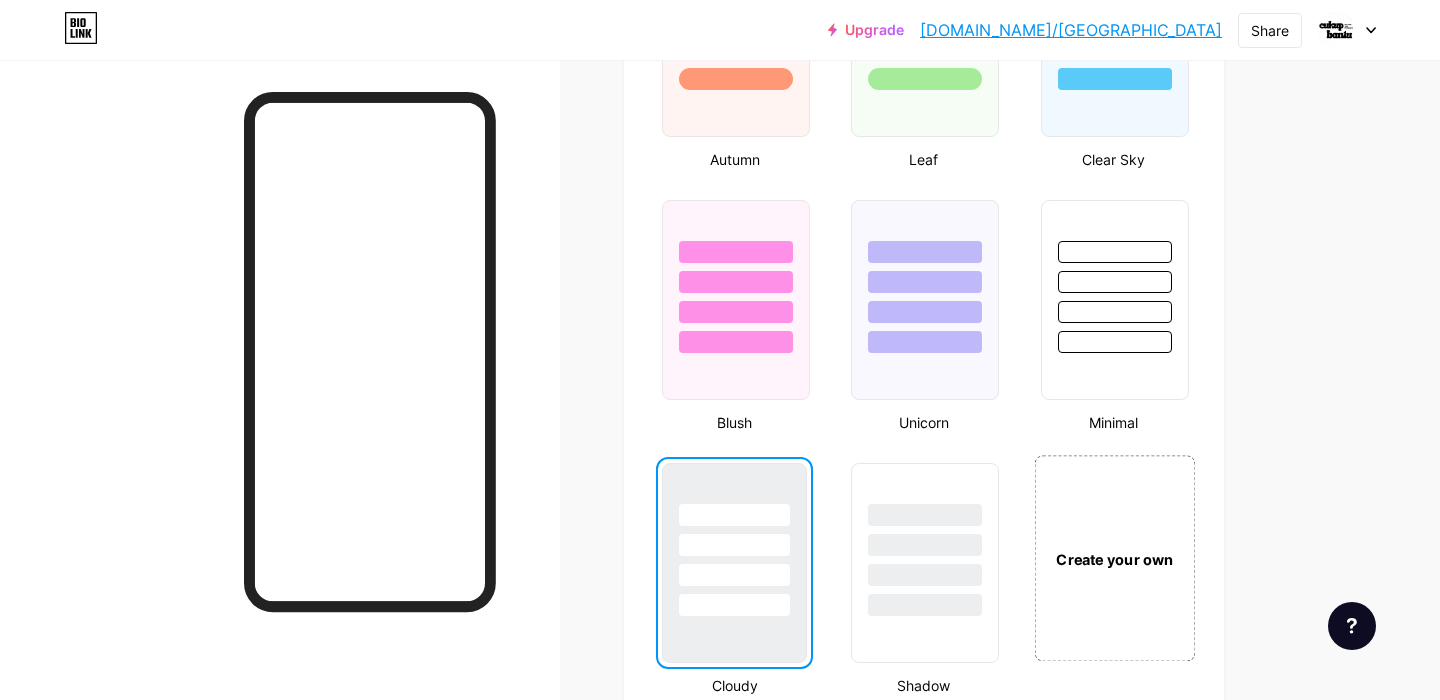 click on "Create your own" at bounding box center (1114, 558) 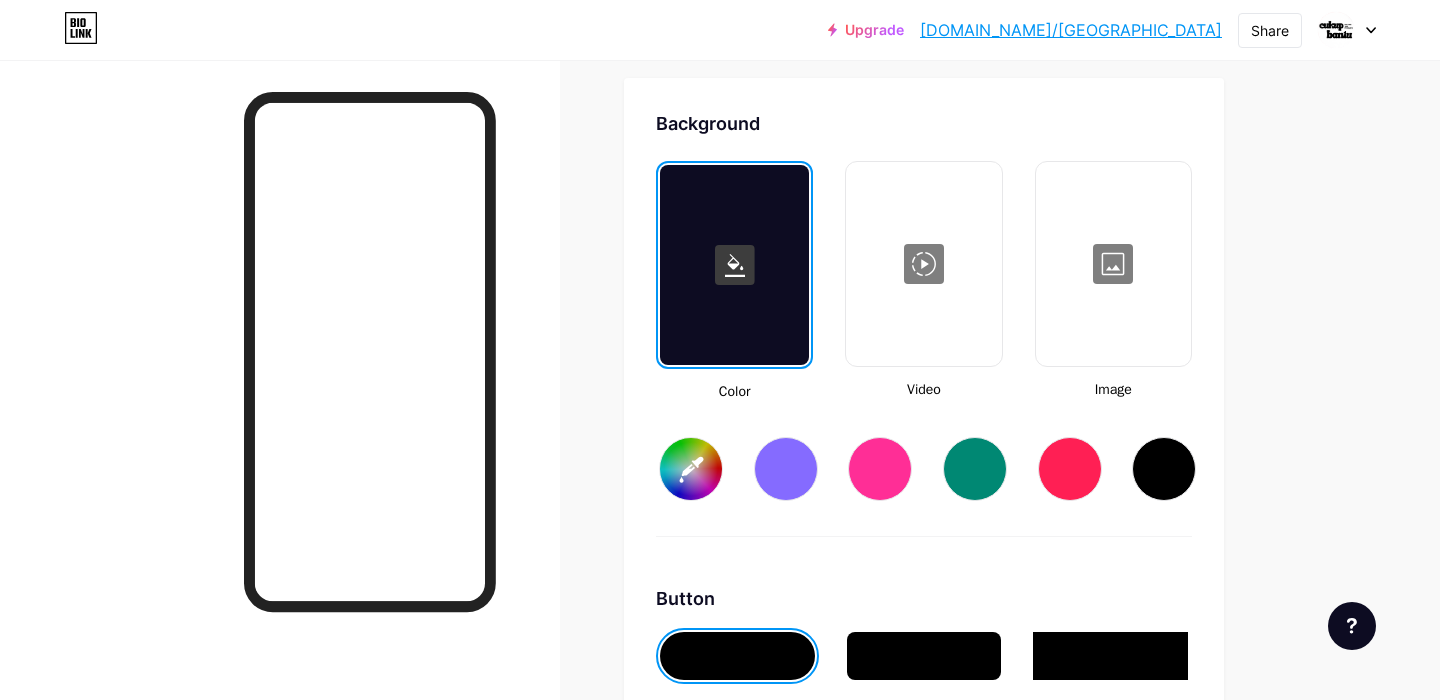 type on "#ffffff" 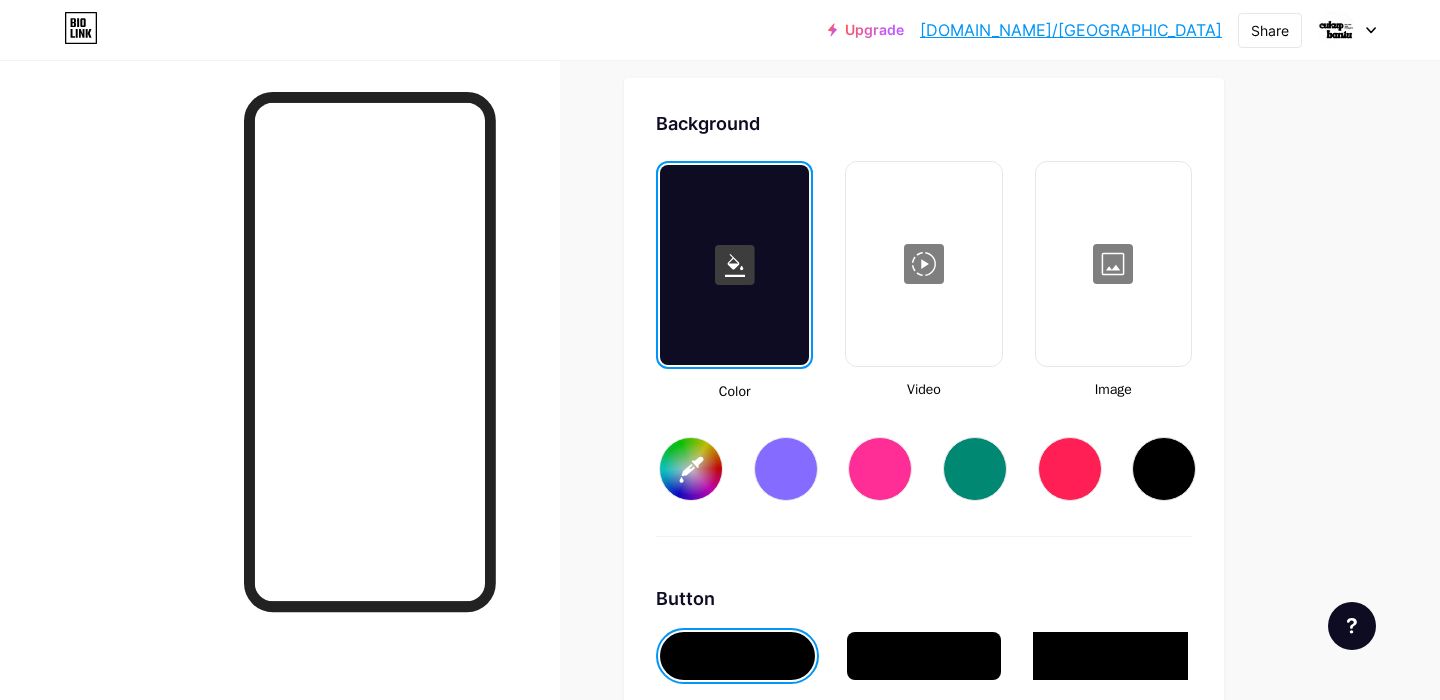 type on "#000000" 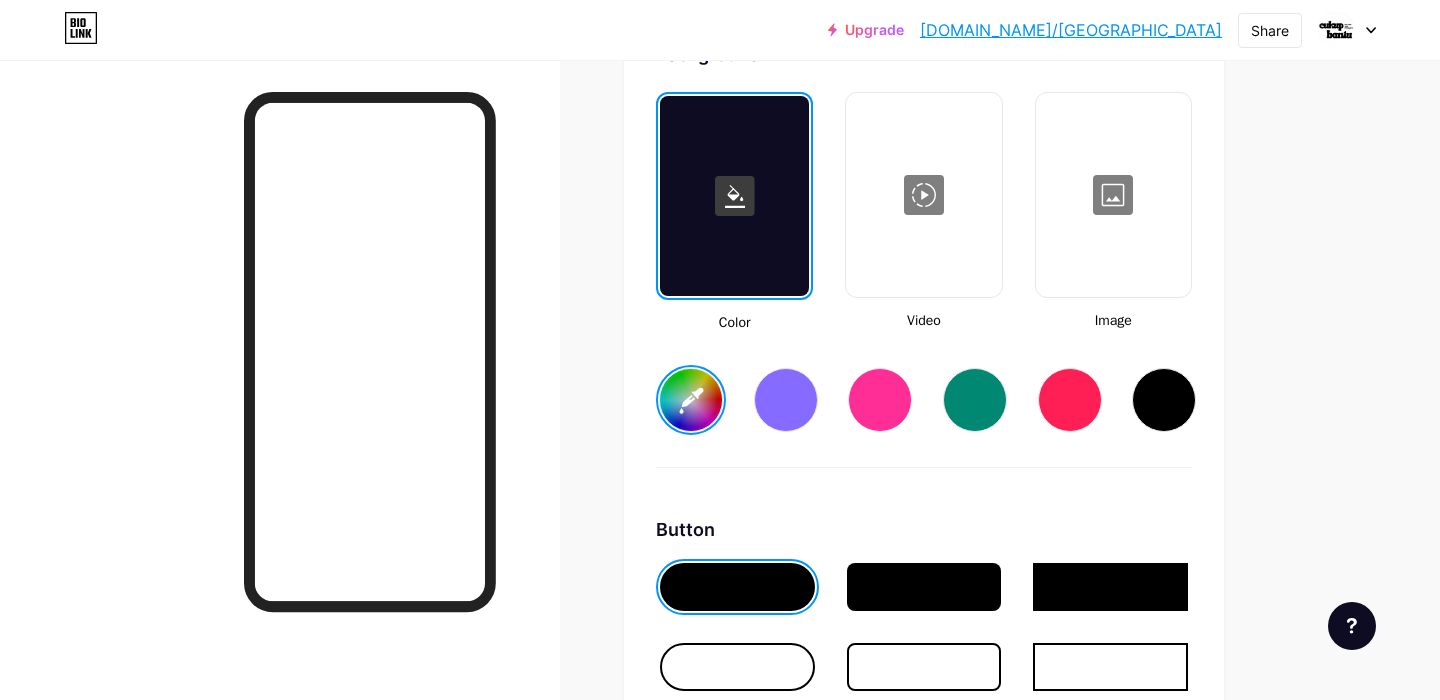 scroll, scrollTop: 2759, scrollLeft: 0, axis: vertical 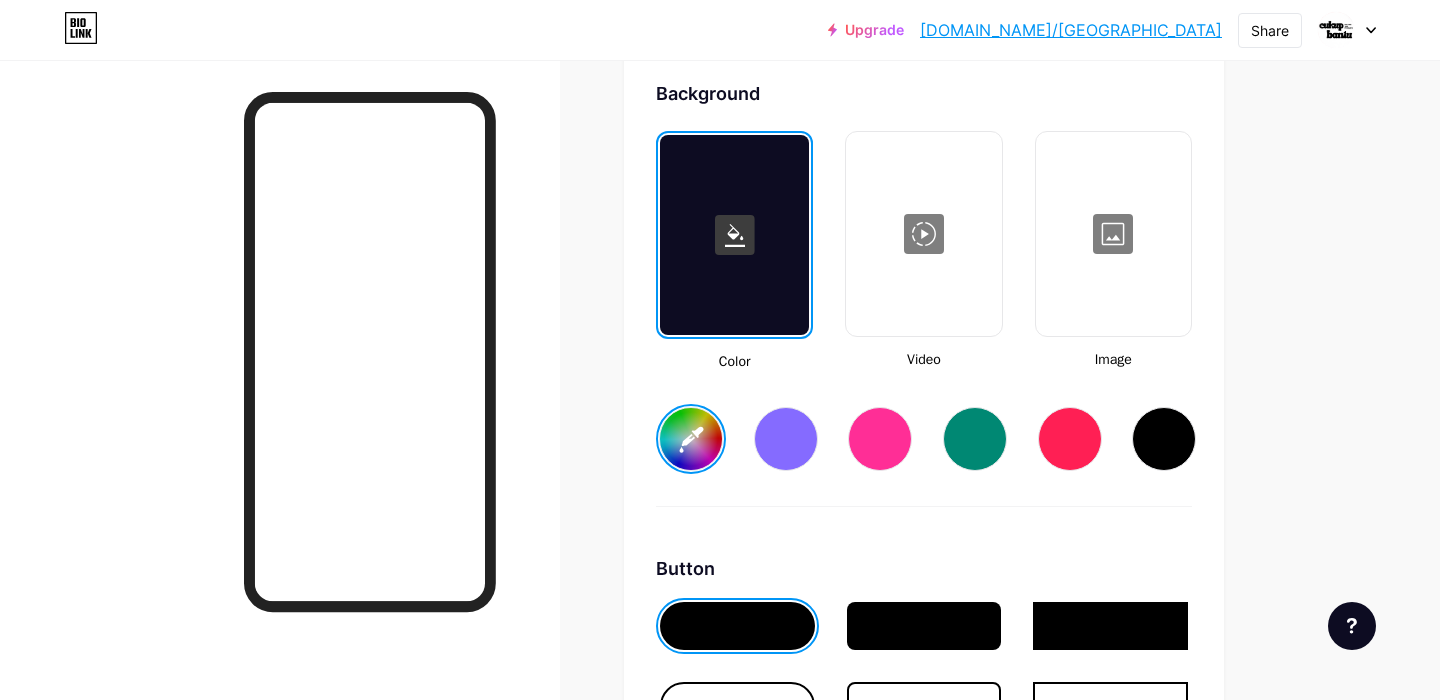 click at bounding box center (923, 234) 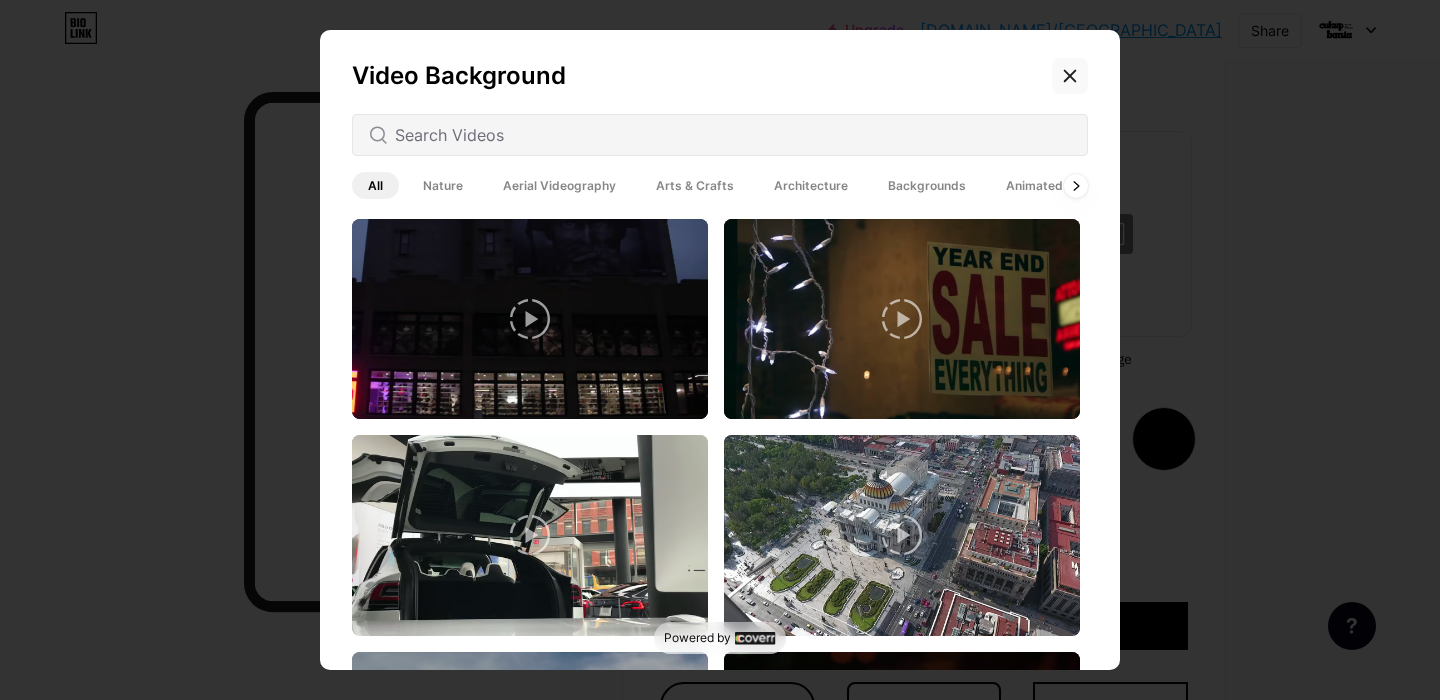 click at bounding box center [1070, 76] 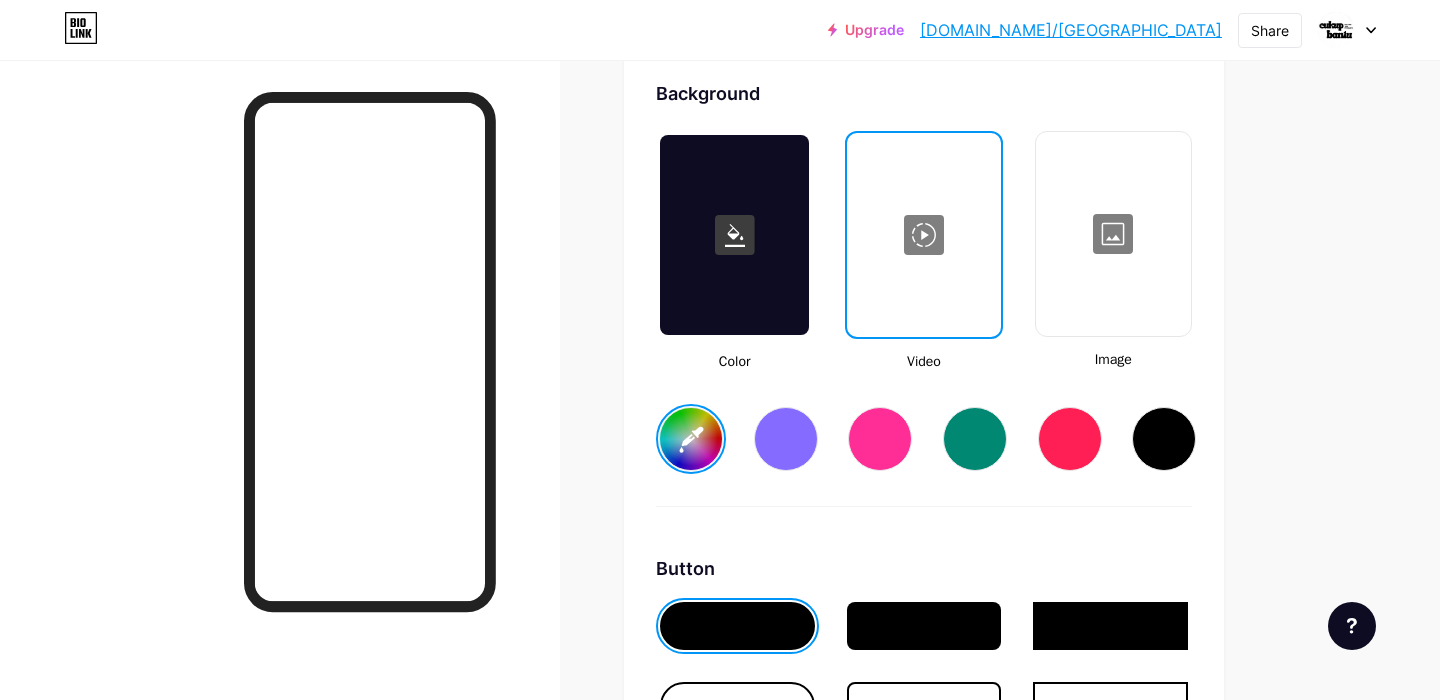 click at bounding box center (1113, 234) 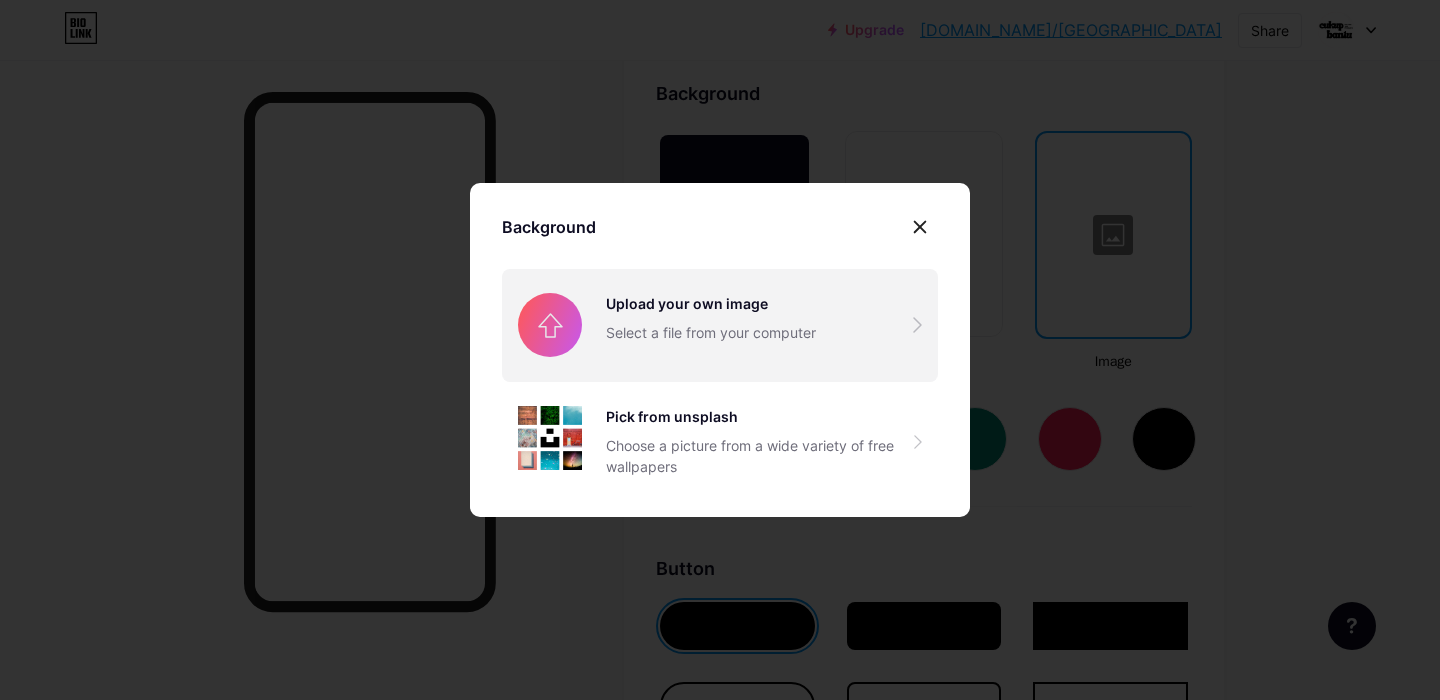 click at bounding box center (720, 325) 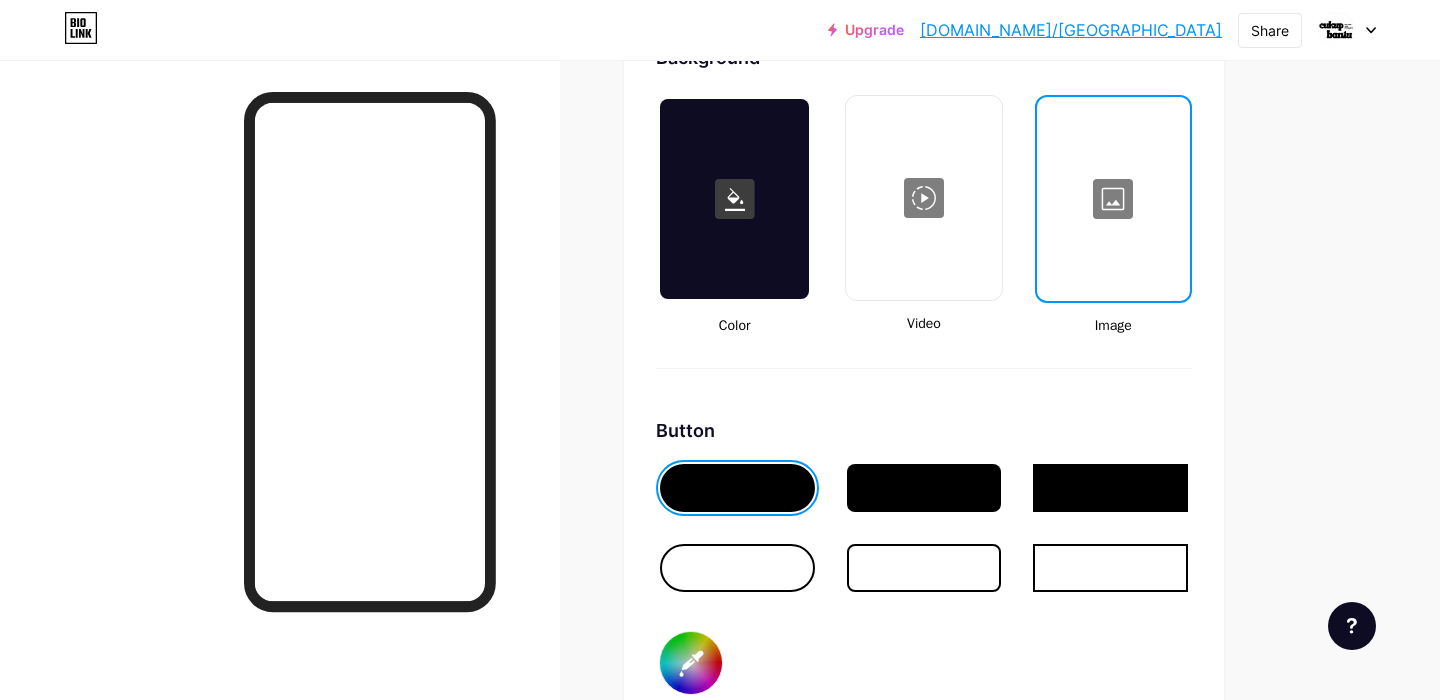 scroll, scrollTop: 2799, scrollLeft: 0, axis: vertical 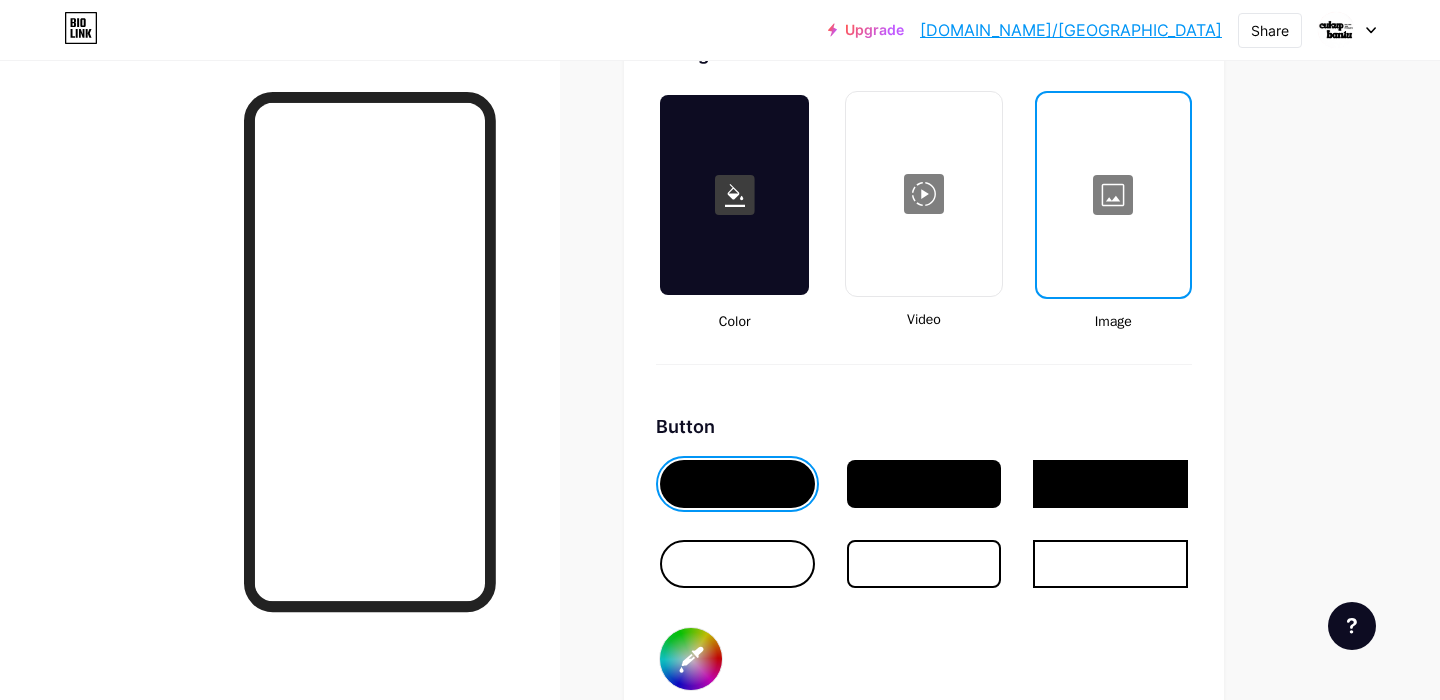 click at bounding box center [1113, 195] 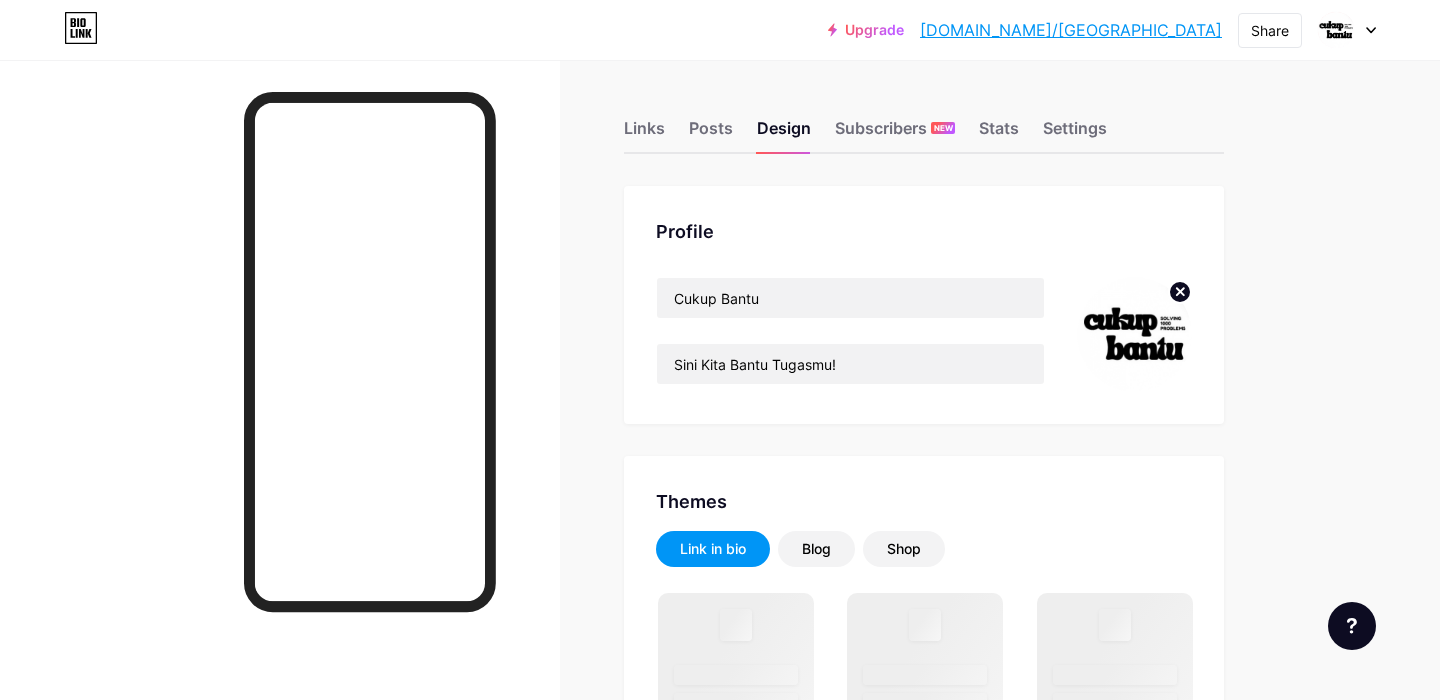 scroll, scrollTop: 0, scrollLeft: 0, axis: both 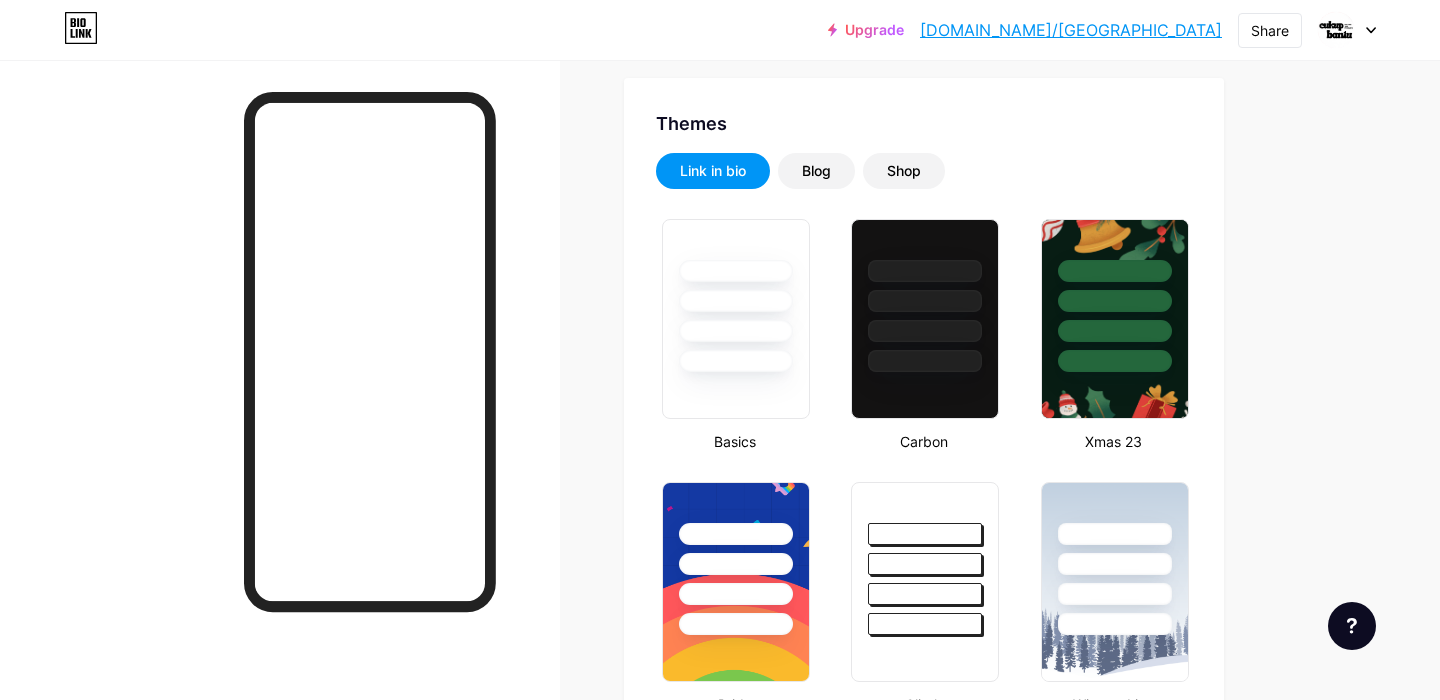 type on "#ffffff" 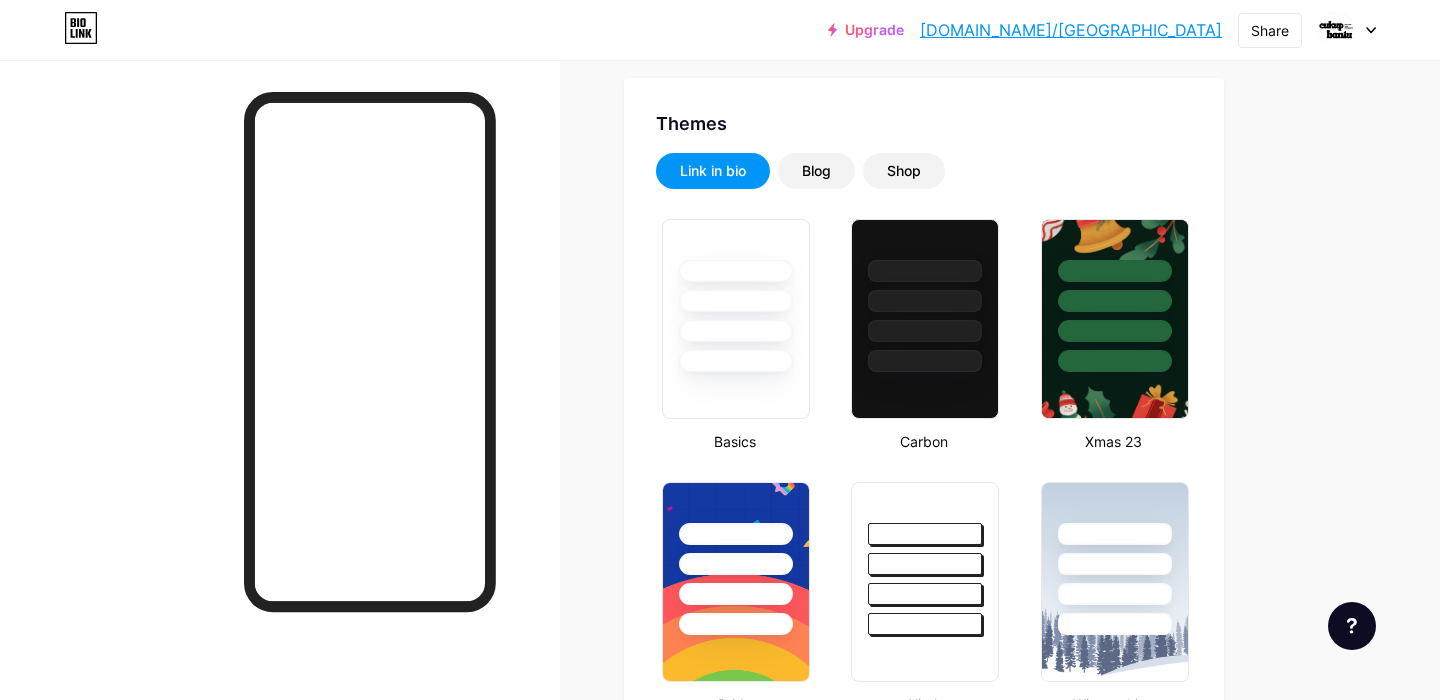 type on "#000000" 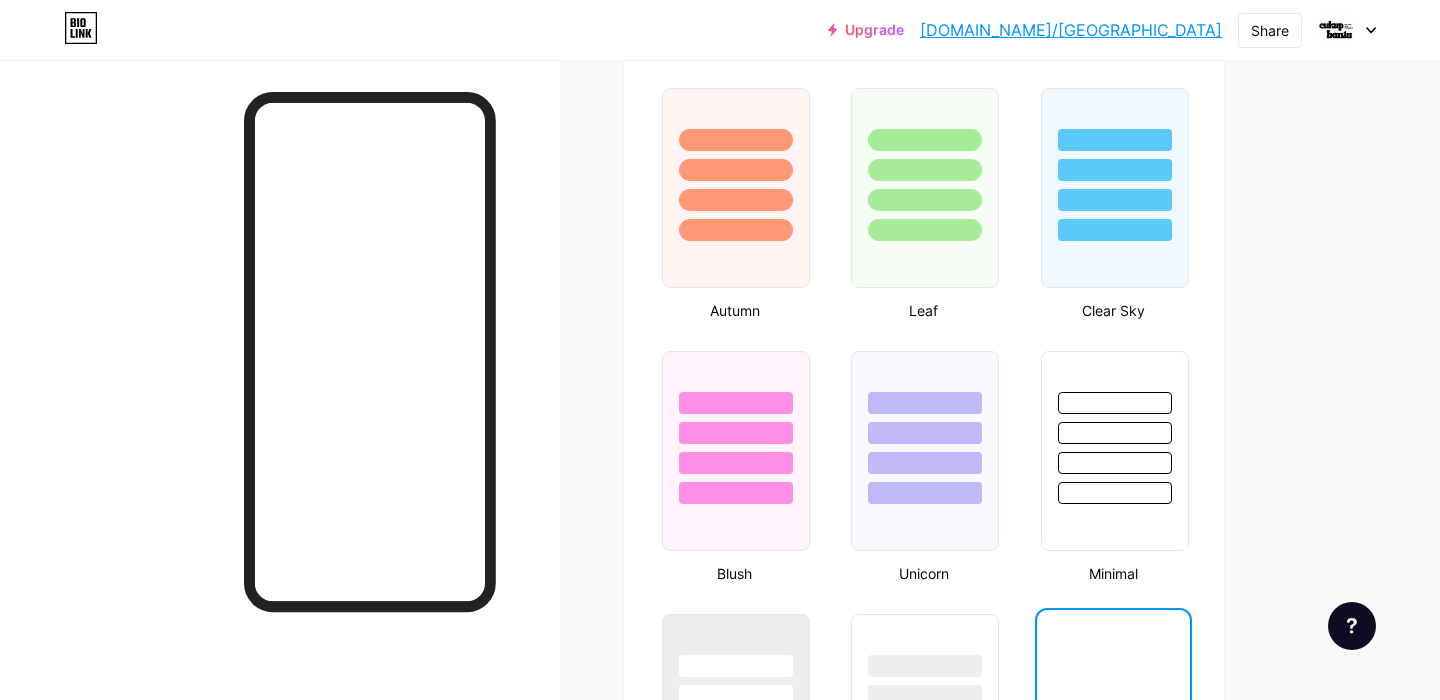 scroll, scrollTop: 2098, scrollLeft: 0, axis: vertical 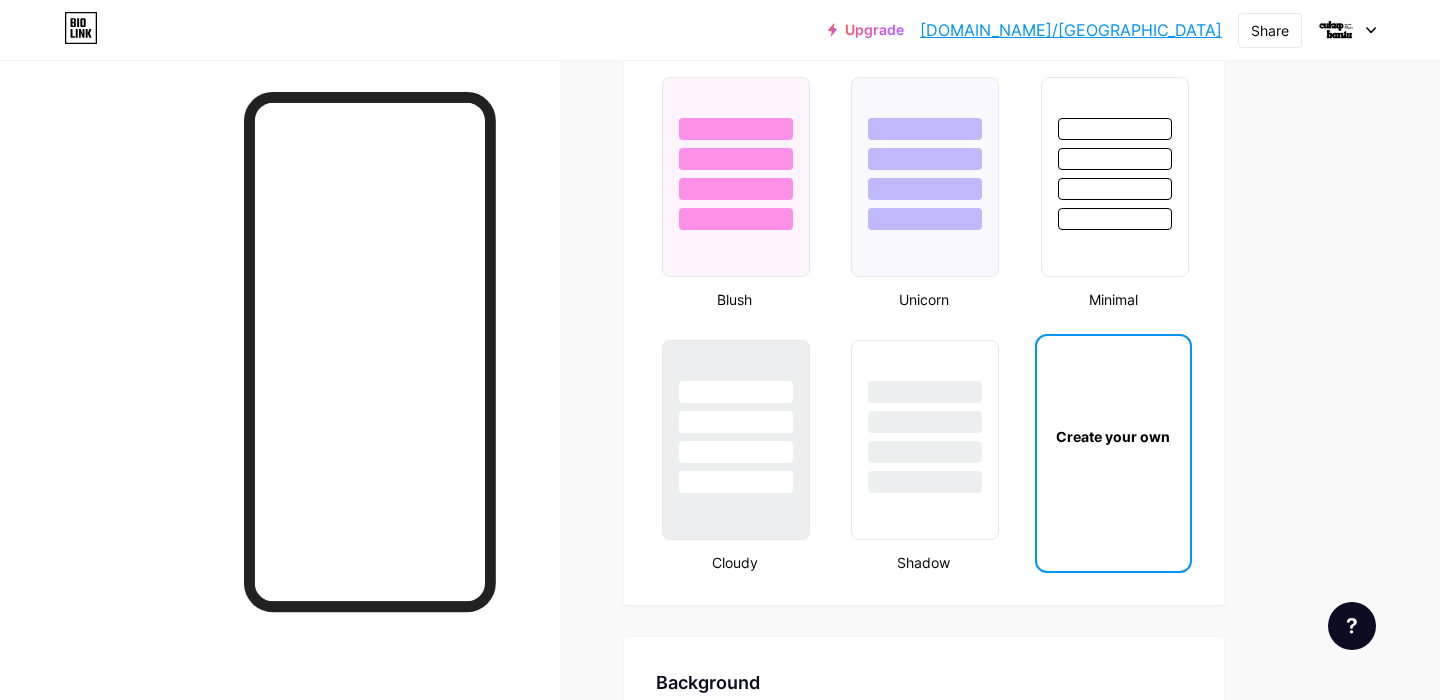 click on "Create your own" at bounding box center (1113, 436) 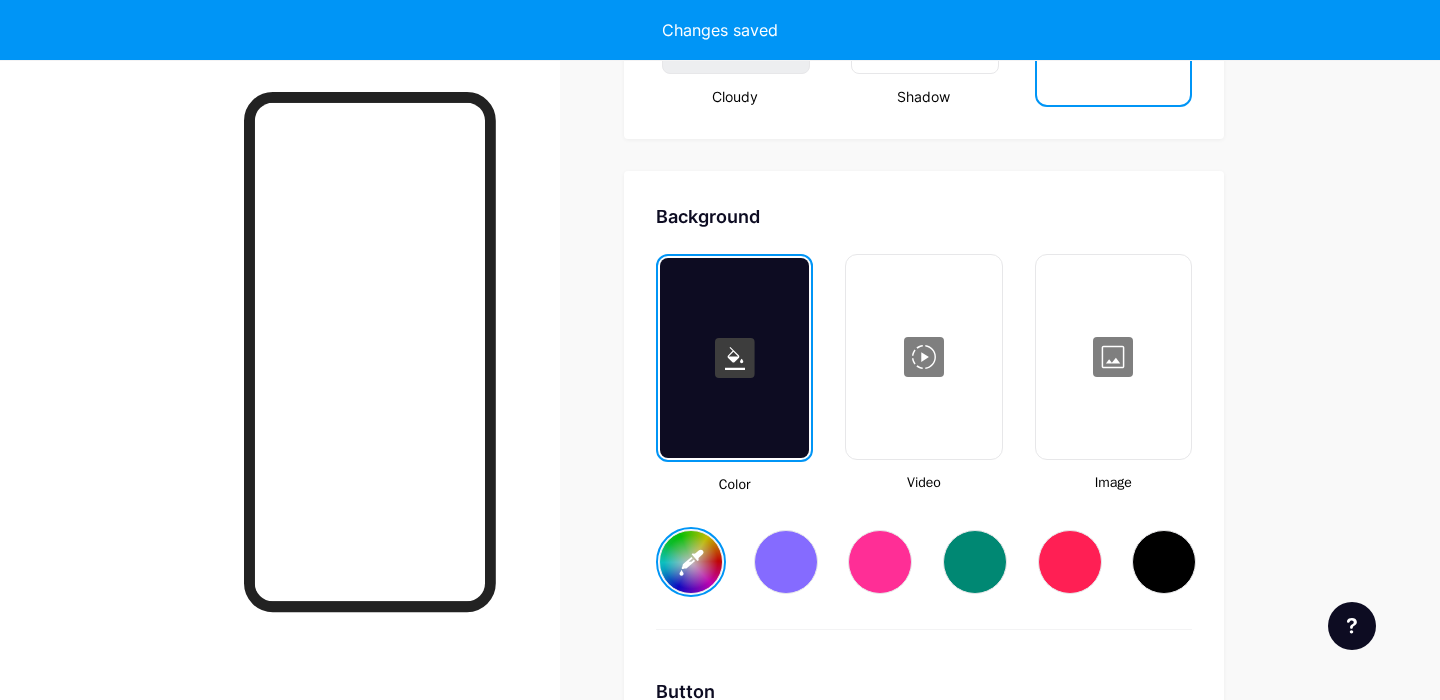 scroll, scrollTop: 2655, scrollLeft: 0, axis: vertical 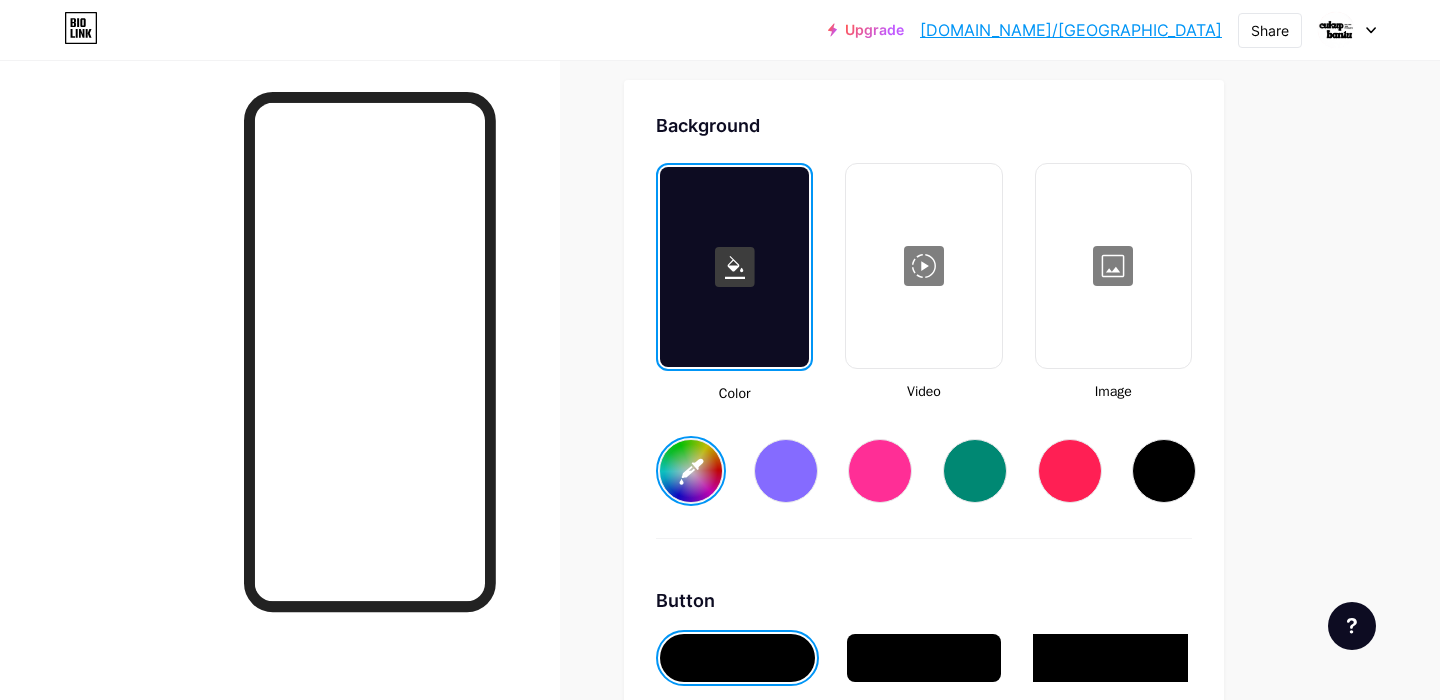 click at bounding box center [1113, 266] 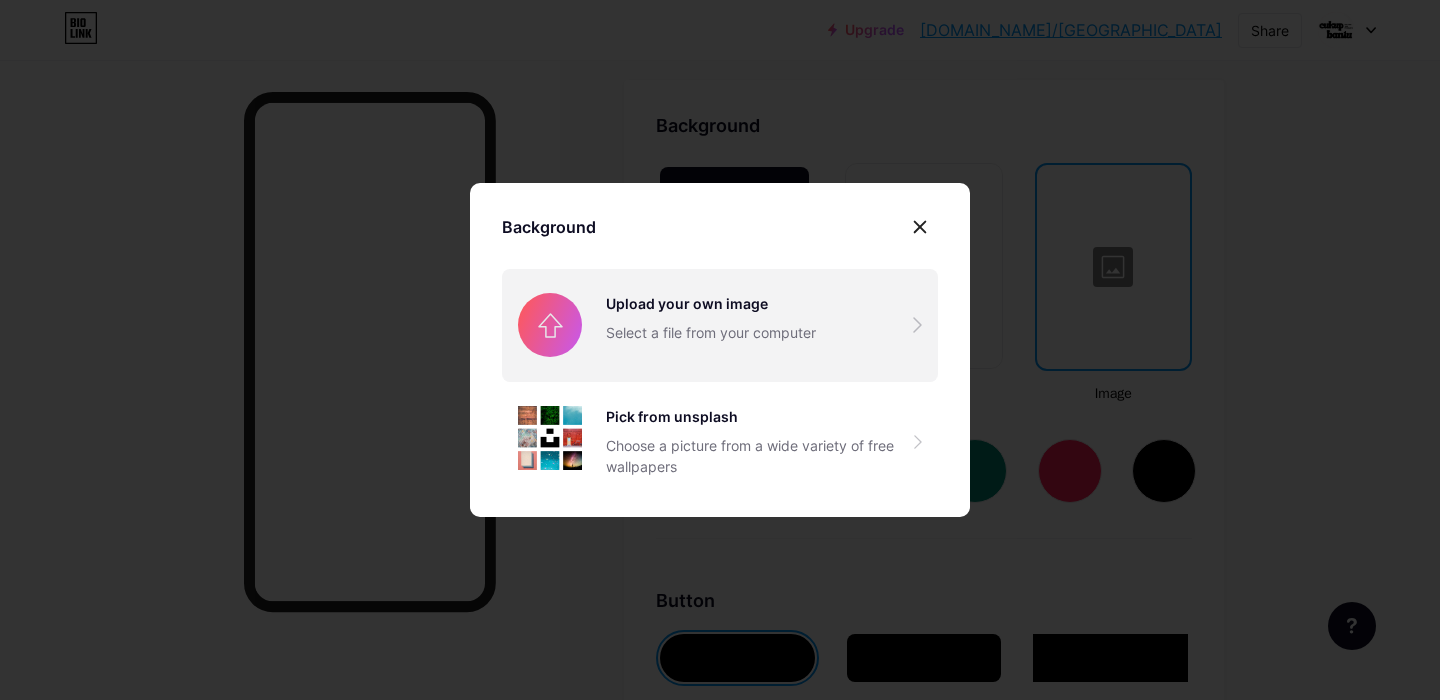 click at bounding box center (720, 325) 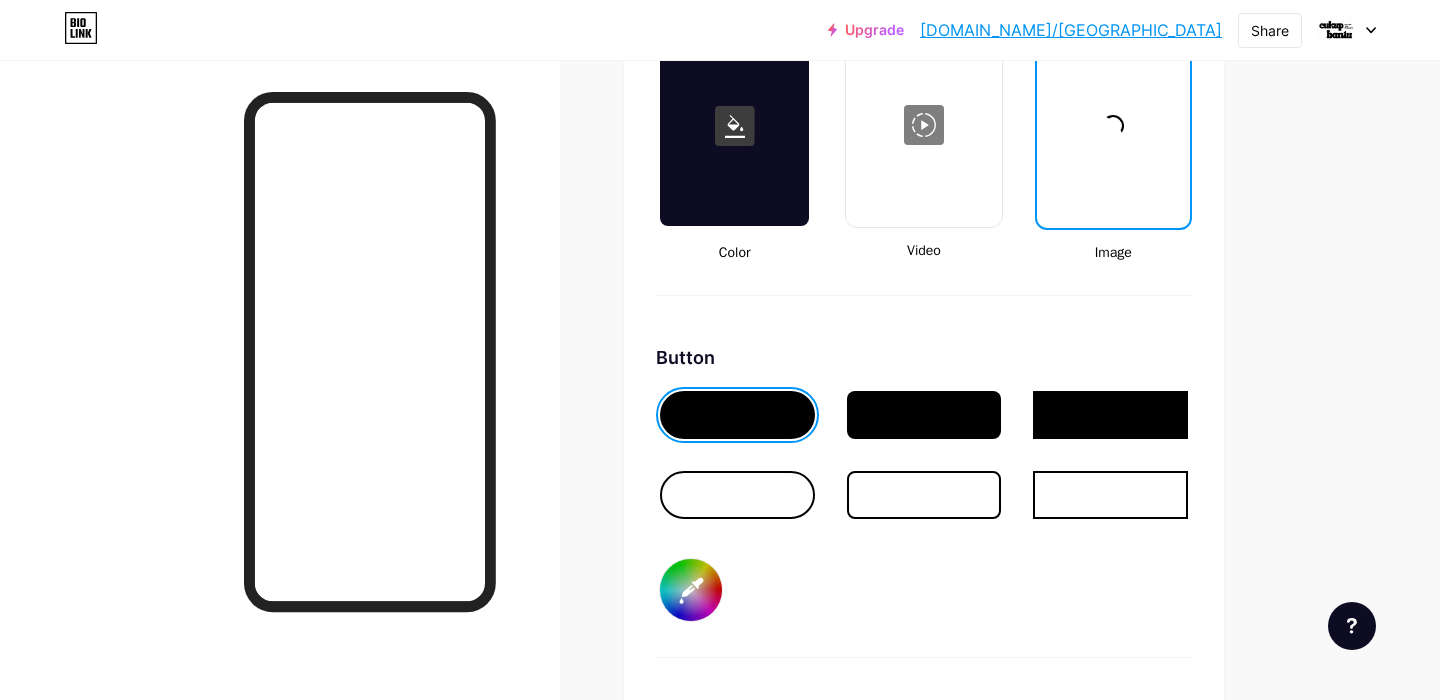 scroll, scrollTop: 2797, scrollLeft: 0, axis: vertical 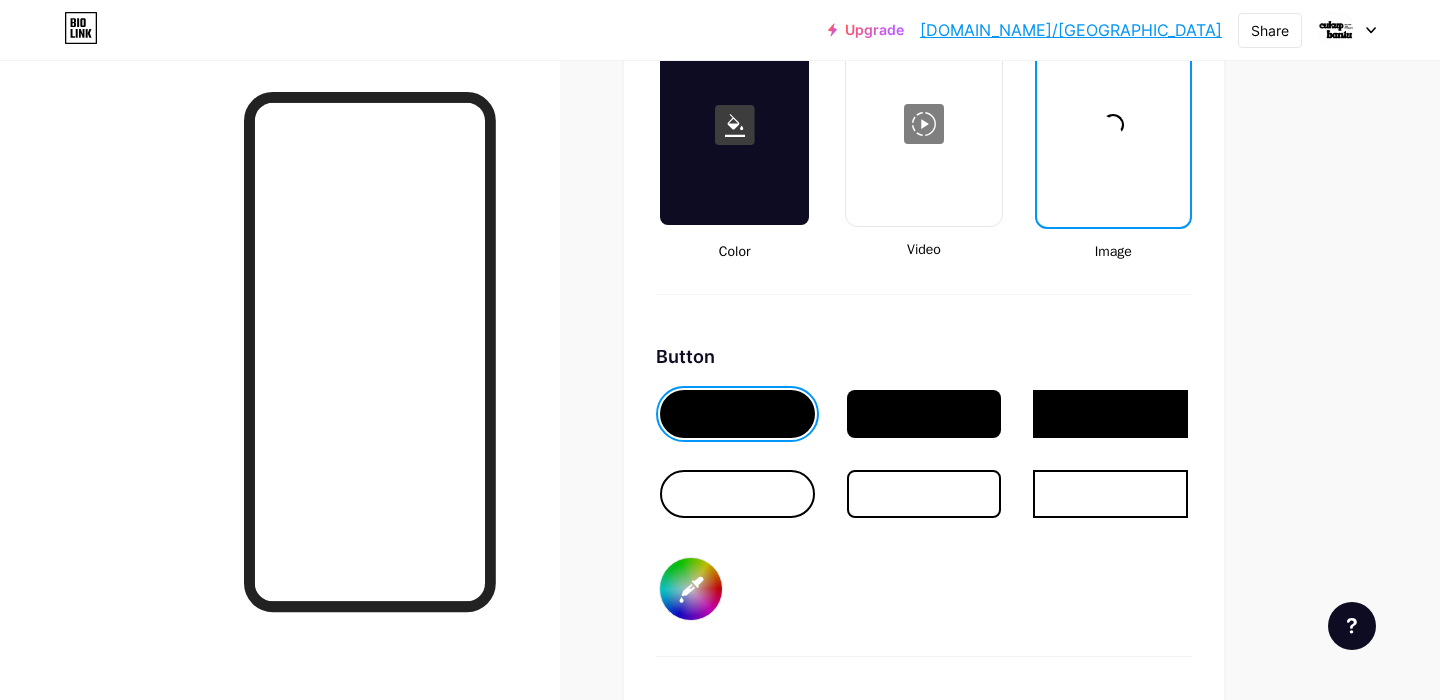 click at bounding box center (737, 494) 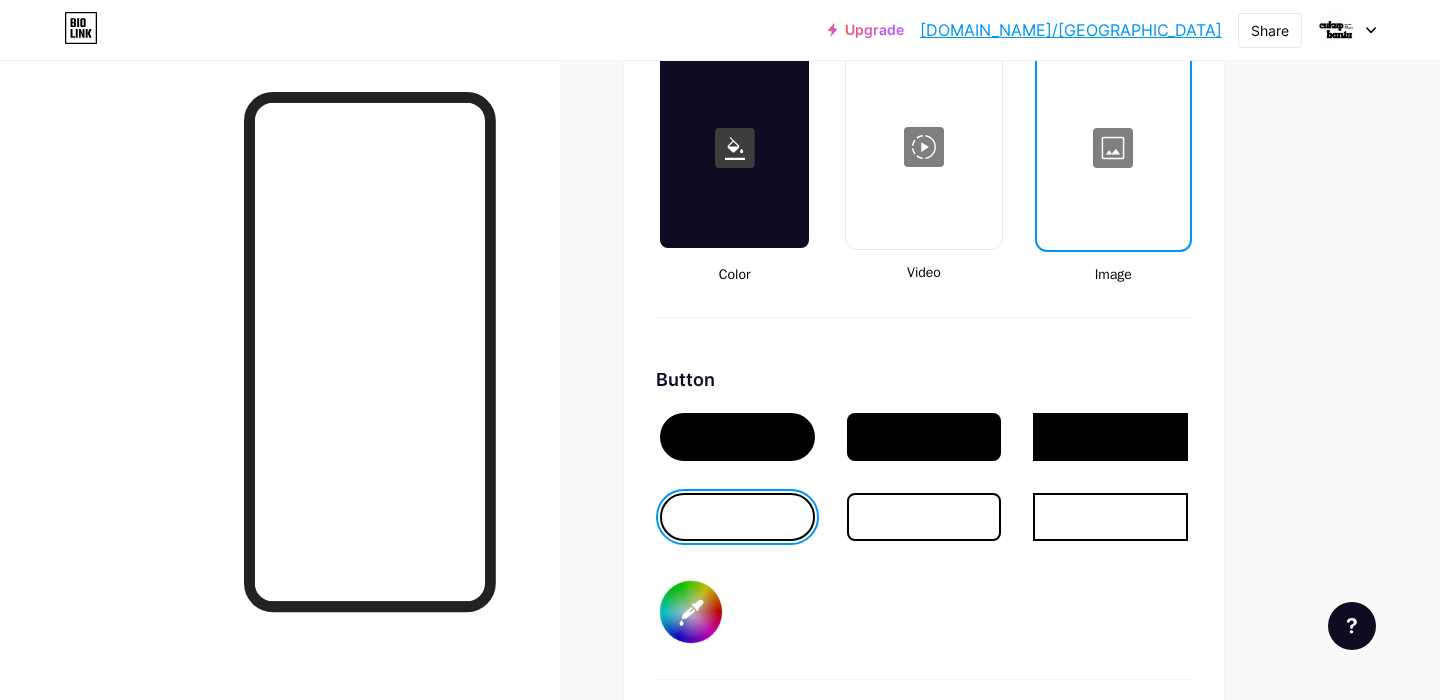 scroll, scrollTop: 2769, scrollLeft: 0, axis: vertical 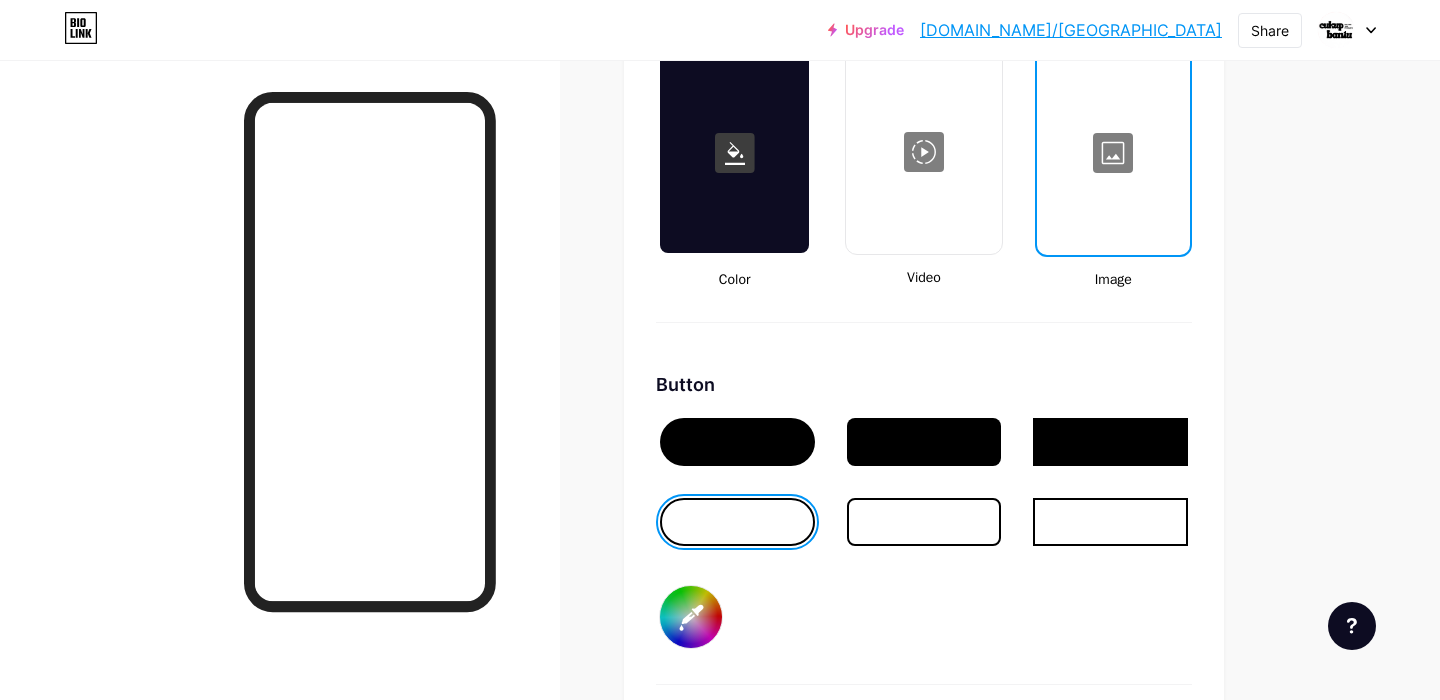 click at bounding box center [1113, 153] 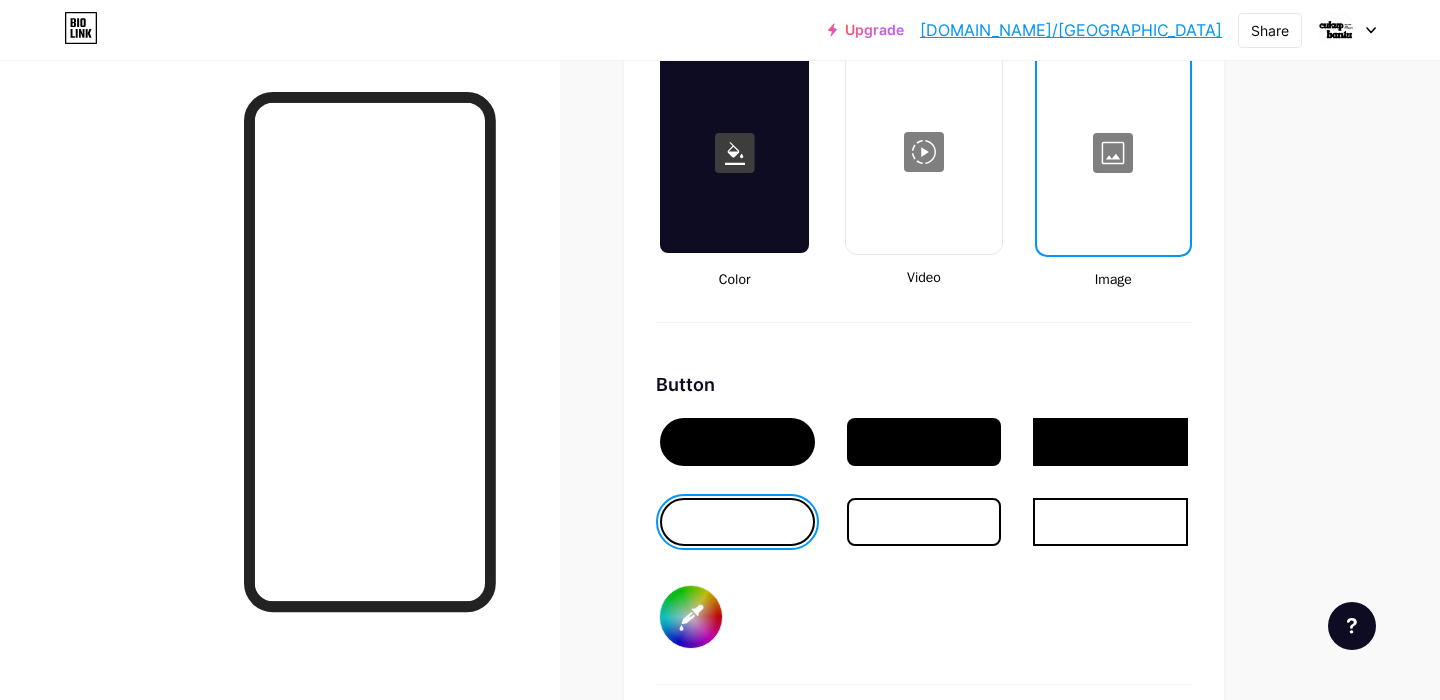 click 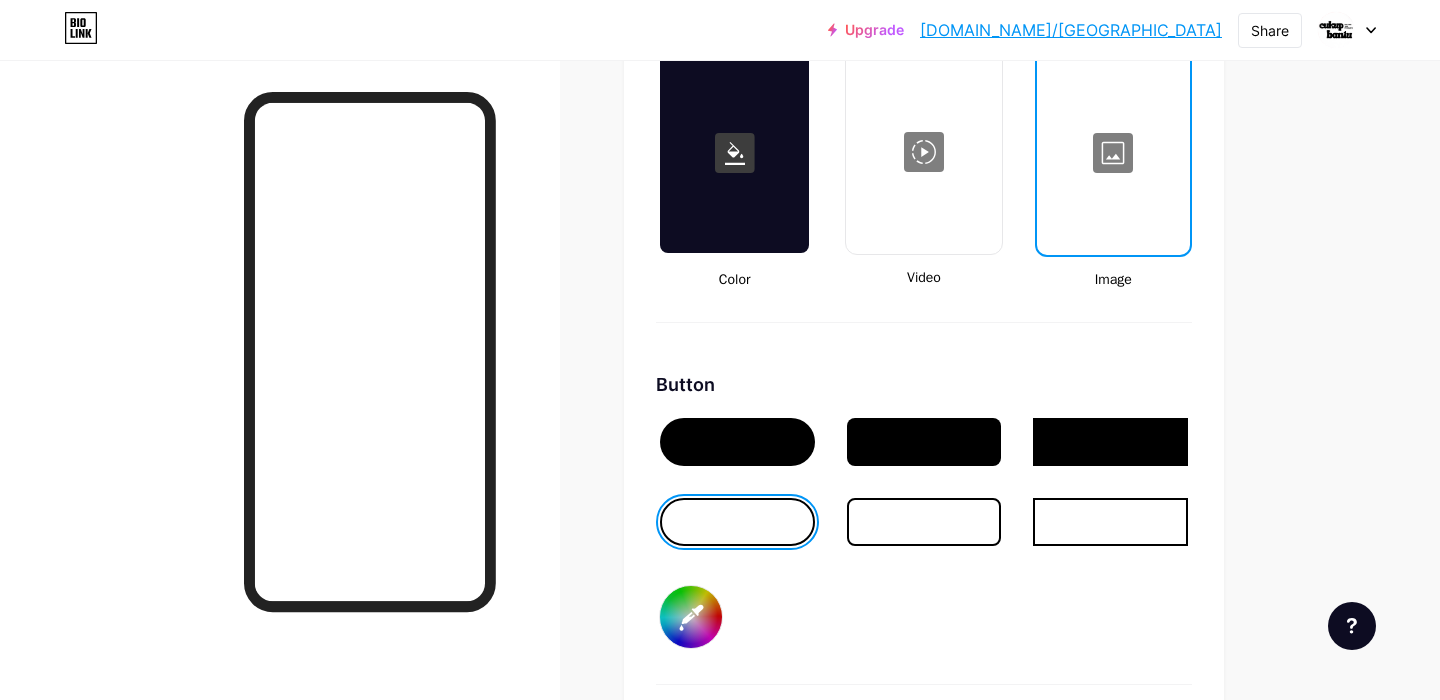 click at bounding box center (924, 522) 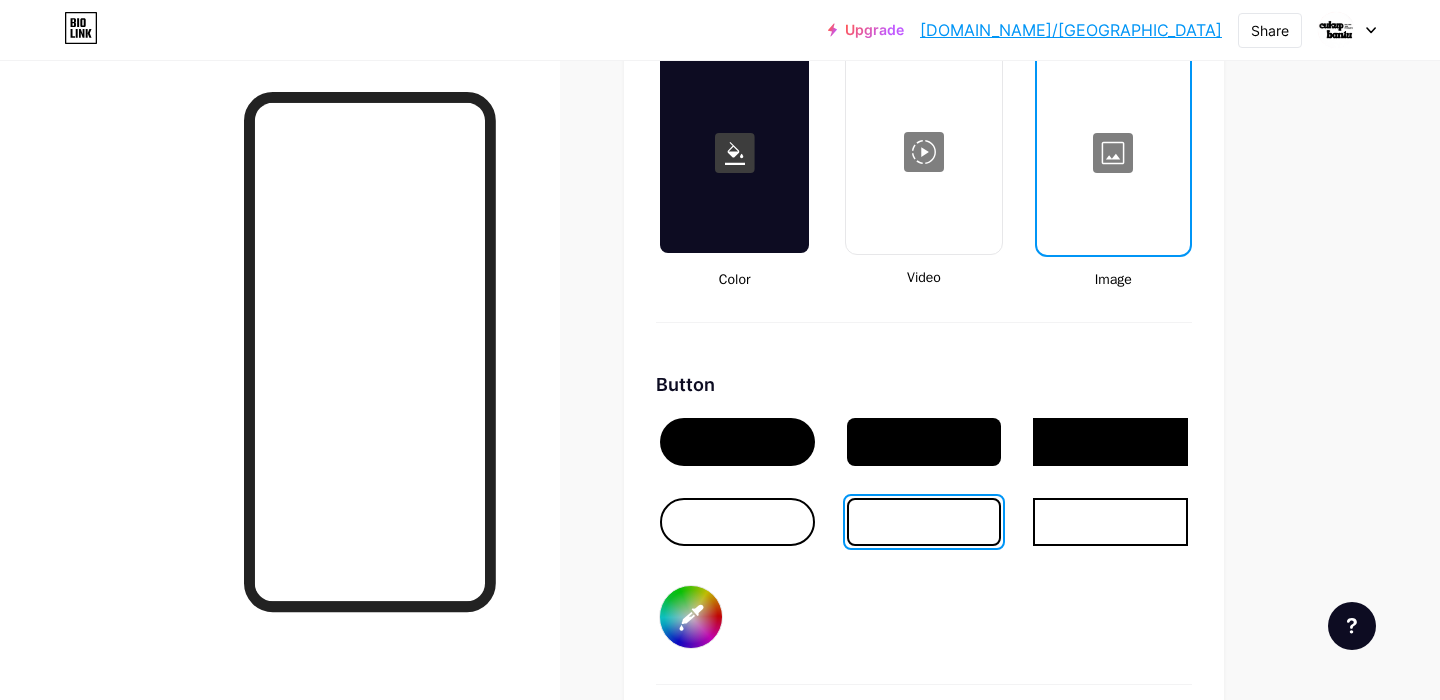 click at bounding box center [737, 522] 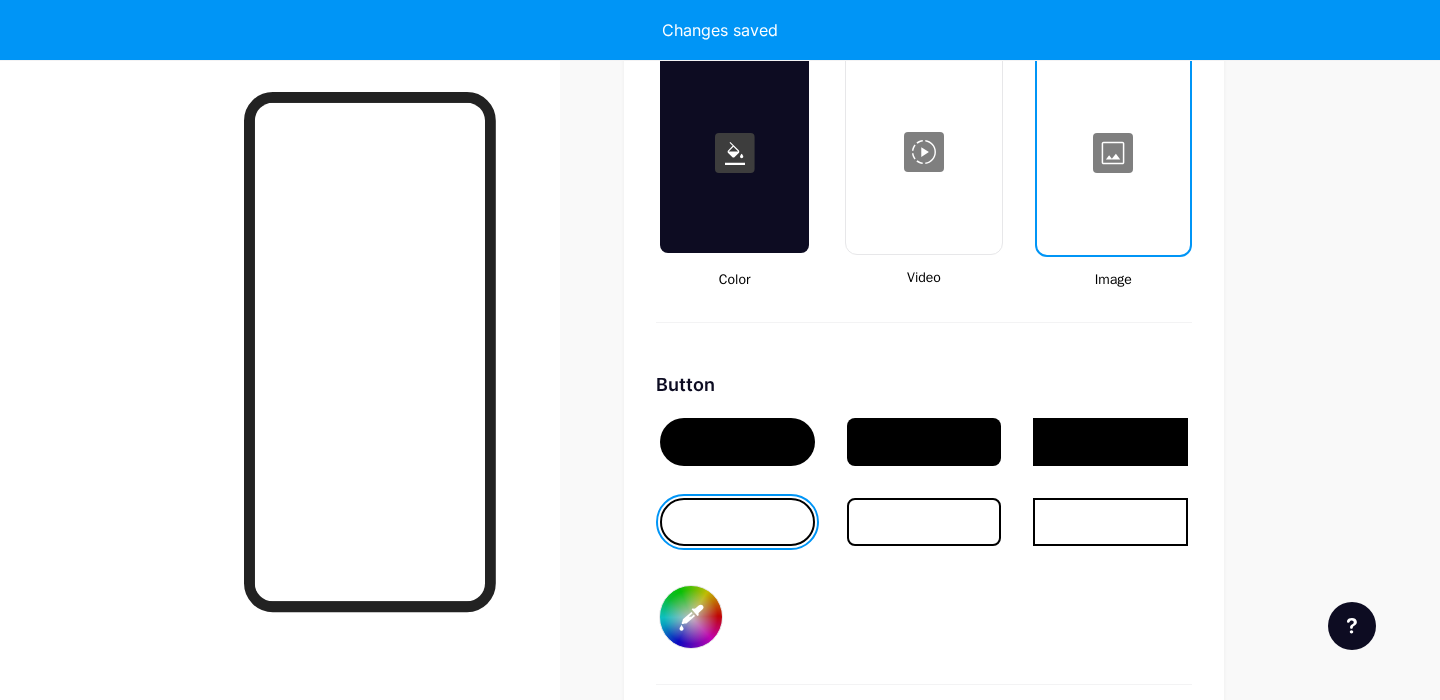 click at bounding box center (737, 442) 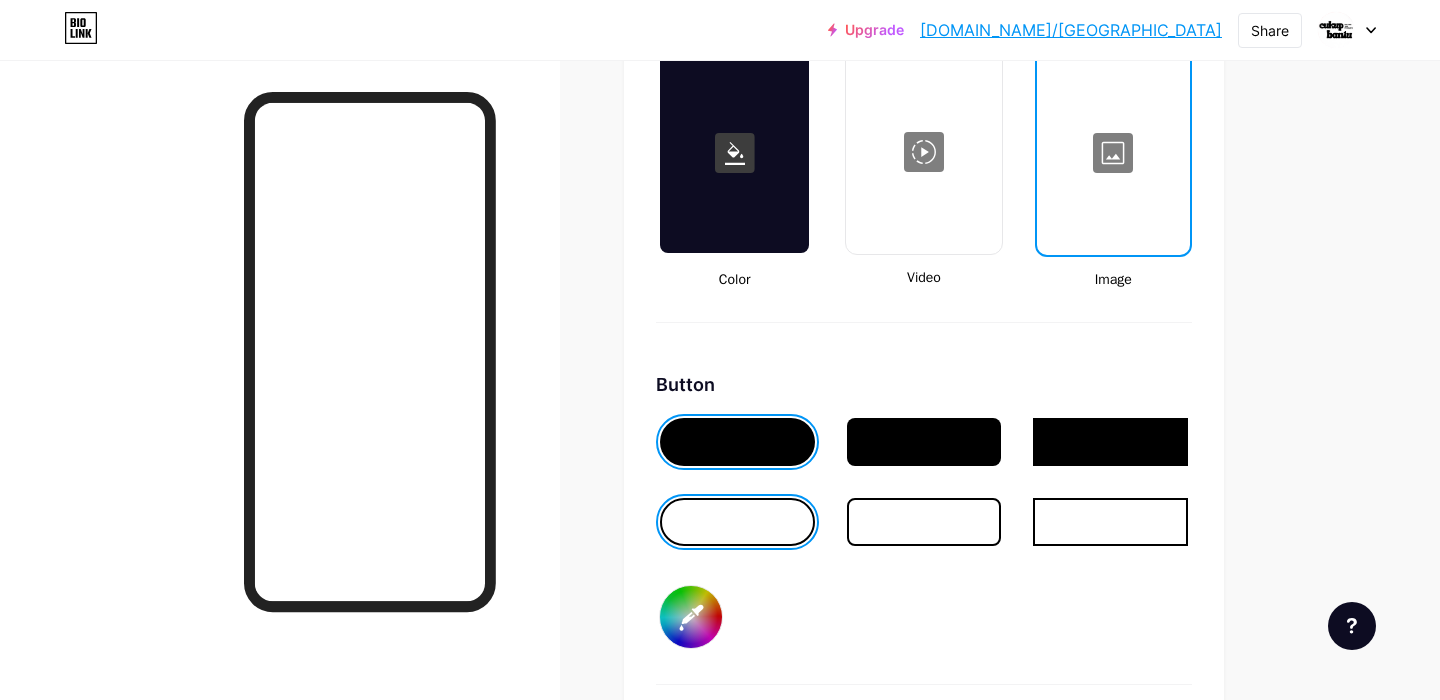 click on "#000000" at bounding box center [691, 617] 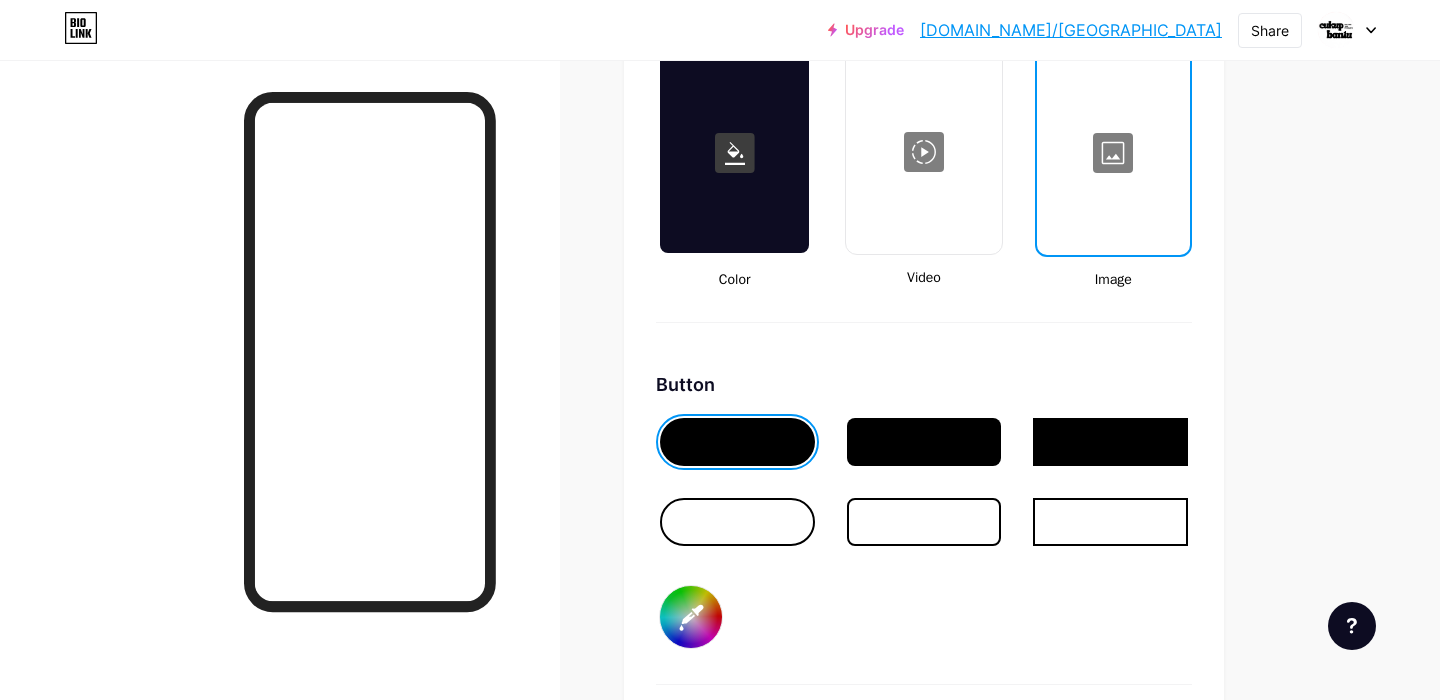 click on "Button       #000000" at bounding box center [924, 528] 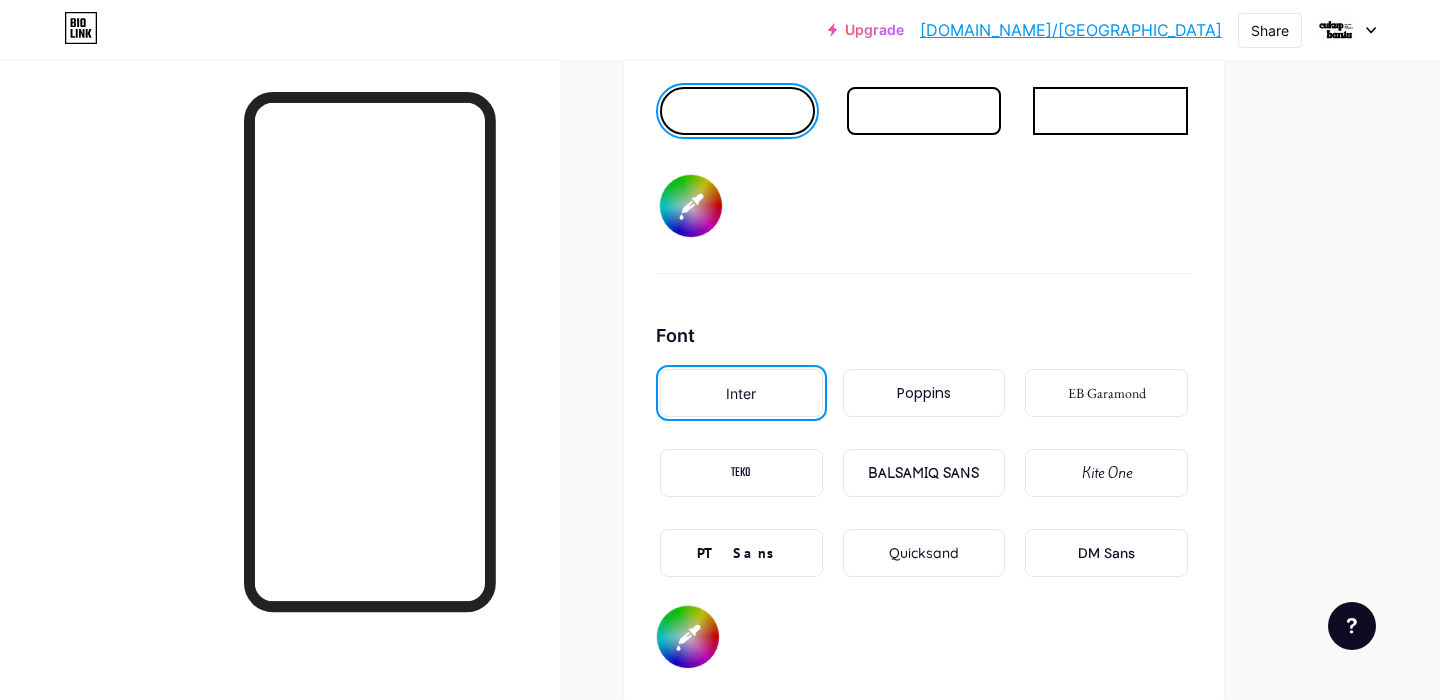 scroll, scrollTop: 3192, scrollLeft: 0, axis: vertical 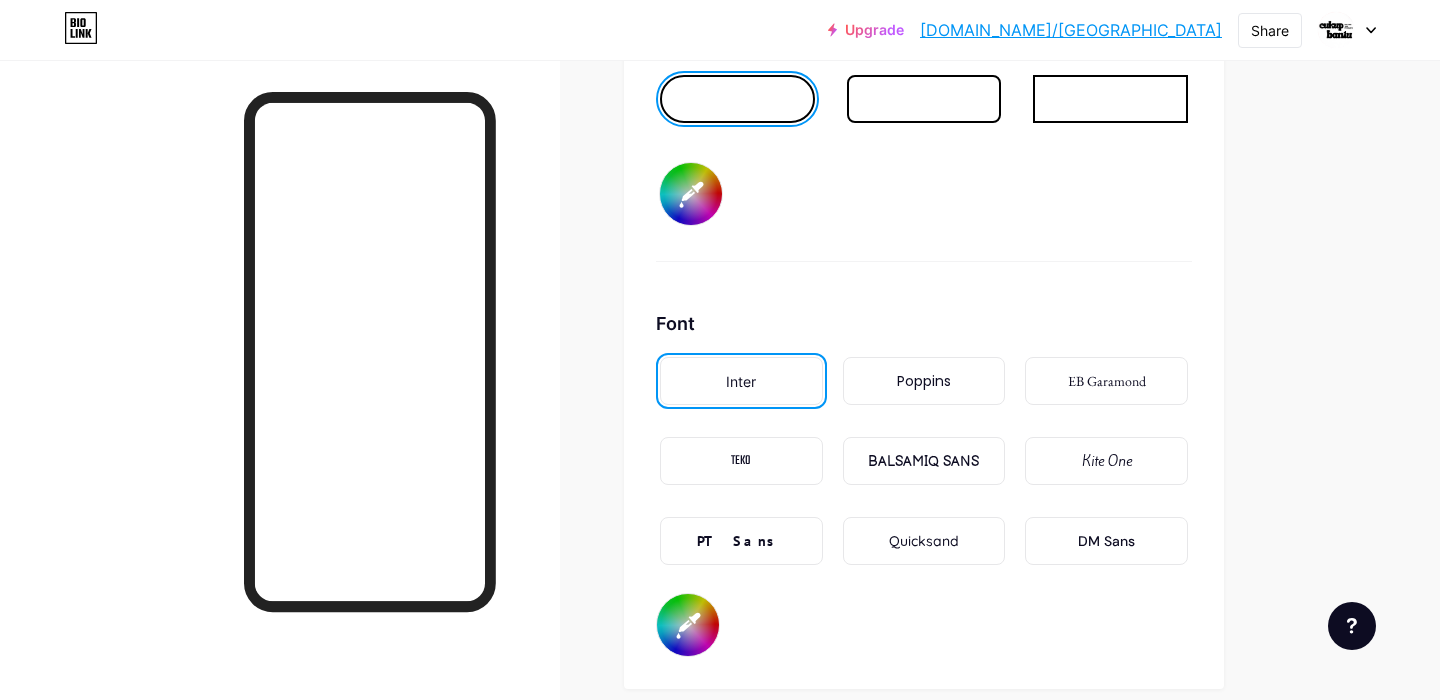 click on "PT Sans" at bounding box center (741, 541) 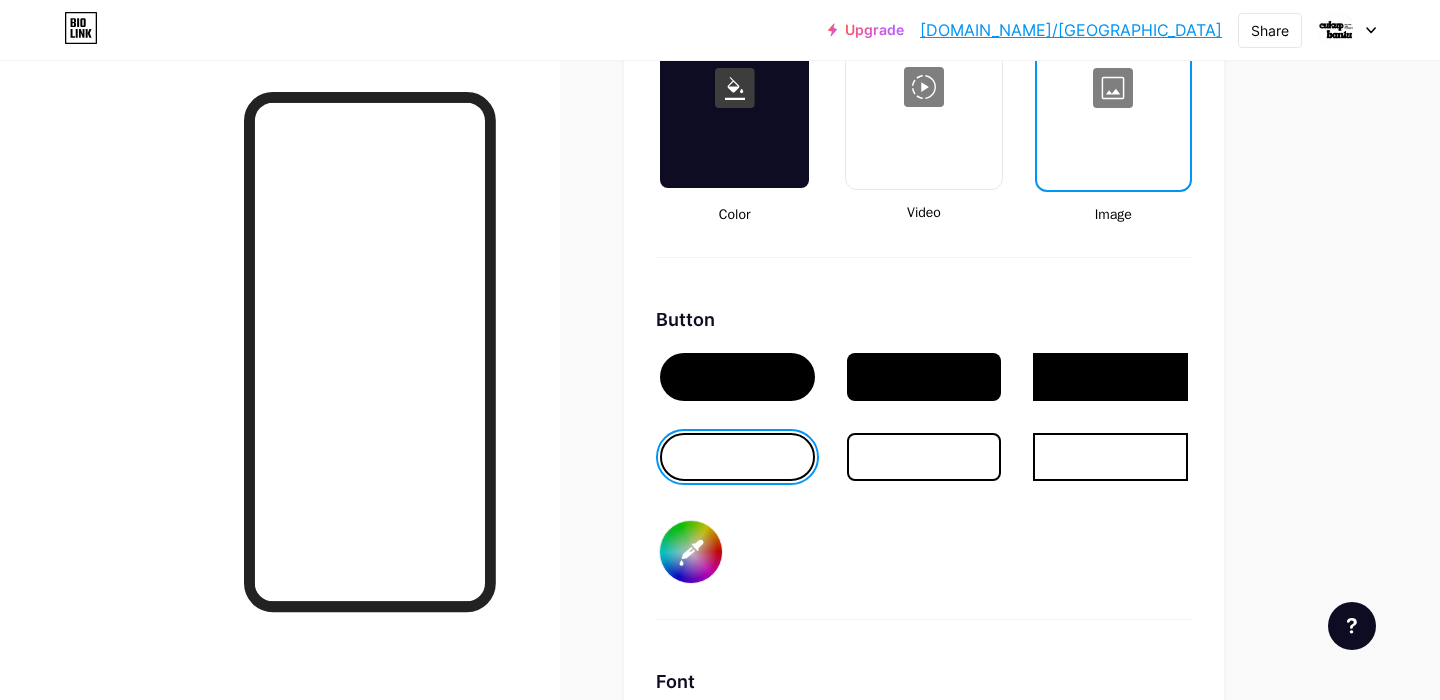 scroll, scrollTop: 2809, scrollLeft: 0, axis: vertical 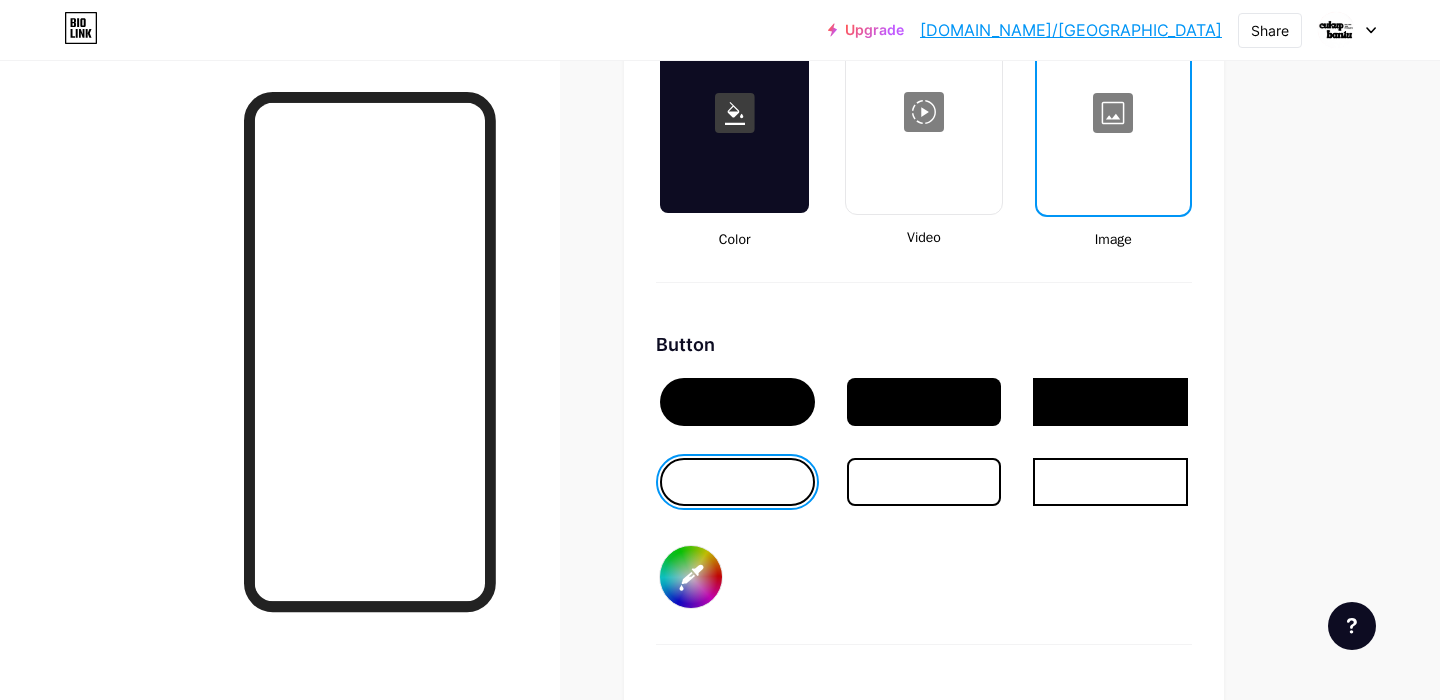 click at bounding box center [737, 402] 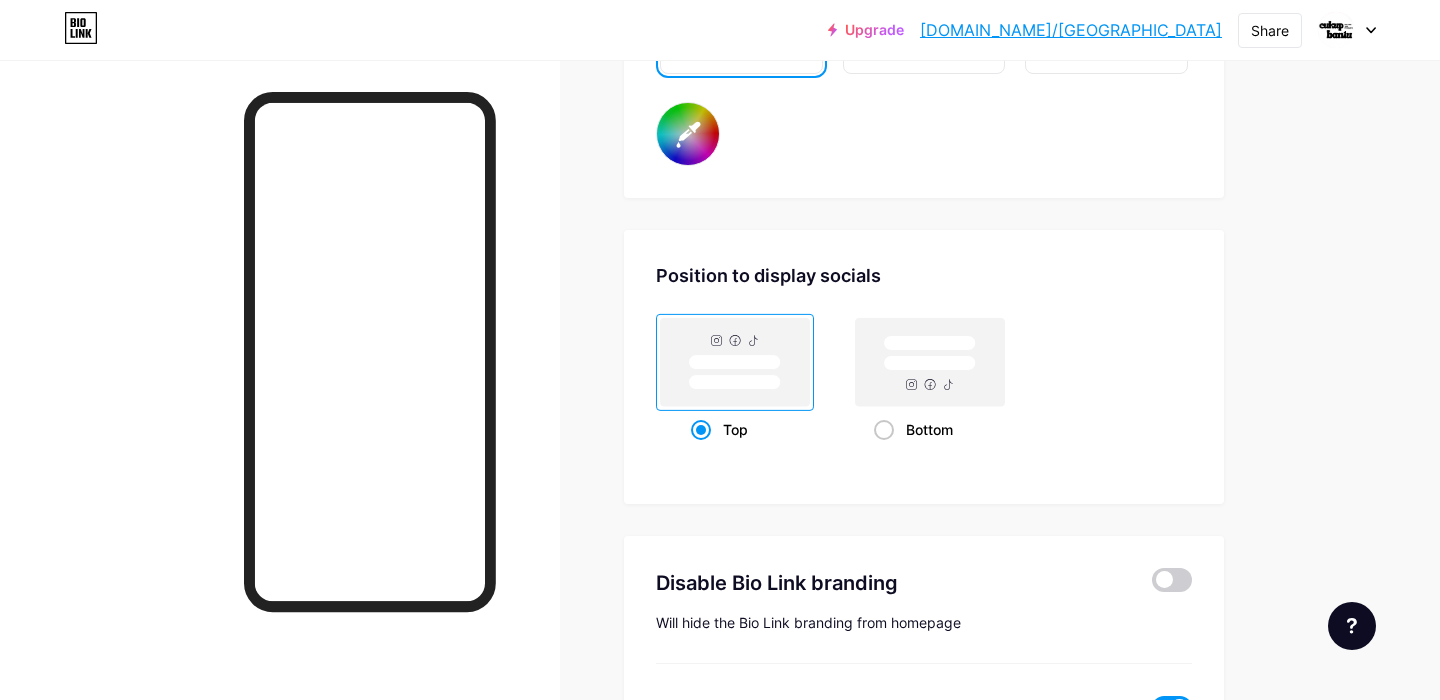 scroll, scrollTop: 3681, scrollLeft: 0, axis: vertical 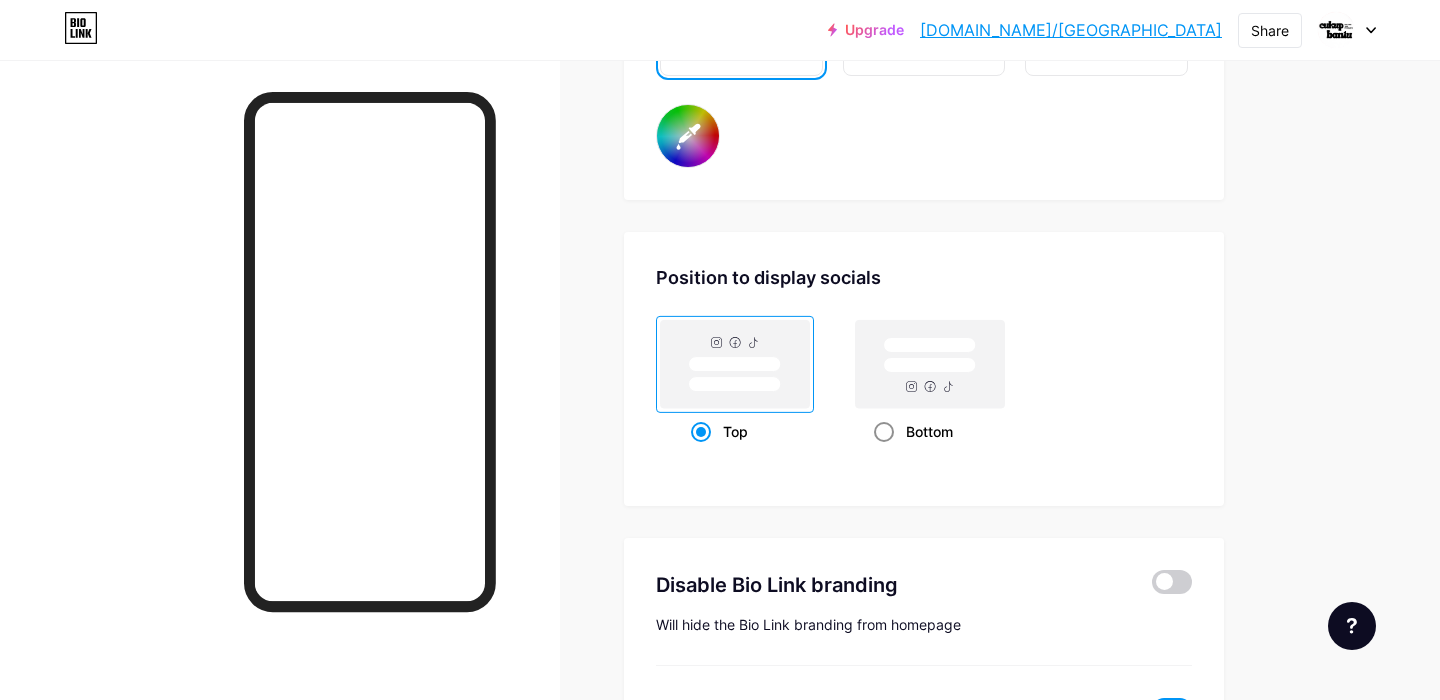 click at bounding box center [884, 432] 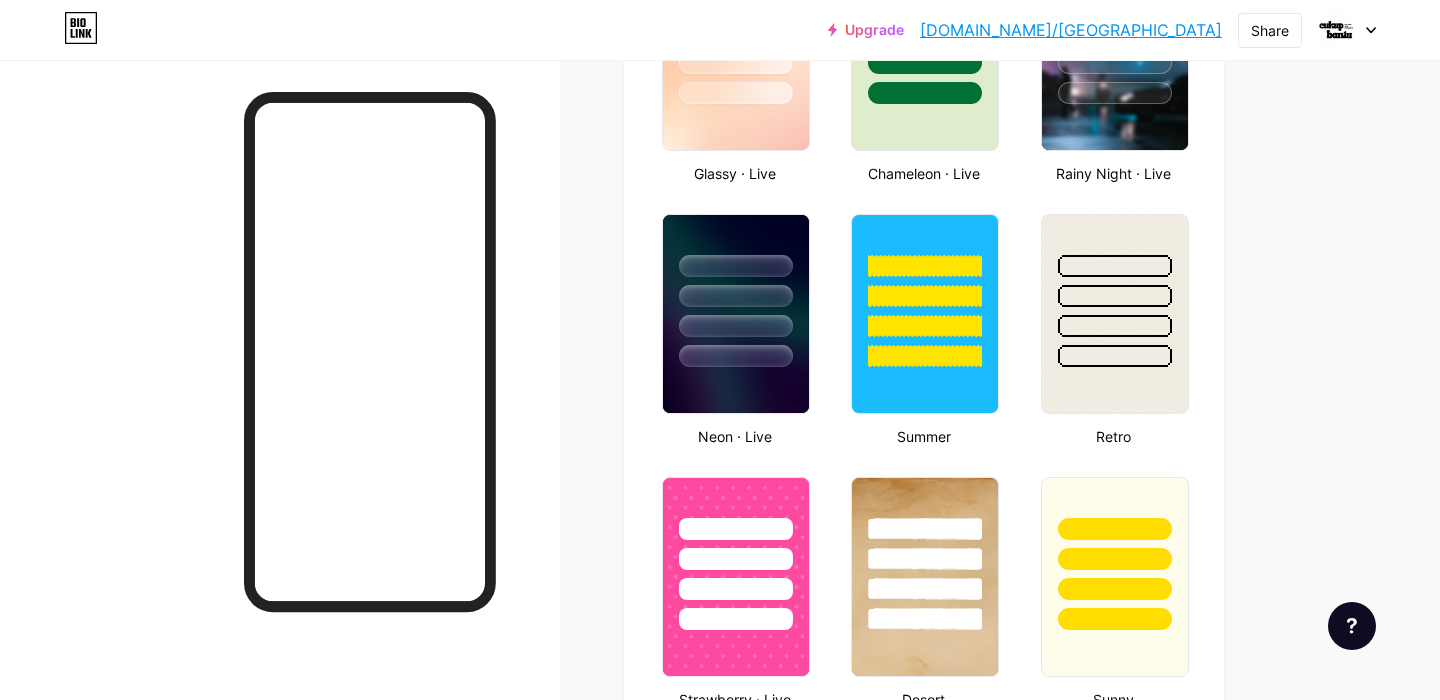 scroll, scrollTop: 1171, scrollLeft: 0, axis: vertical 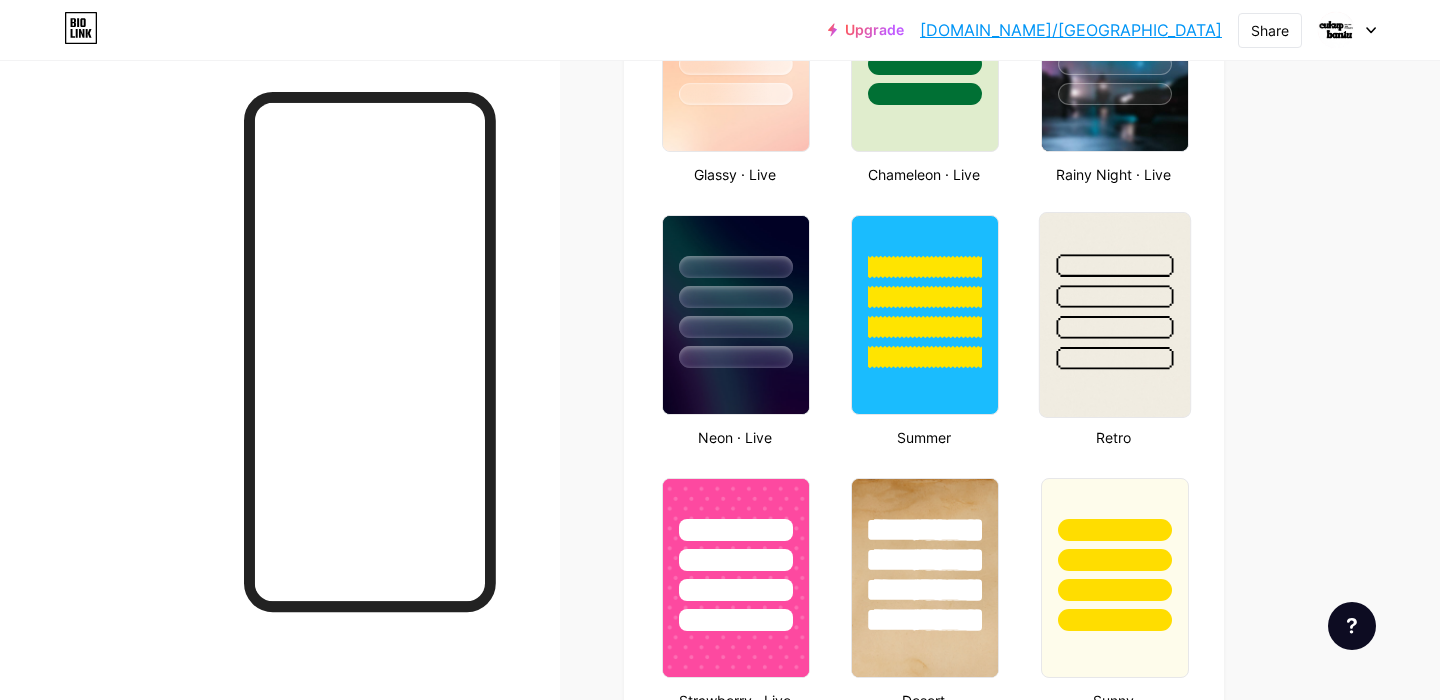click at bounding box center [1114, 265] 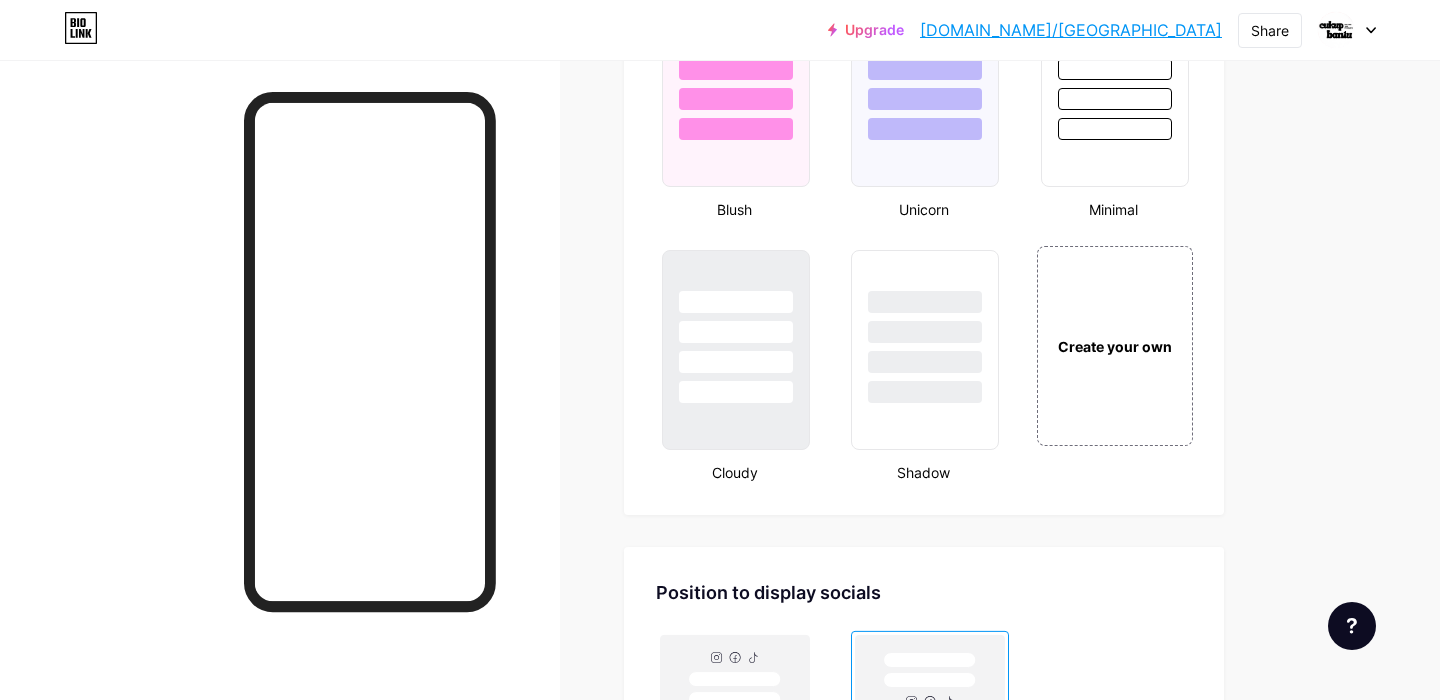scroll, scrollTop: 2201, scrollLeft: 0, axis: vertical 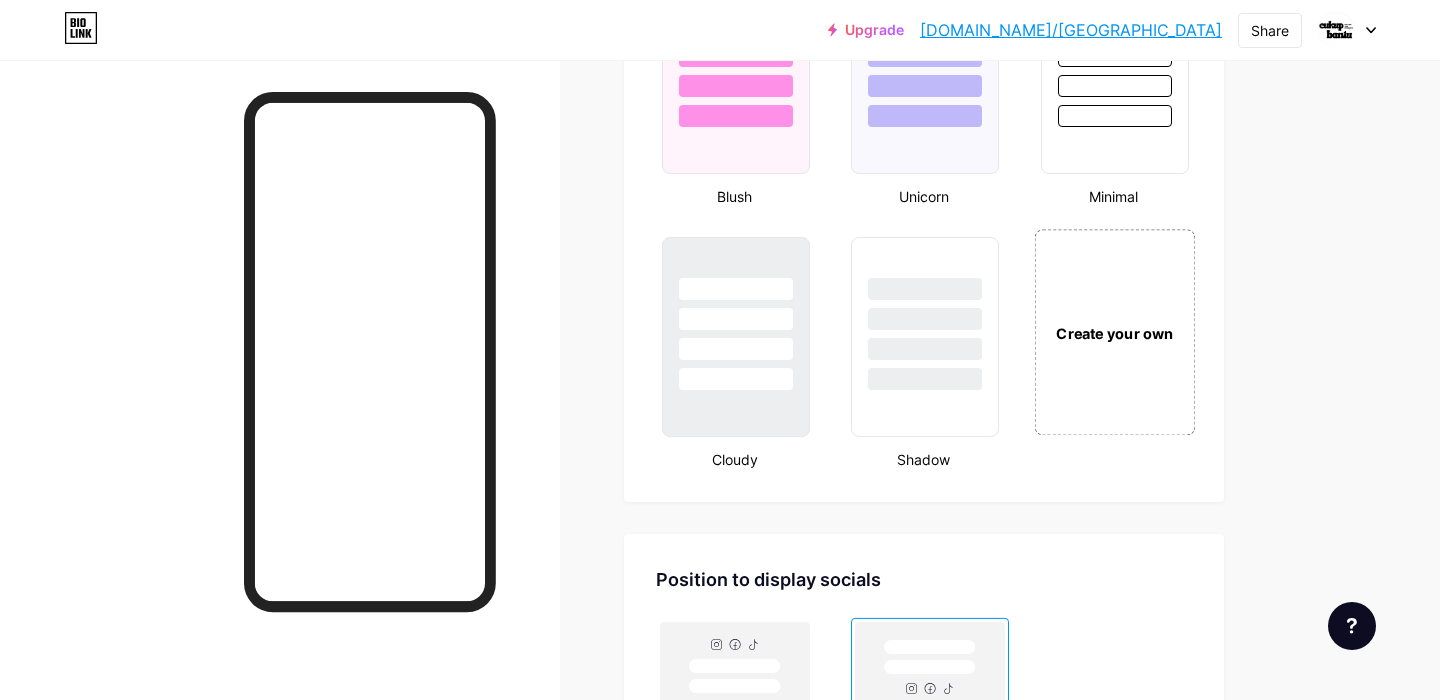 click on "Create your own" at bounding box center [1114, 332] 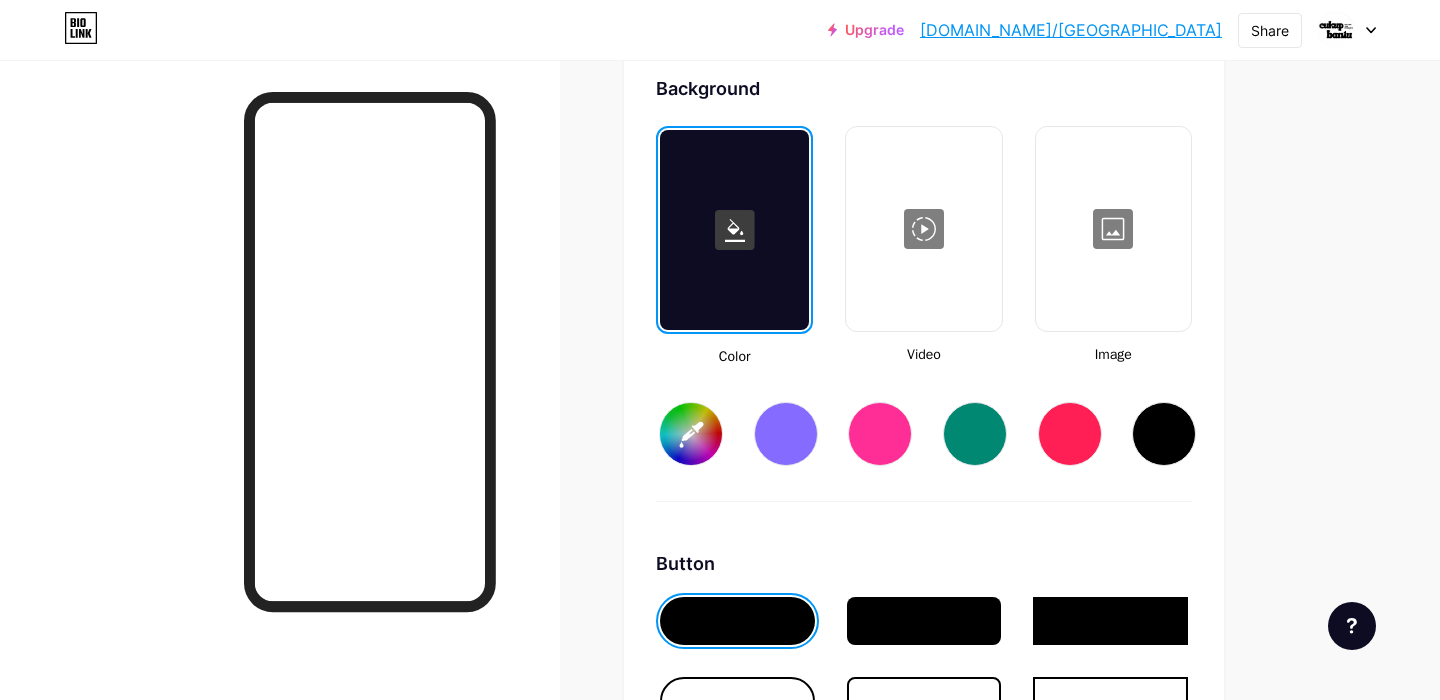 scroll, scrollTop: 2702, scrollLeft: 0, axis: vertical 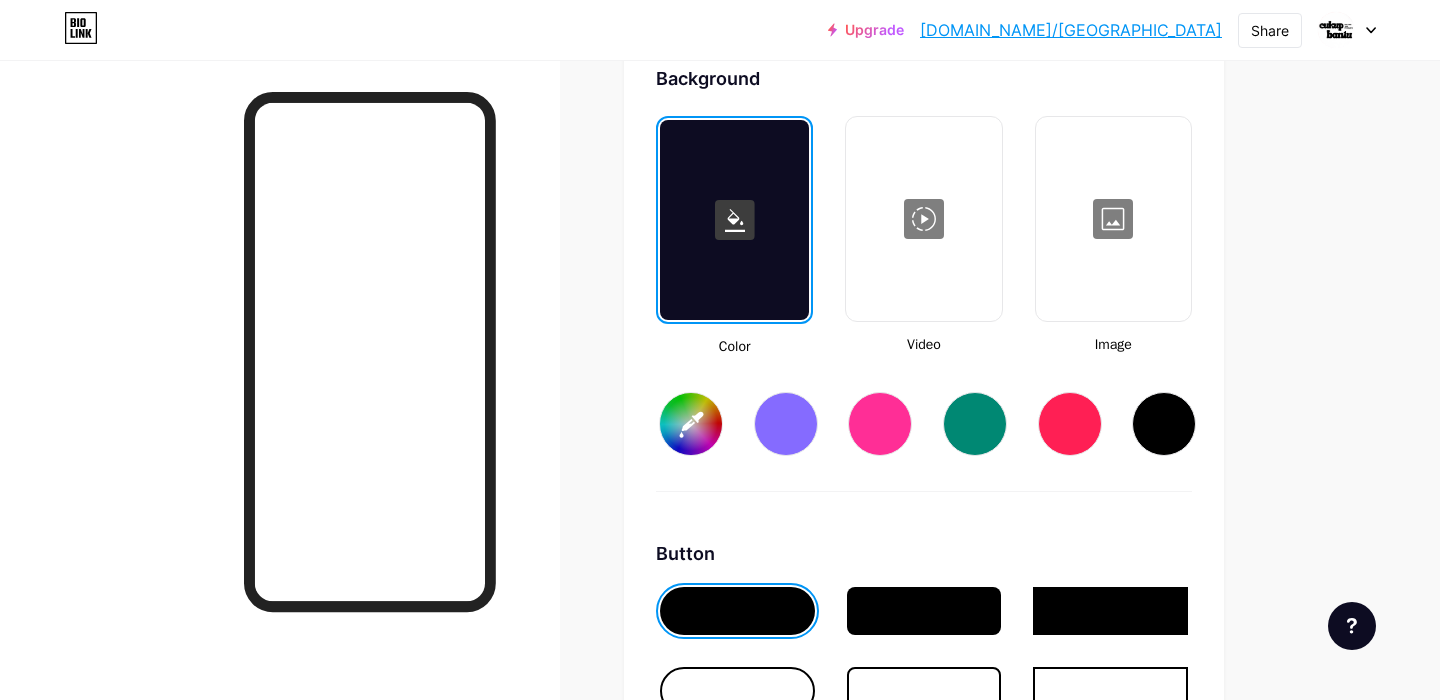 type on "#ffffff" 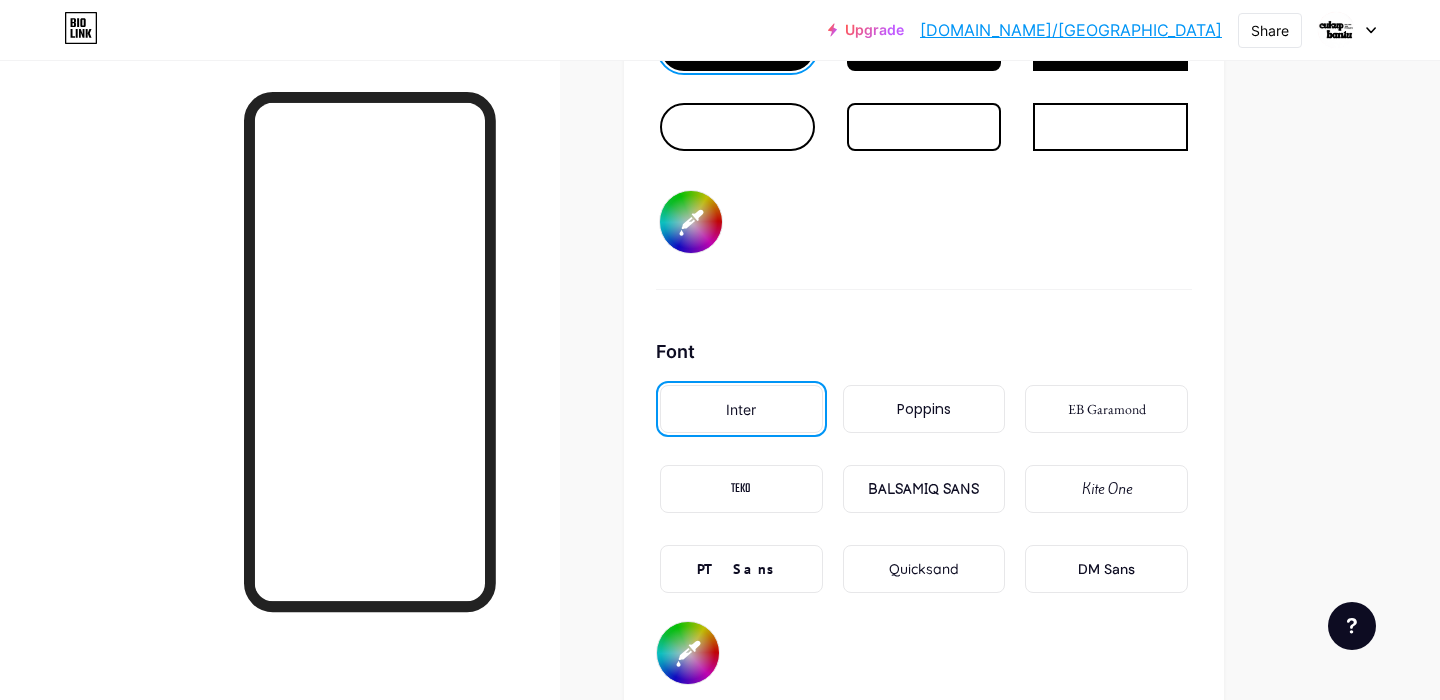 scroll, scrollTop: 3267, scrollLeft: 0, axis: vertical 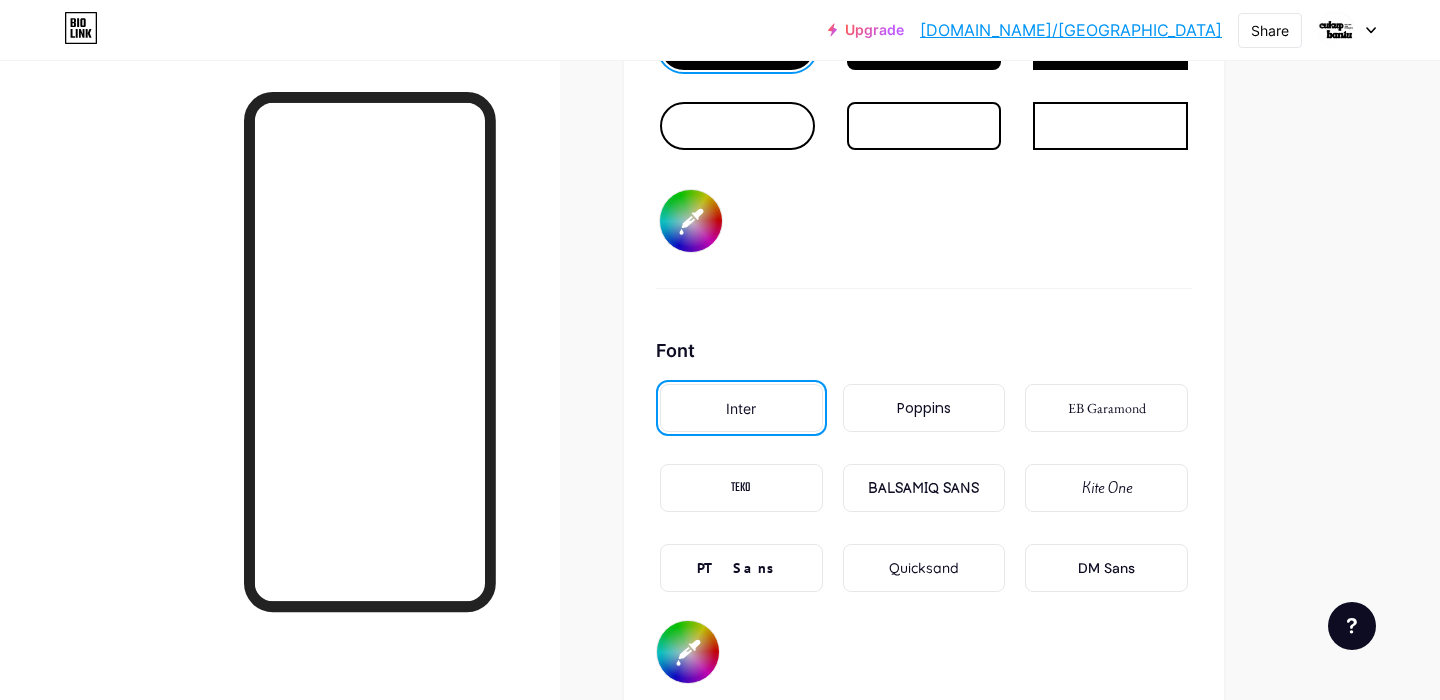 click on "PT Sans" at bounding box center (741, 568) 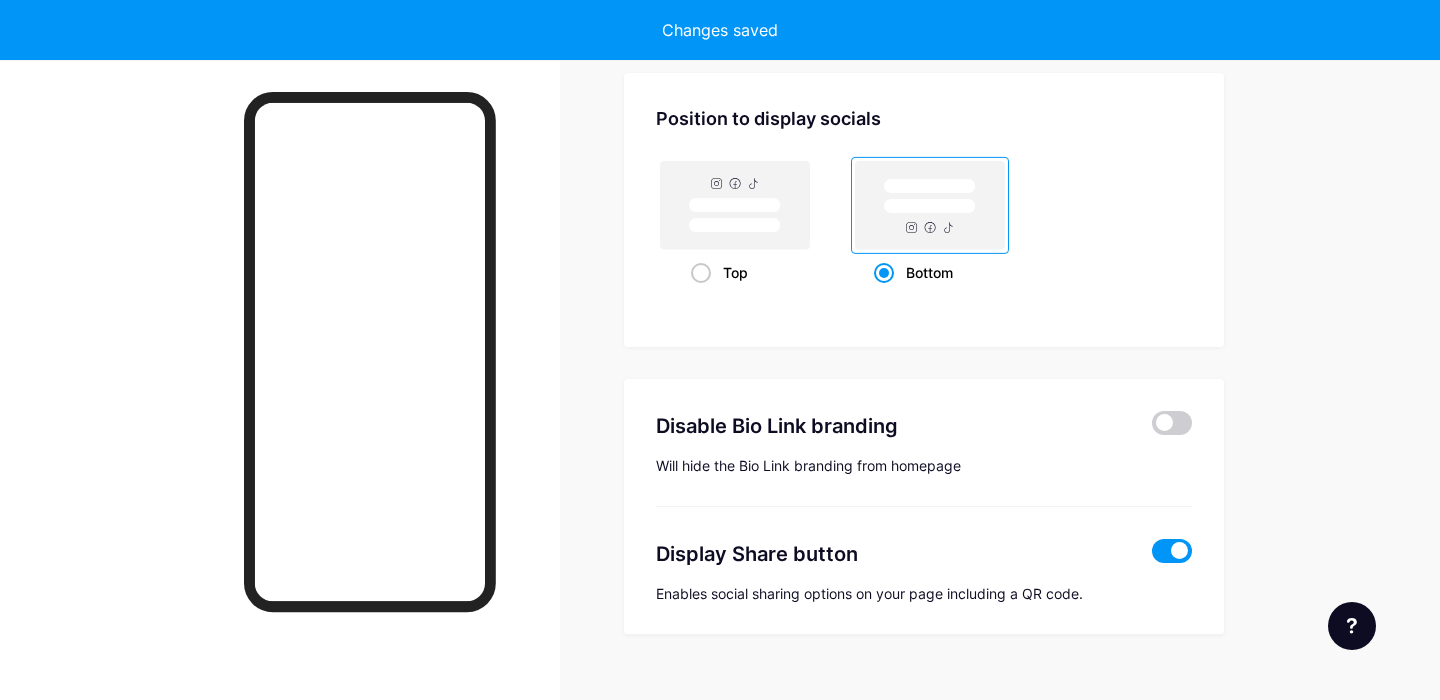 scroll, scrollTop: 3977, scrollLeft: 0, axis: vertical 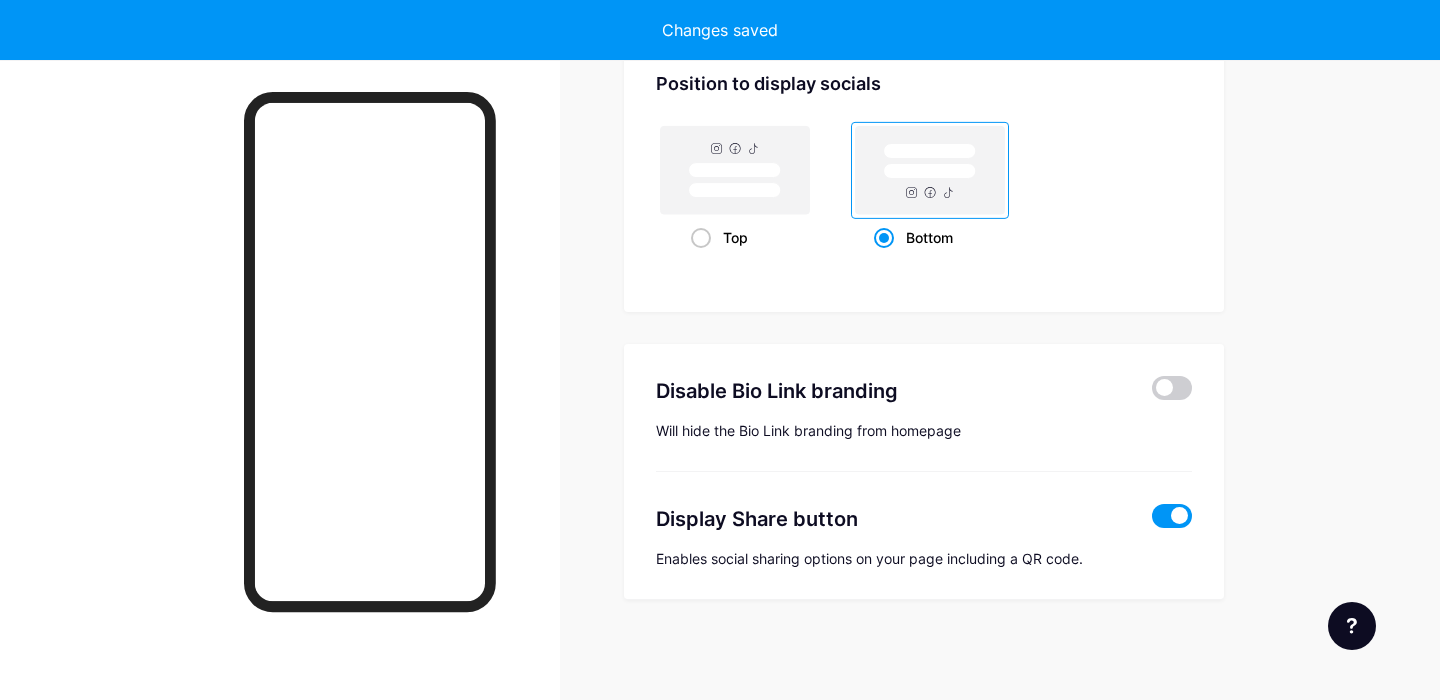 type on "#ffffff" 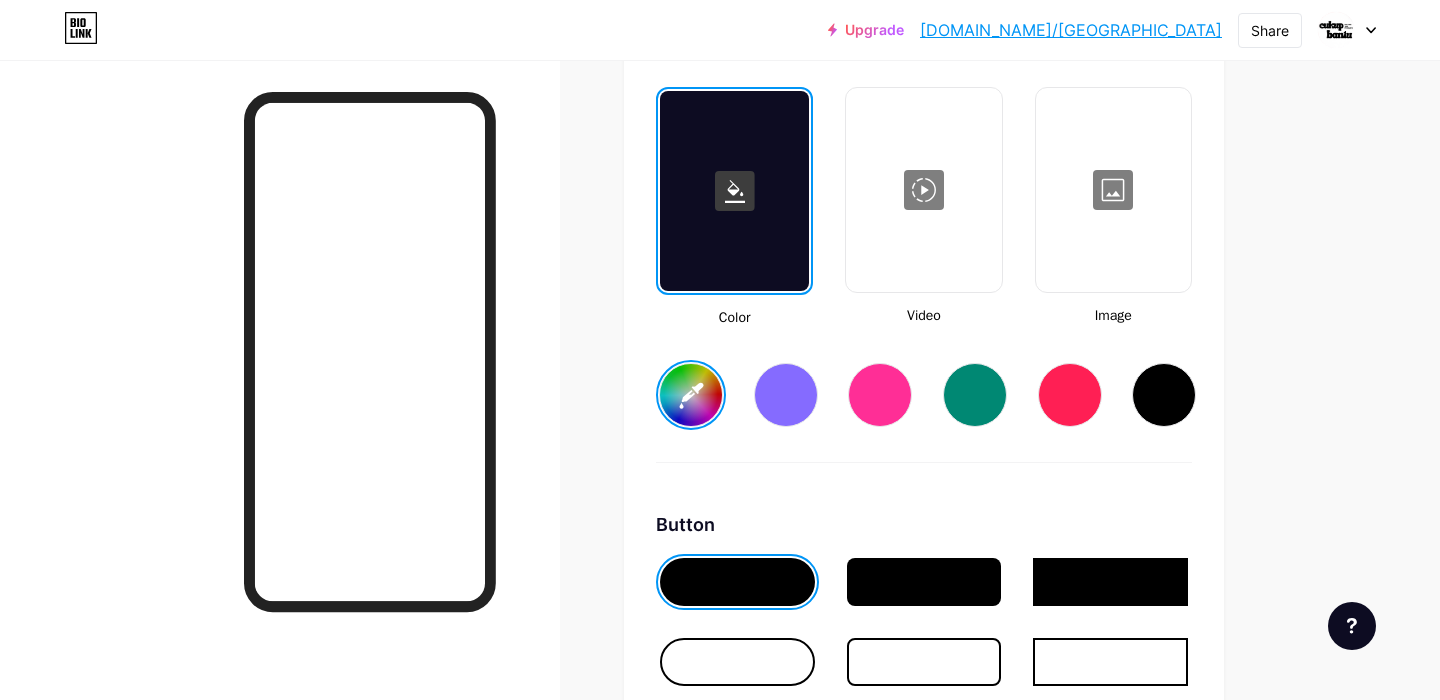 scroll, scrollTop: 2646, scrollLeft: 0, axis: vertical 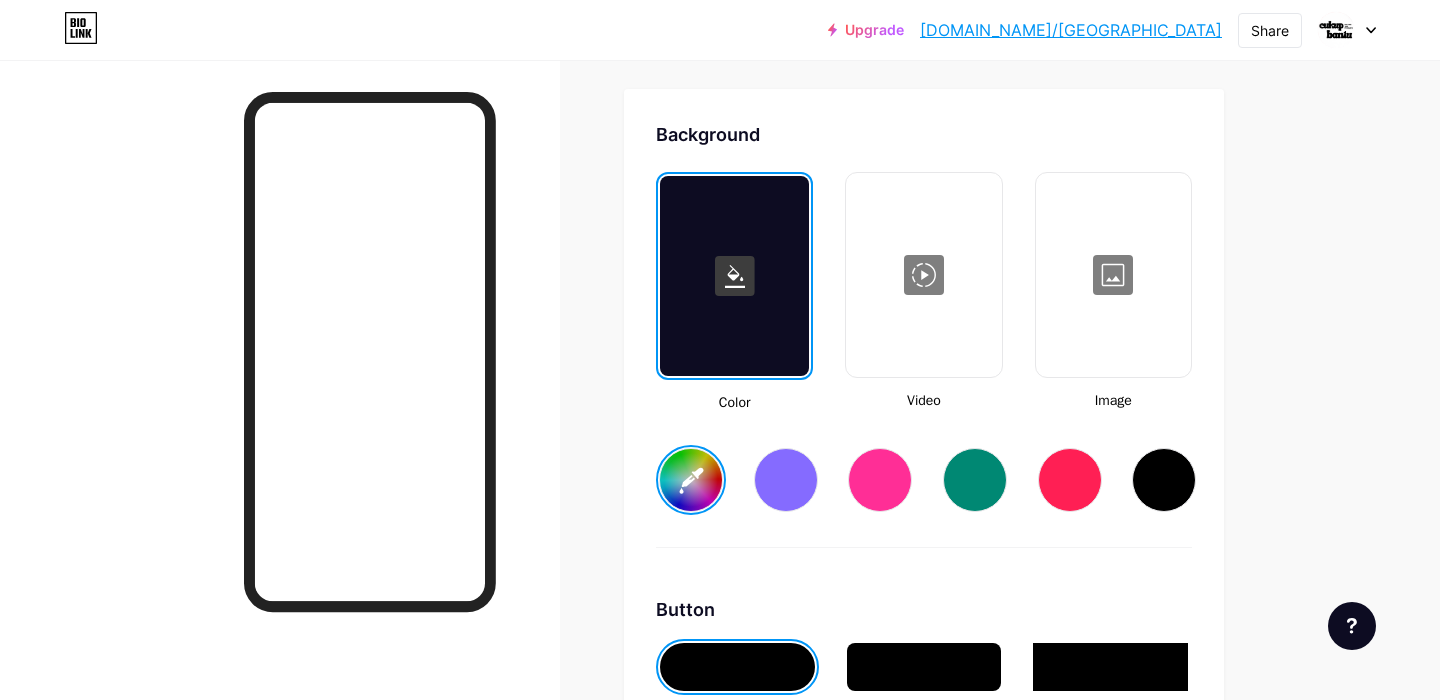 click at bounding box center [1113, 275] 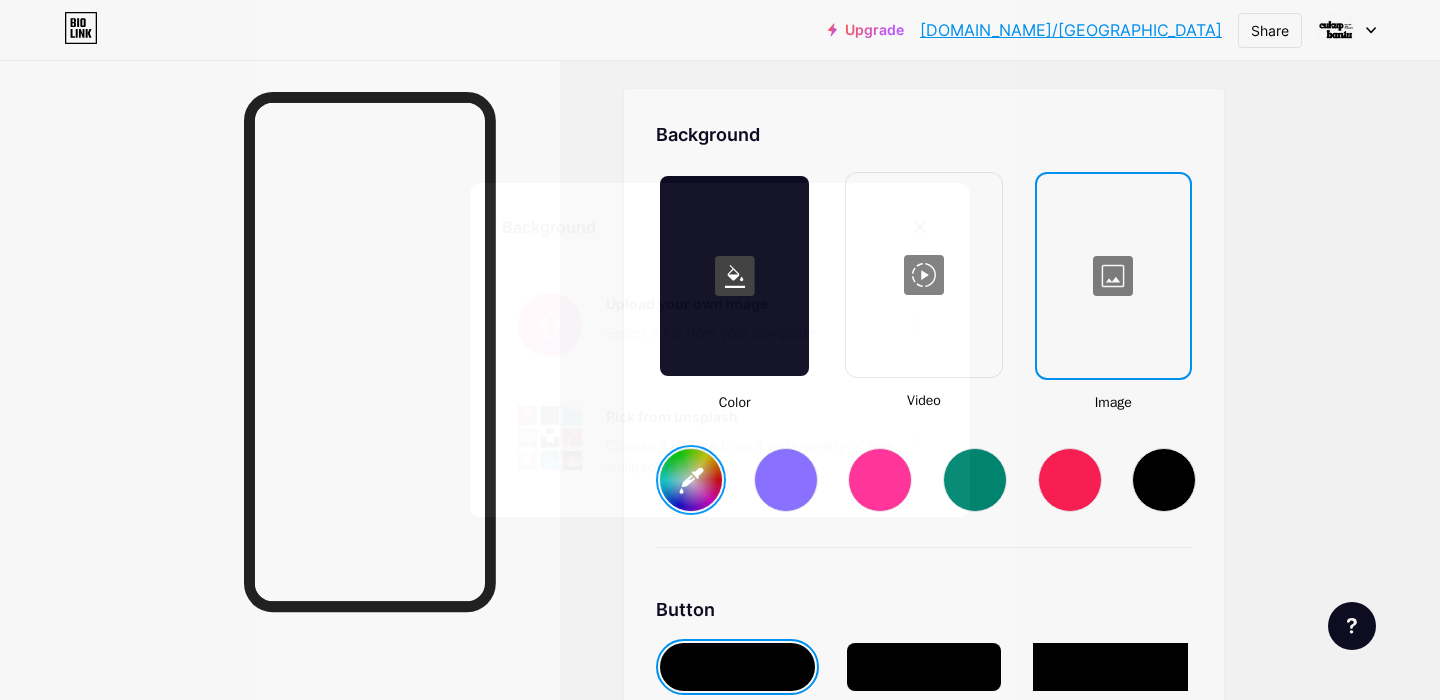 click at bounding box center (720, 325) 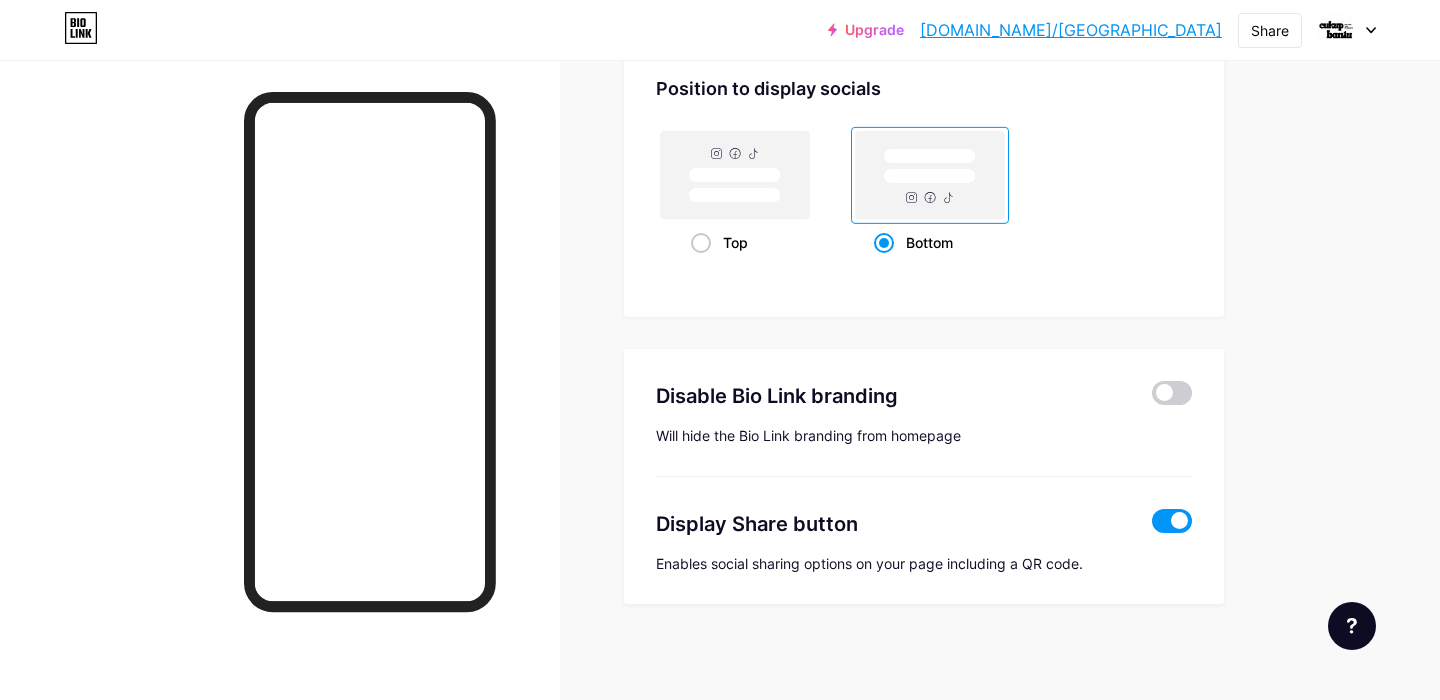 scroll, scrollTop: 3874, scrollLeft: 0, axis: vertical 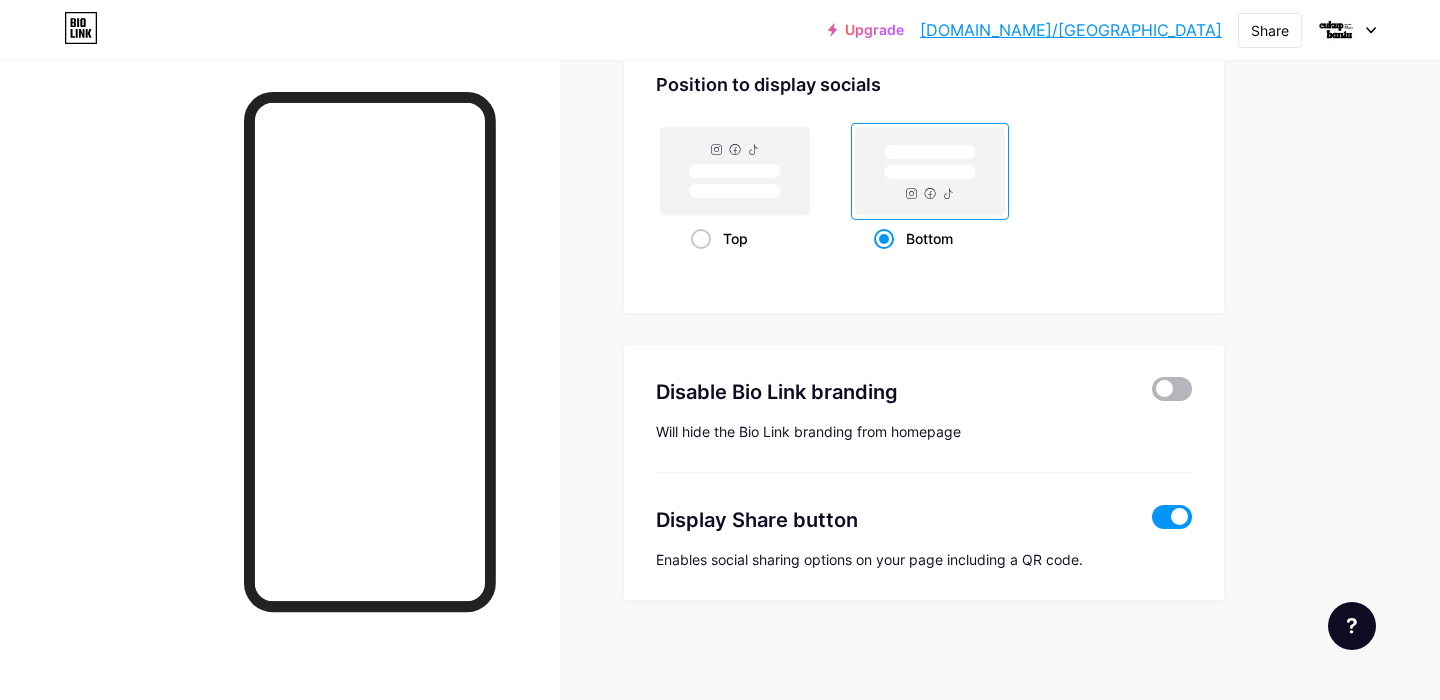 click at bounding box center (1172, 389) 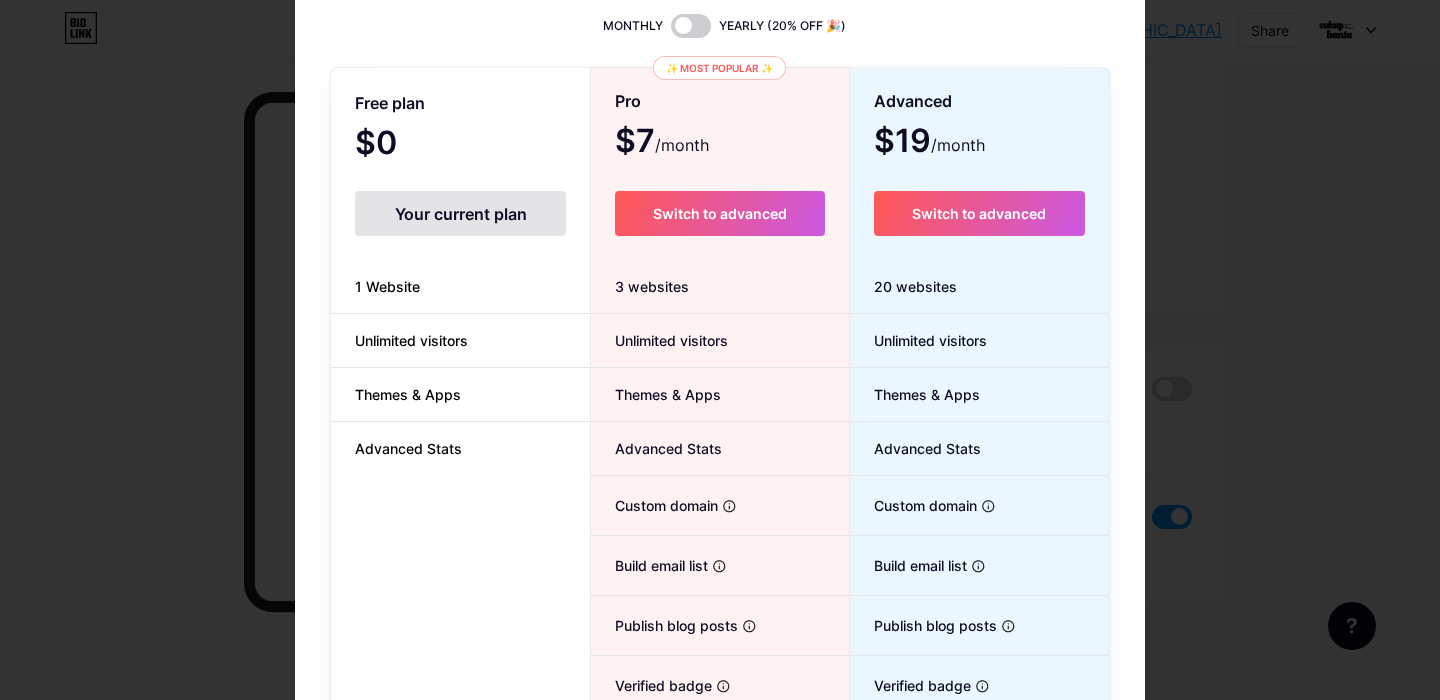scroll, scrollTop: 214, scrollLeft: 0, axis: vertical 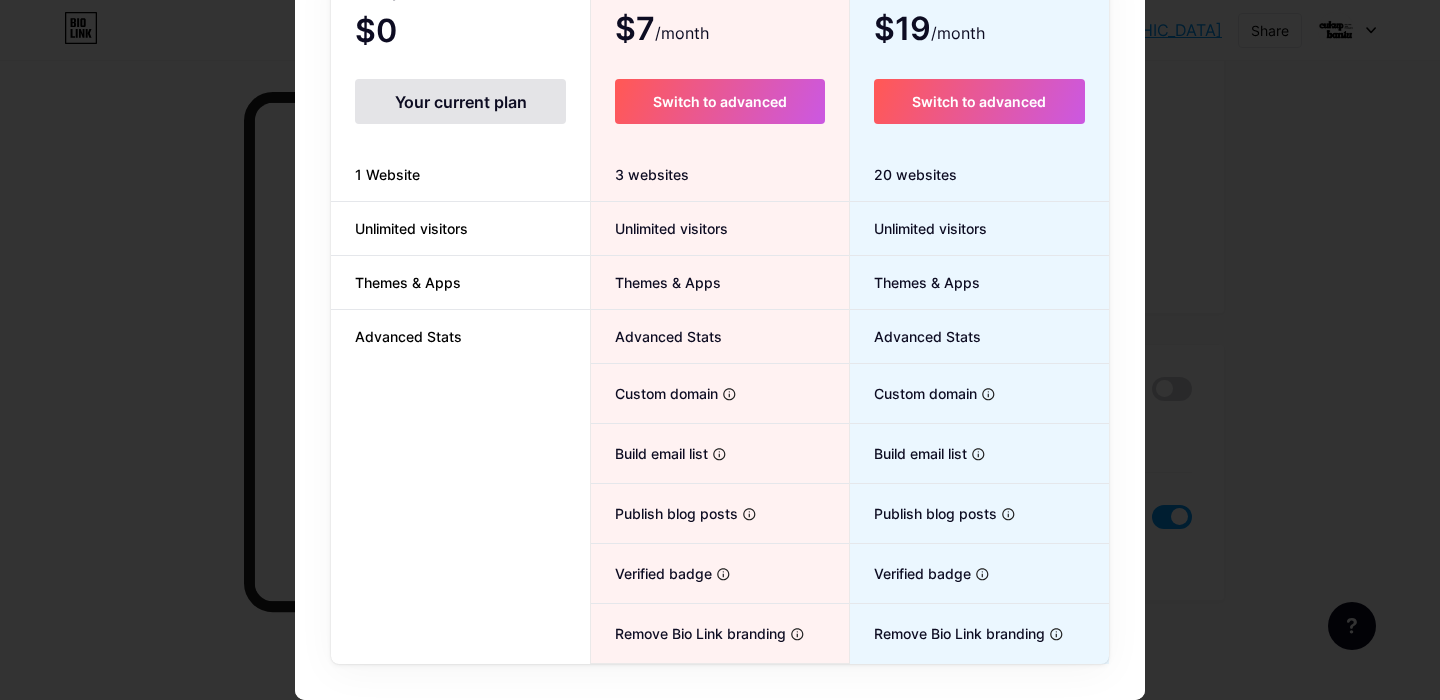 click on "Your current plan" at bounding box center (460, 101) 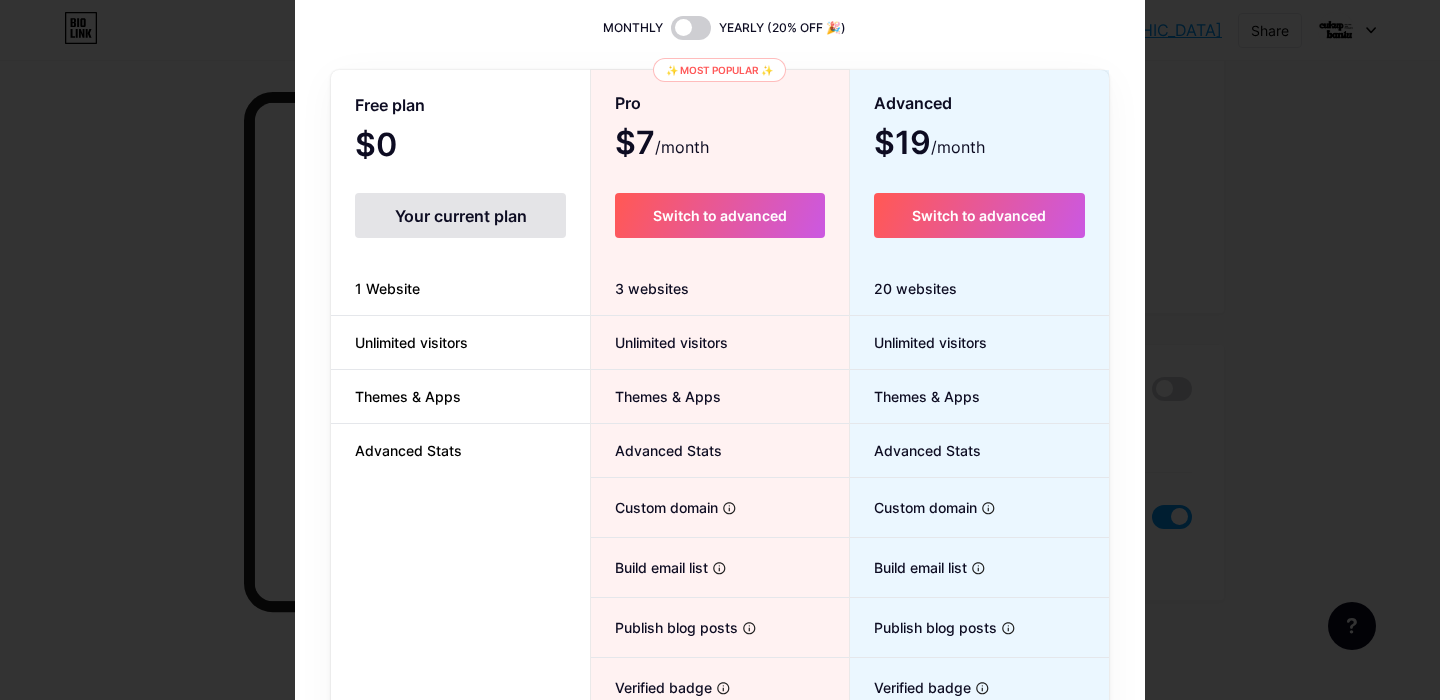 scroll, scrollTop: 0, scrollLeft: 0, axis: both 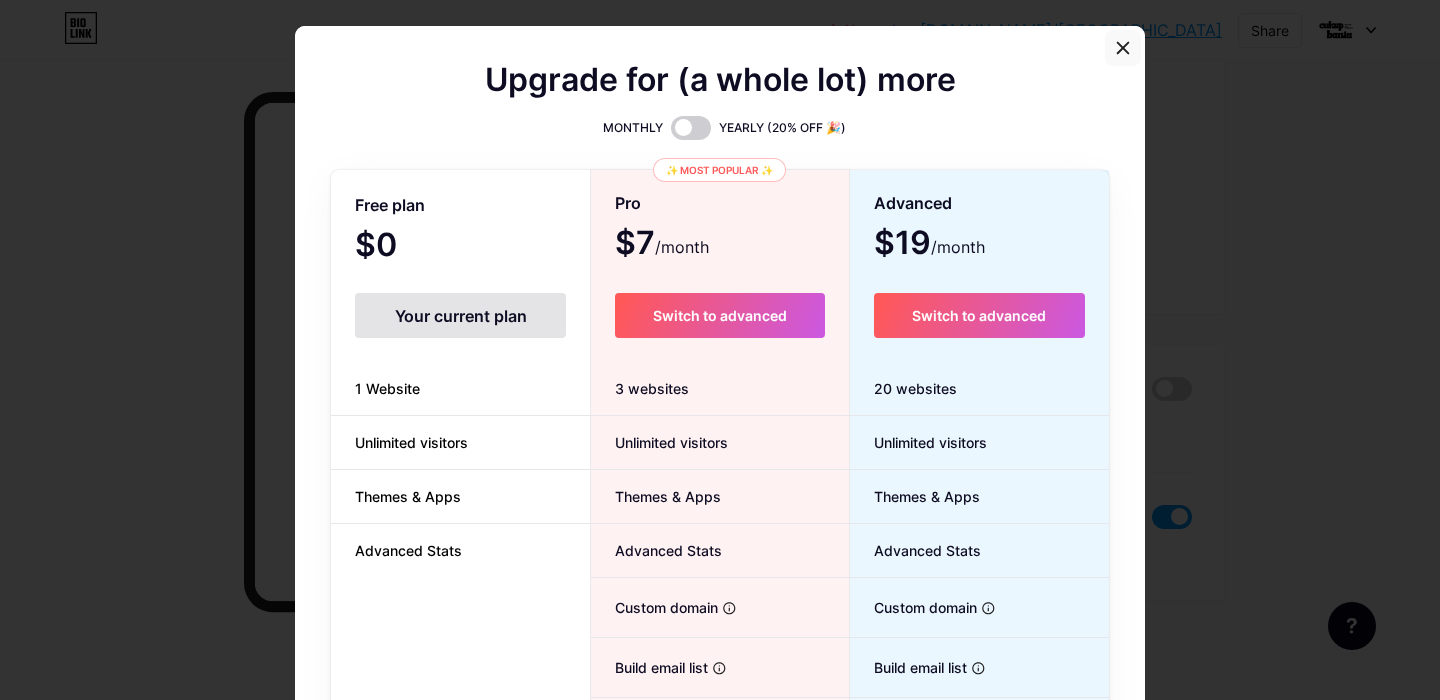 click 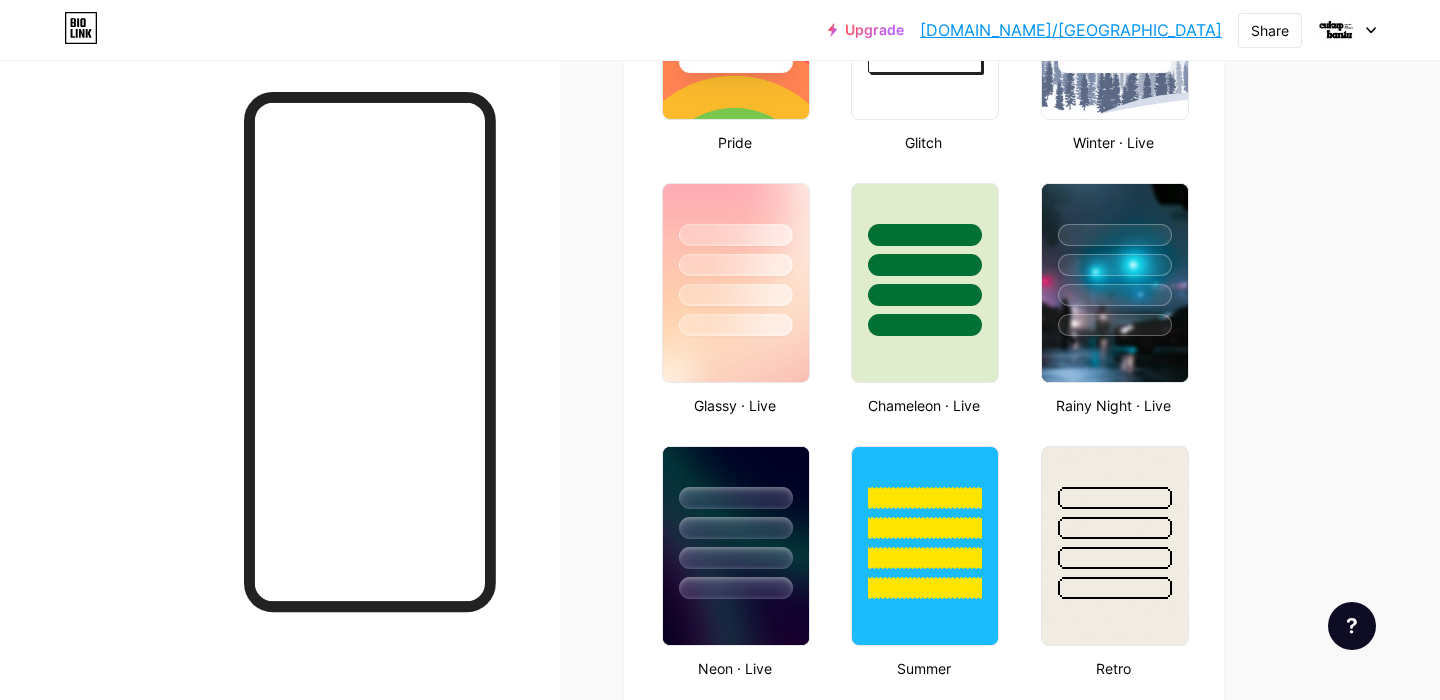scroll, scrollTop: 0, scrollLeft: 0, axis: both 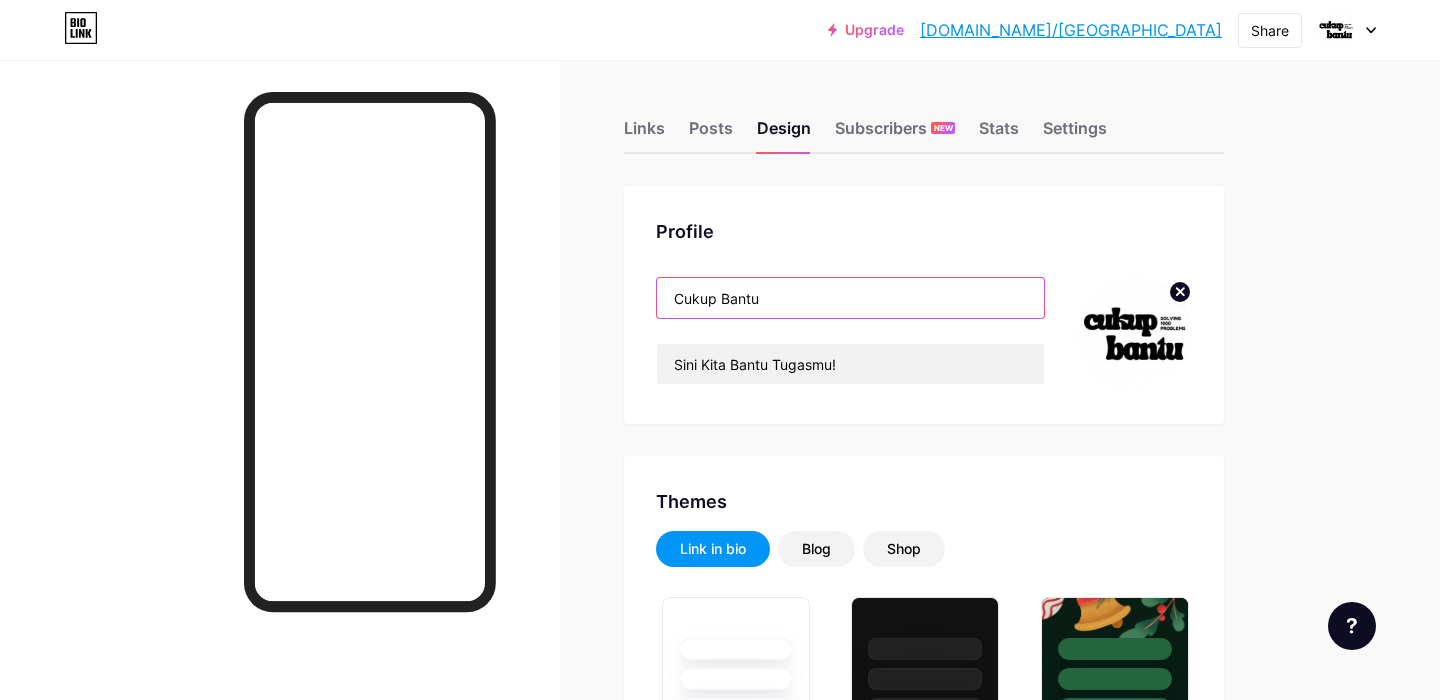 drag, startPoint x: 806, startPoint y: 295, endPoint x: 660, endPoint y: 293, distance: 146.0137 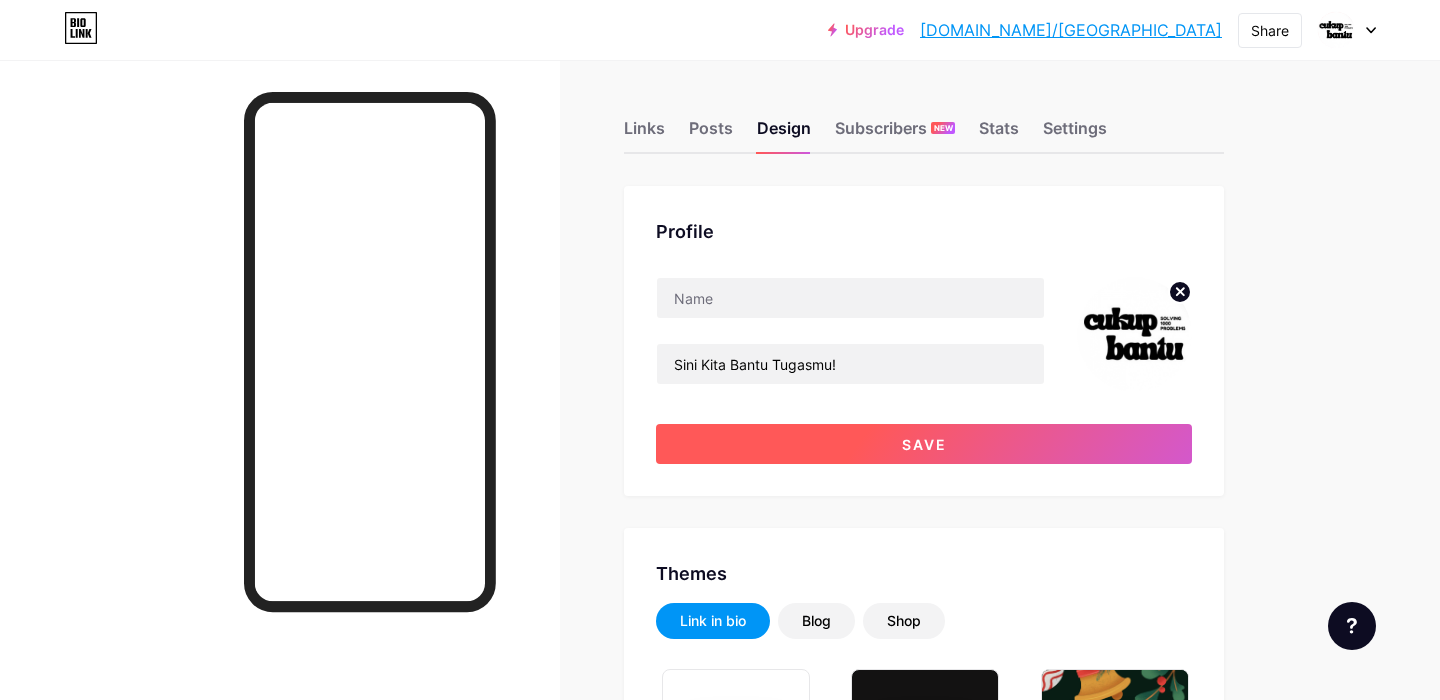 click on "Save" at bounding box center (924, 444) 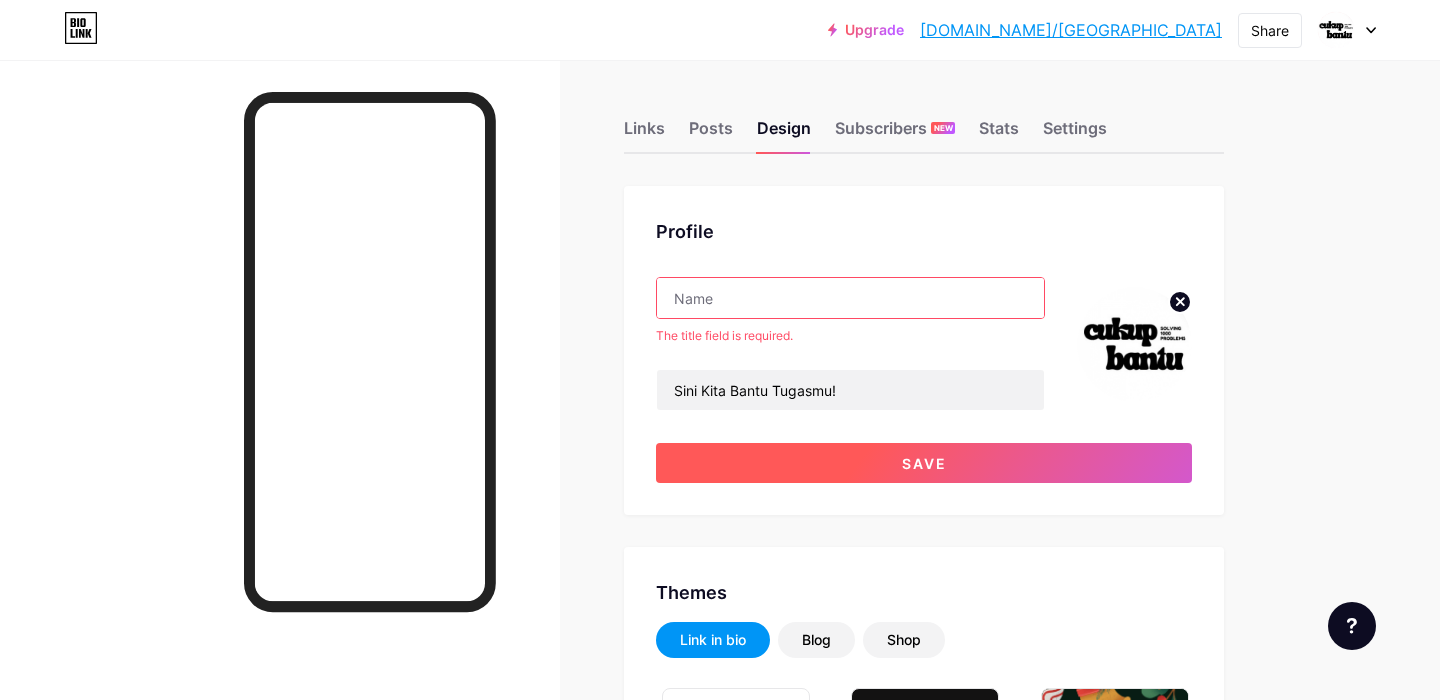 click on "Save" at bounding box center (924, 463) 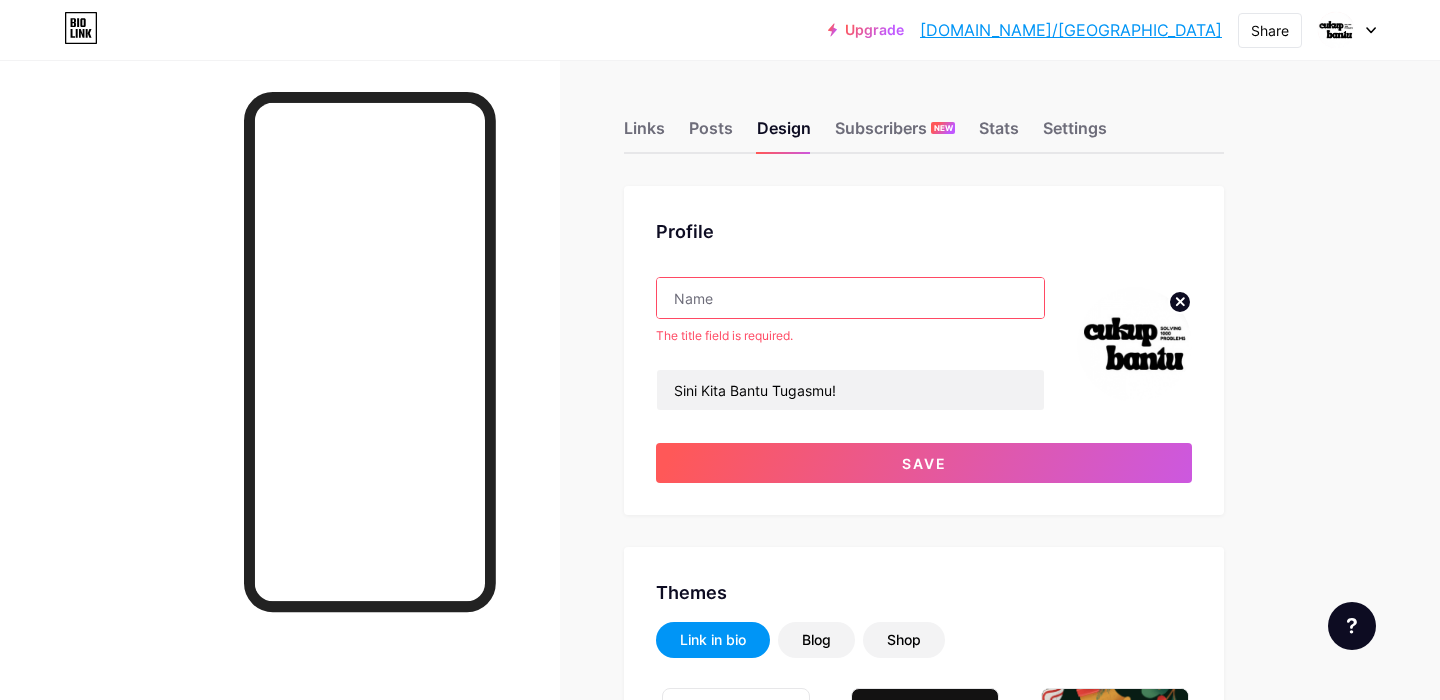 click at bounding box center [850, 298] 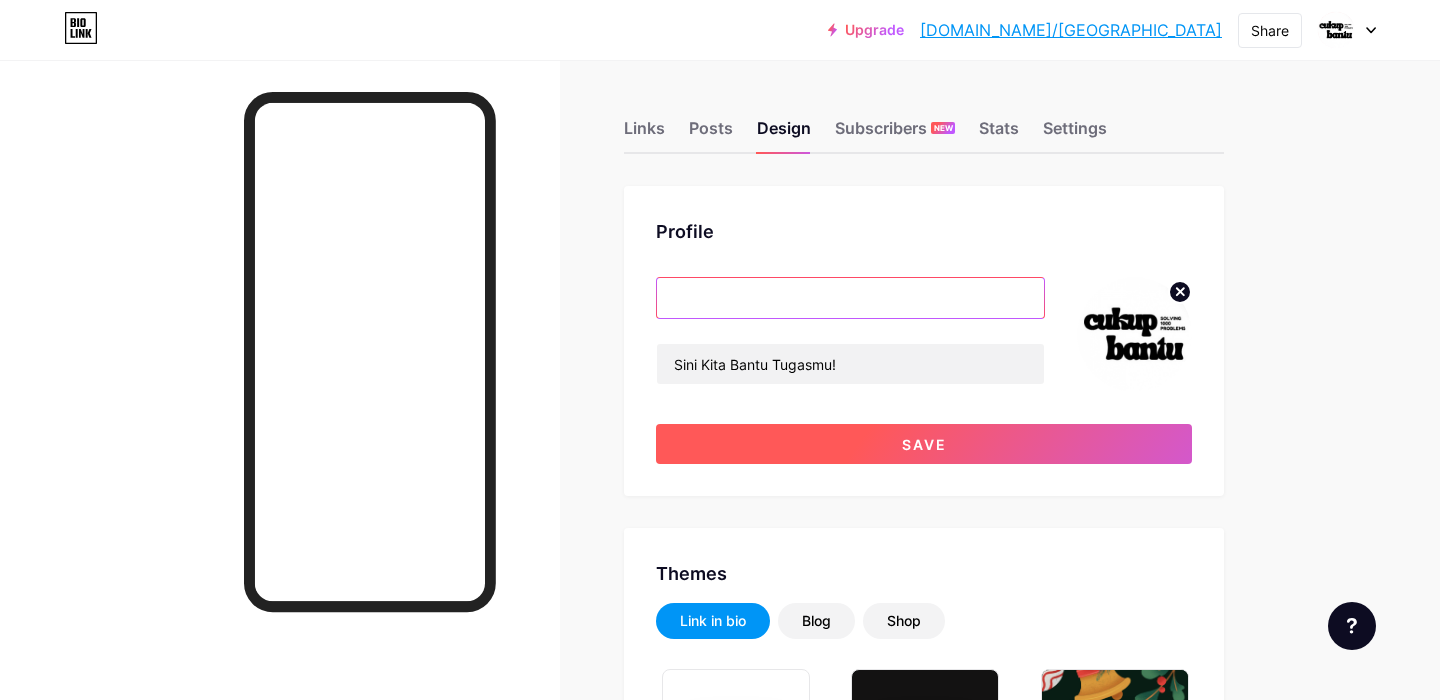 type 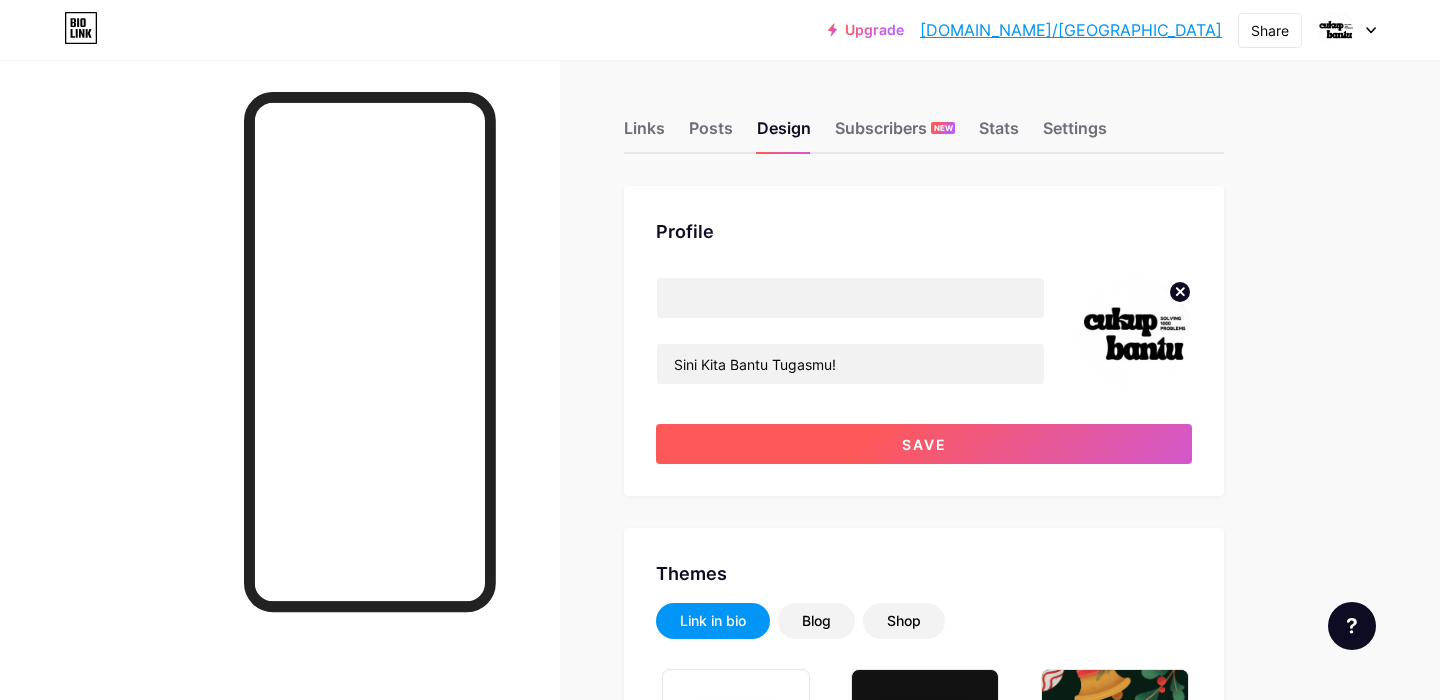 click on "Save" at bounding box center [924, 444] 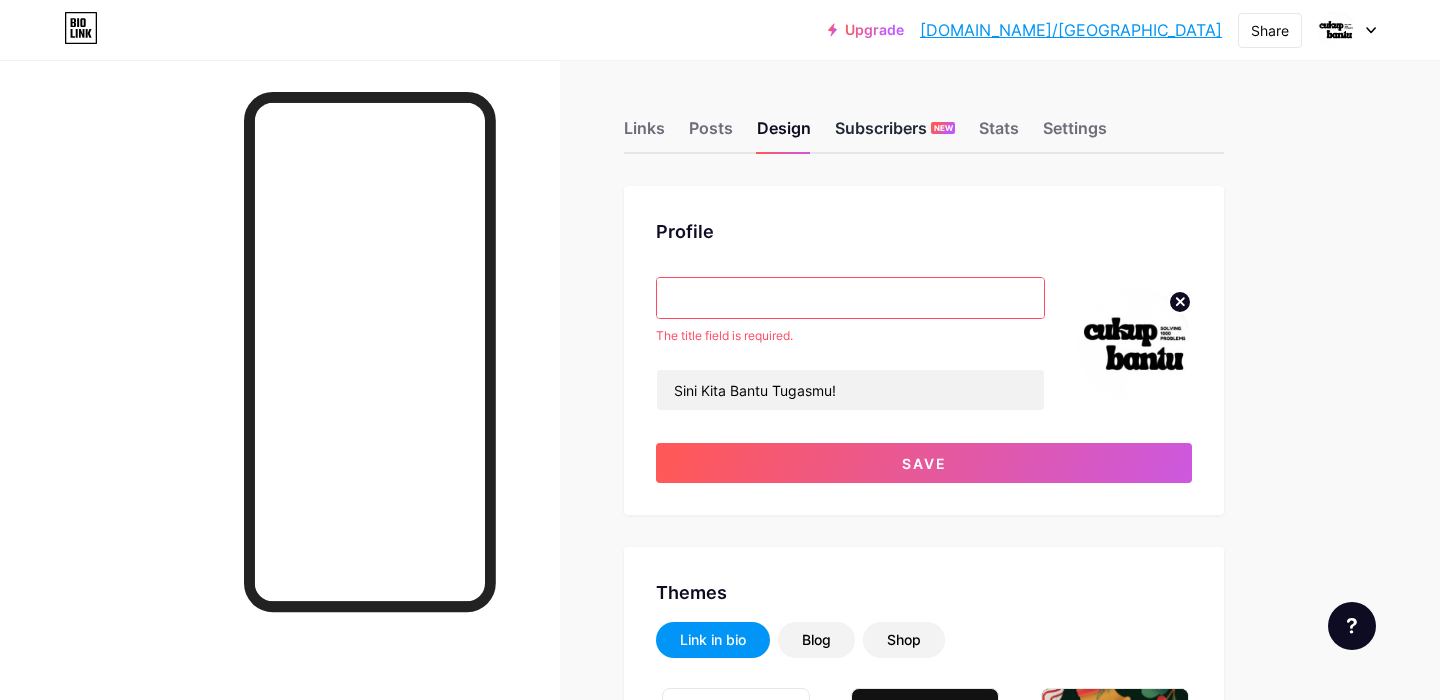 click on "Subscribers
NEW" at bounding box center [895, 134] 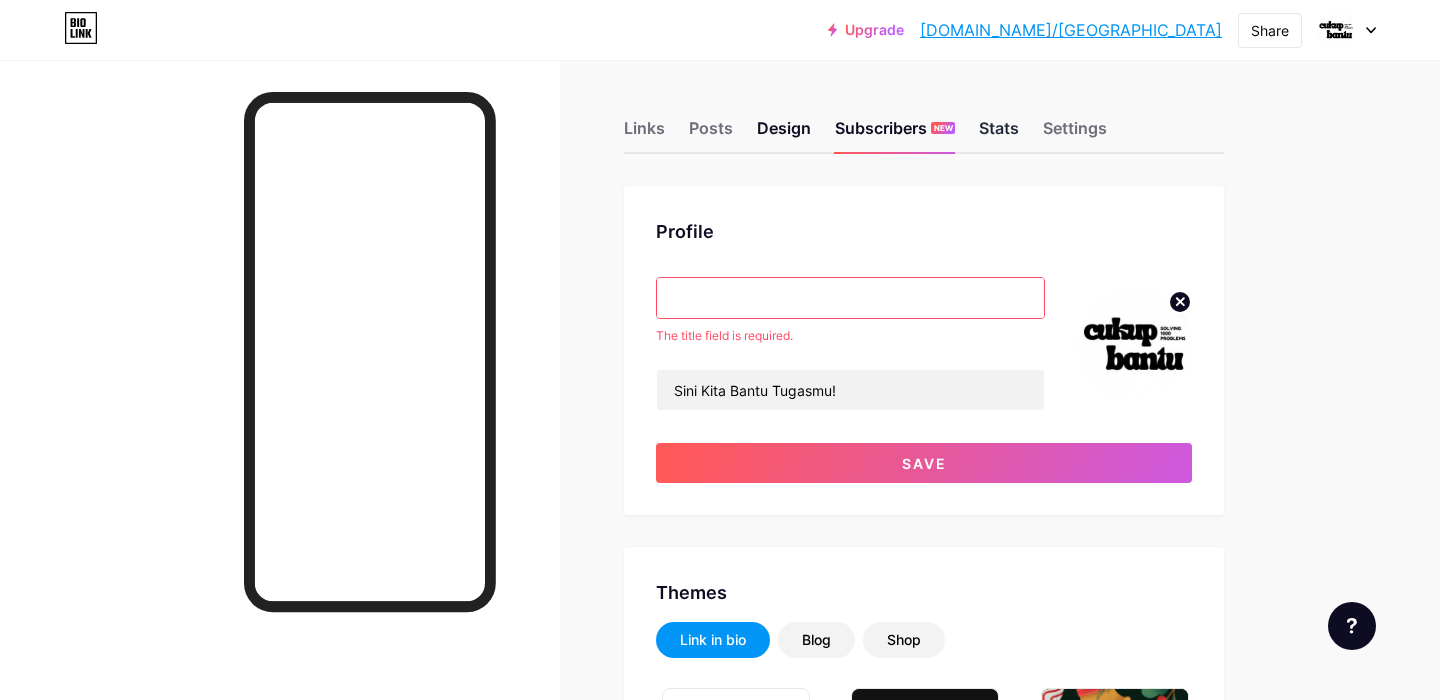 click on "Stats" at bounding box center (999, 134) 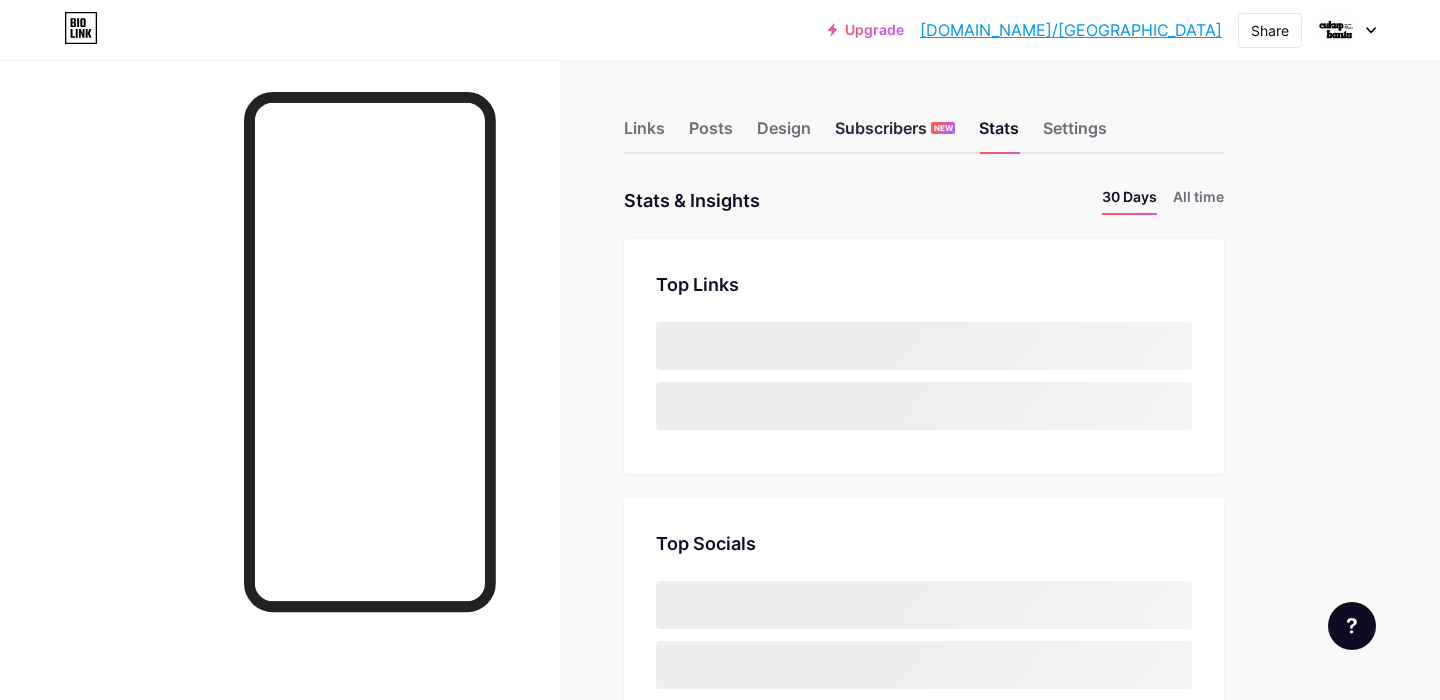 scroll, scrollTop: 999300, scrollLeft: 998560, axis: both 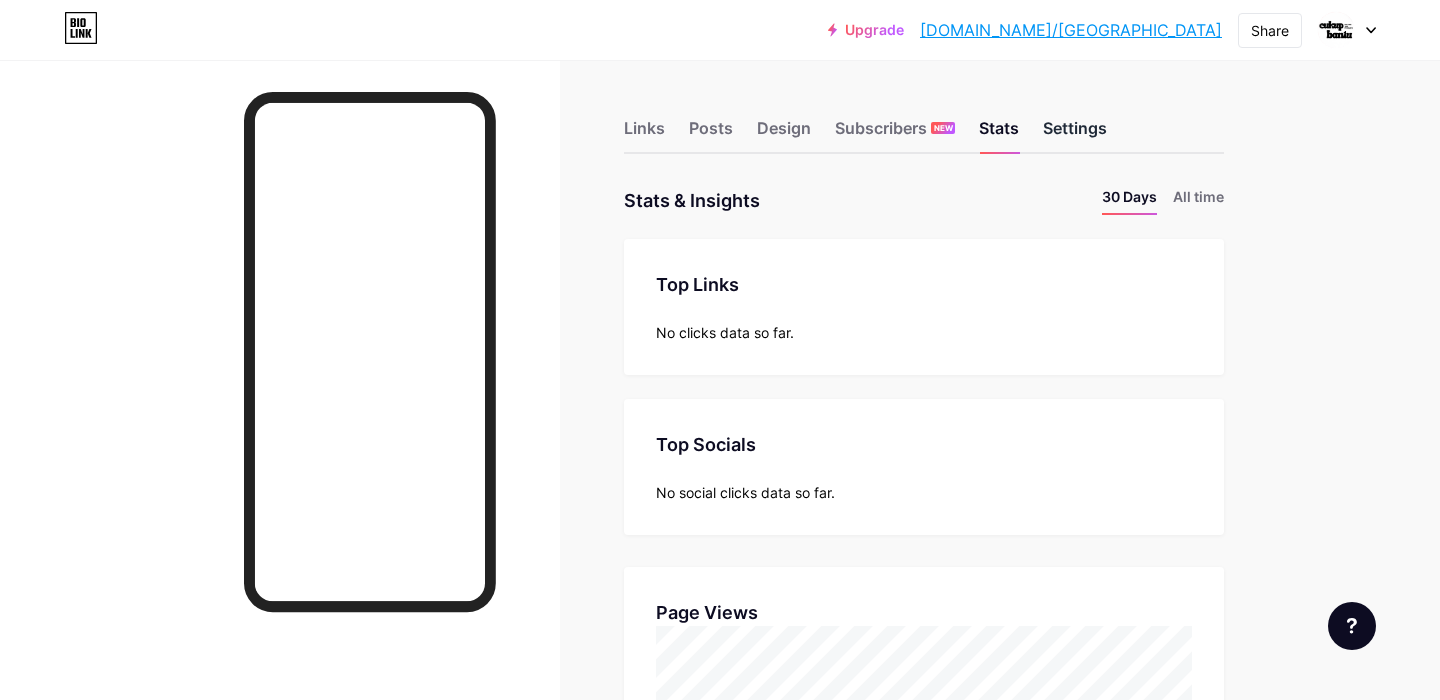 click on "Settings" at bounding box center [1075, 134] 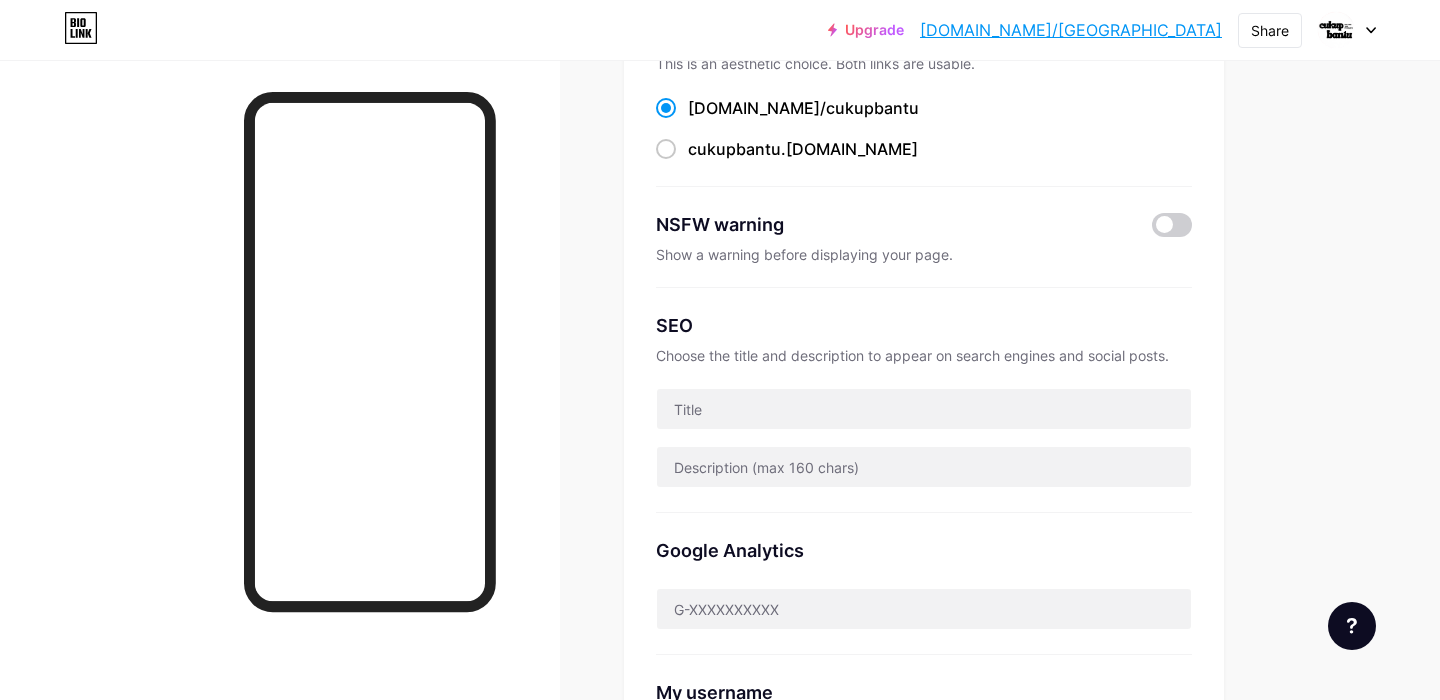 scroll, scrollTop: 197, scrollLeft: 0, axis: vertical 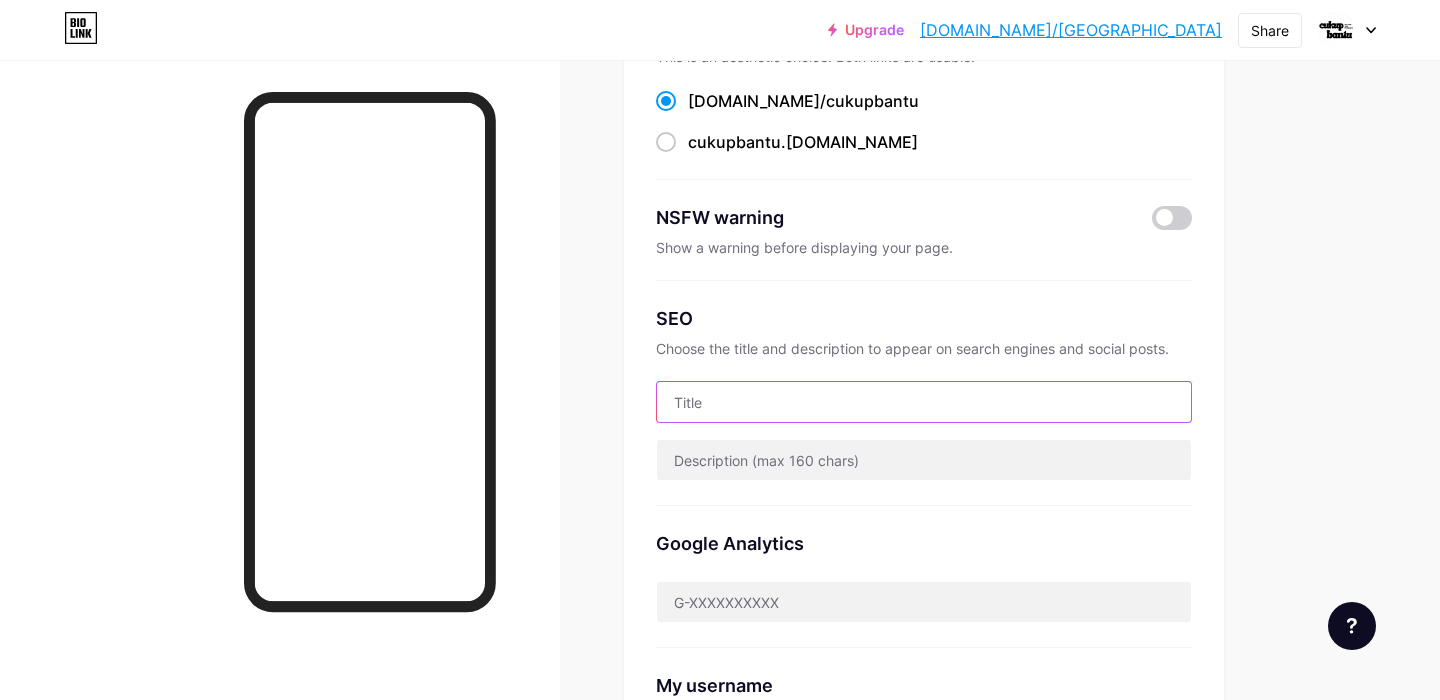 click at bounding box center (924, 402) 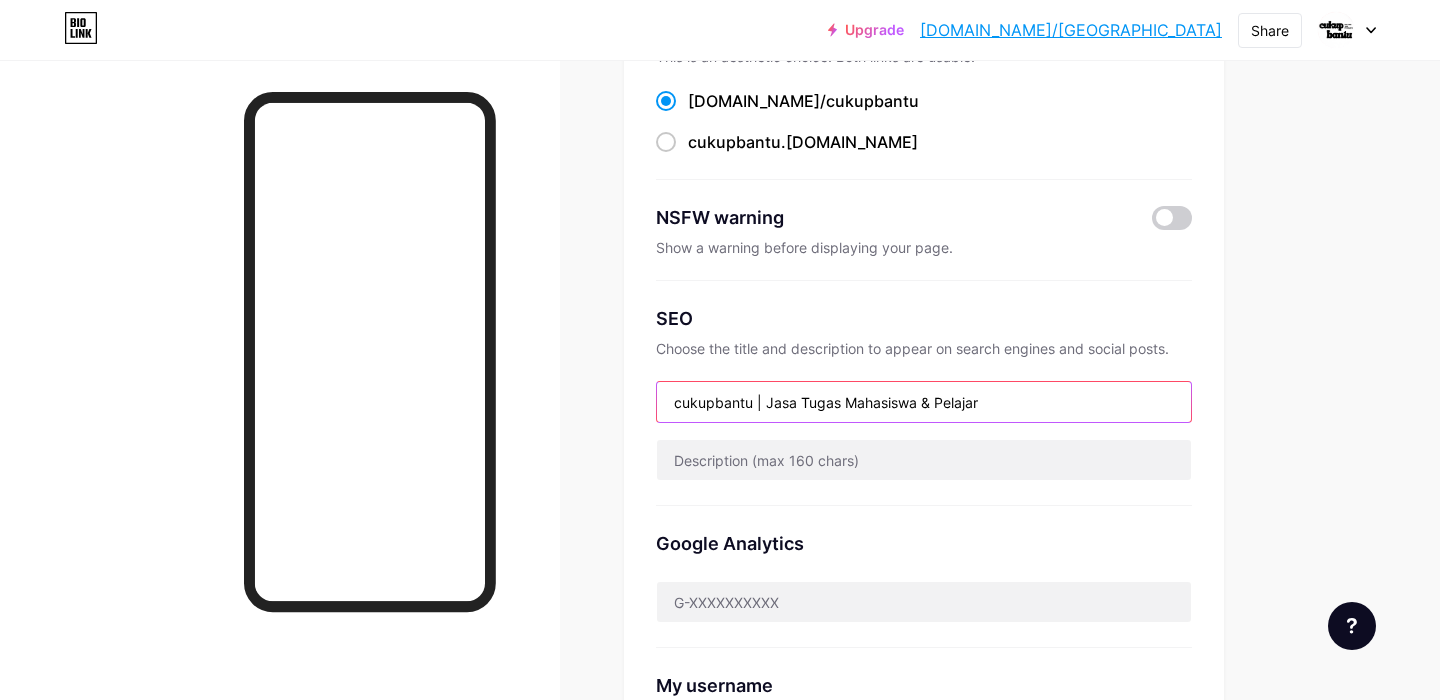 click on "cukupbantu | Jasa Tugas Mahasiswa & Pelajar" at bounding box center [924, 402] 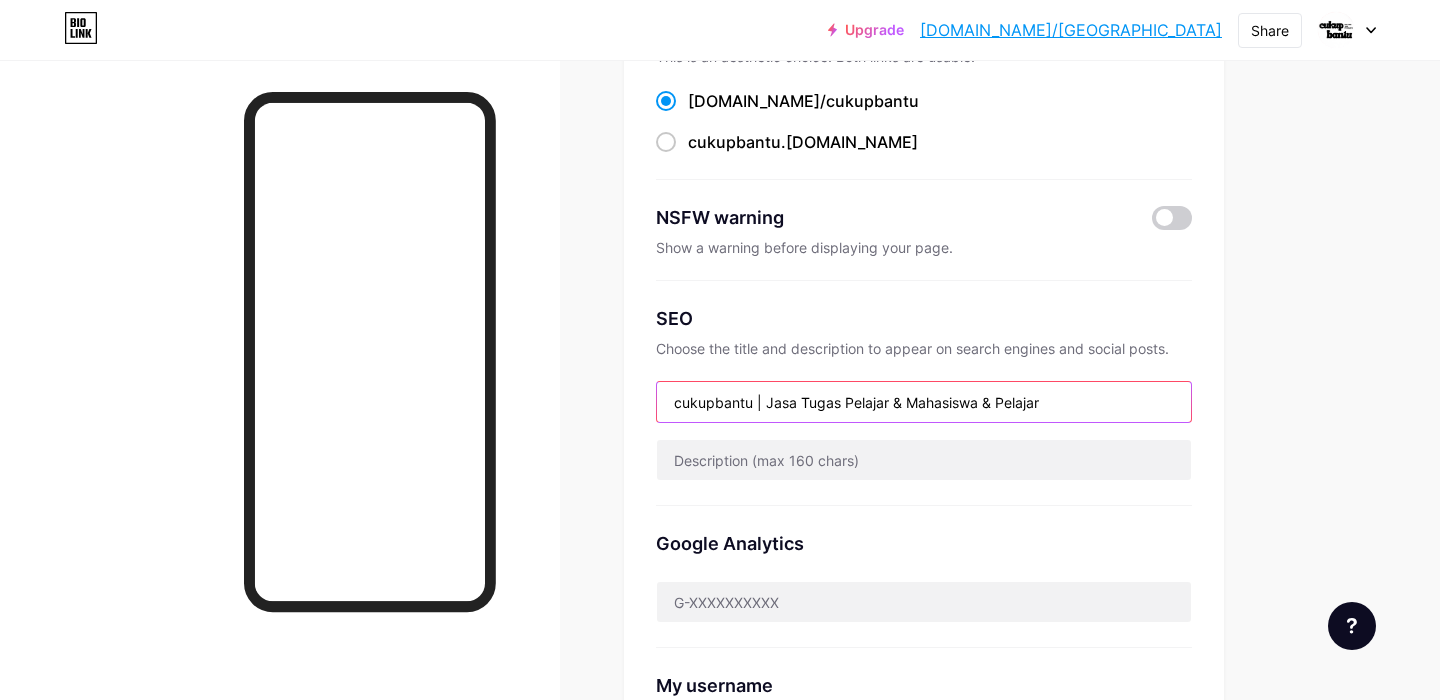 drag, startPoint x: 1053, startPoint y: 399, endPoint x: 984, endPoint y: 400, distance: 69.00725 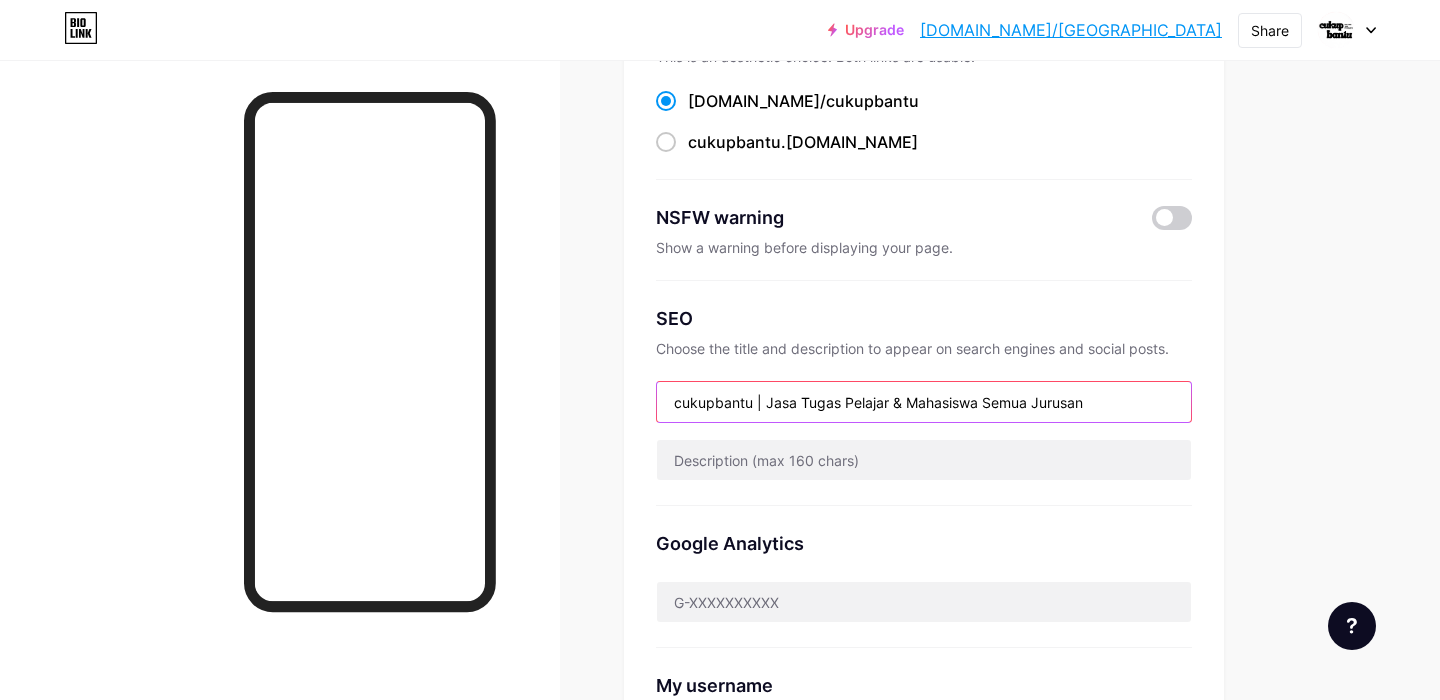 type on "cukupbantu | Jasa Tugas Pelajar & Mahasiswa Semua Jurusan" 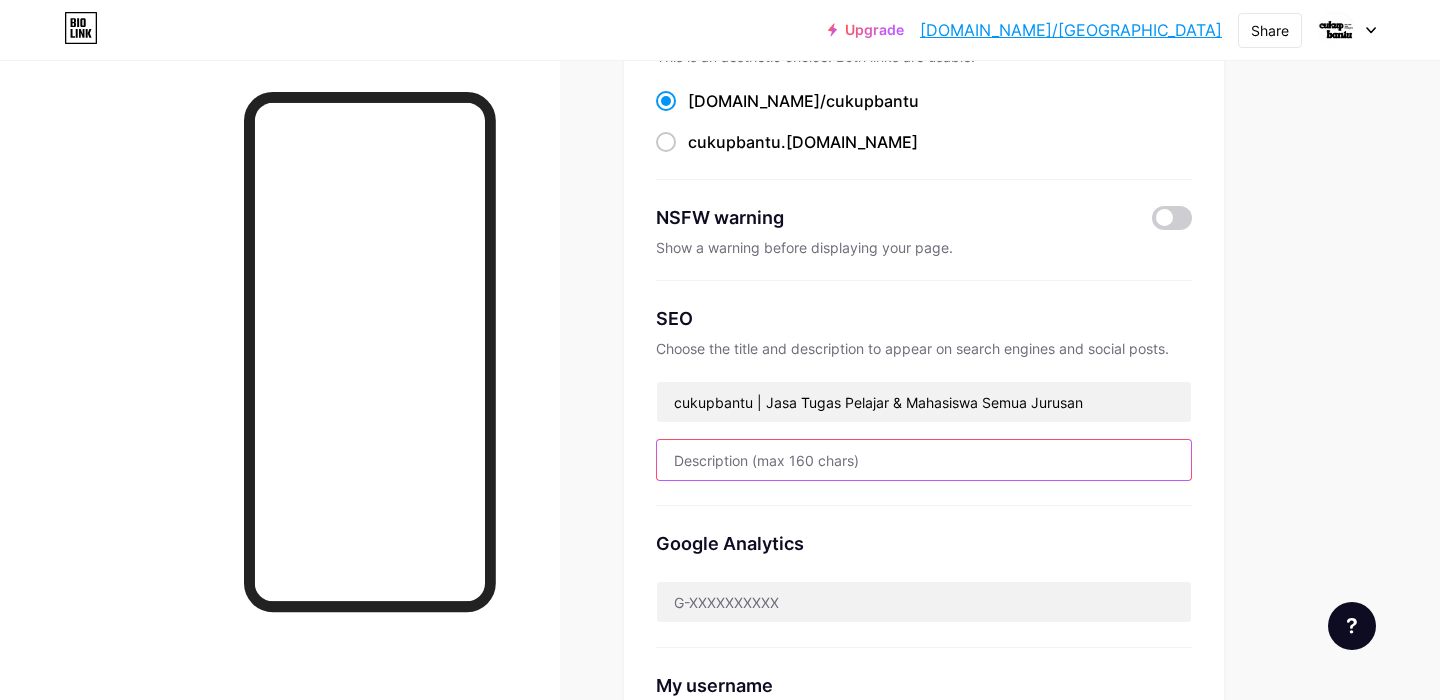 click at bounding box center (924, 460) 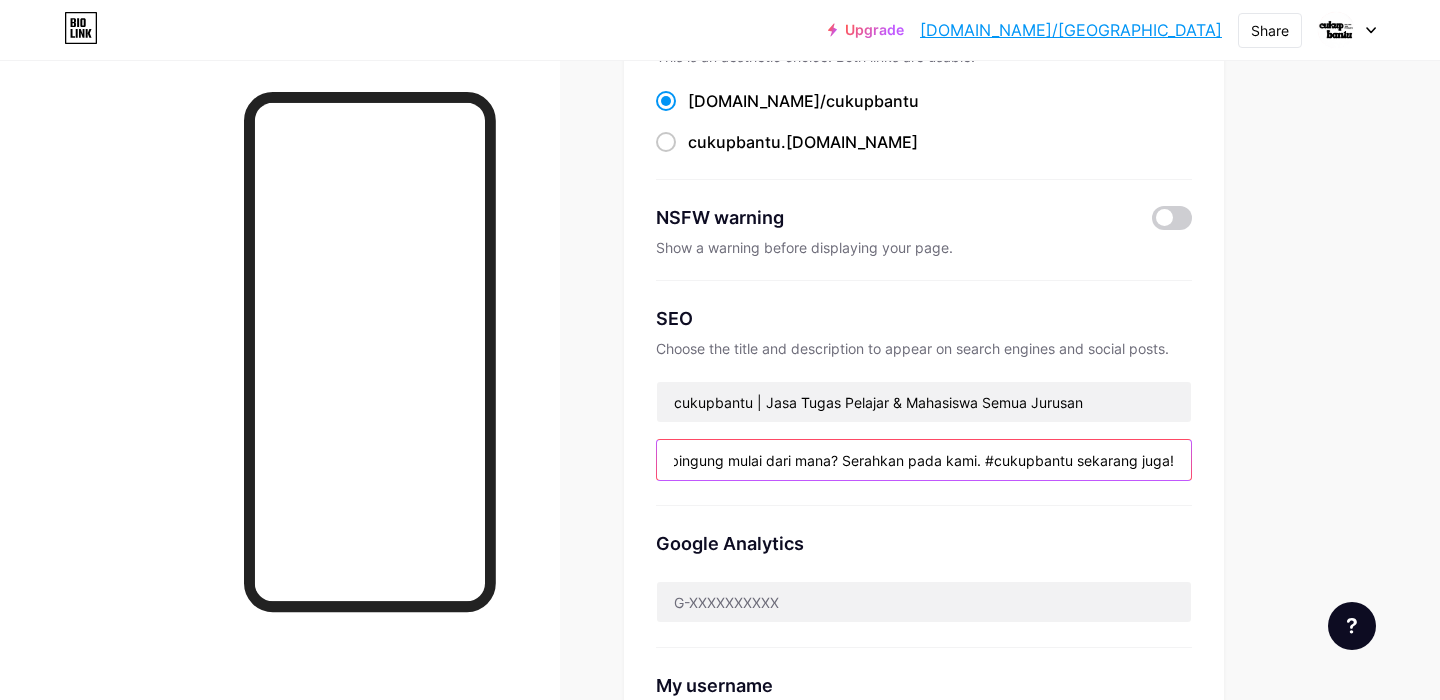 scroll, scrollTop: 0, scrollLeft: 221, axis: horizontal 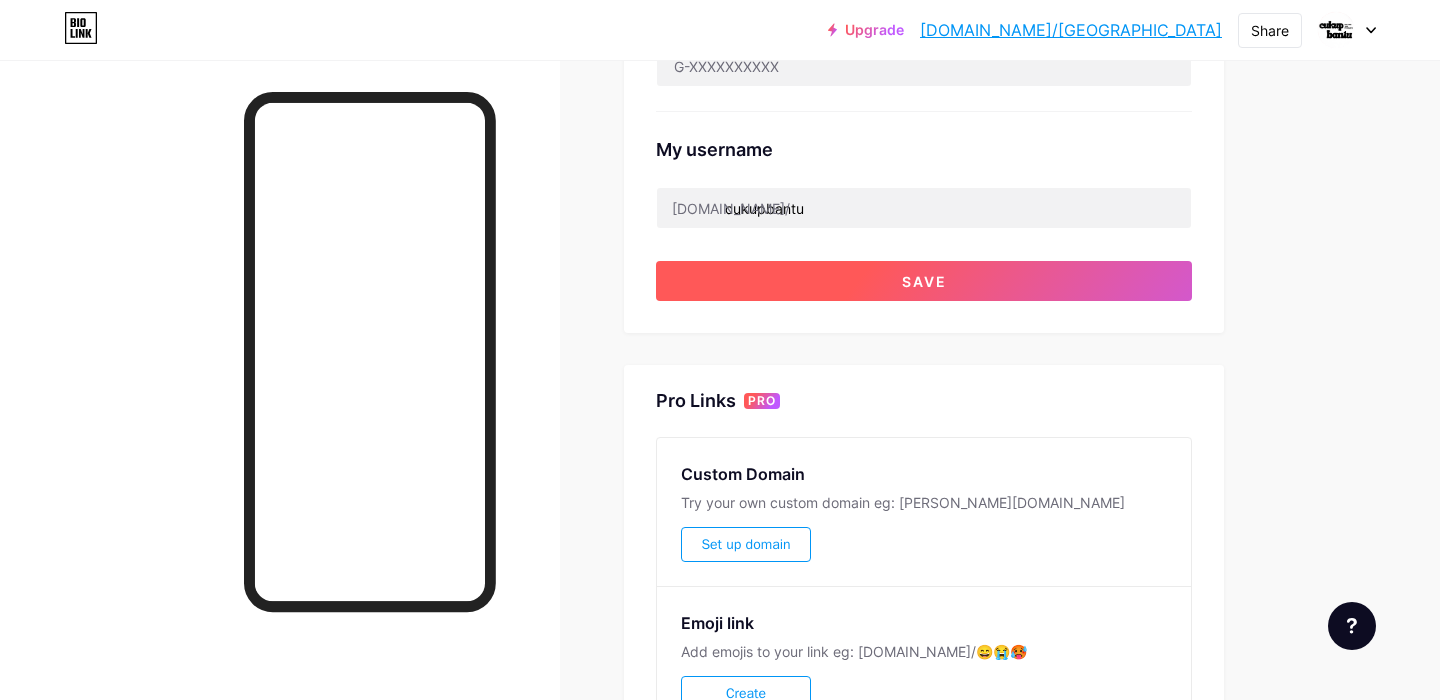 type on "Tugas menumpuk, waktu mepet, bingung mulai dari mana? Serahkan pada kami. #cukupbantu sekarang juga!" 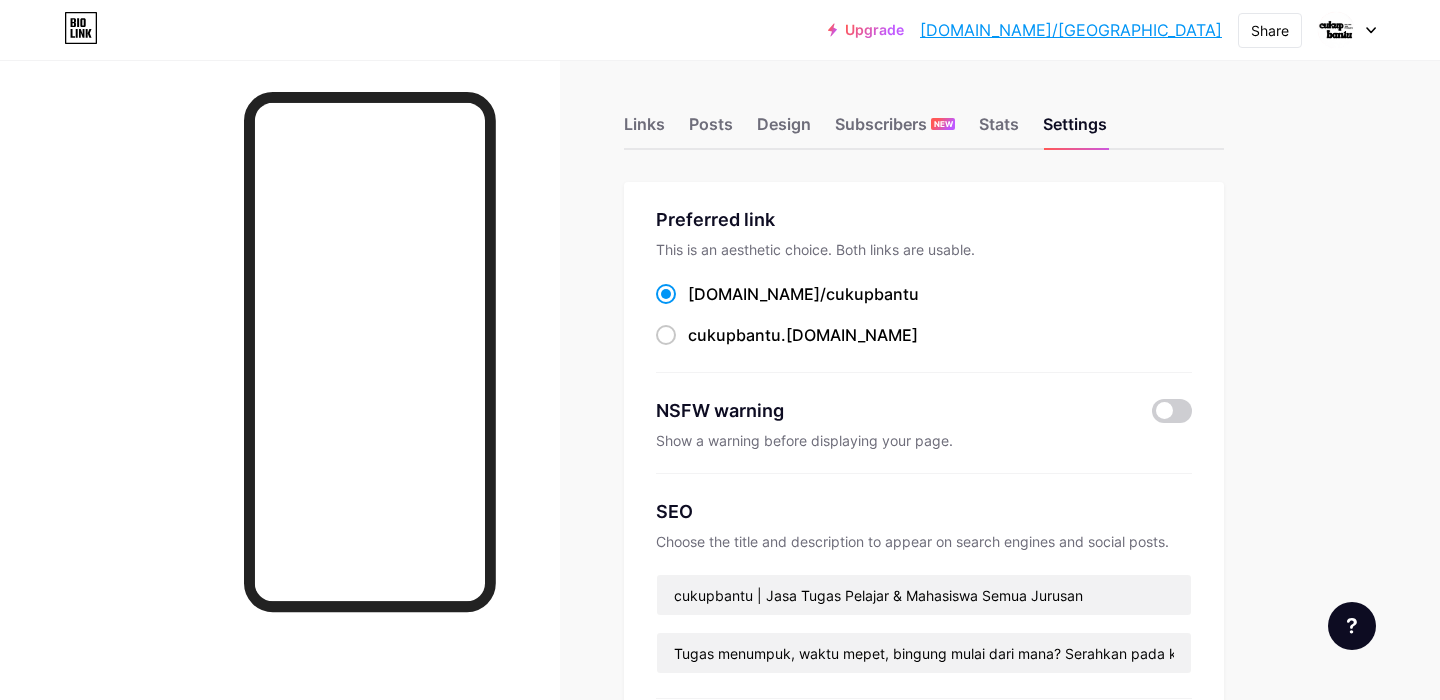 scroll, scrollTop: 0, scrollLeft: 0, axis: both 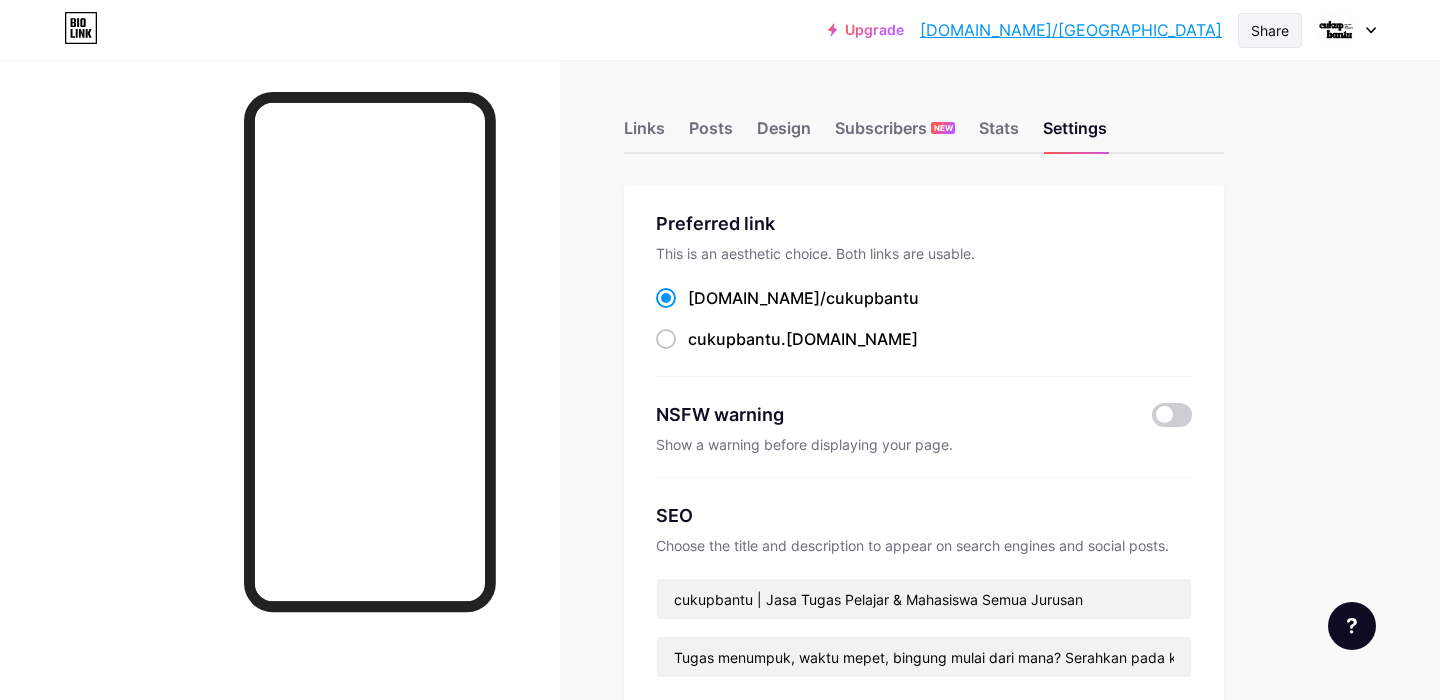 click on "Share" at bounding box center [1270, 30] 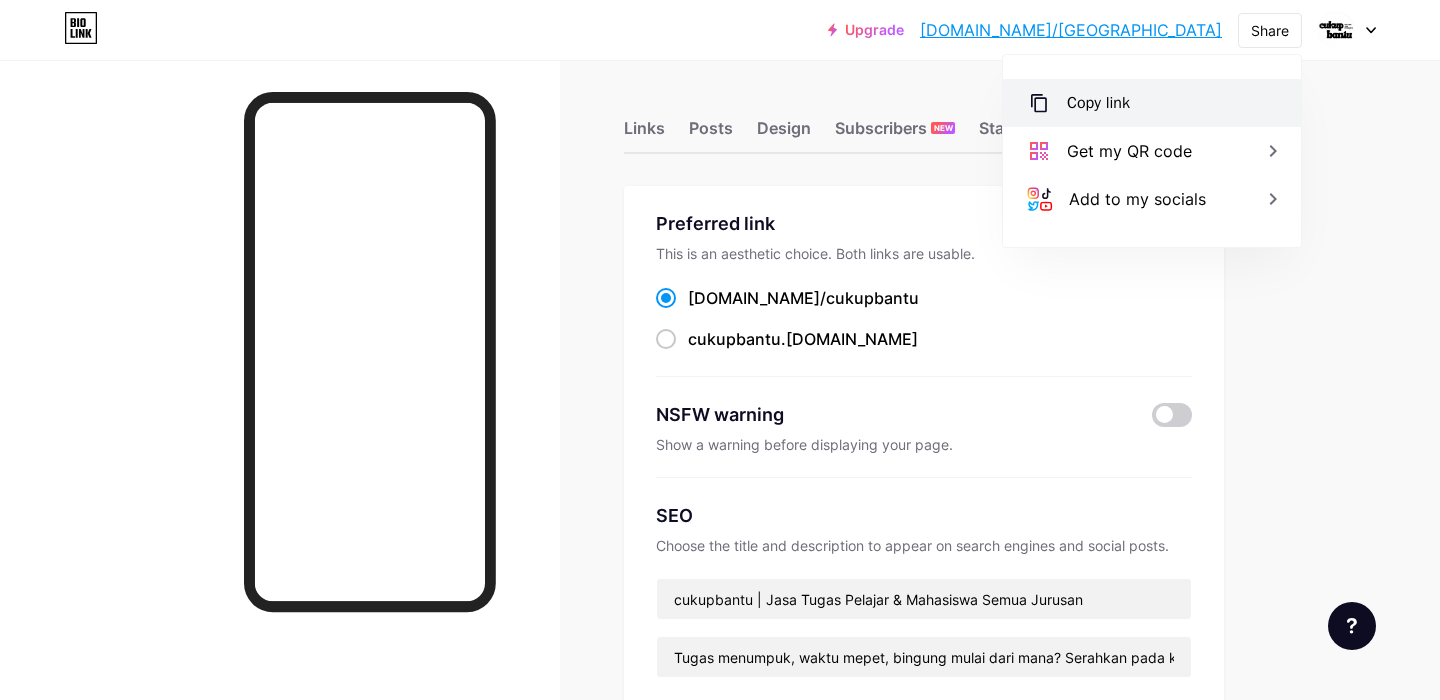 click on "Copy link" at bounding box center (1152, 103) 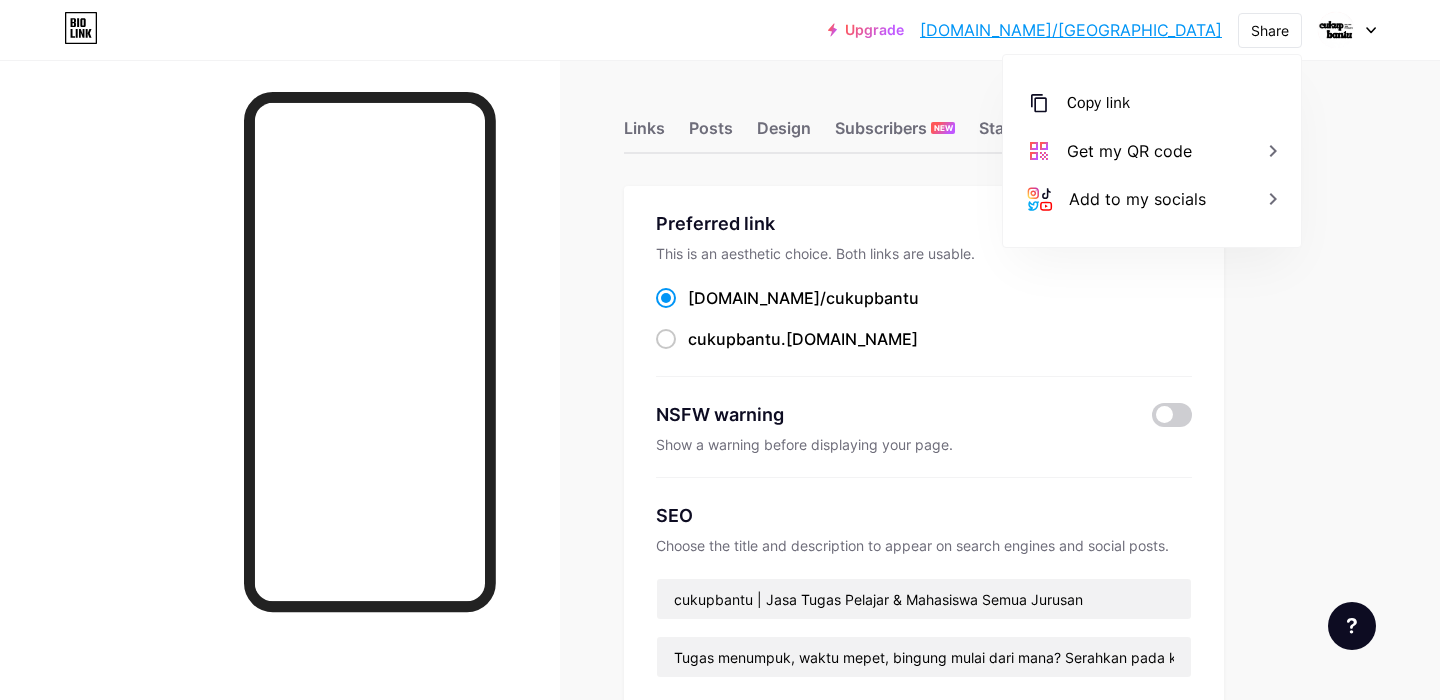 click on "Upgrade   bio.link/cukupb...   bio.link/cukupbantu   Share
Copy link   https://bio.link/cukupbantu
Get my QR code
Add to my socials                   Switch accounts     Cukup Bantu   bio.link/cukupbantu       + Add a new page        Account settings   Logout   Link Copied
Links
Posts
Design
Subscribers
NEW
Stats
Settings     Preferred link   This is an aesthetic choice. Both links are usable.
bio.link/ cukupbantu       cukupbantu .bio.link
NSFW warning       Show a warning before displaying your page.     SEO   Choose the title and description to appear on search engines and social posts.   cukupbantu | Jasa Tugas Pelajar & Mahasiswa Semua Jurusan         Google Analytics       My username   bio.link/" at bounding box center (720, 783) 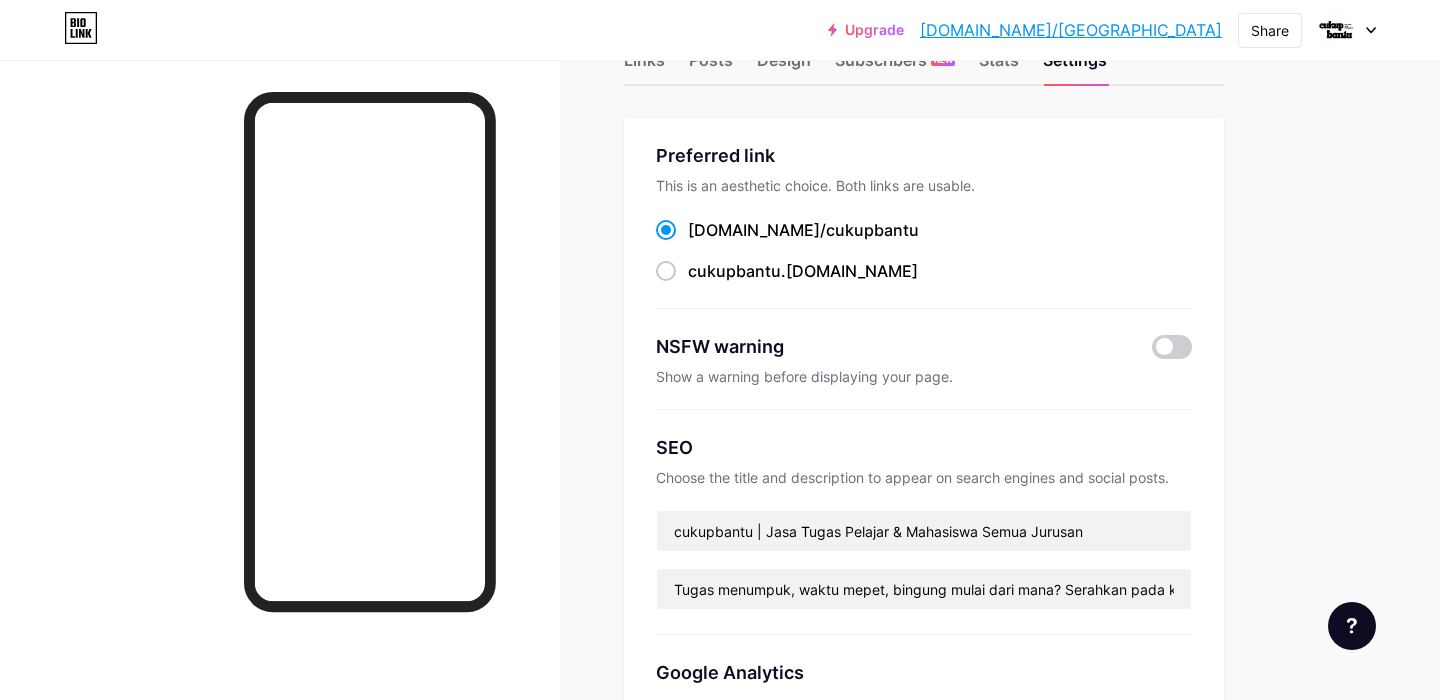 scroll, scrollTop: 0, scrollLeft: 0, axis: both 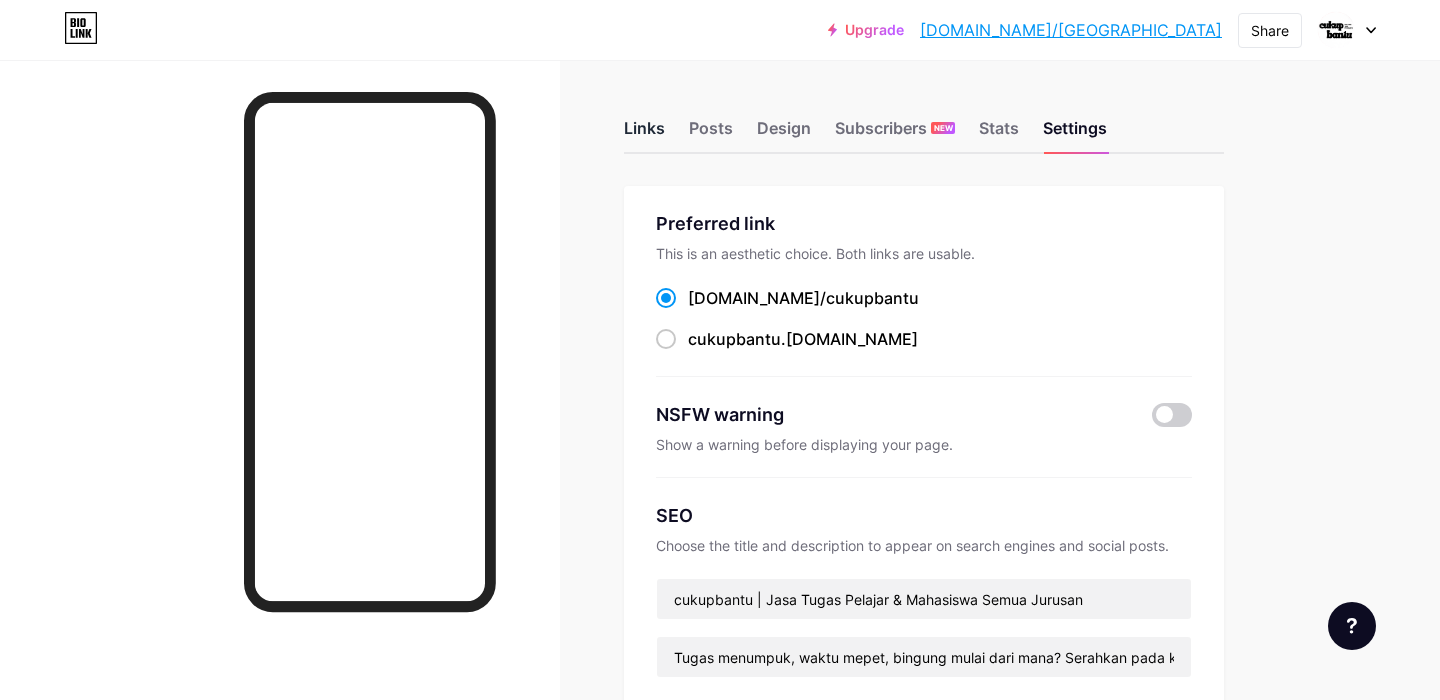 click on "Links" at bounding box center [644, 134] 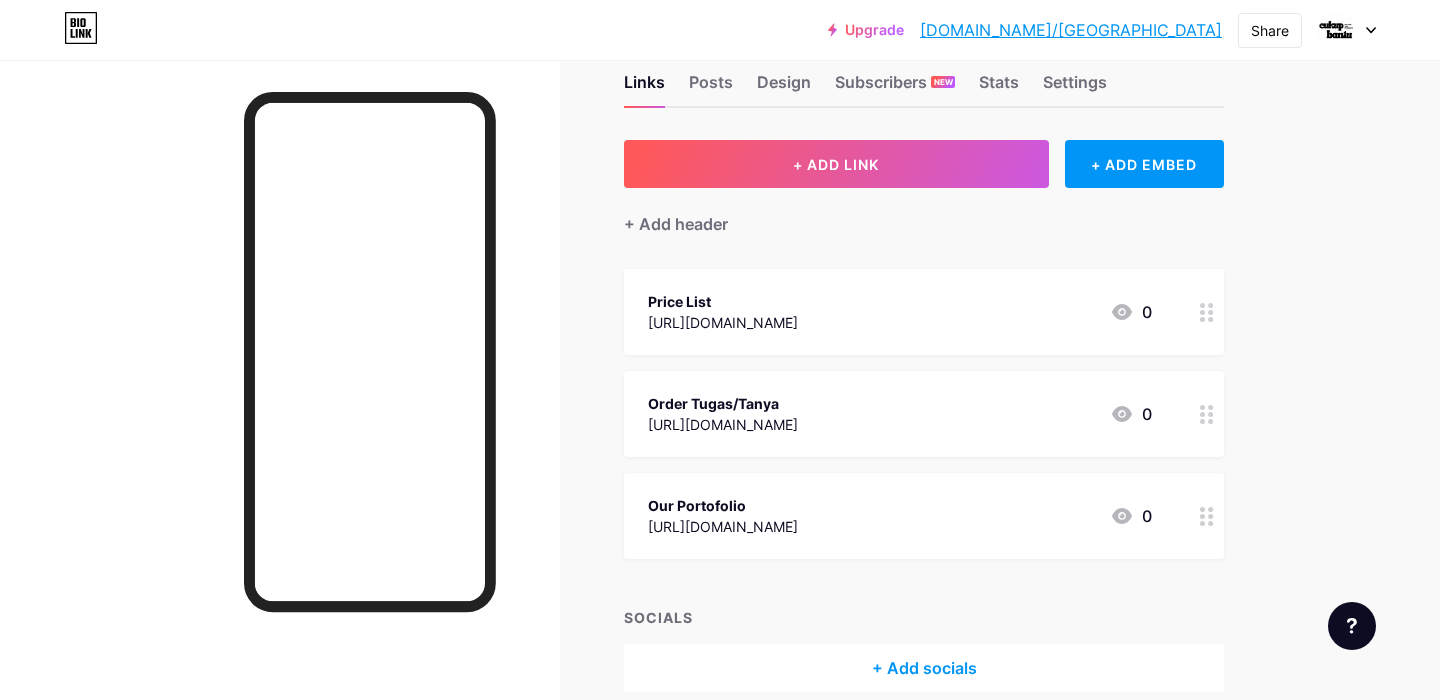 scroll, scrollTop: 53, scrollLeft: 0, axis: vertical 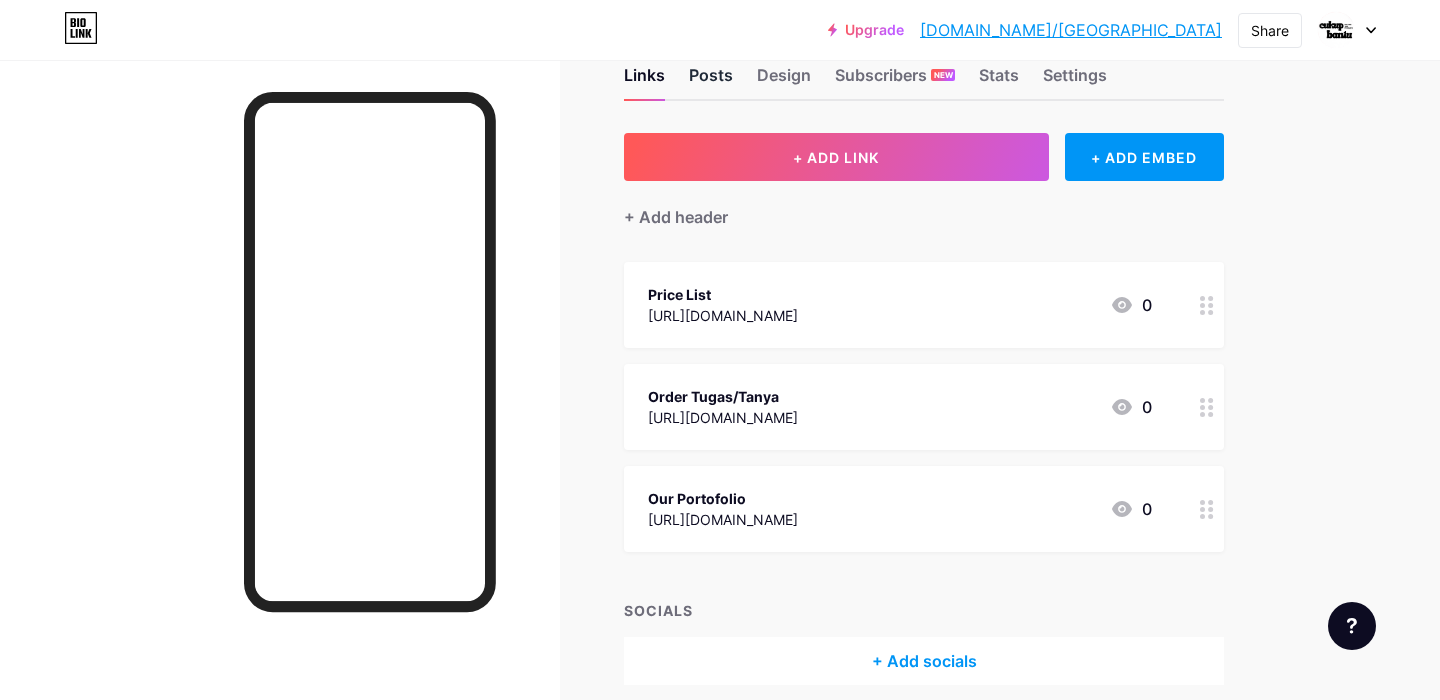 click on "Posts" at bounding box center [711, 81] 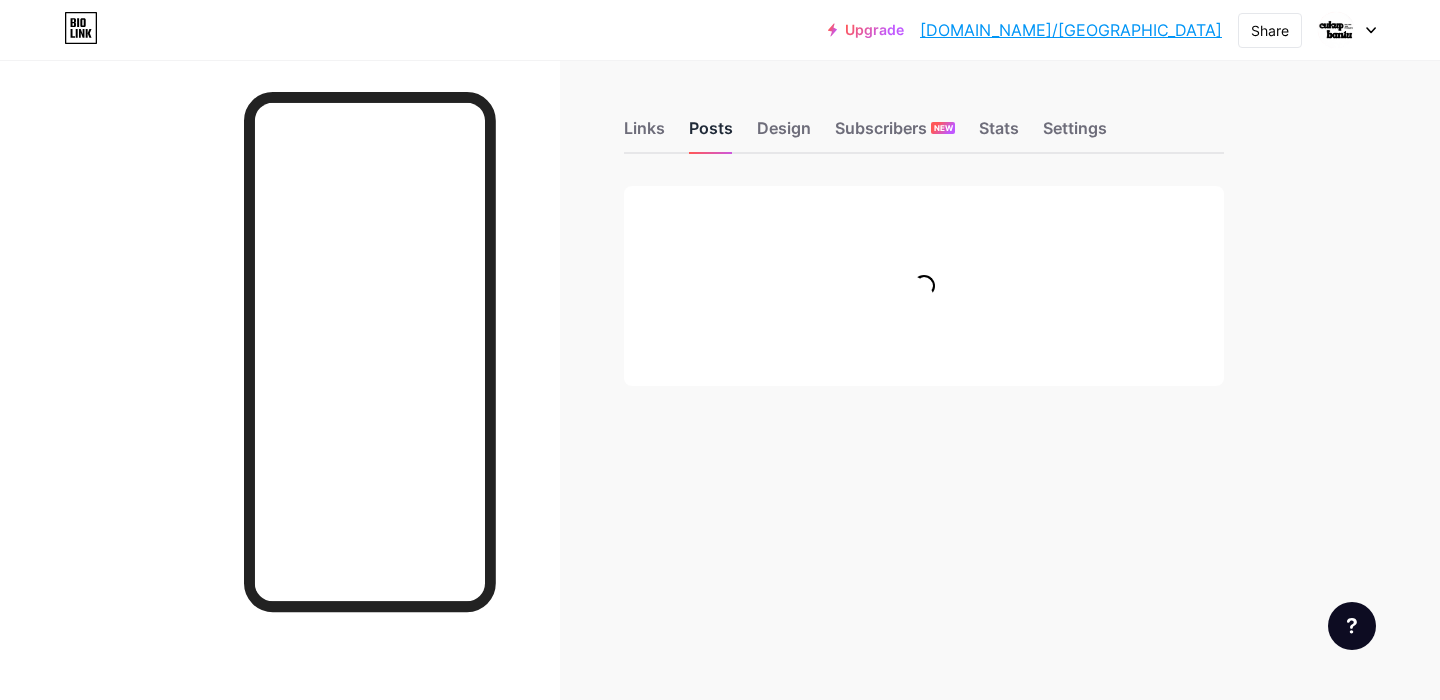 scroll, scrollTop: 0, scrollLeft: 0, axis: both 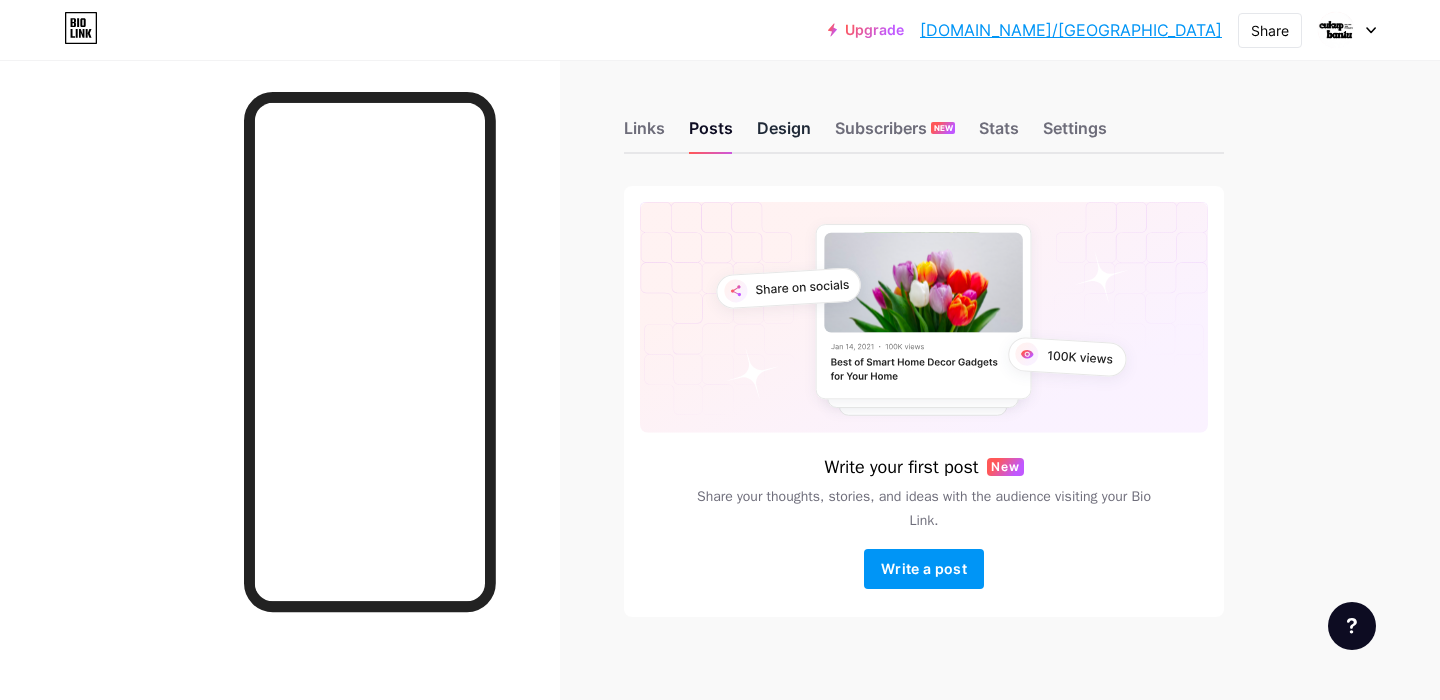 click on "Design" at bounding box center [784, 134] 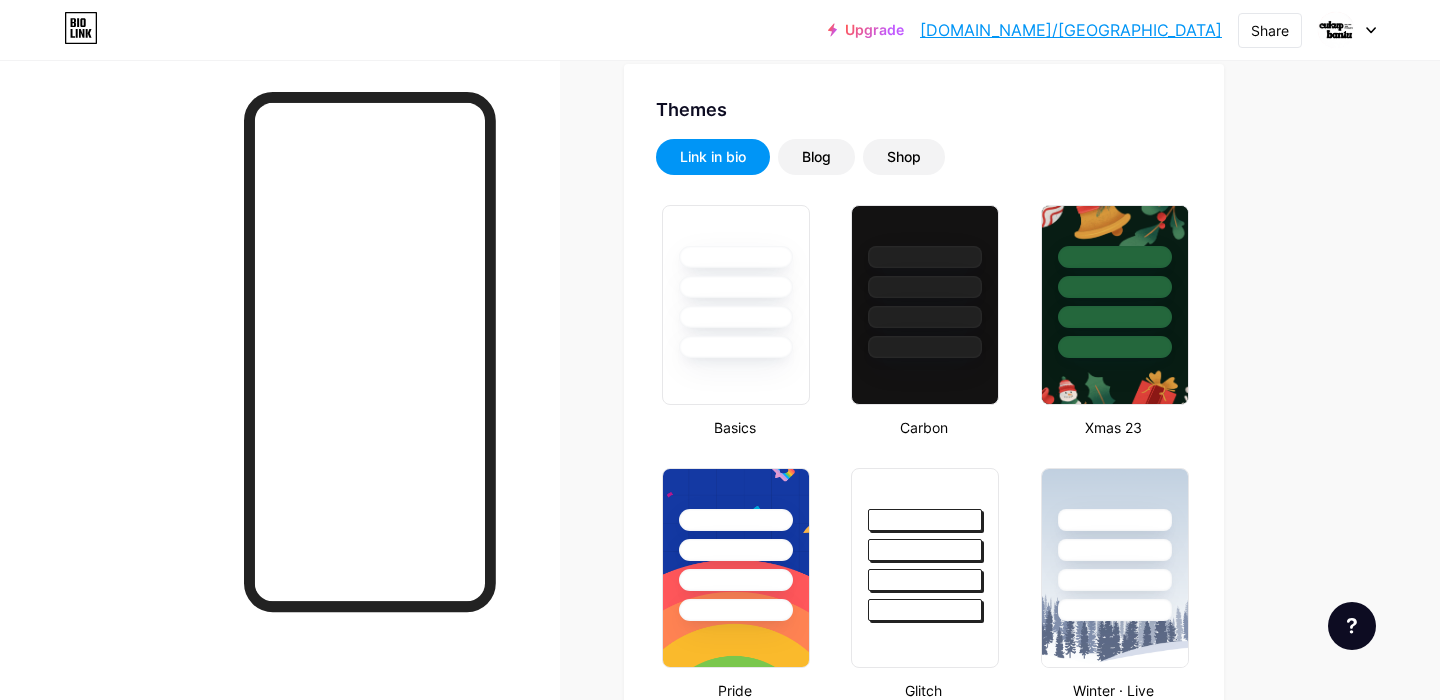 scroll, scrollTop: 788, scrollLeft: 0, axis: vertical 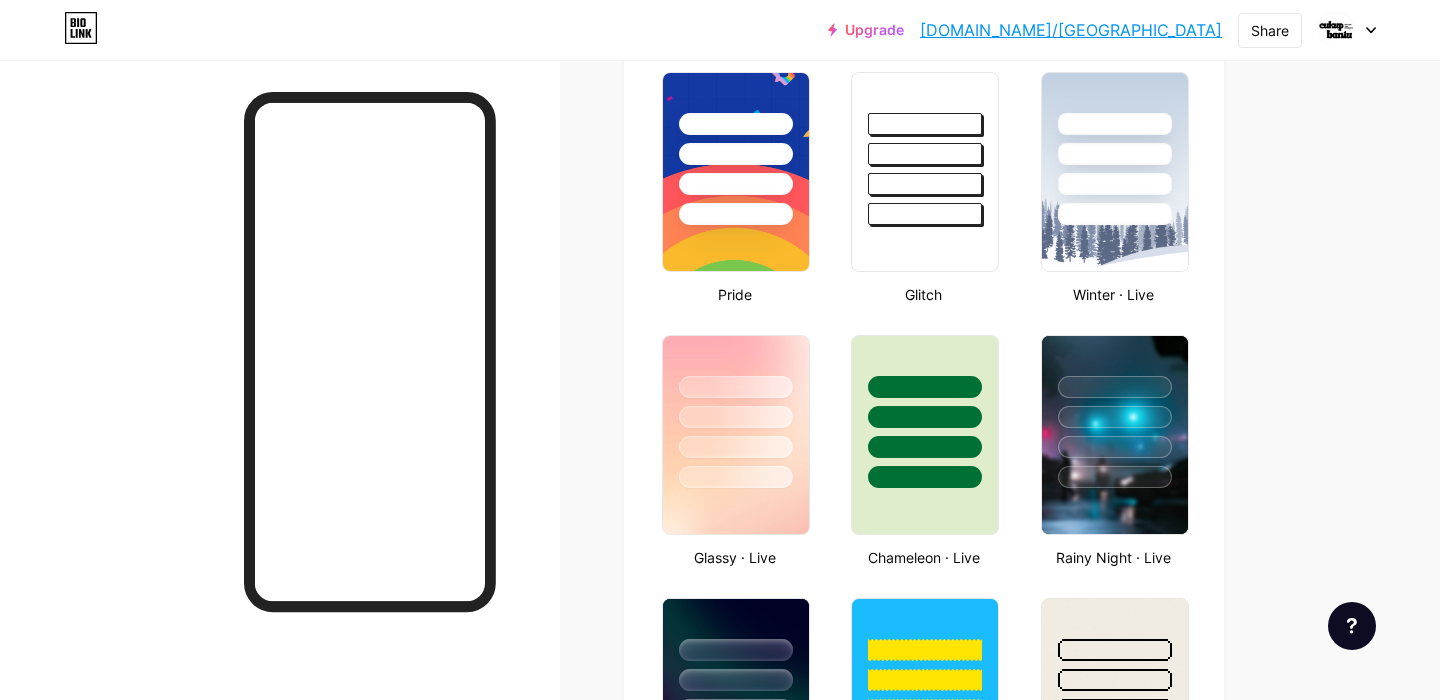 type on "#ffffff" 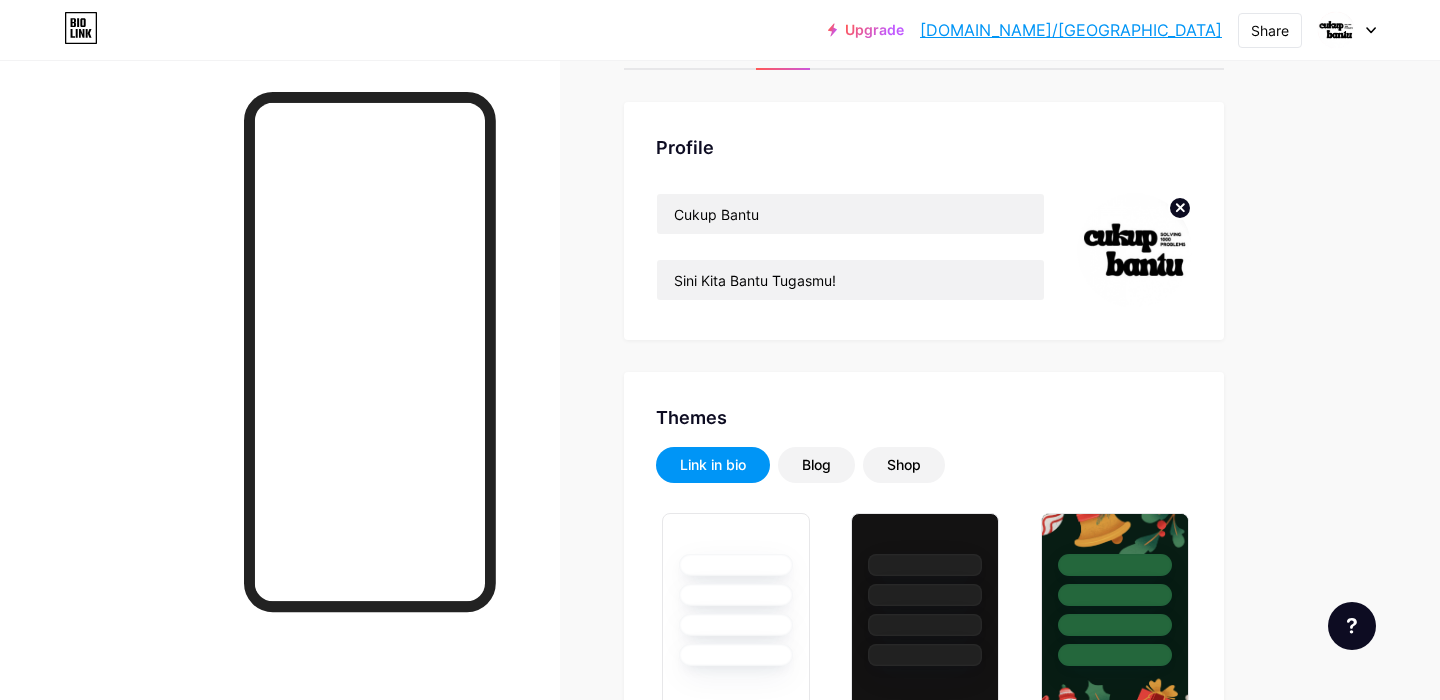 scroll, scrollTop: 77, scrollLeft: 0, axis: vertical 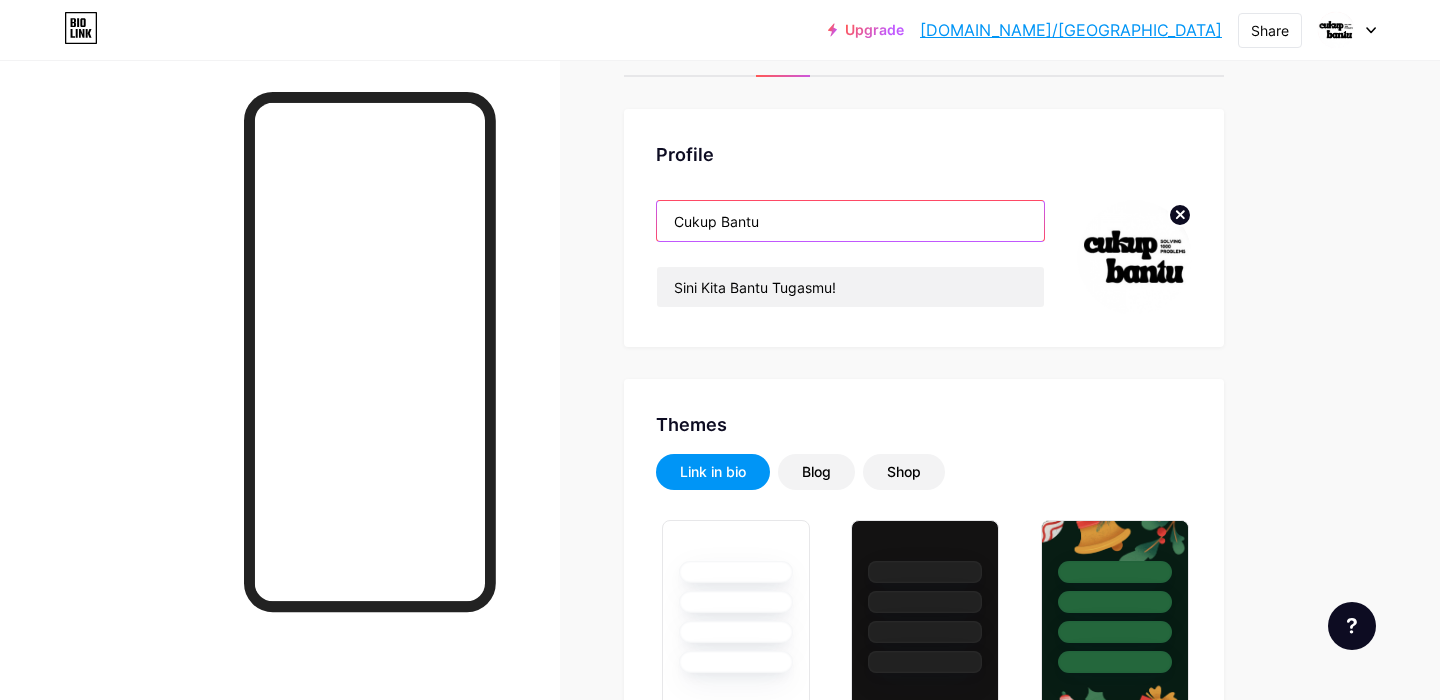 drag, startPoint x: 792, startPoint y: 222, endPoint x: 664, endPoint y: 216, distance: 128.14055 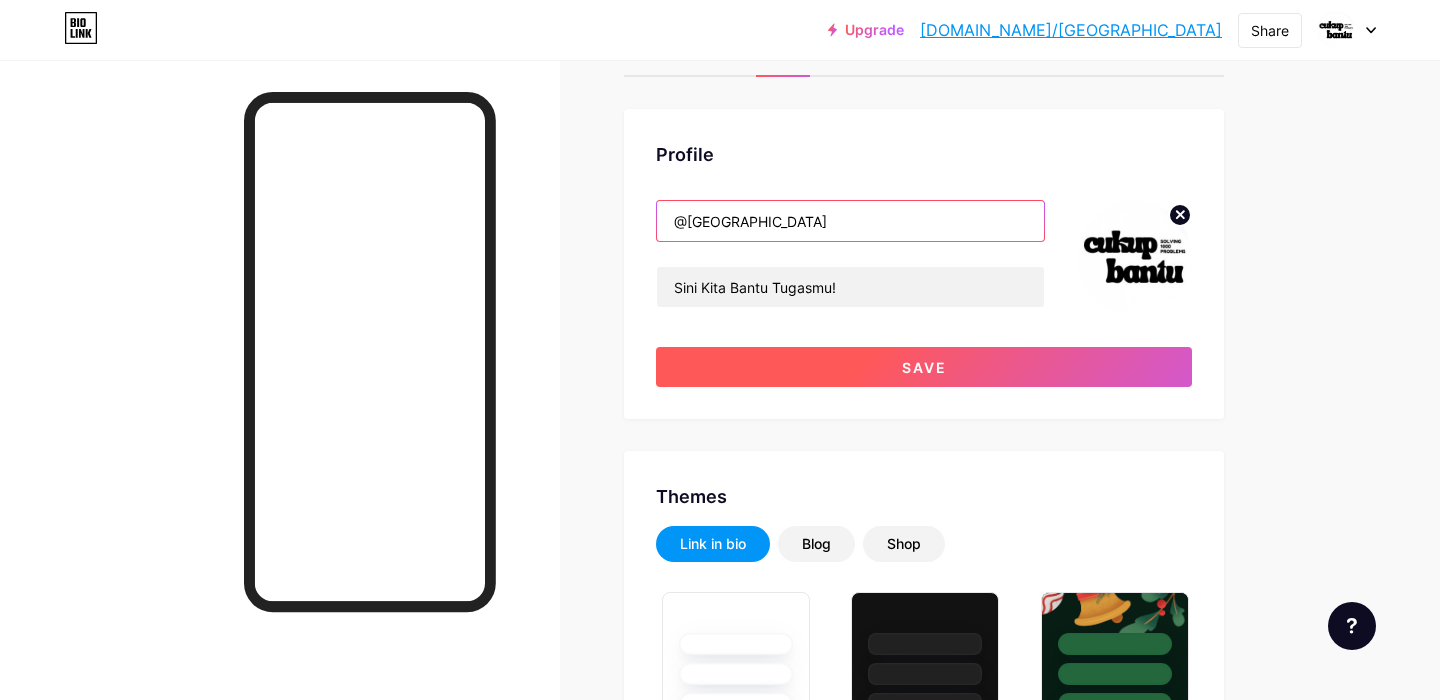 type on "@cukupbantu" 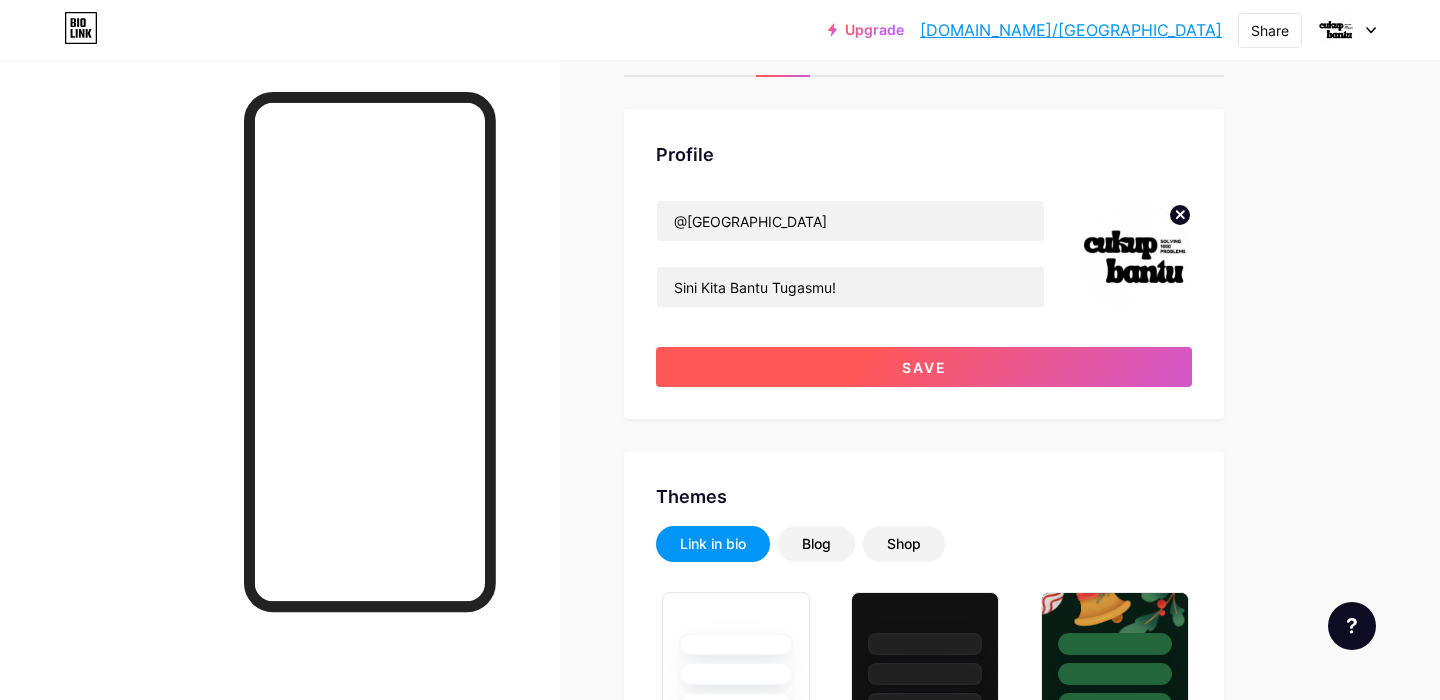 click on "Save" at bounding box center [924, 367] 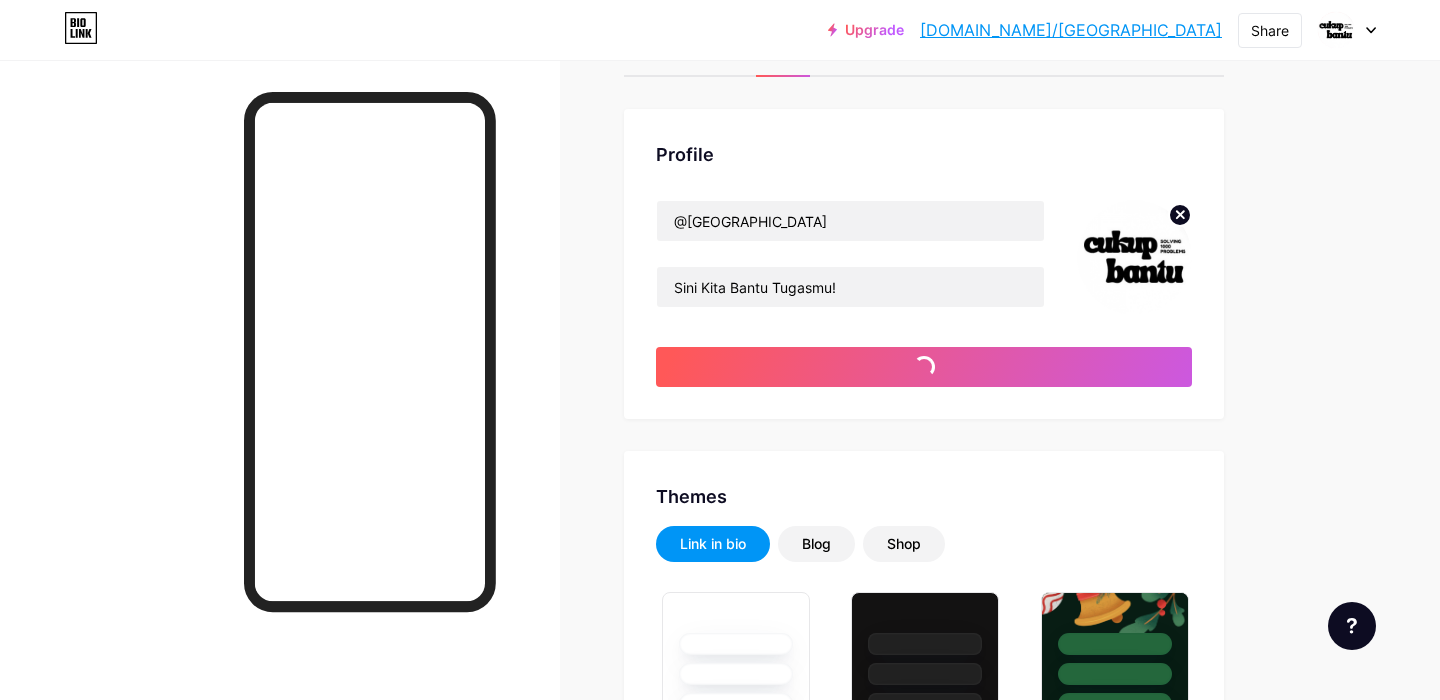 type on "#ffffff" 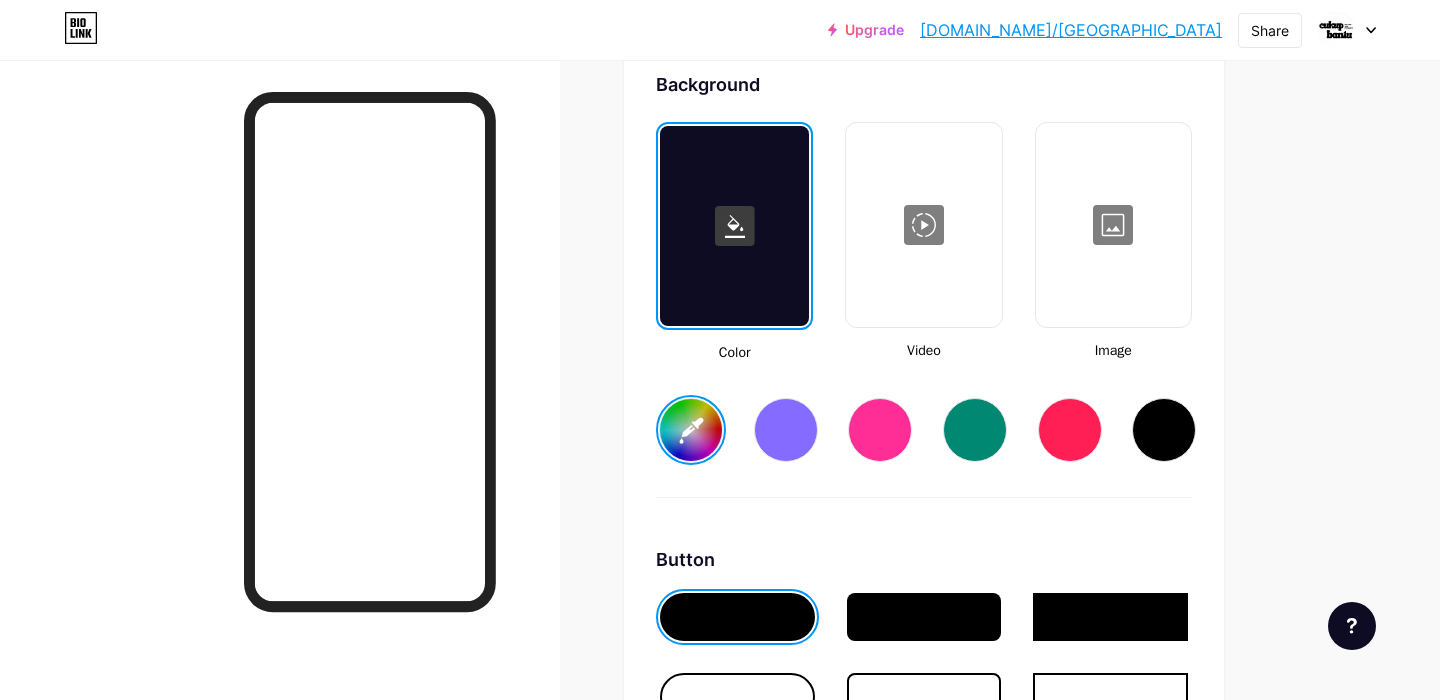 scroll, scrollTop: 2698, scrollLeft: 0, axis: vertical 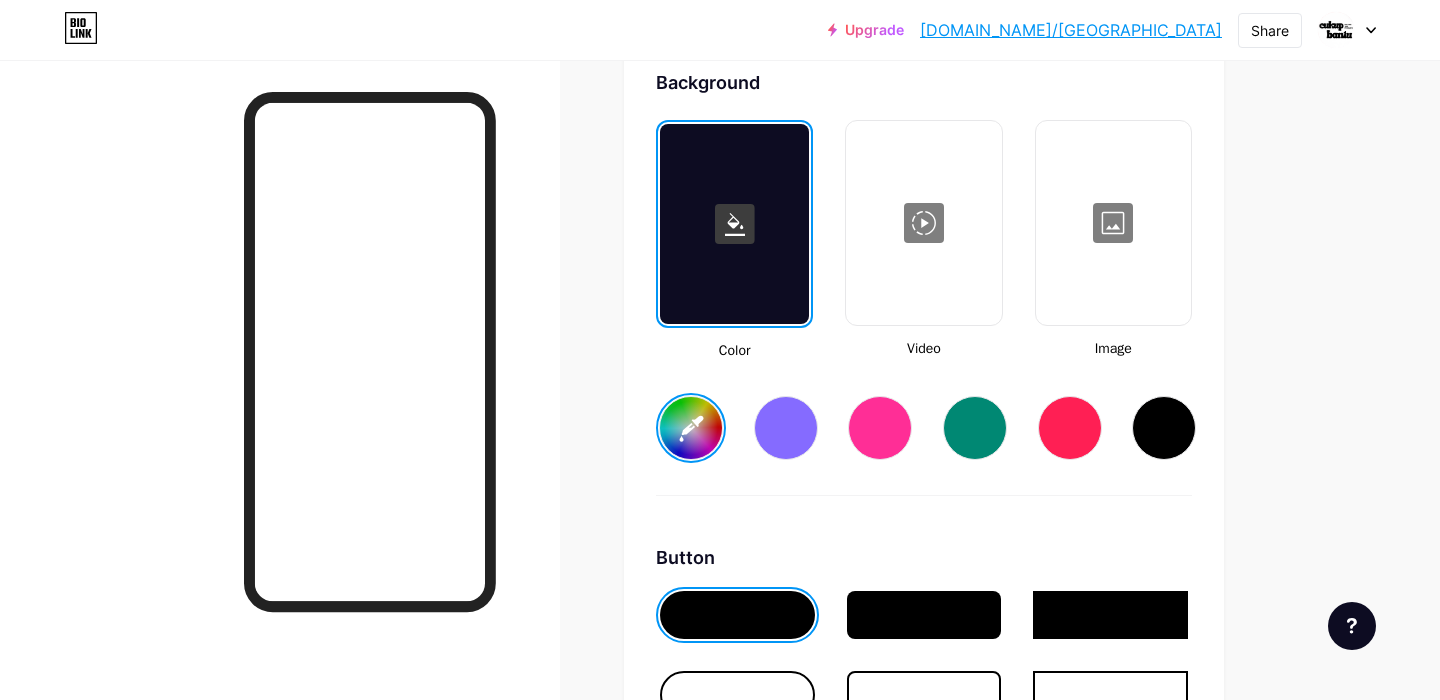 click at bounding box center [1113, 223] 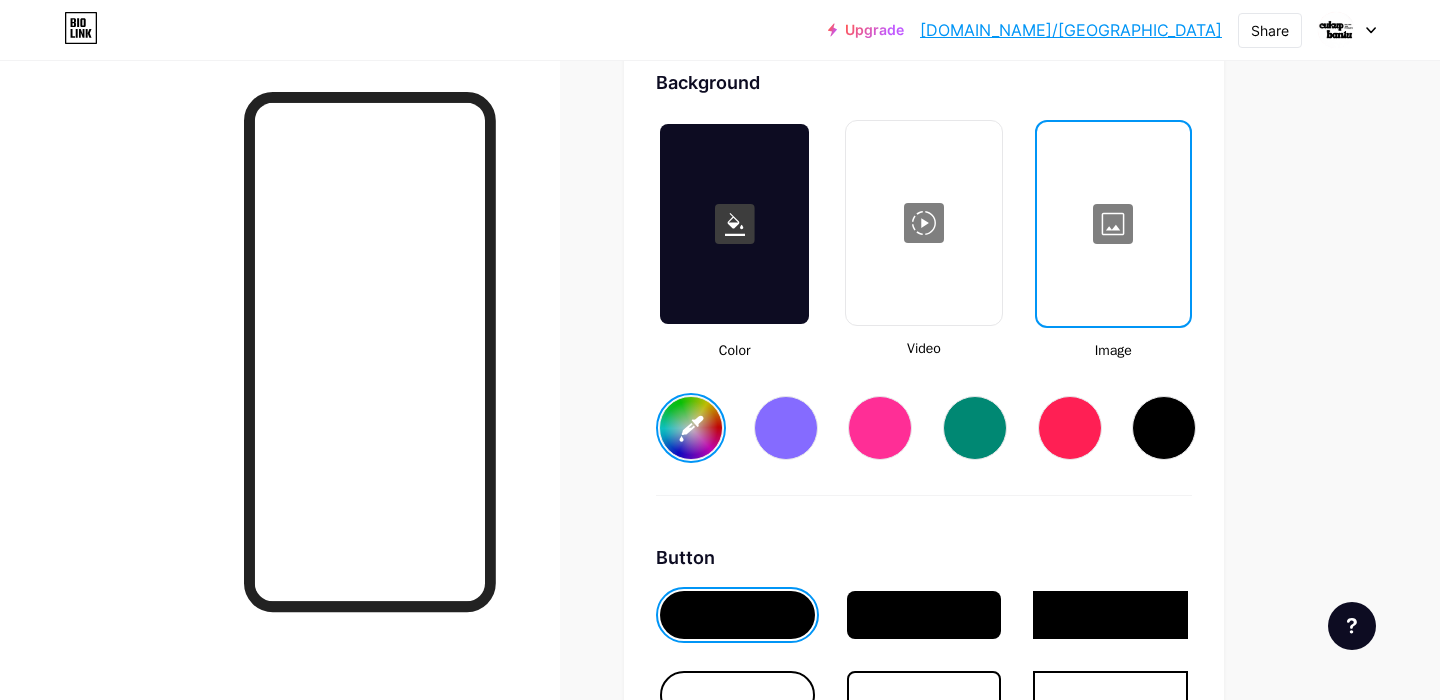 click at bounding box center (720, 325) 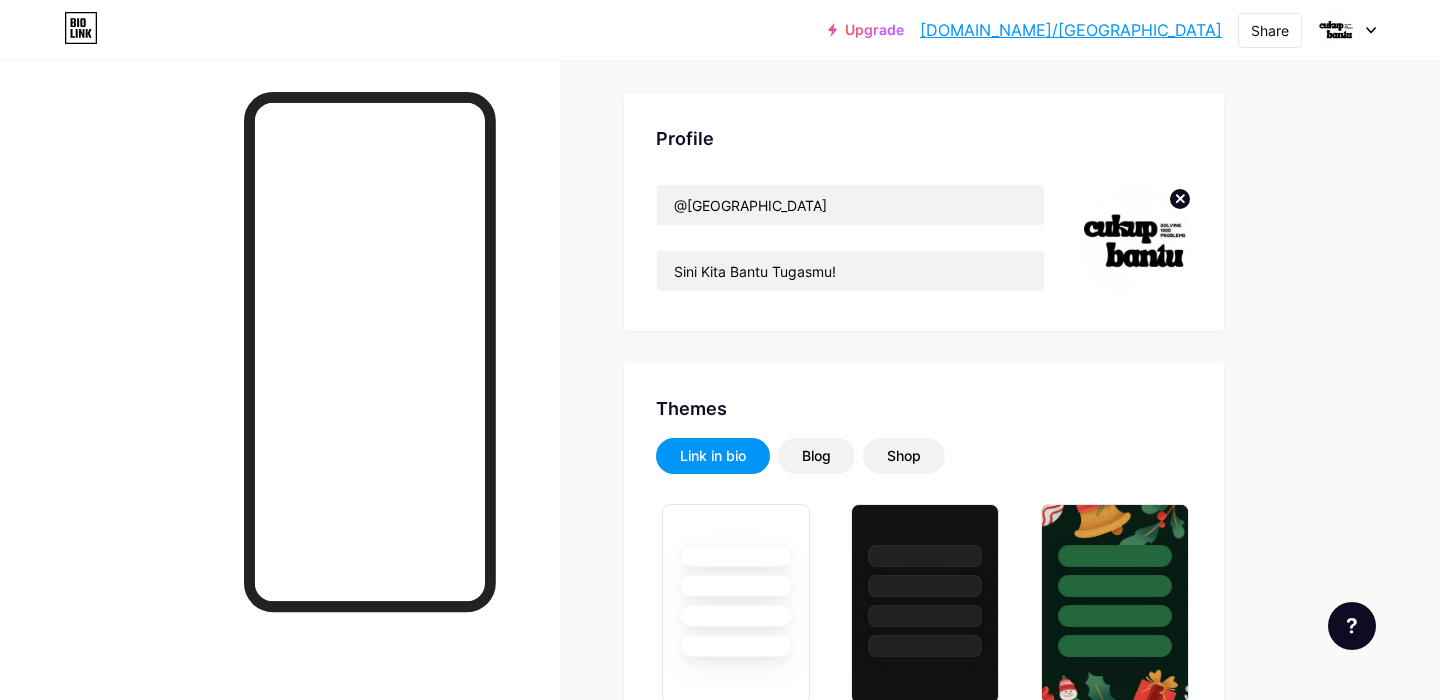 scroll, scrollTop: 337, scrollLeft: 0, axis: vertical 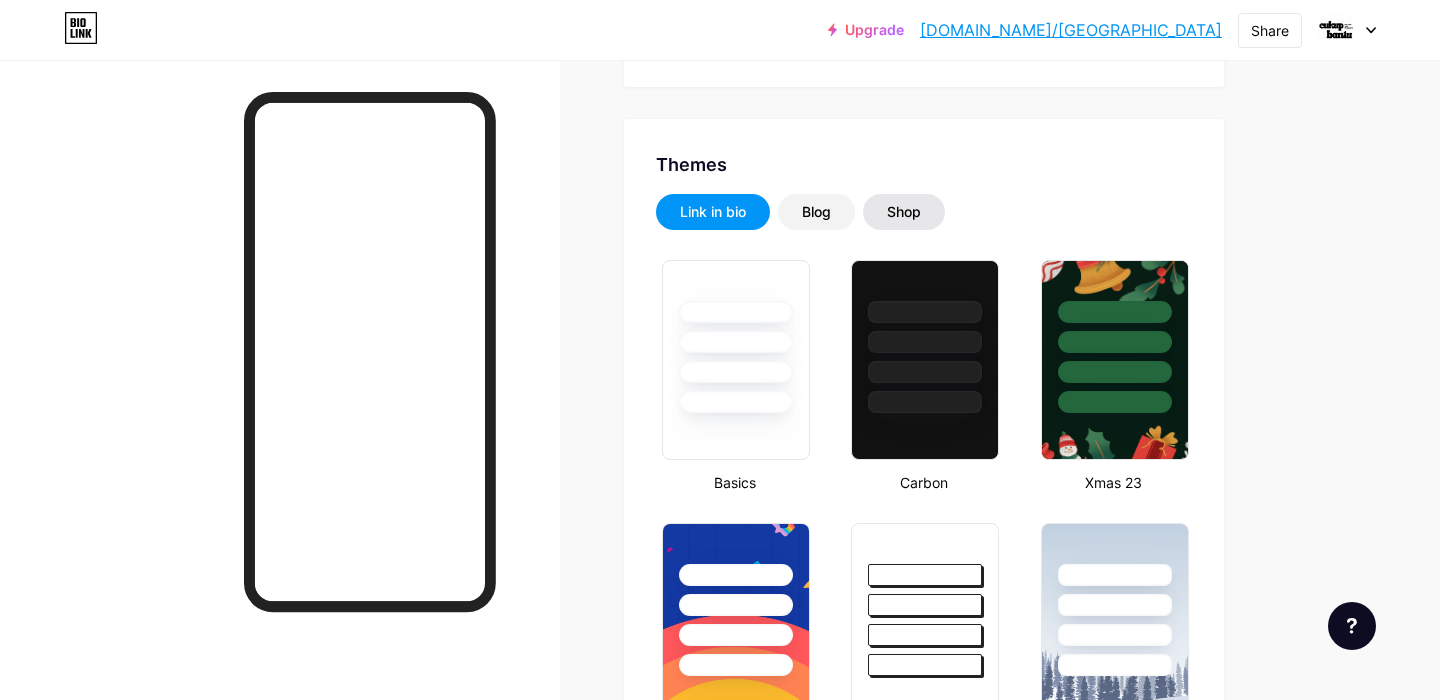 click on "Shop" at bounding box center [904, 212] 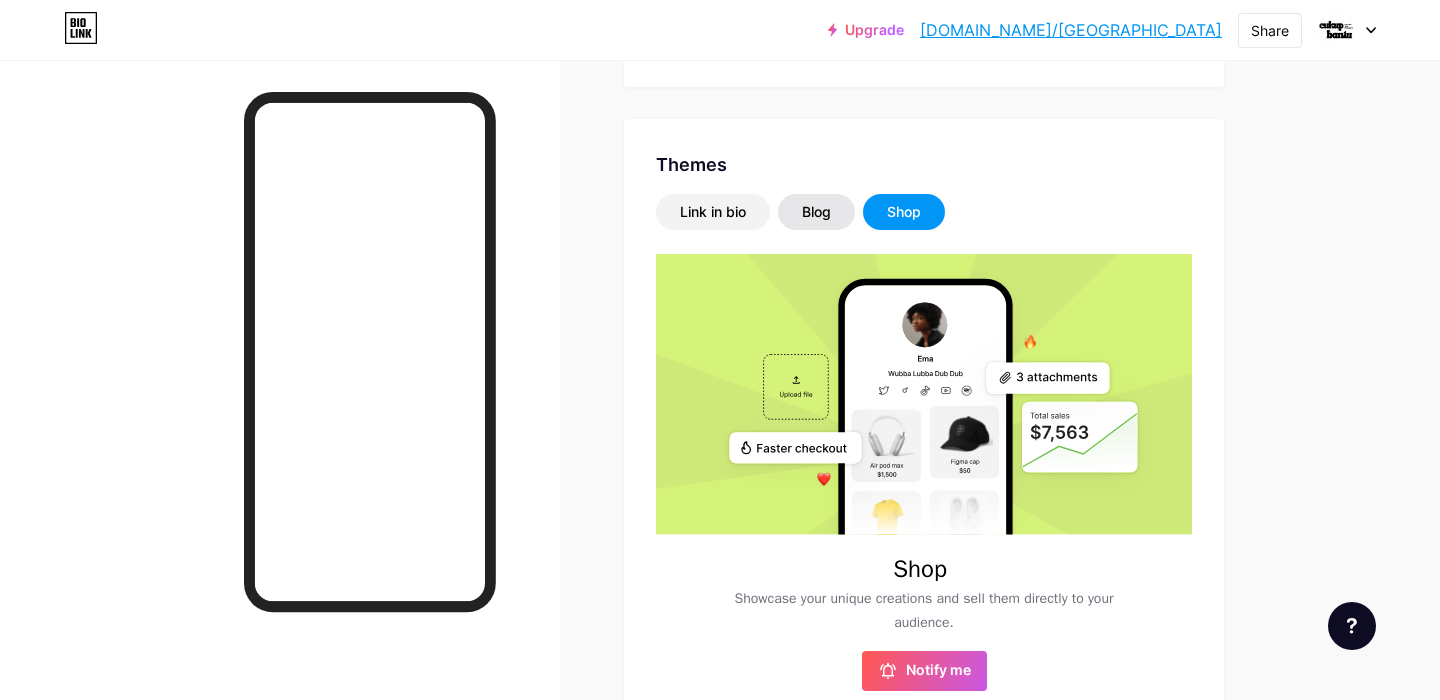 click on "Blog" at bounding box center (816, 212) 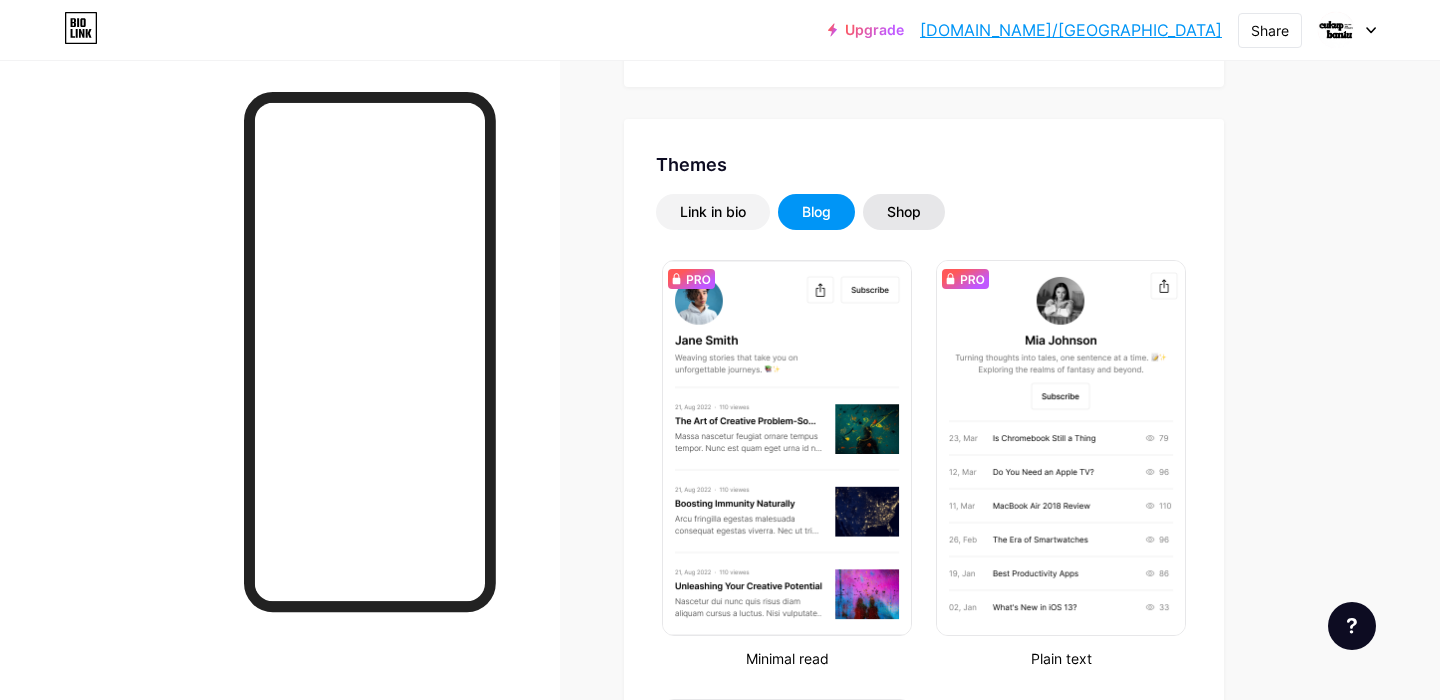 click on "Shop" at bounding box center [904, 212] 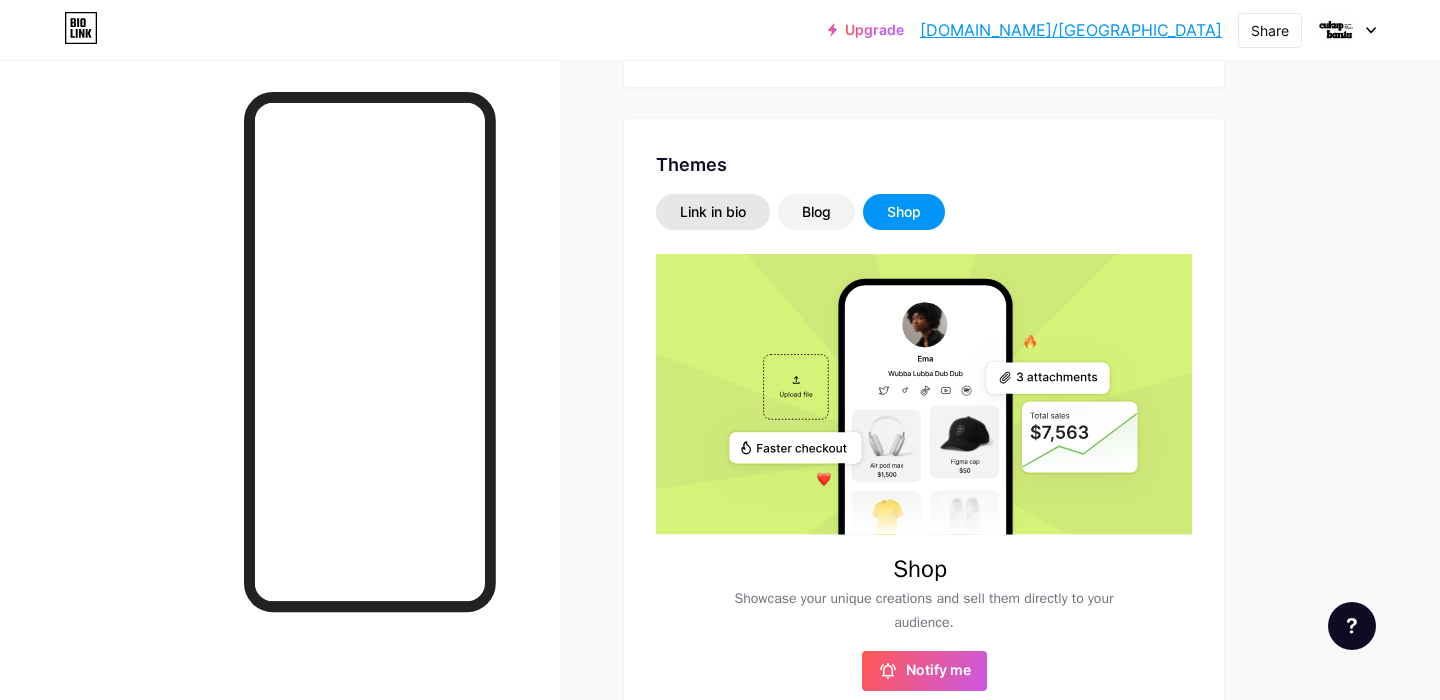 click on "Link in bio" at bounding box center [713, 212] 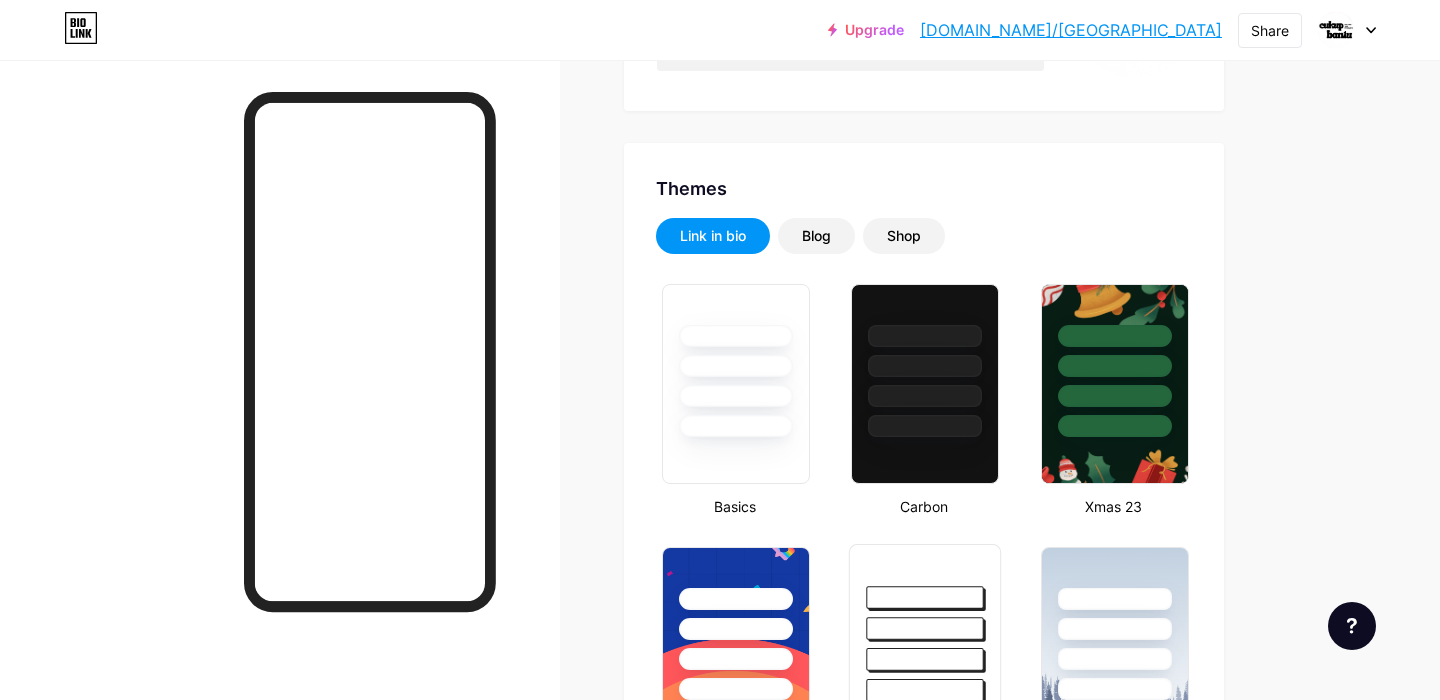scroll, scrollTop: 341, scrollLeft: 0, axis: vertical 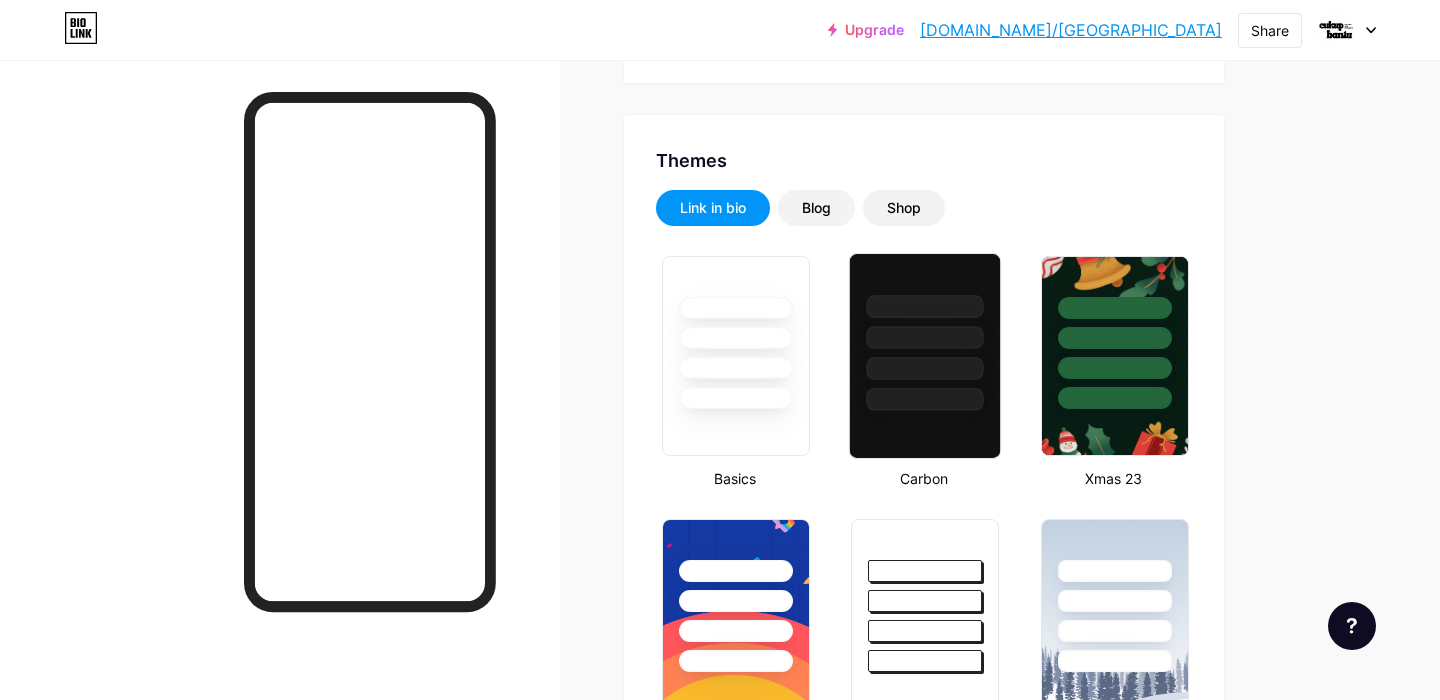 click at bounding box center (925, 356) 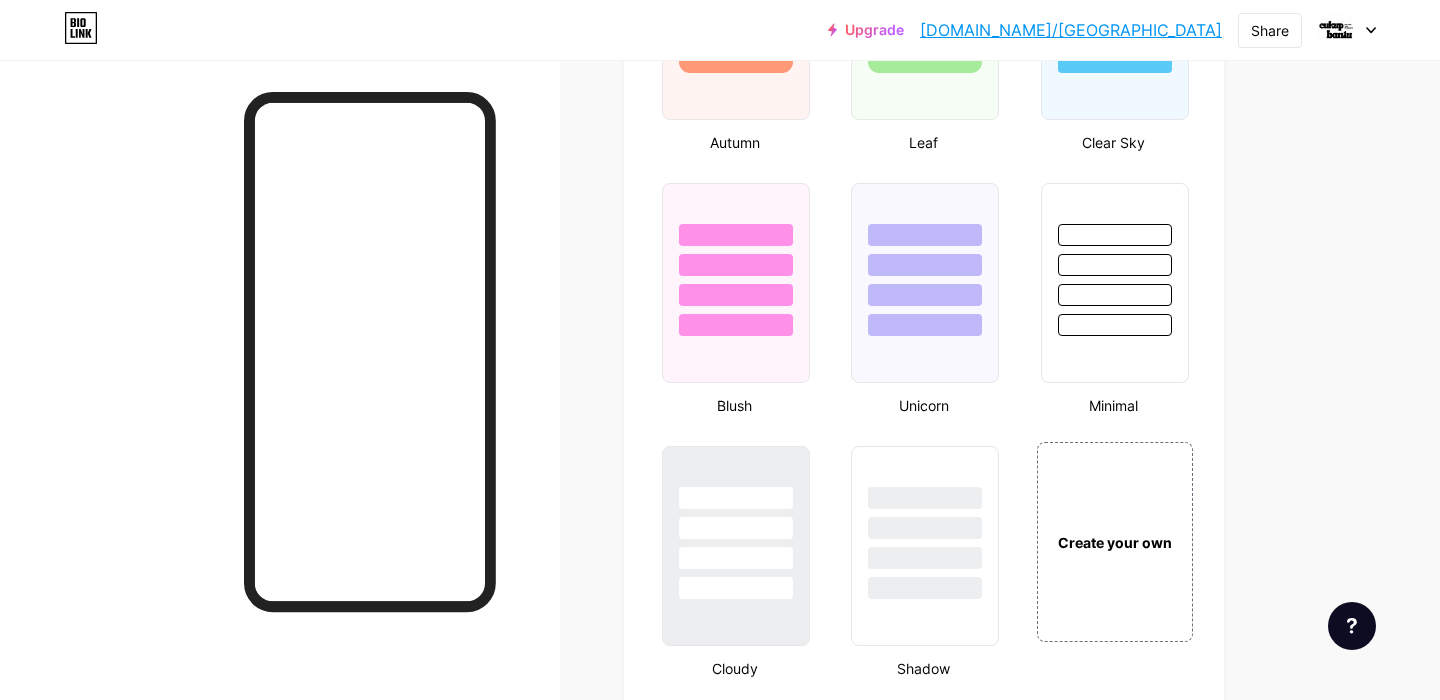 scroll, scrollTop: 2068, scrollLeft: 0, axis: vertical 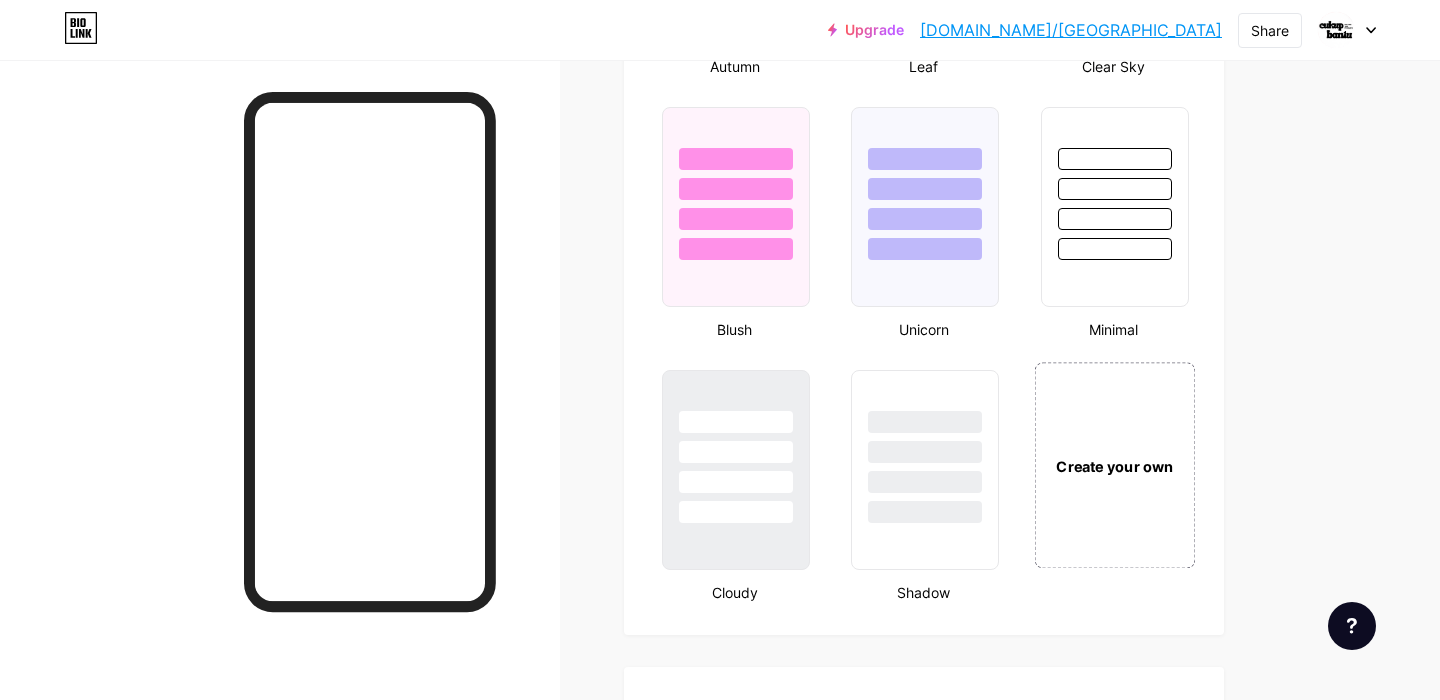 click on "Create your own" at bounding box center [1114, 466] 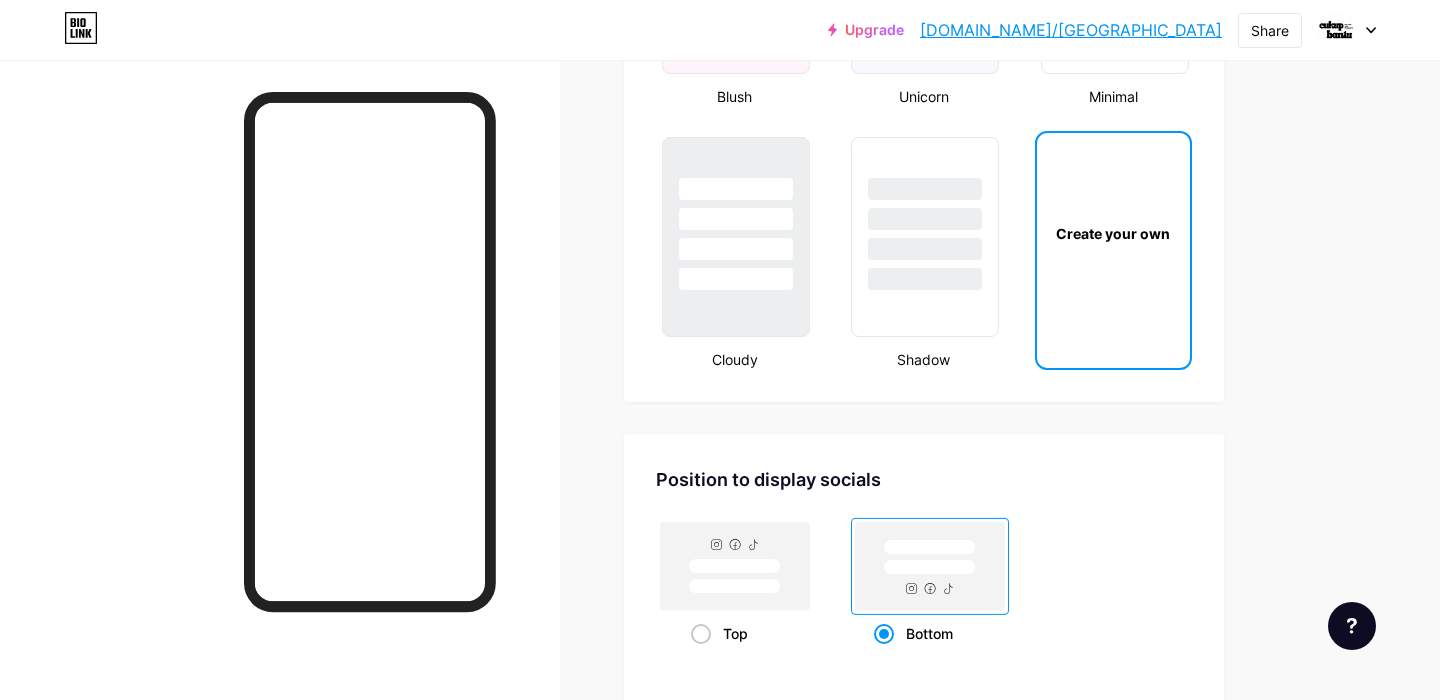 scroll, scrollTop: 2256, scrollLeft: 0, axis: vertical 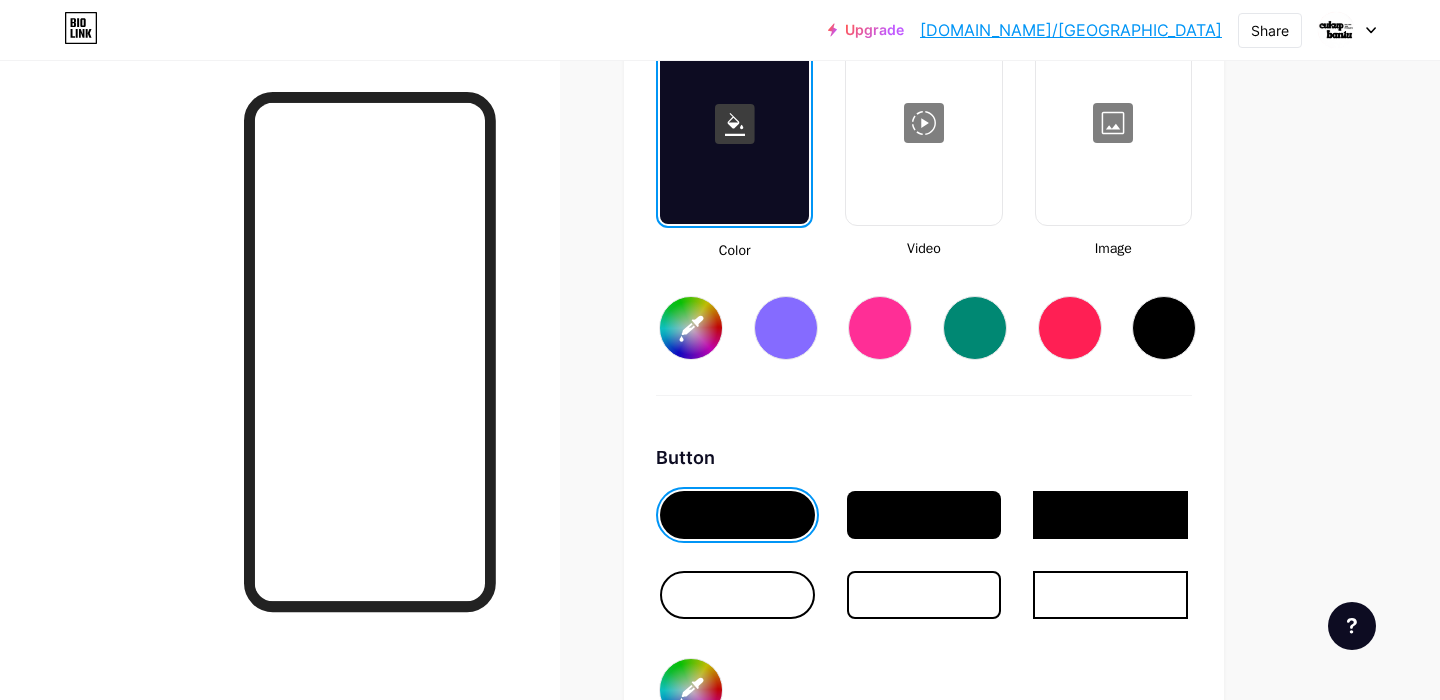 type on "#ffffff" 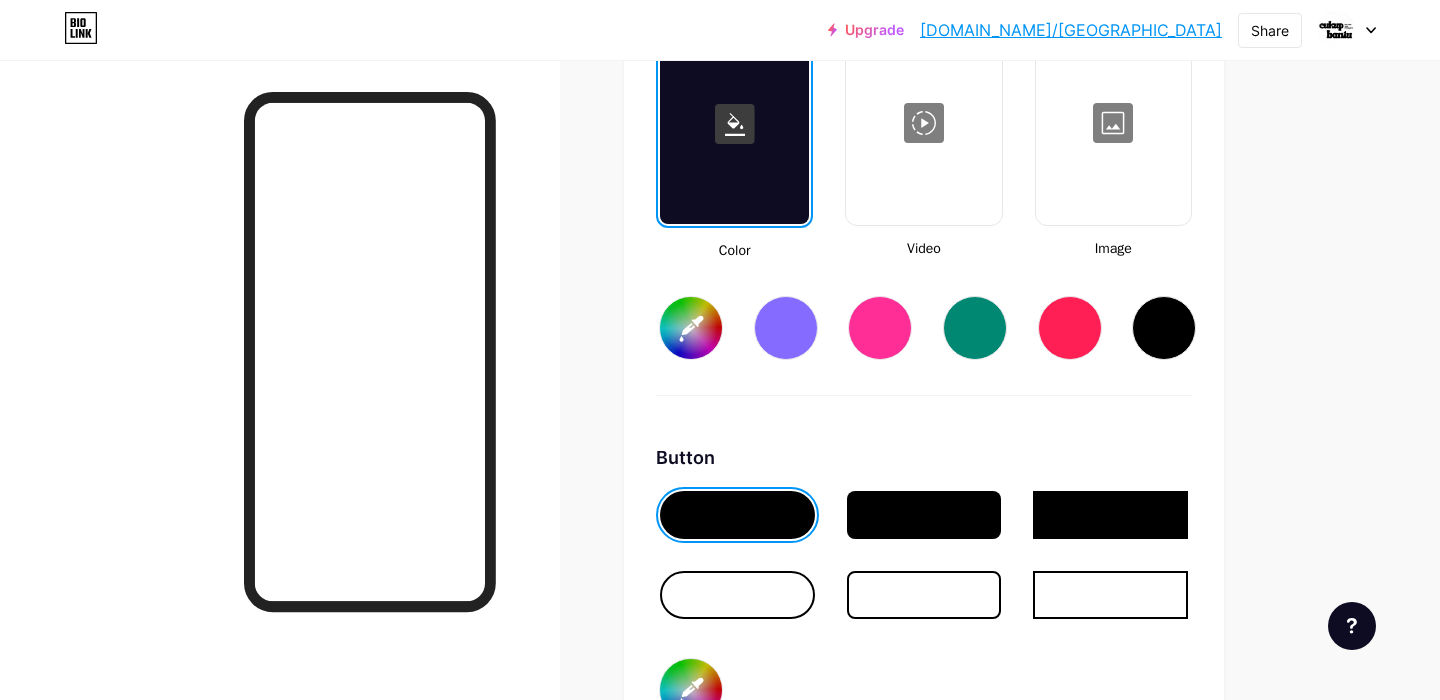 type on "#000000" 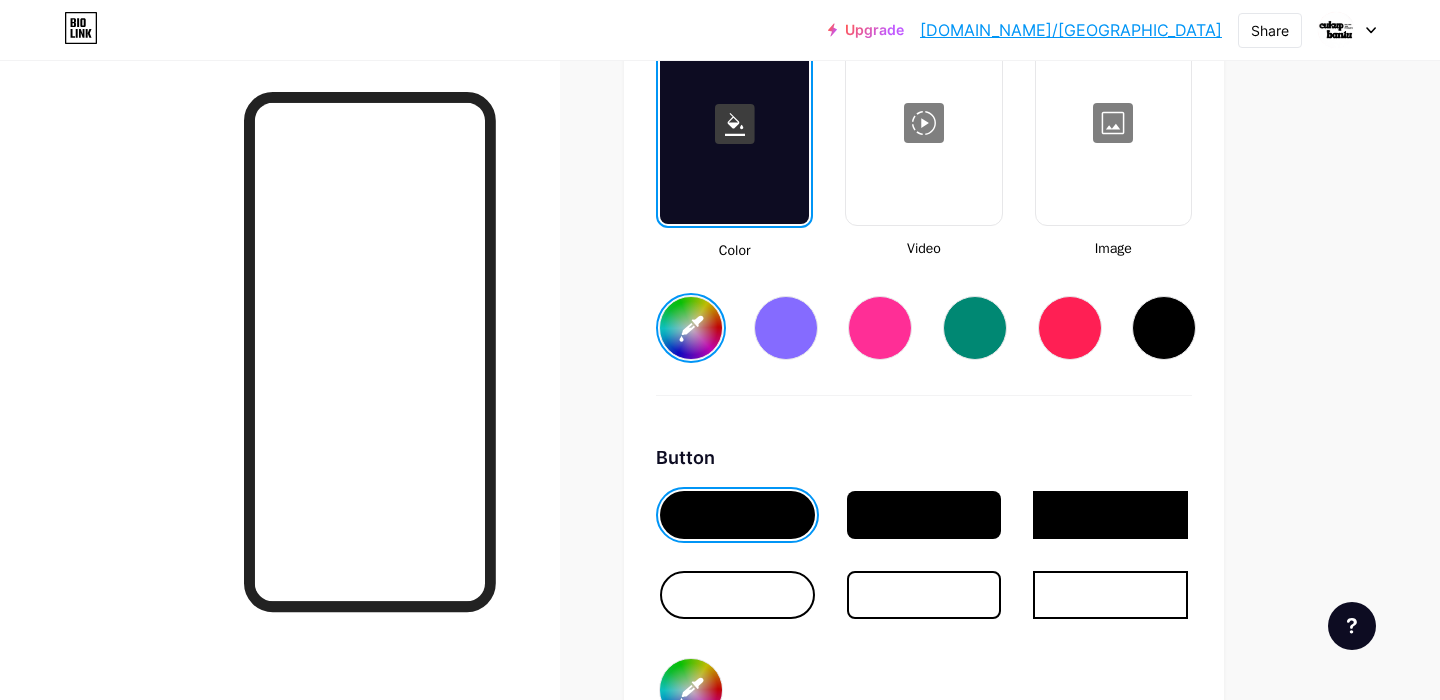 scroll, scrollTop: 2844, scrollLeft: 0, axis: vertical 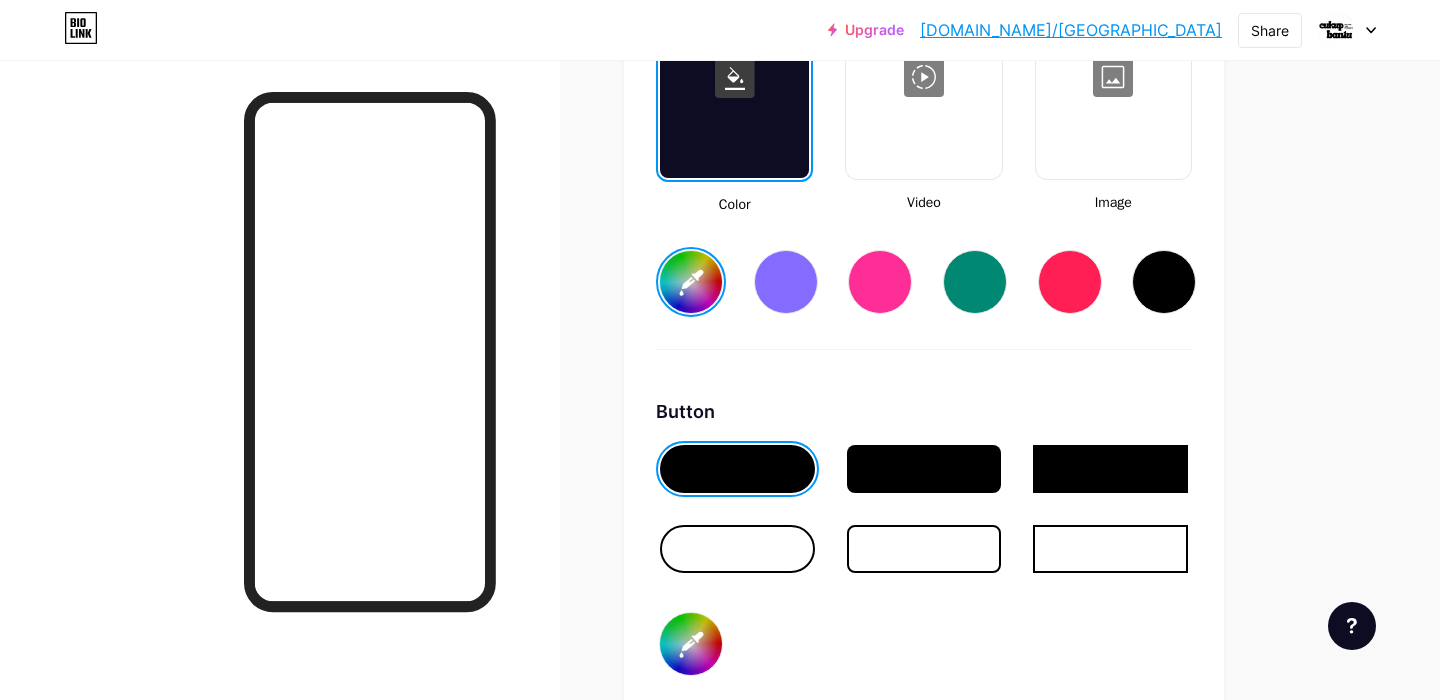 click on "#ffffff" at bounding box center (691, 282) 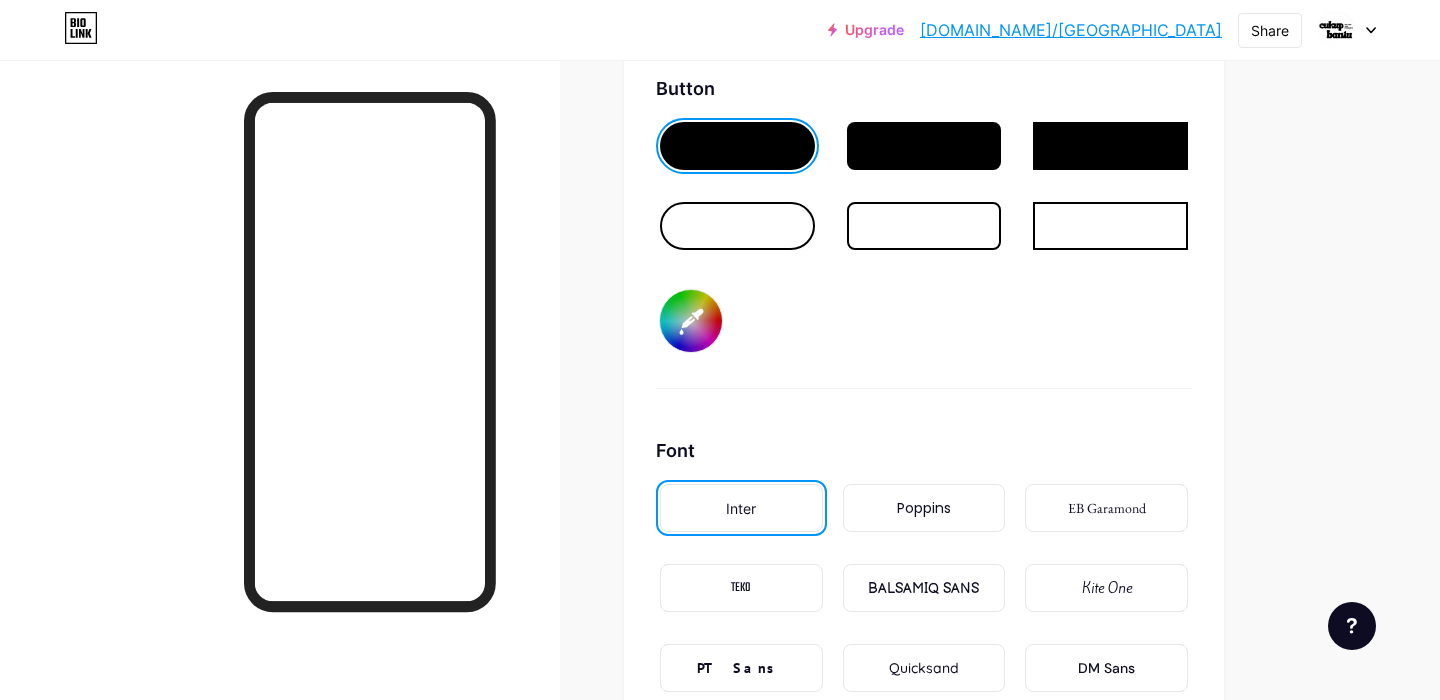 scroll, scrollTop: 3229, scrollLeft: 0, axis: vertical 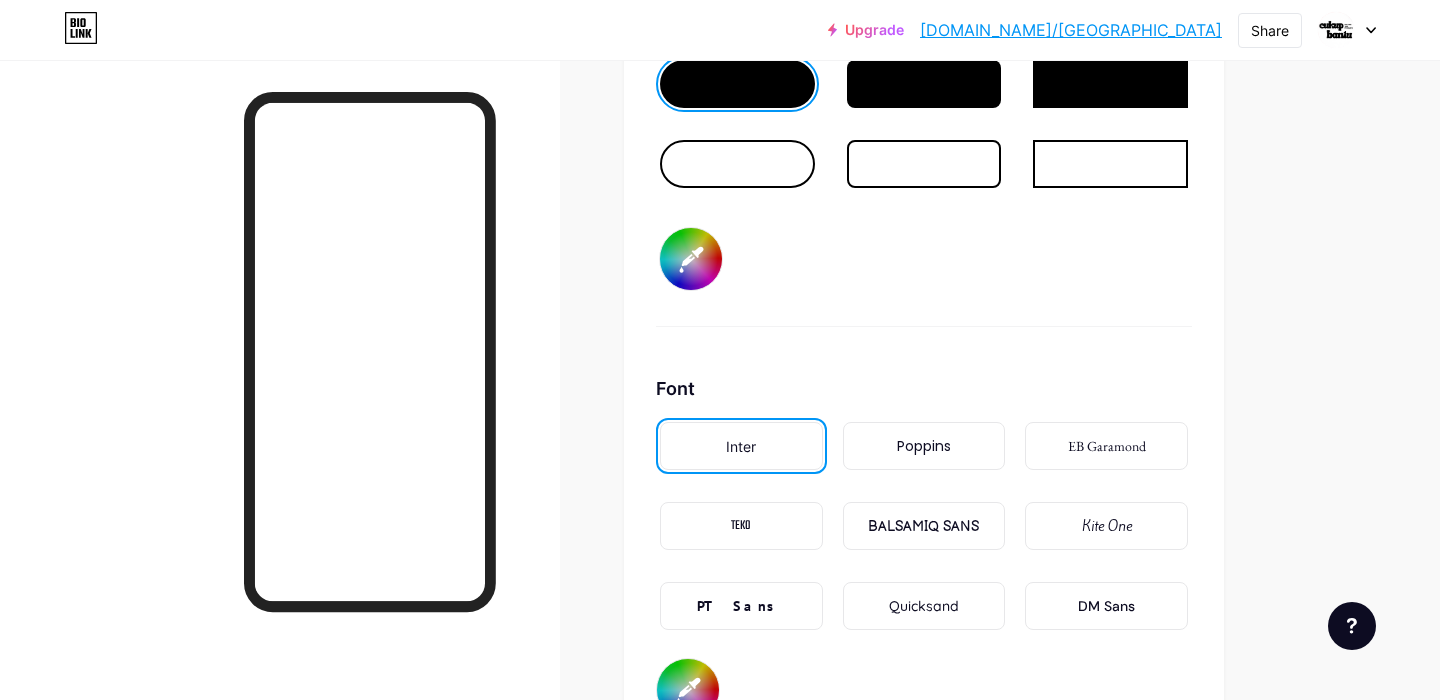 click at bounding box center (737, 164) 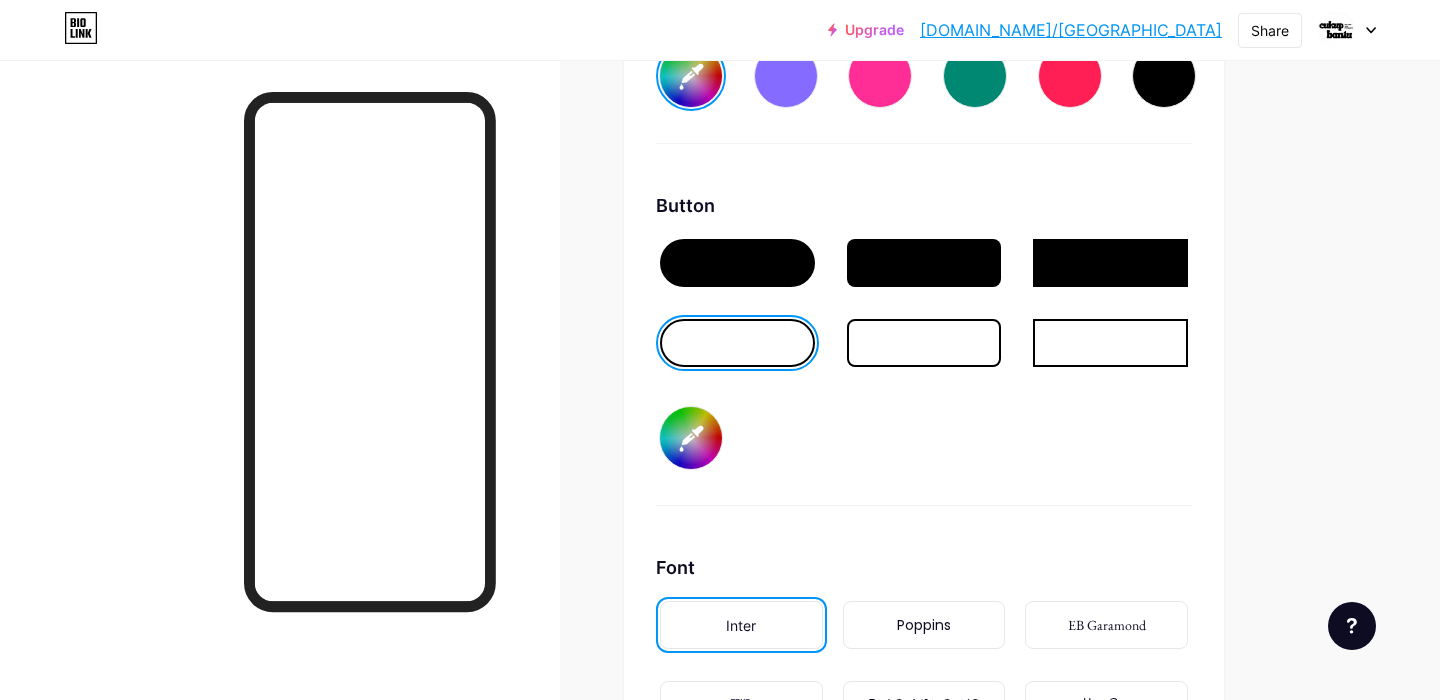 scroll, scrollTop: 3052, scrollLeft: 0, axis: vertical 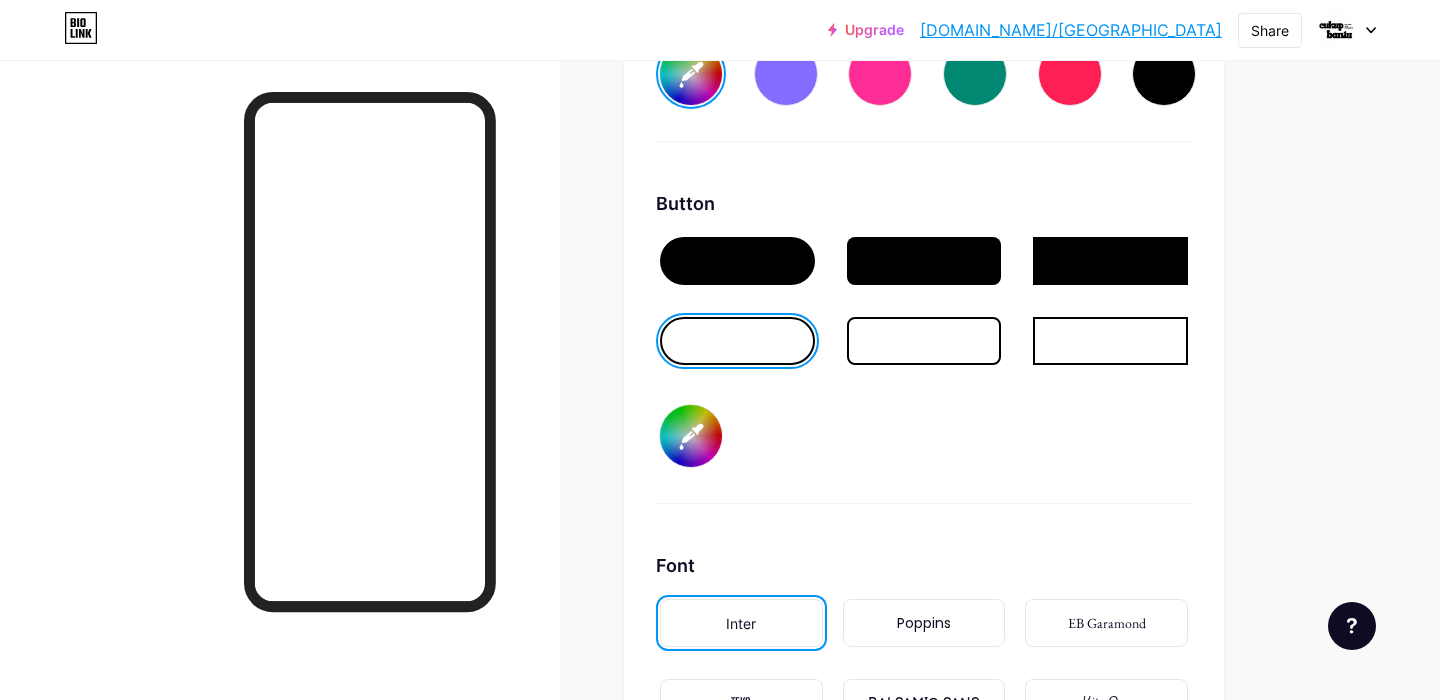 click at bounding box center (737, 261) 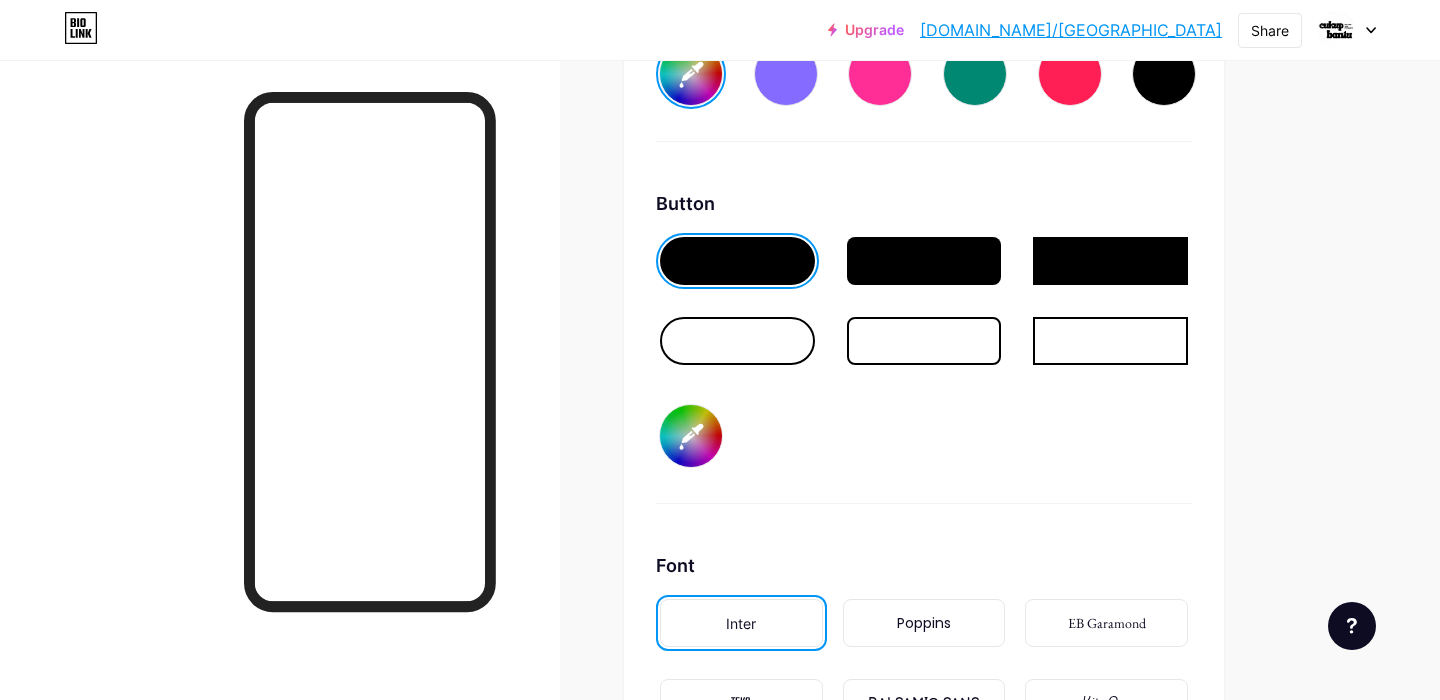 click on "#000000" at bounding box center (691, 436) 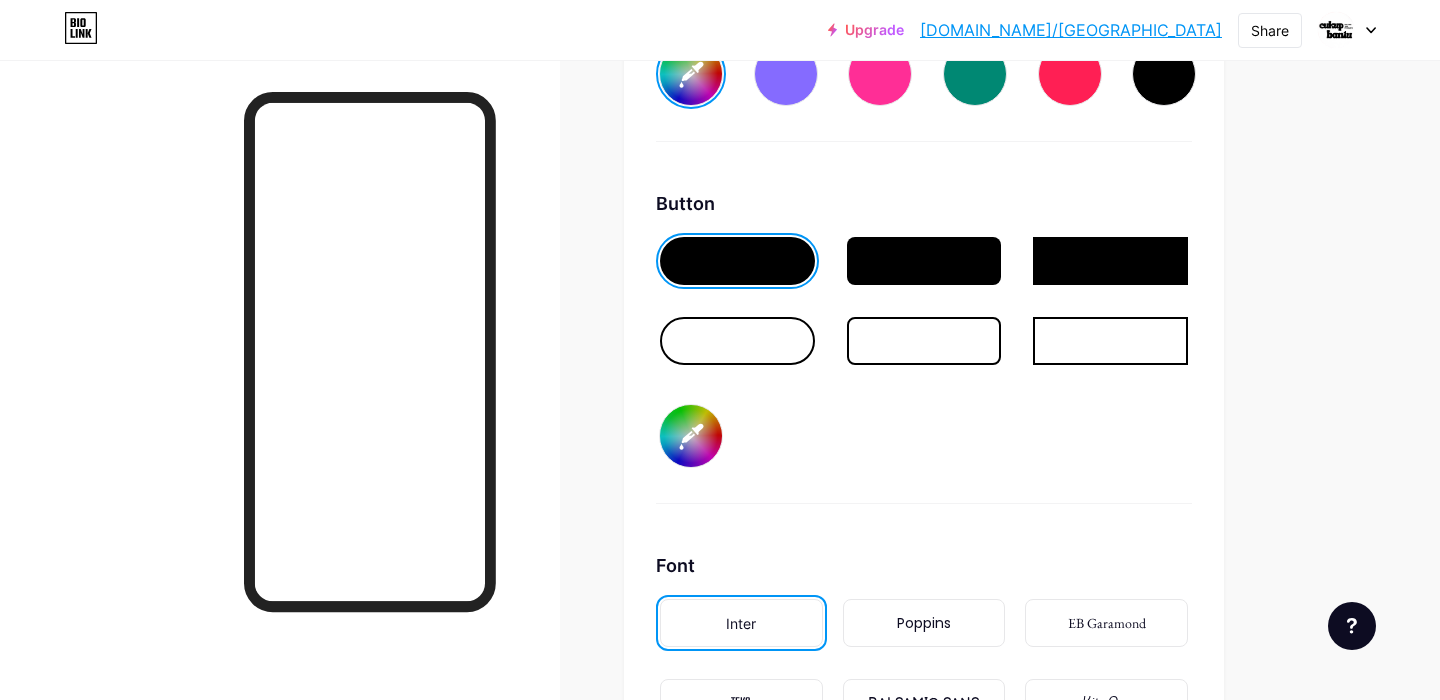 type on "#e2c87e" 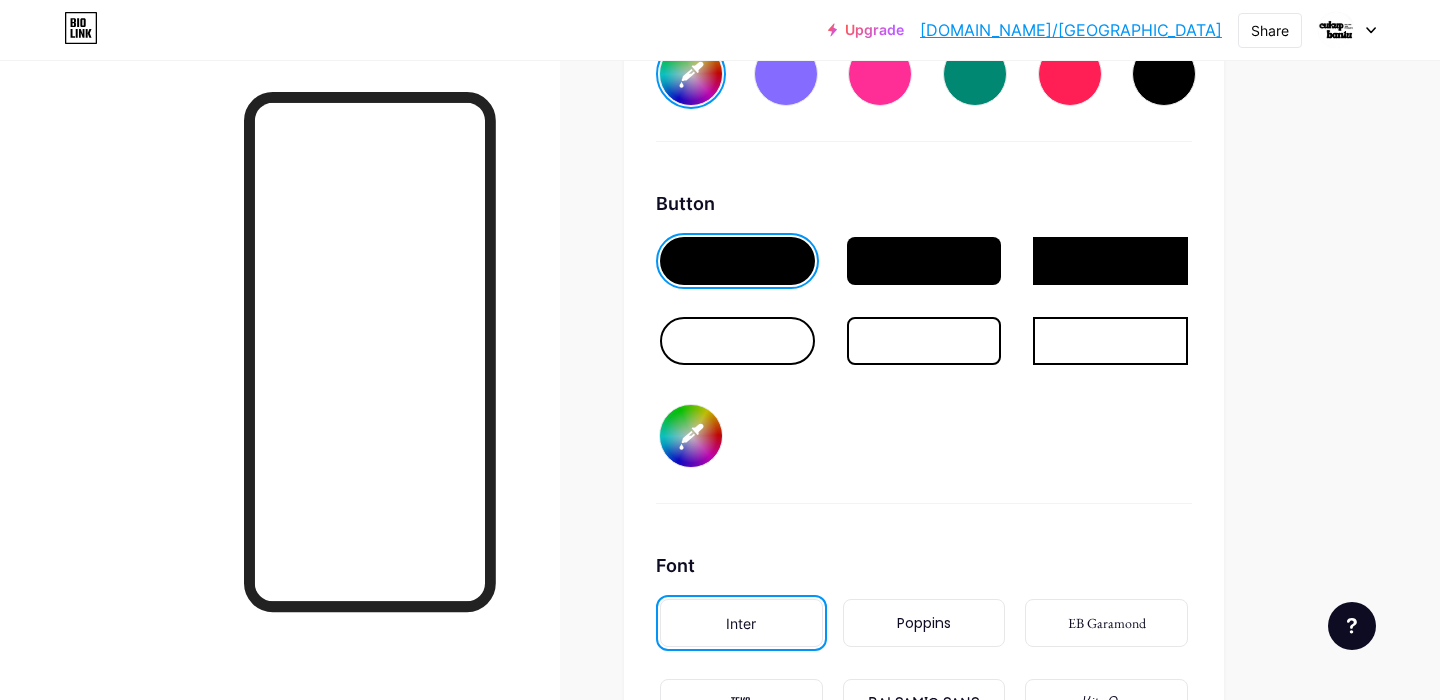 type on "#ffffff" 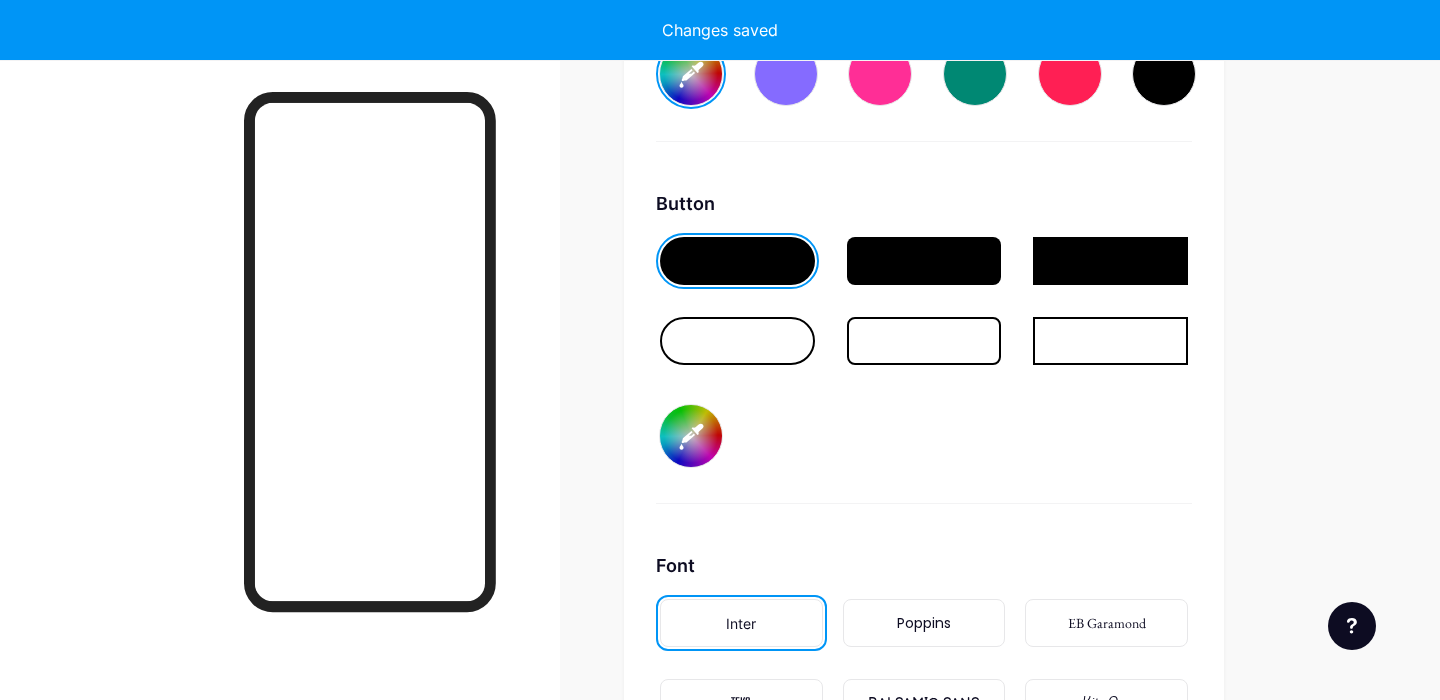 type on "#e2c87e" 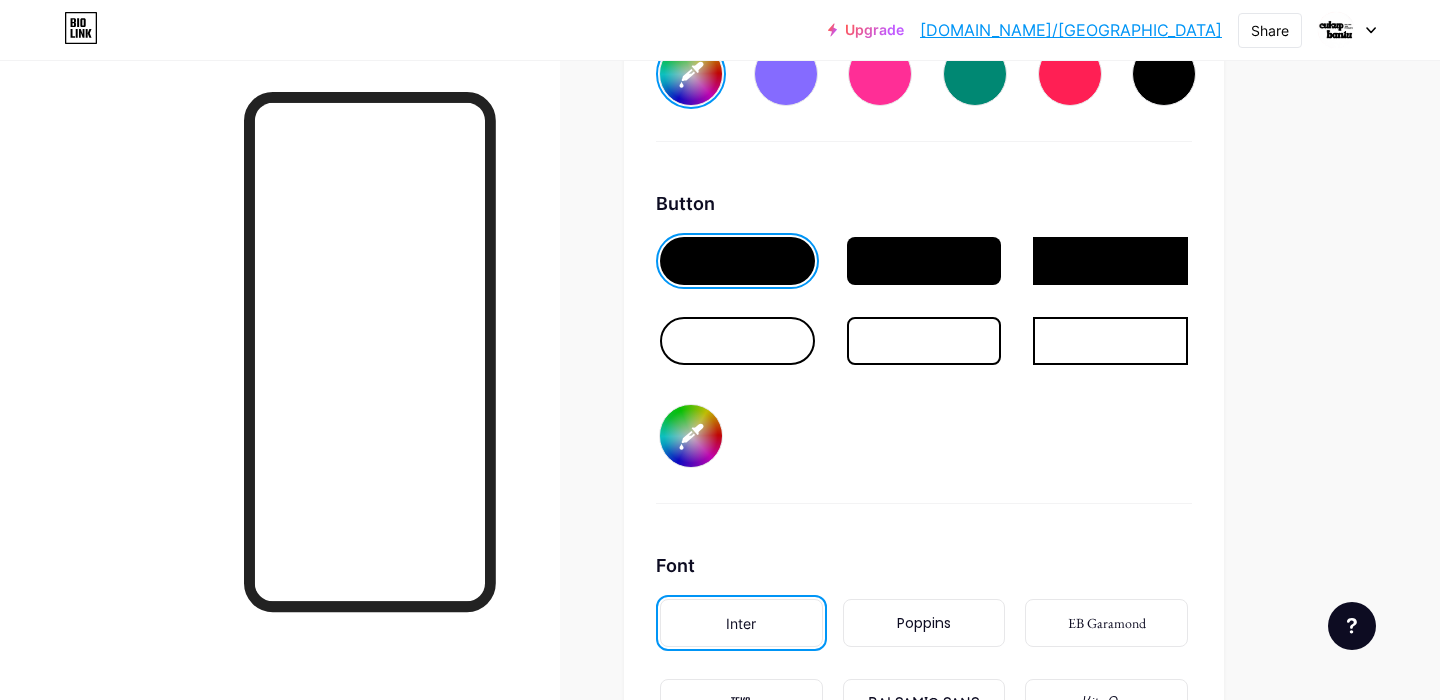 type on "#ffffff" 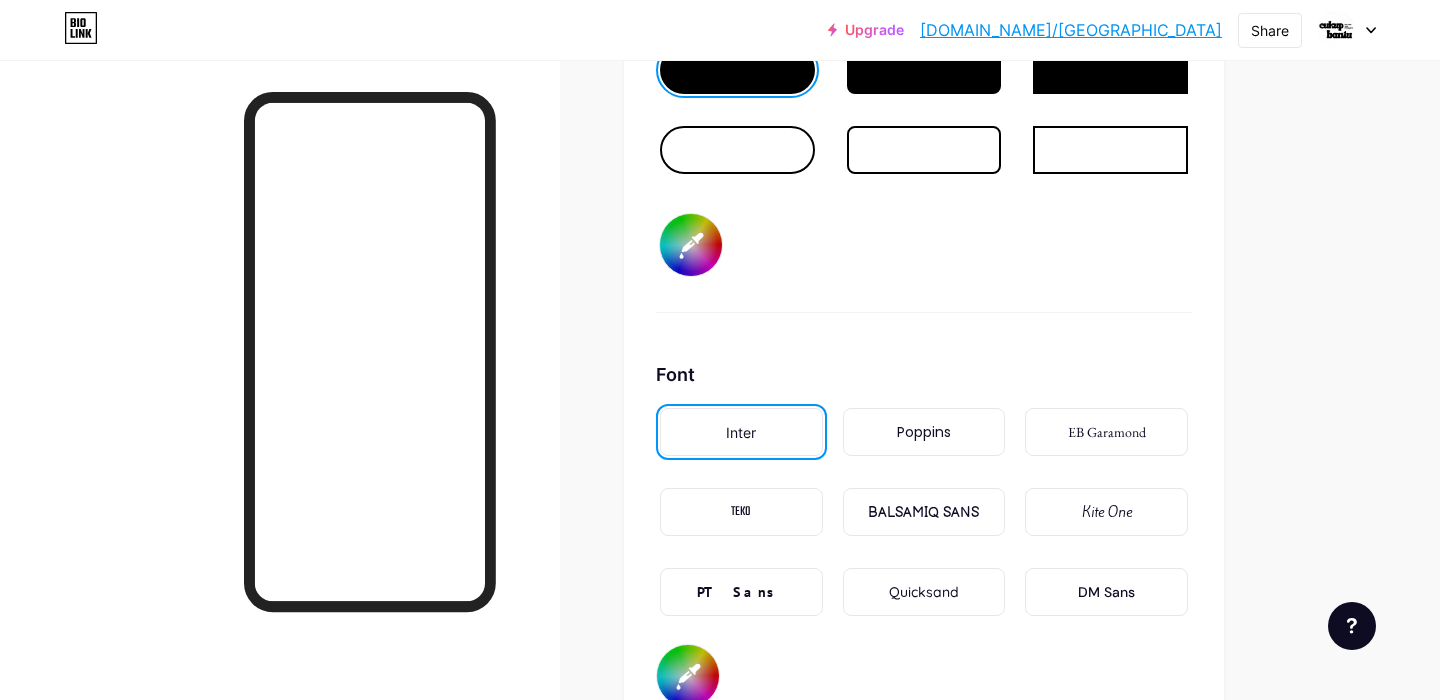 scroll, scrollTop: 3434, scrollLeft: 0, axis: vertical 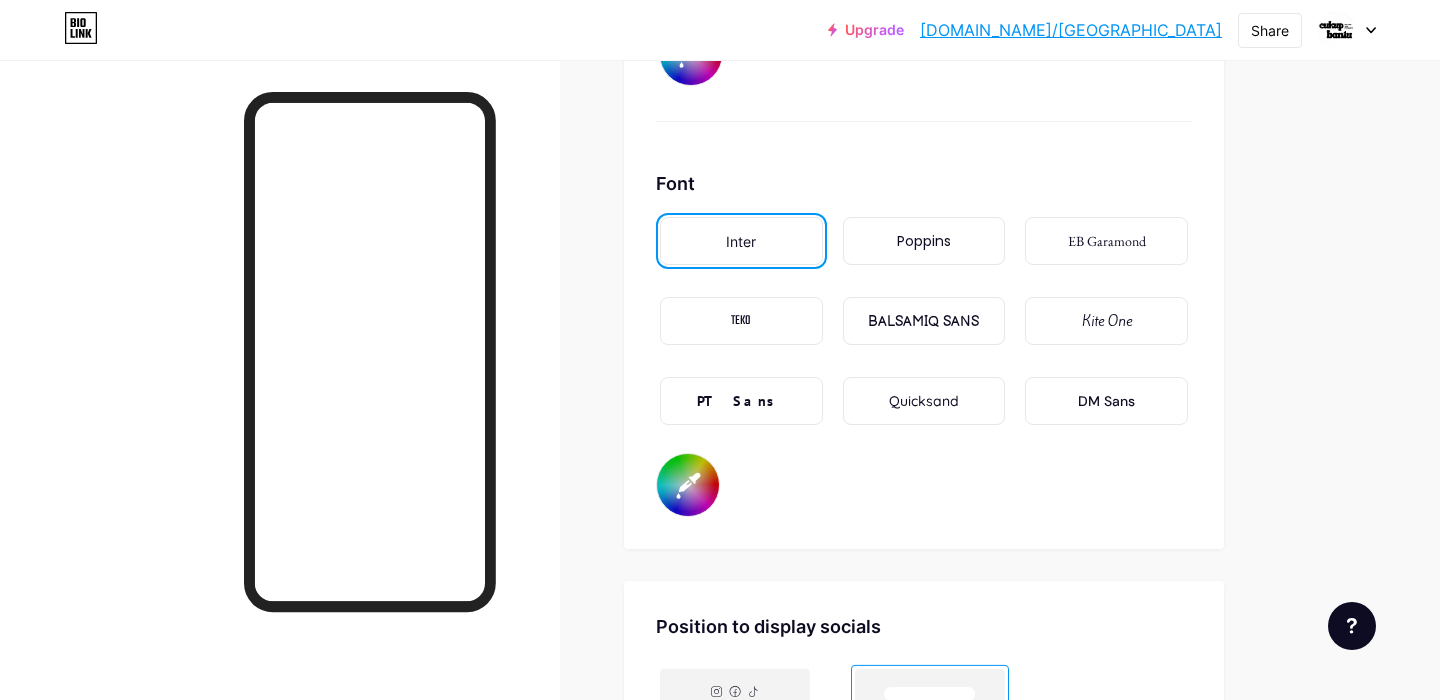 click on "PT Sans" at bounding box center (741, 401) 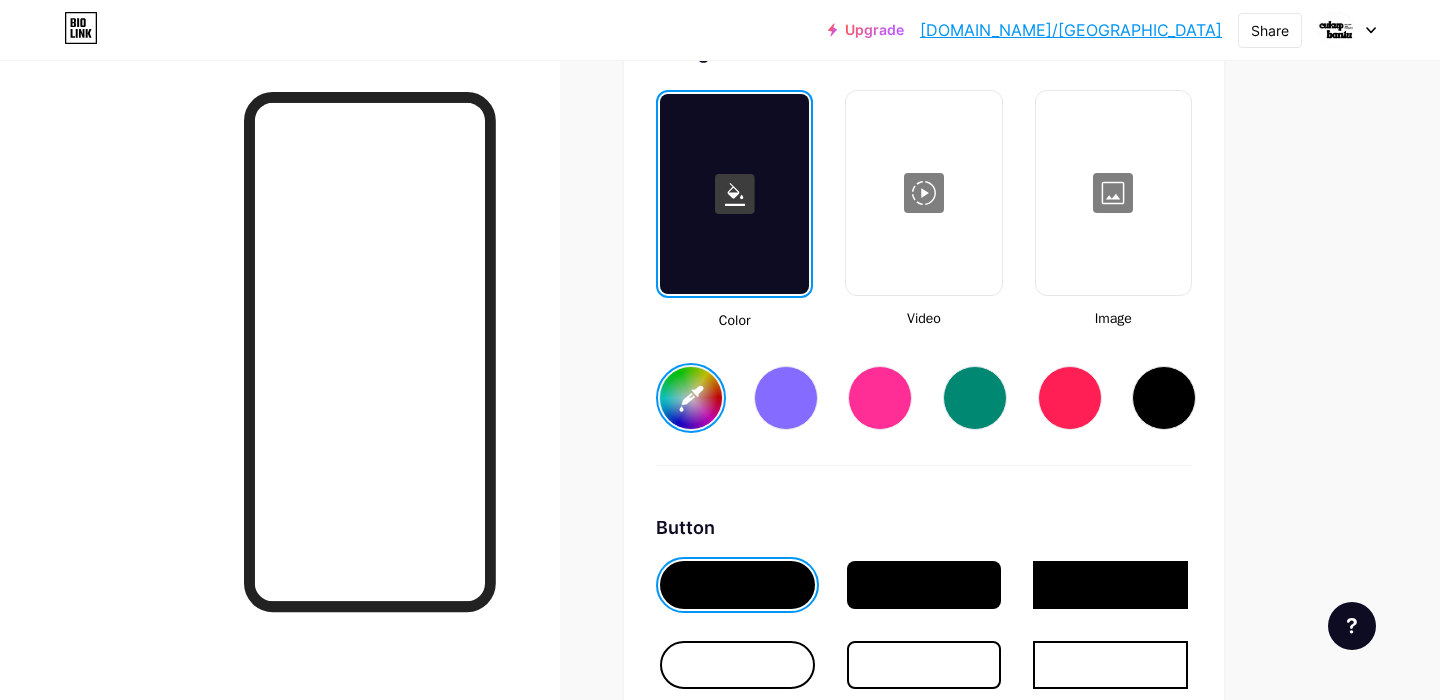 scroll, scrollTop: 2730, scrollLeft: 0, axis: vertical 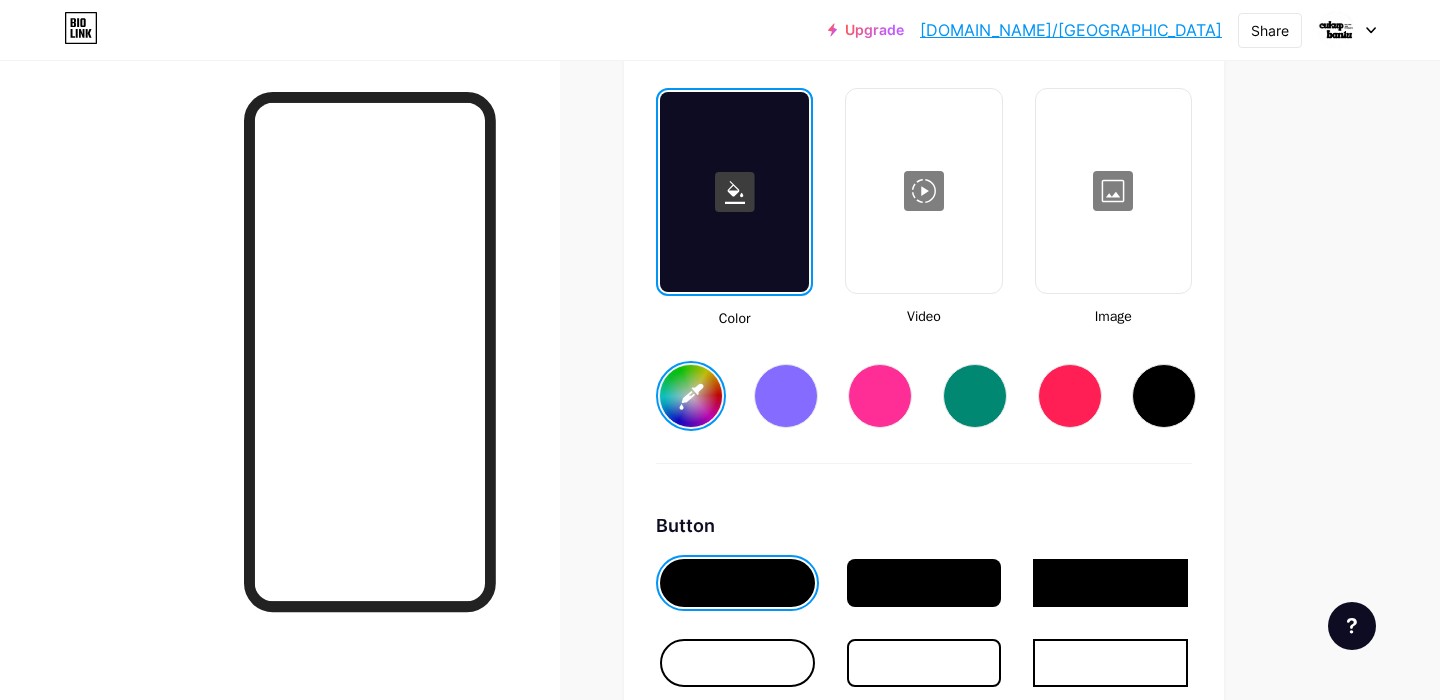 click at bounding box center (1164, 396) 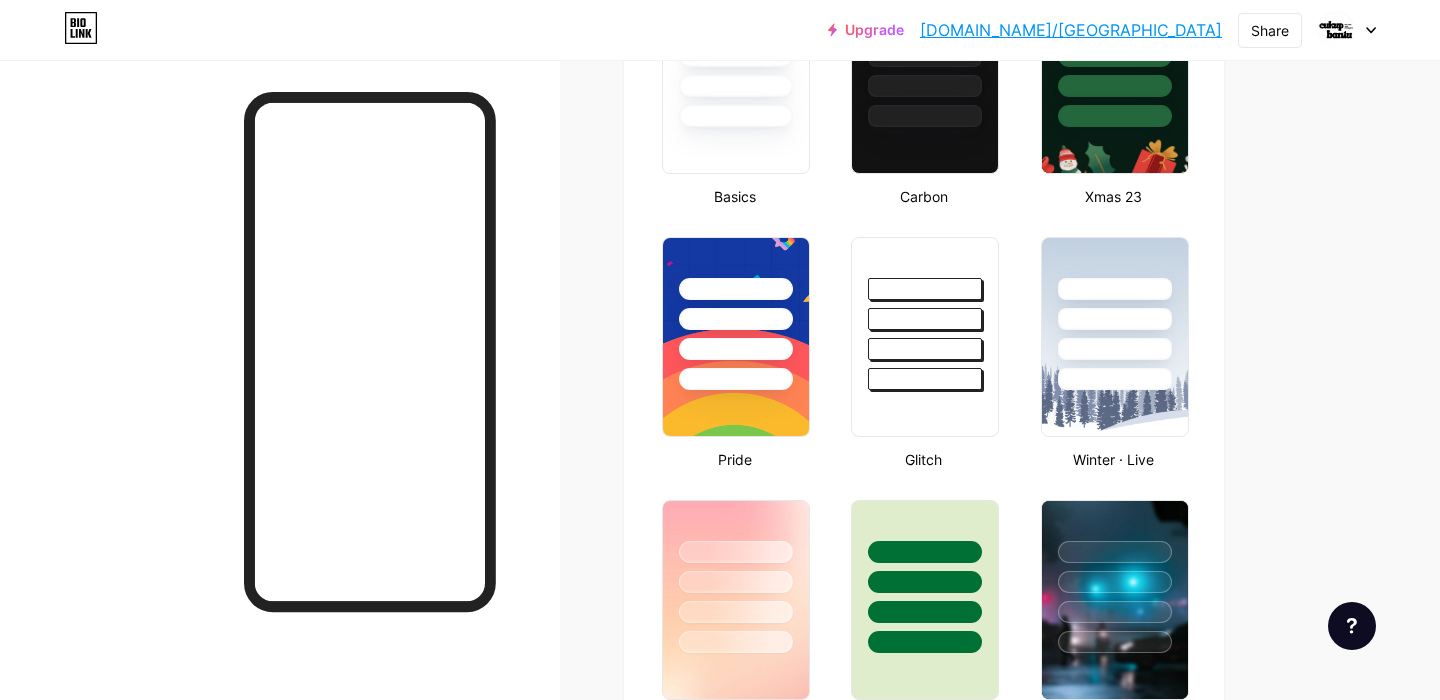 scroll, scrollTop: 619, scrollLeft: 0, axis: vertical 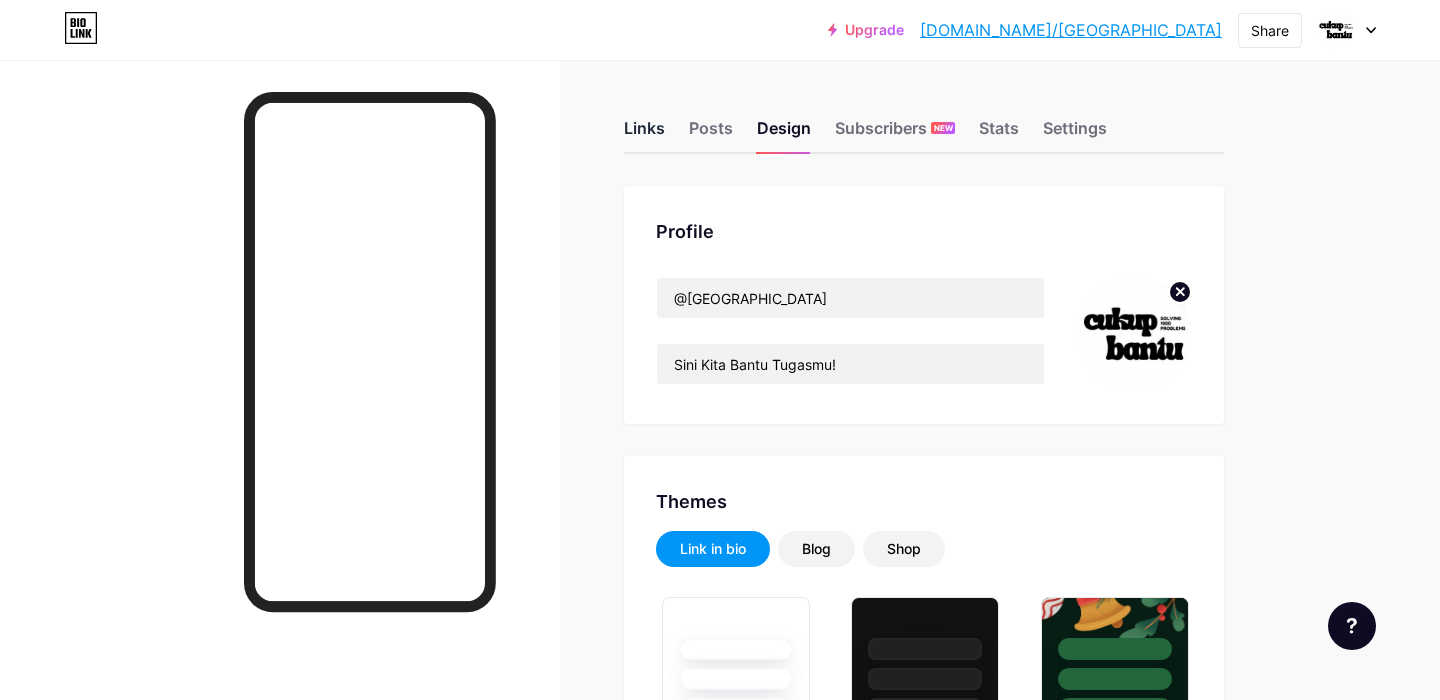 click on "Links" at bounding box center [644, 134] 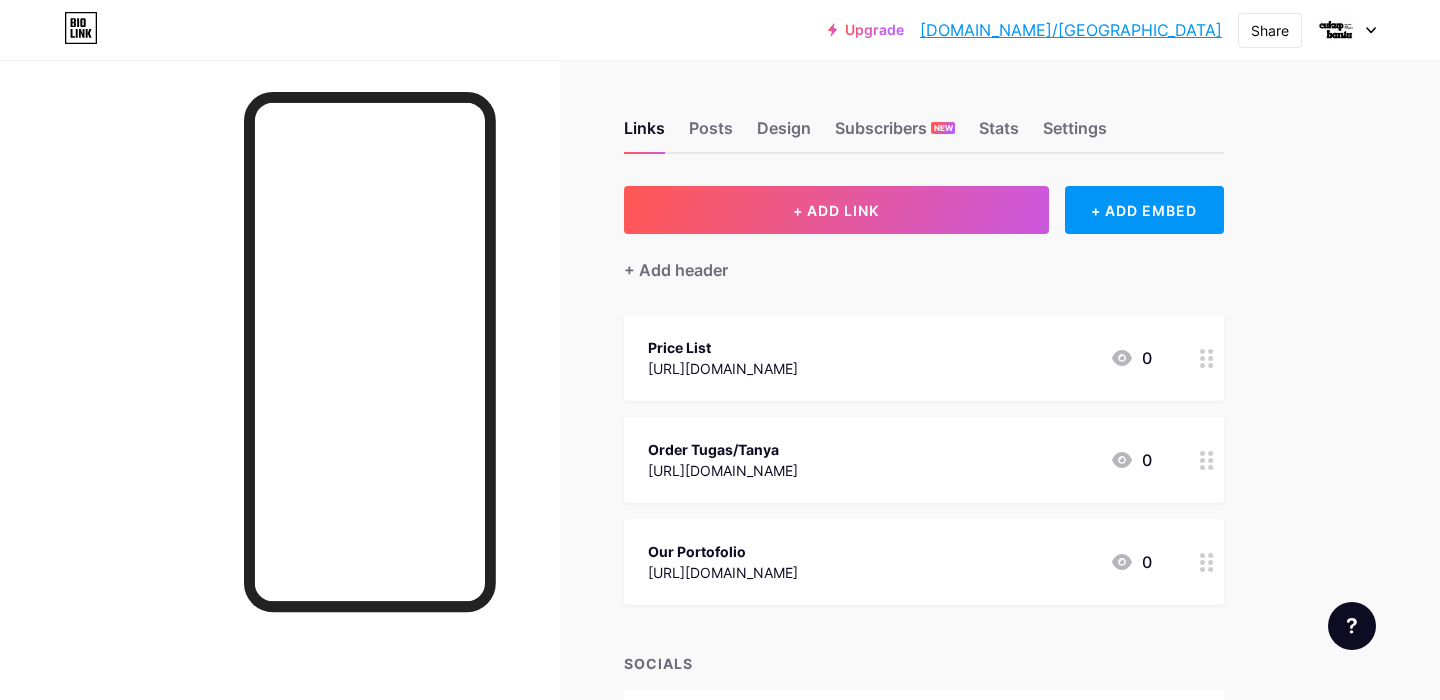 scroll, scrollTop: 137, scrollLeft: 0, axis: vertical 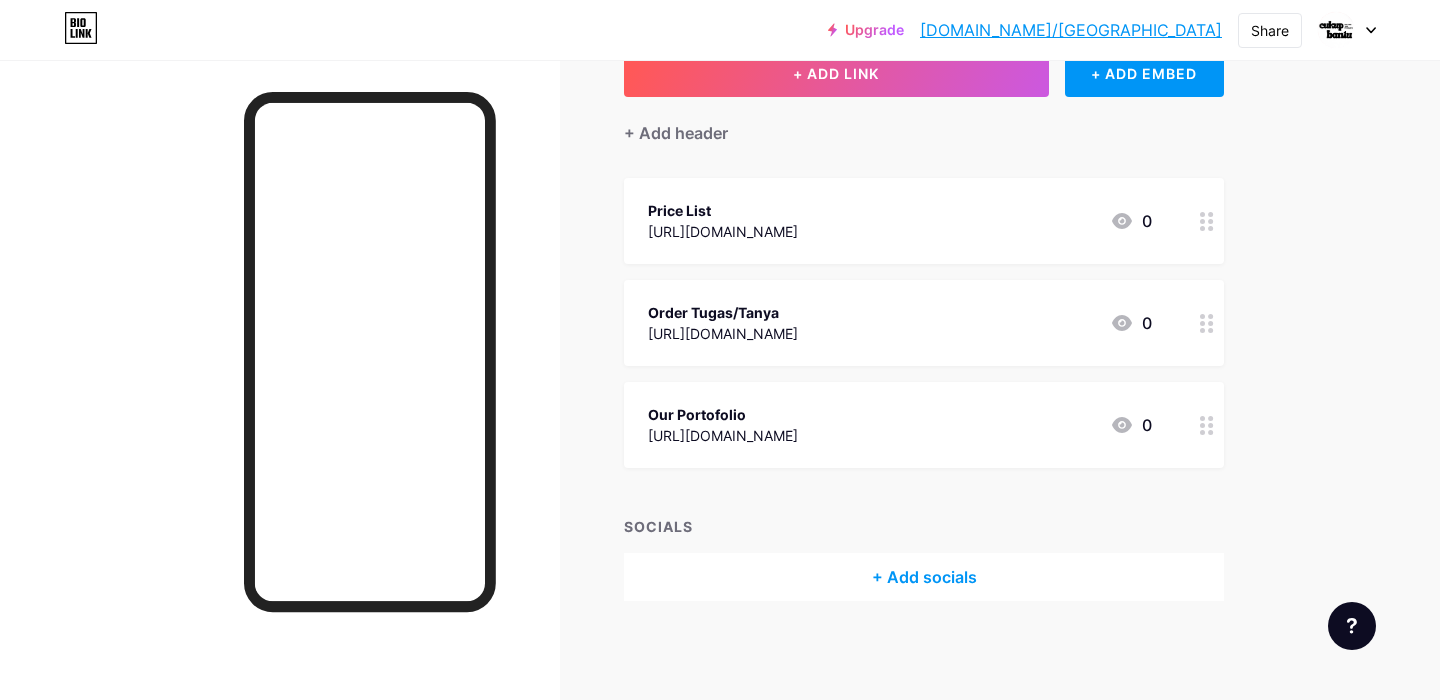 click on "+ Add socials" at bounding box center [924, 577] 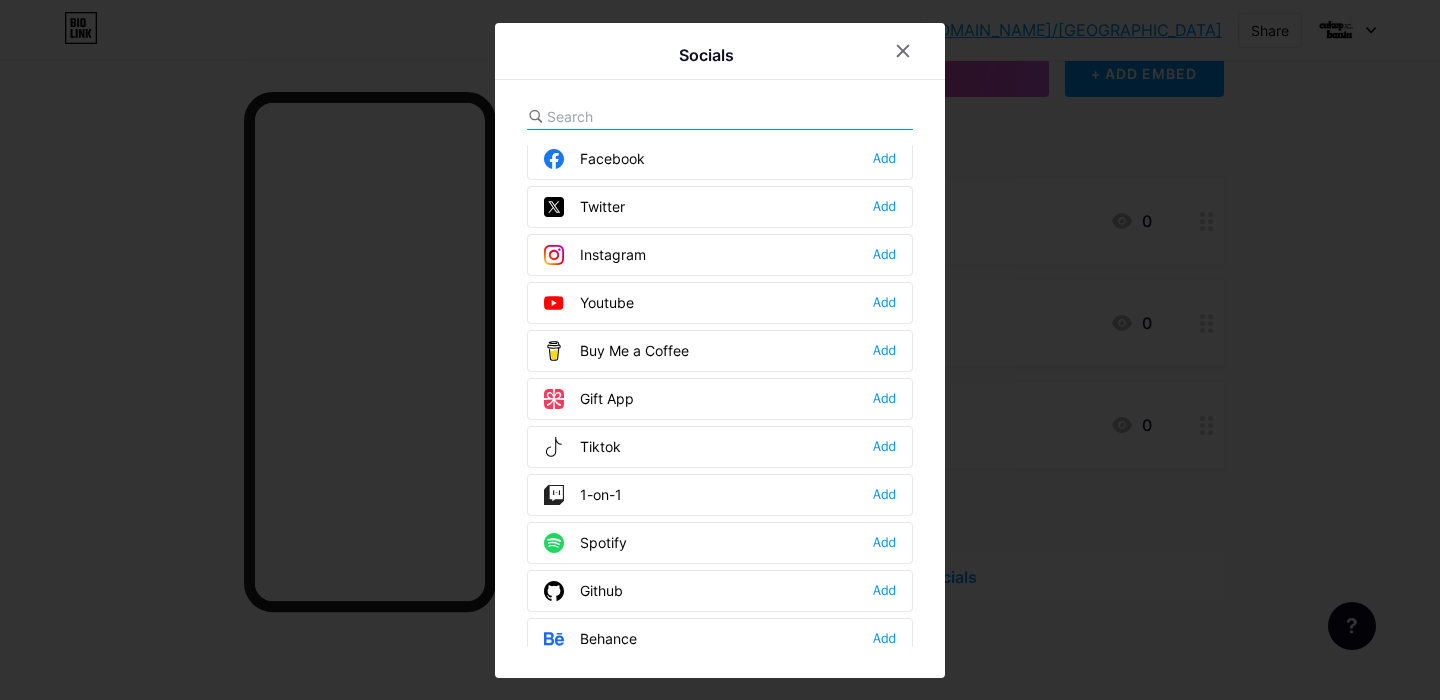 scroll, scrollTop: 0, scrollLeft: 0, axis: both 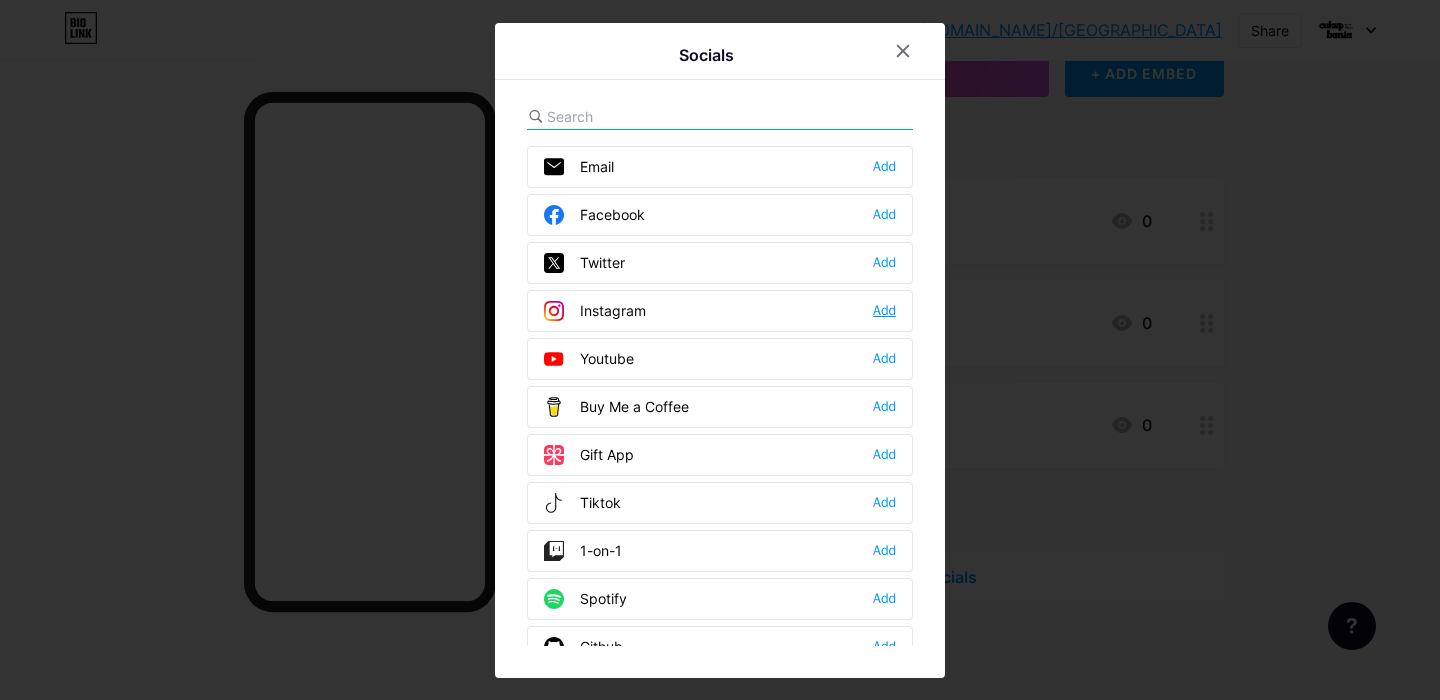 click on "Add" at bounding box center (884, 311) 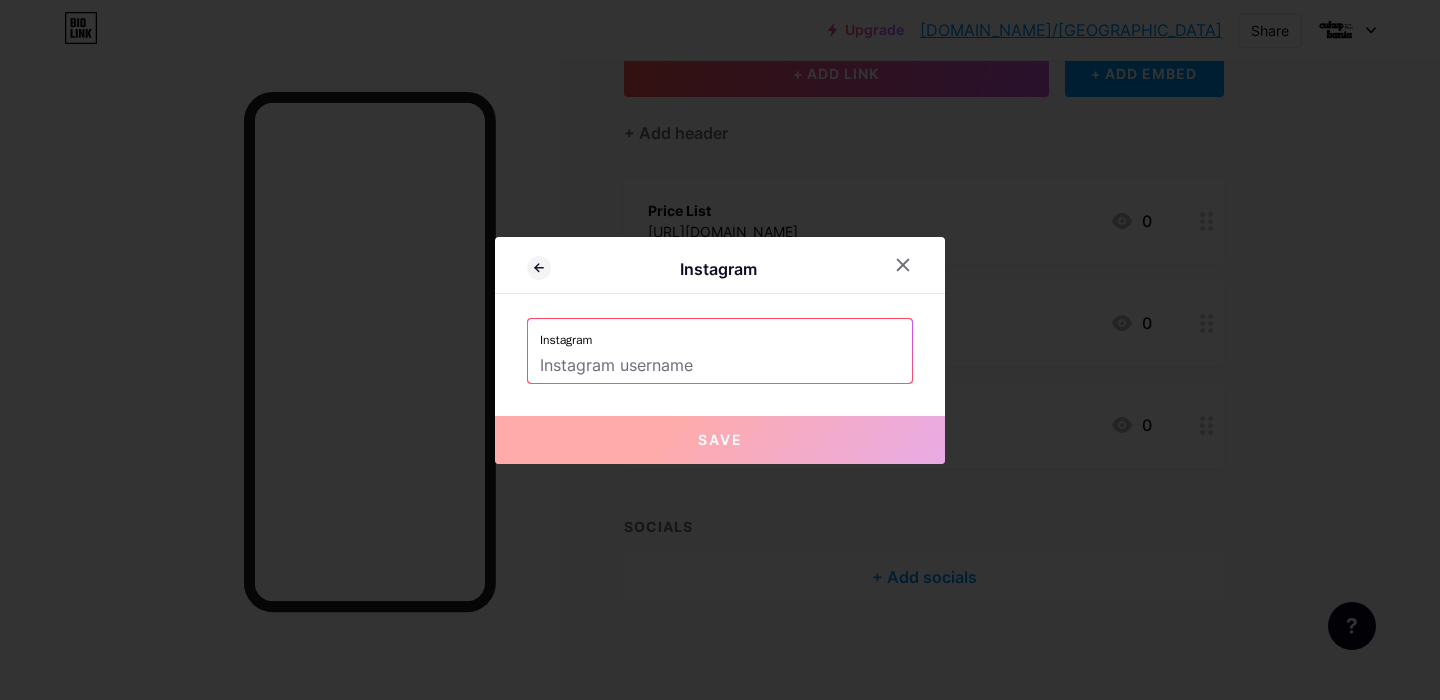 click at bounding box center (720, 366) 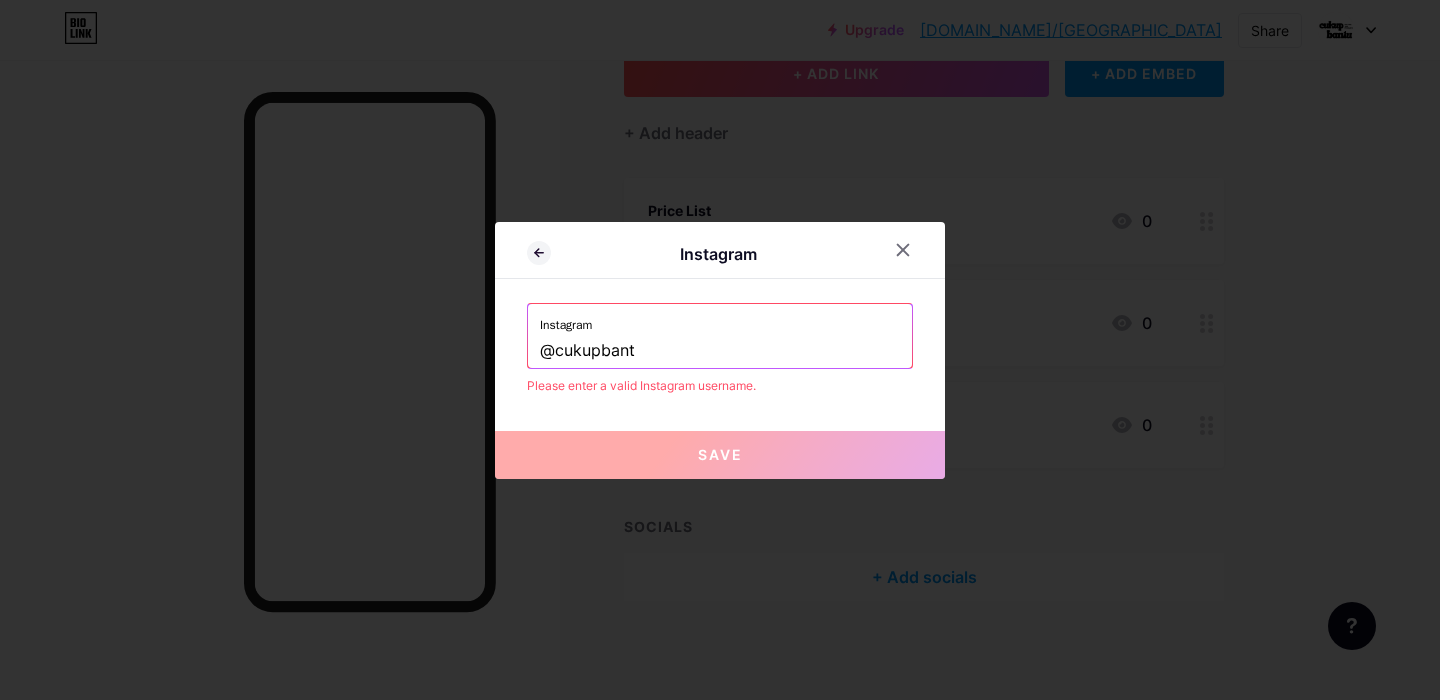 type on "@cukupbantu" 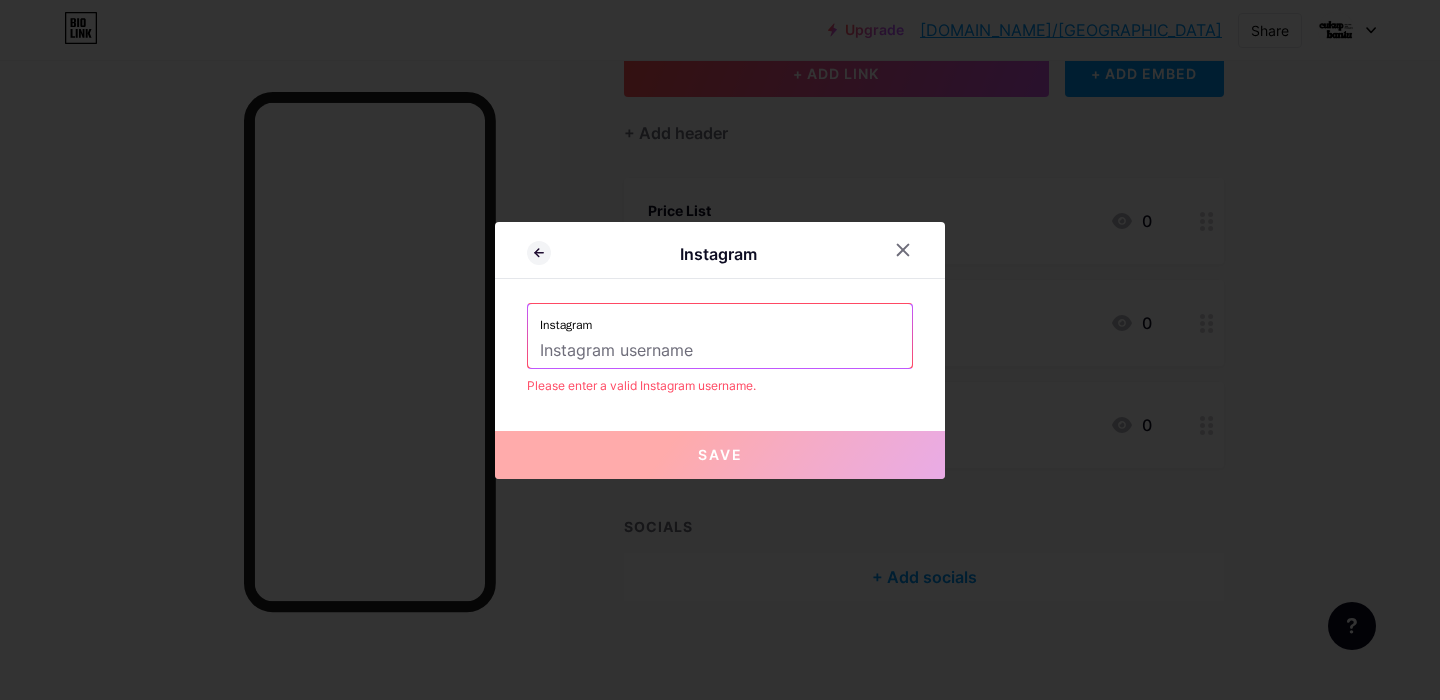 click at bounding box center [720, 351] 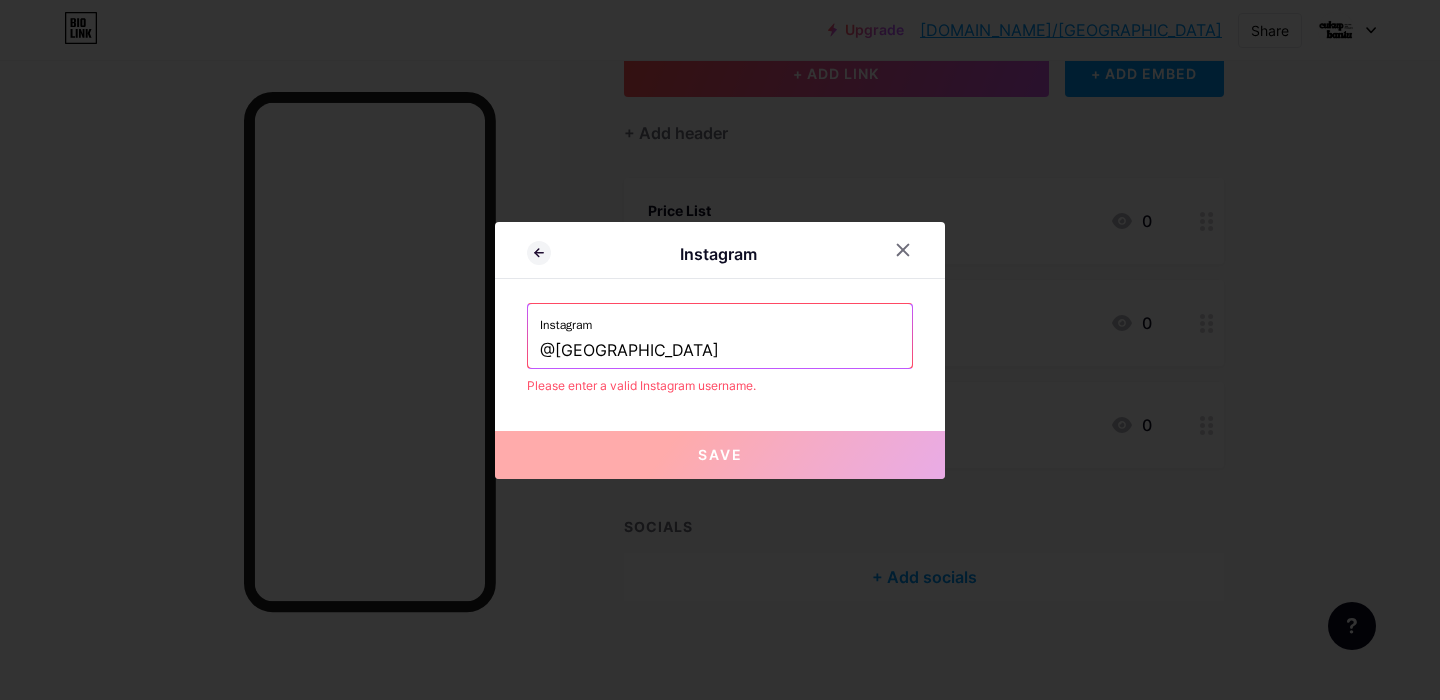click on "@cukupbantu" at bounding box center [720, 351] 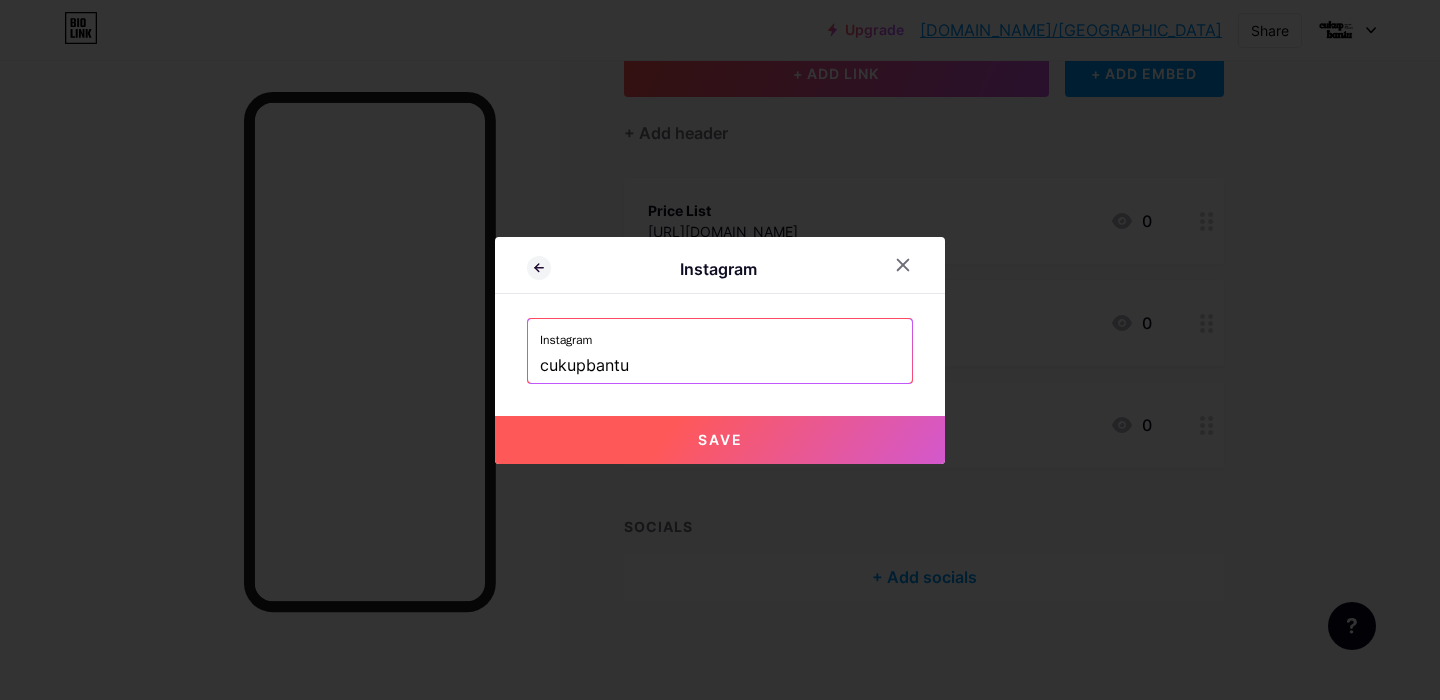 click on "Save" at bounding box center (720, 440) 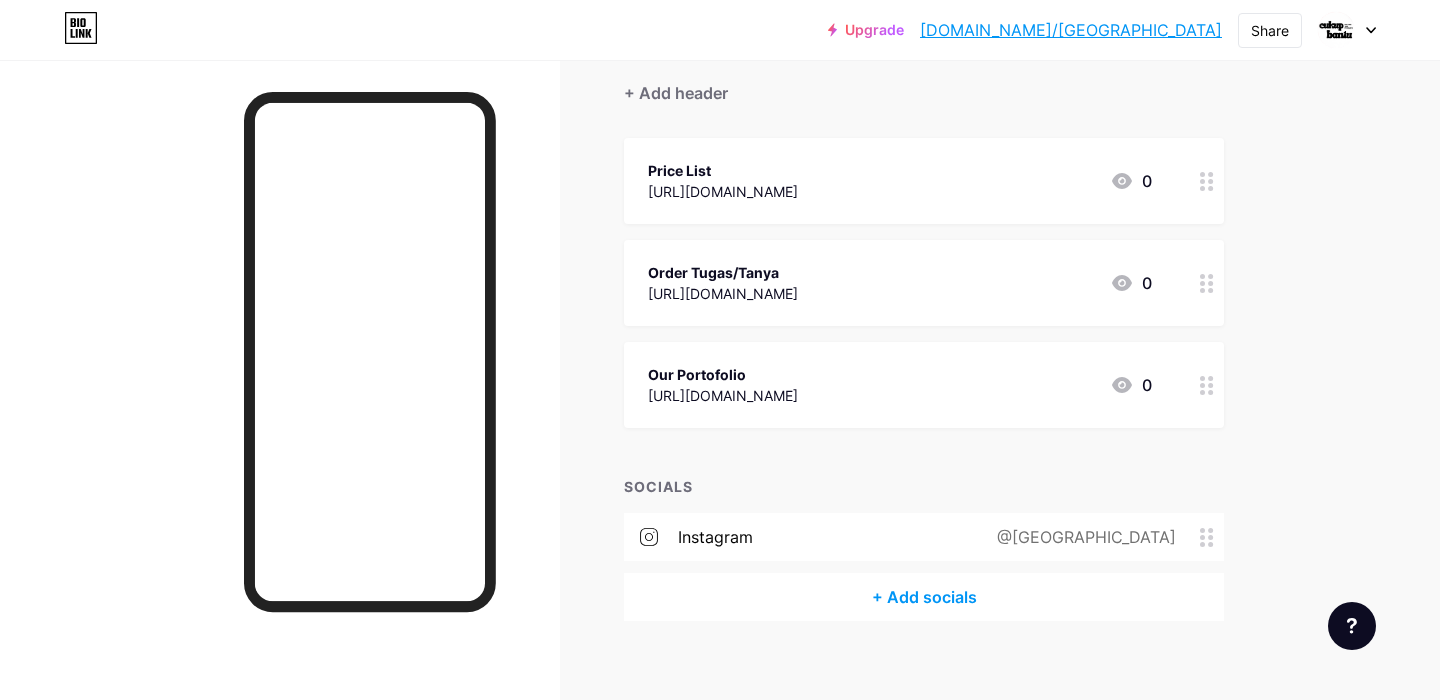 scroll, scrollTop: 182, scrollLeft: 0, axis: vertical 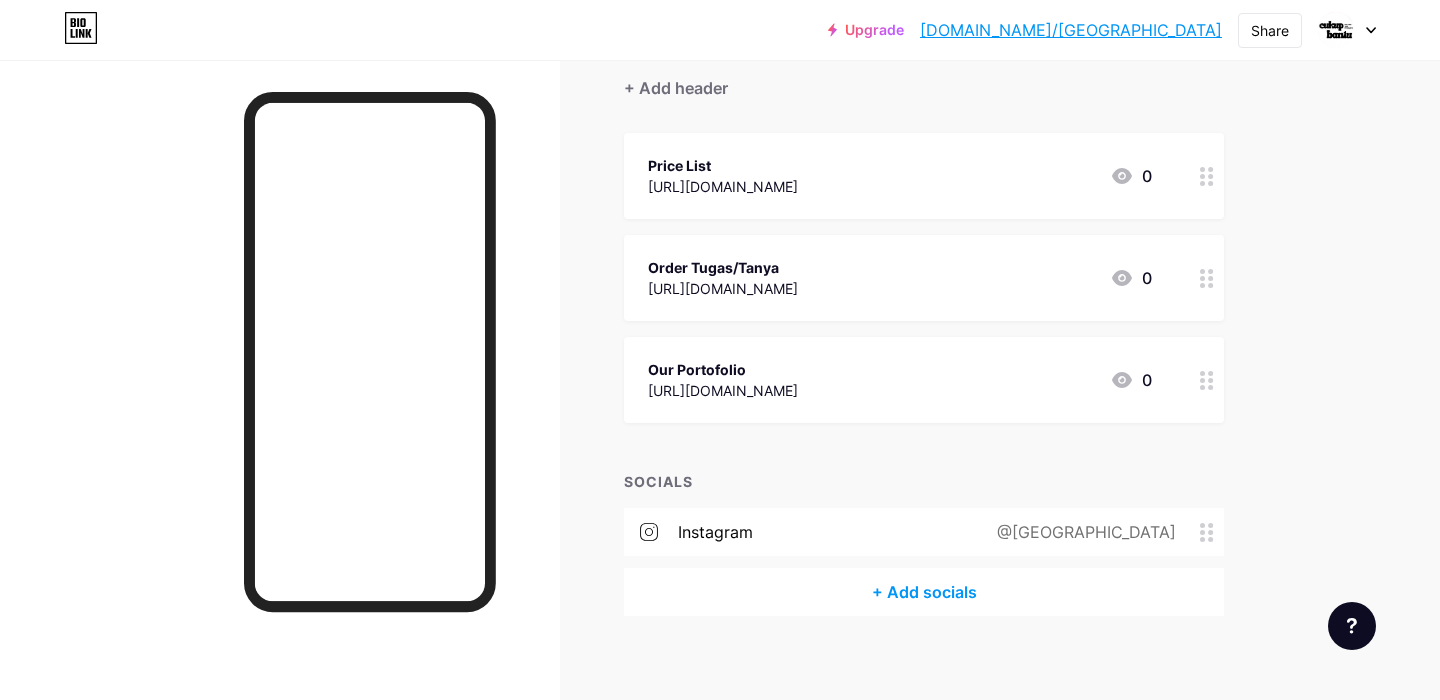 click on "+ Add socials" at bounding box center (924, 592) 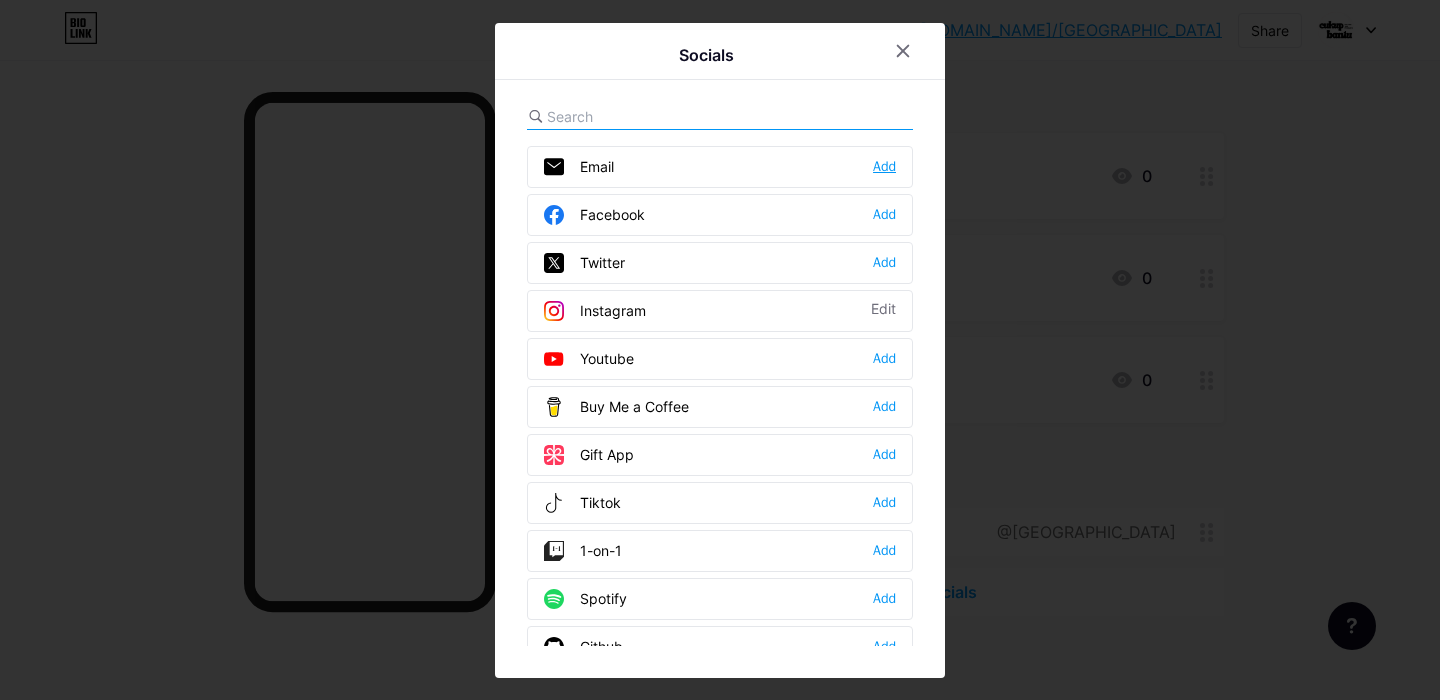 click on "Add" at bounding box center (884, 167) 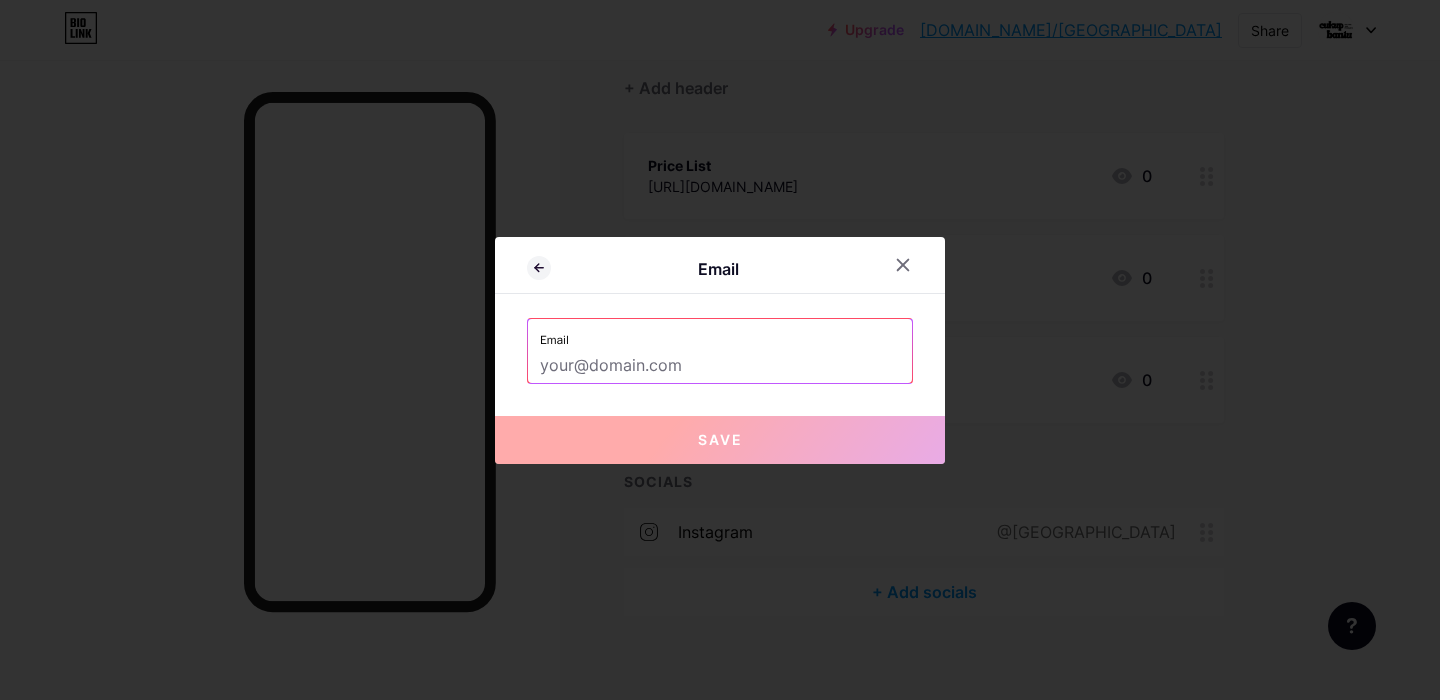 click at bounding box center [720, 366] 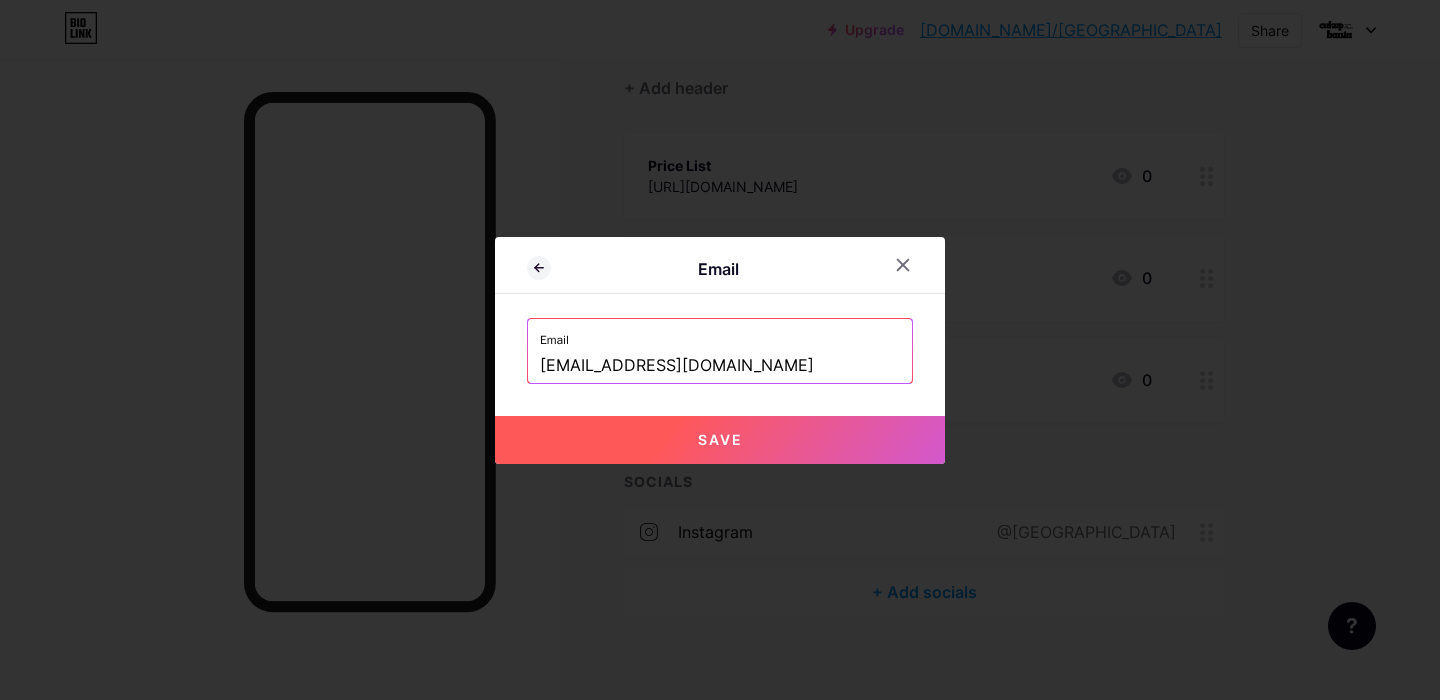click on "Save" at bounding box center (720, 440) 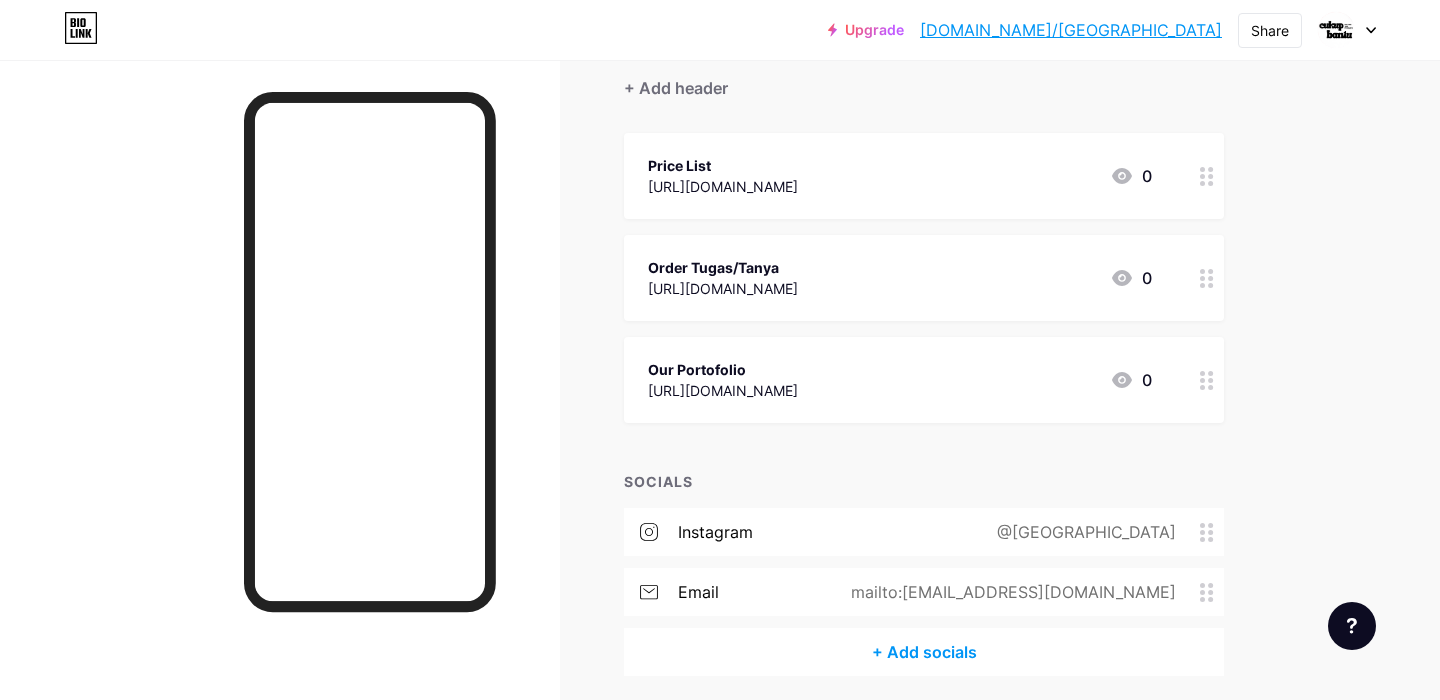 click on "+ Add socials" at bounding box center (924, 652) 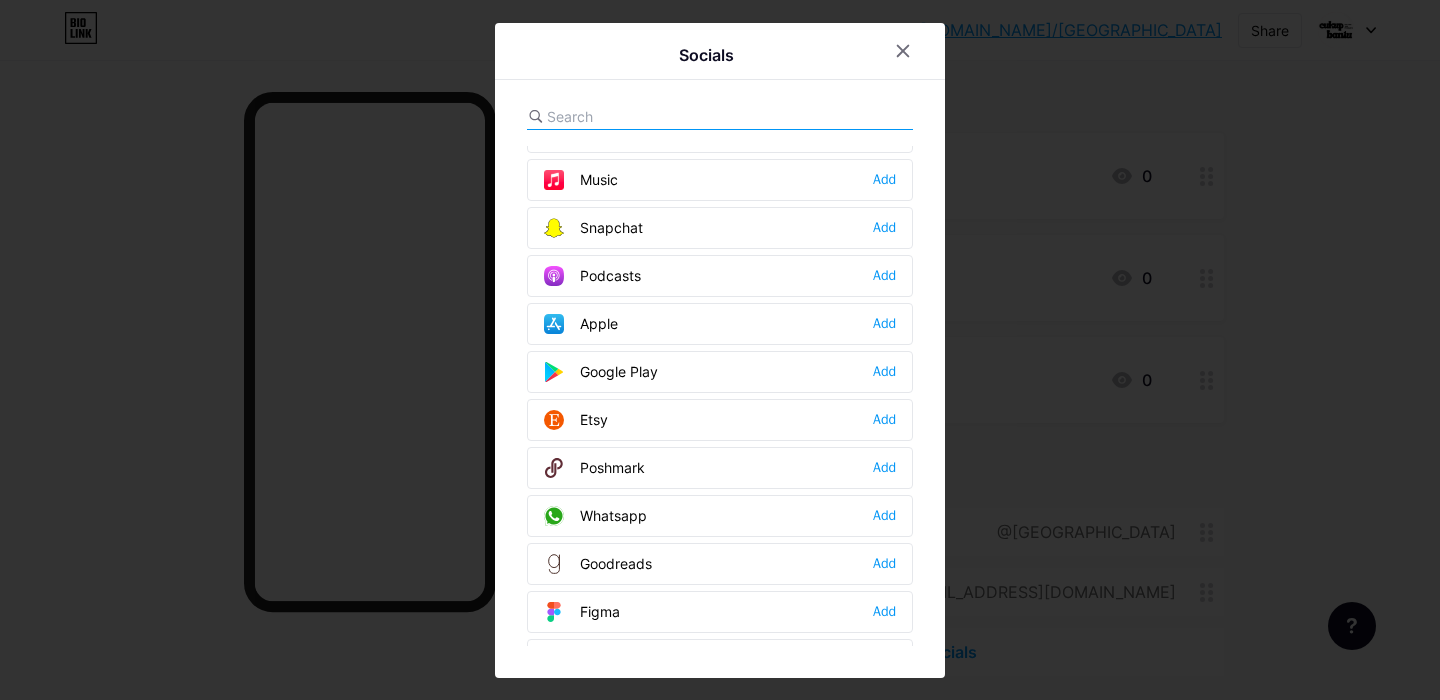 scroll, scrollTop: 1387, scrollLeft: 0, axis: vertical 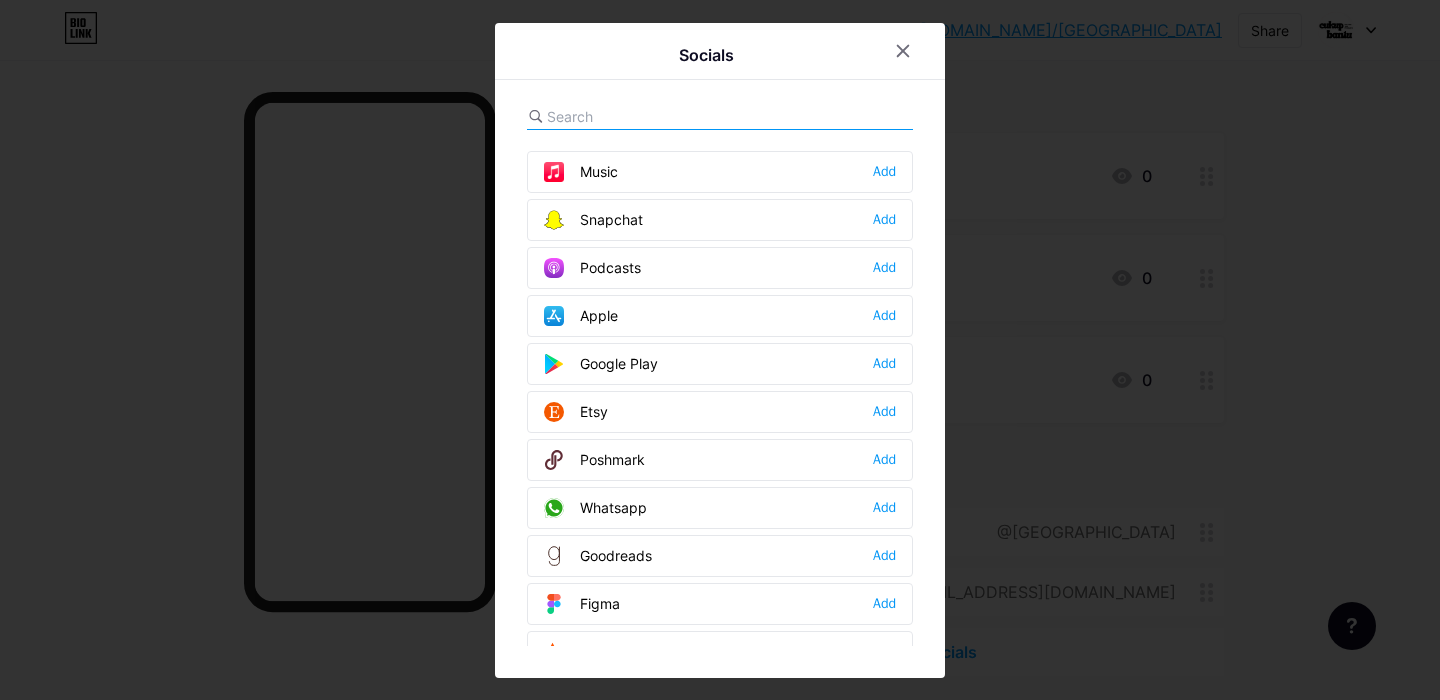 click on "Whatsapp
Add" at bounding box center [720, 508] 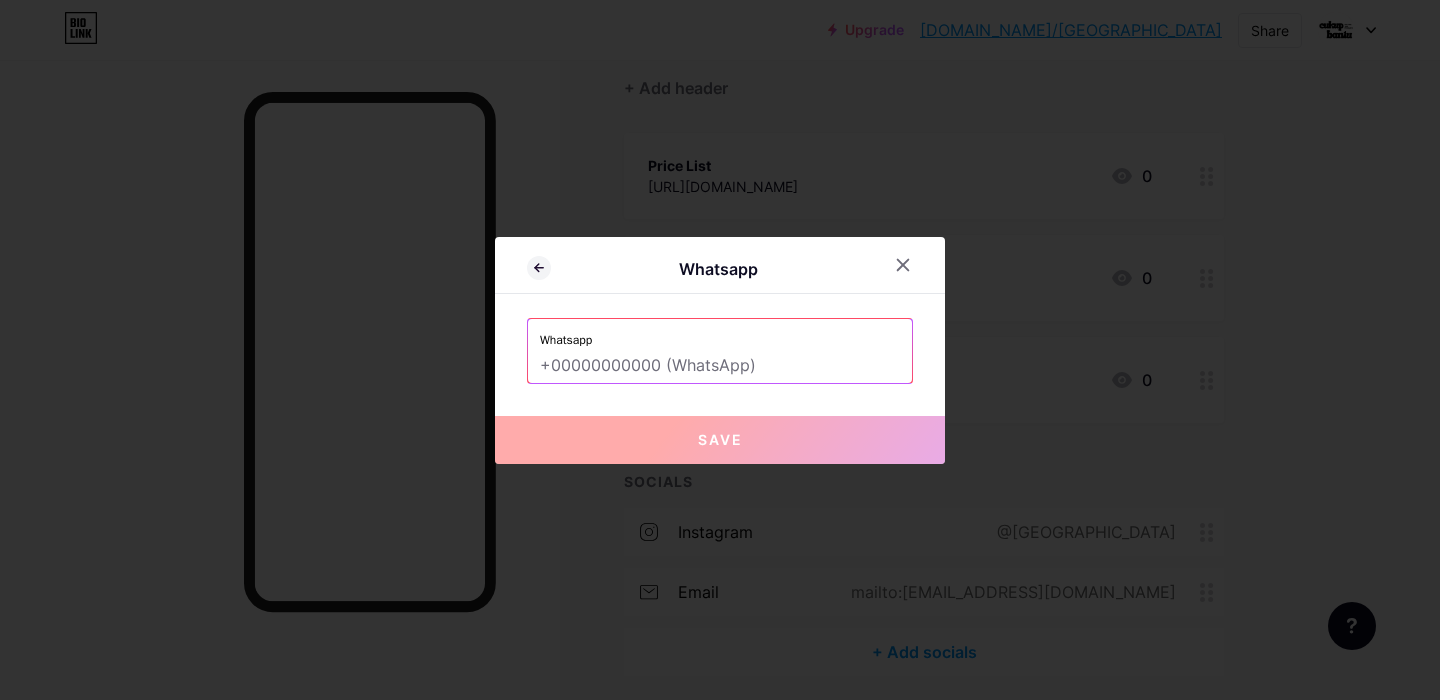 click at bounding box center [720, 366] 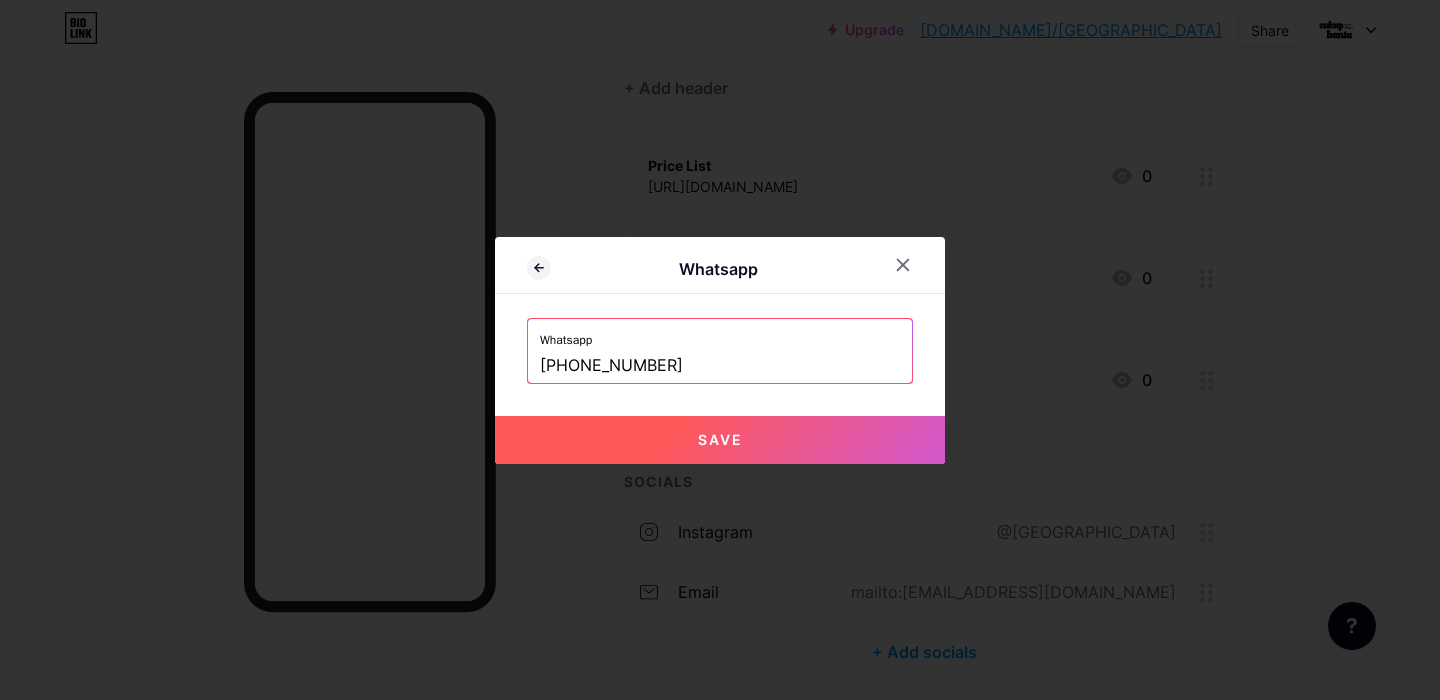 click on "Save" at bounding box center [720, 440] 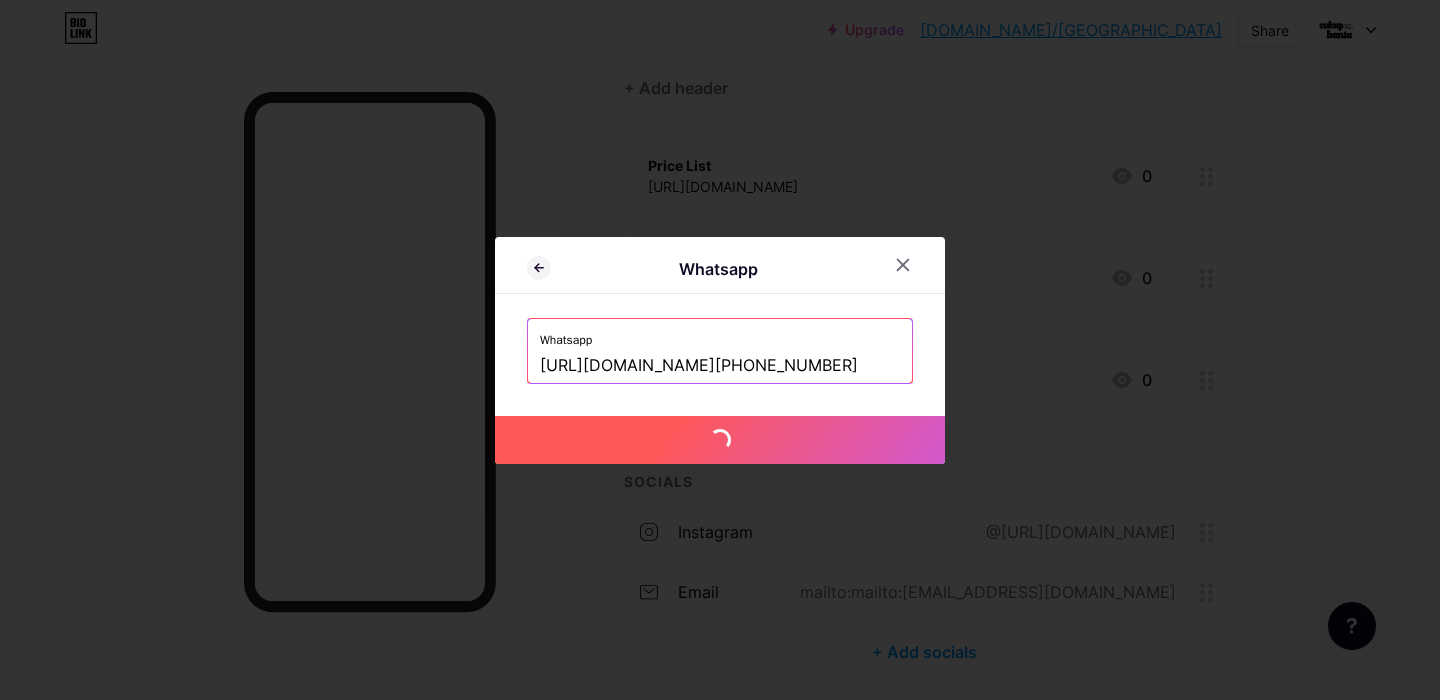 click on "https://wa.me/+6285924046619" at bounding box center (720, 366) 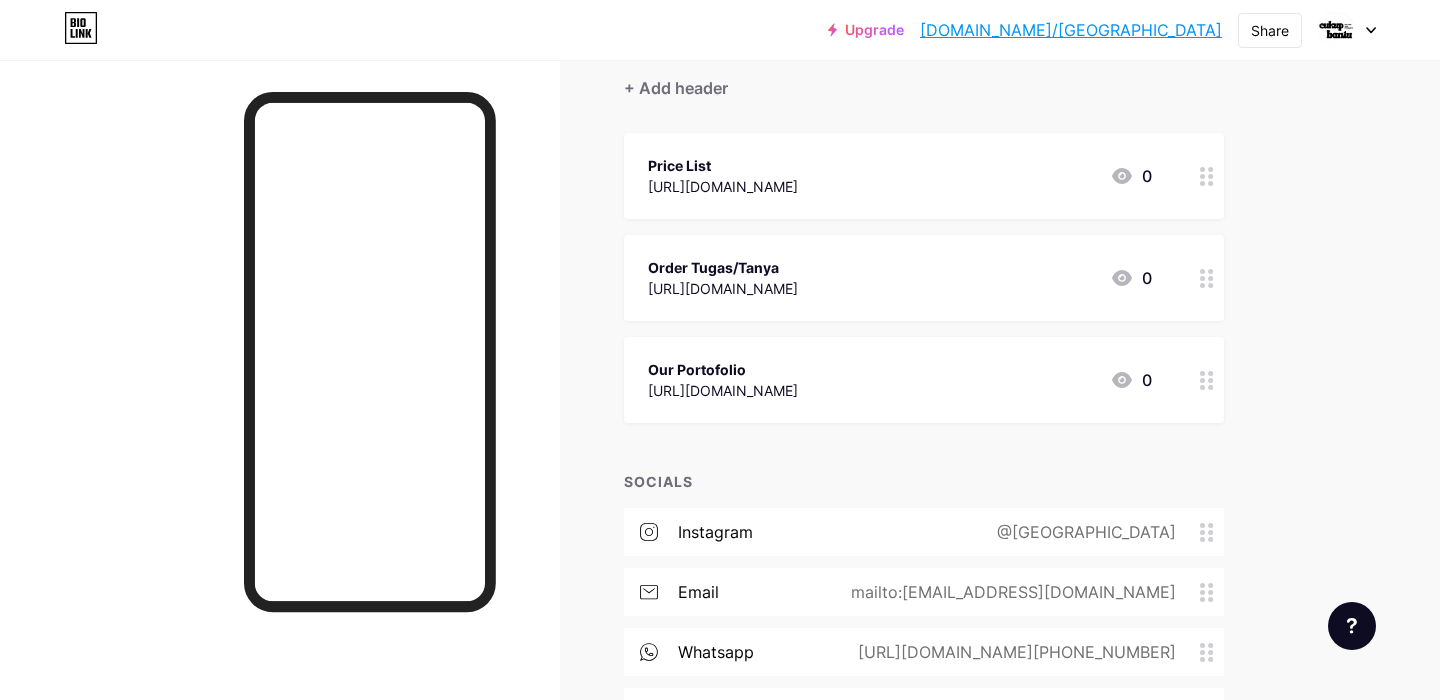 scroll, scrollTop: 206, scrollLeft: 0, axis: vertical 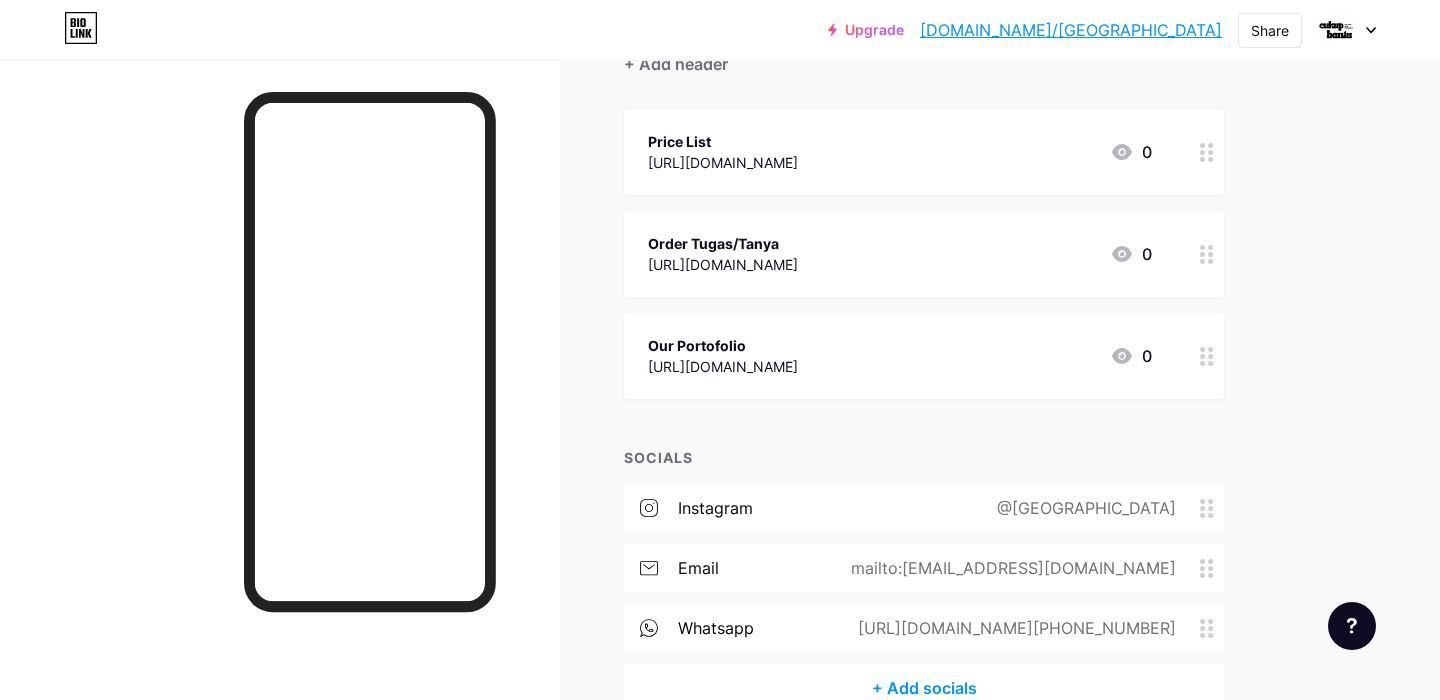 click on "https://wa.me/+6285924046619" at bounding box center [1013, 628] 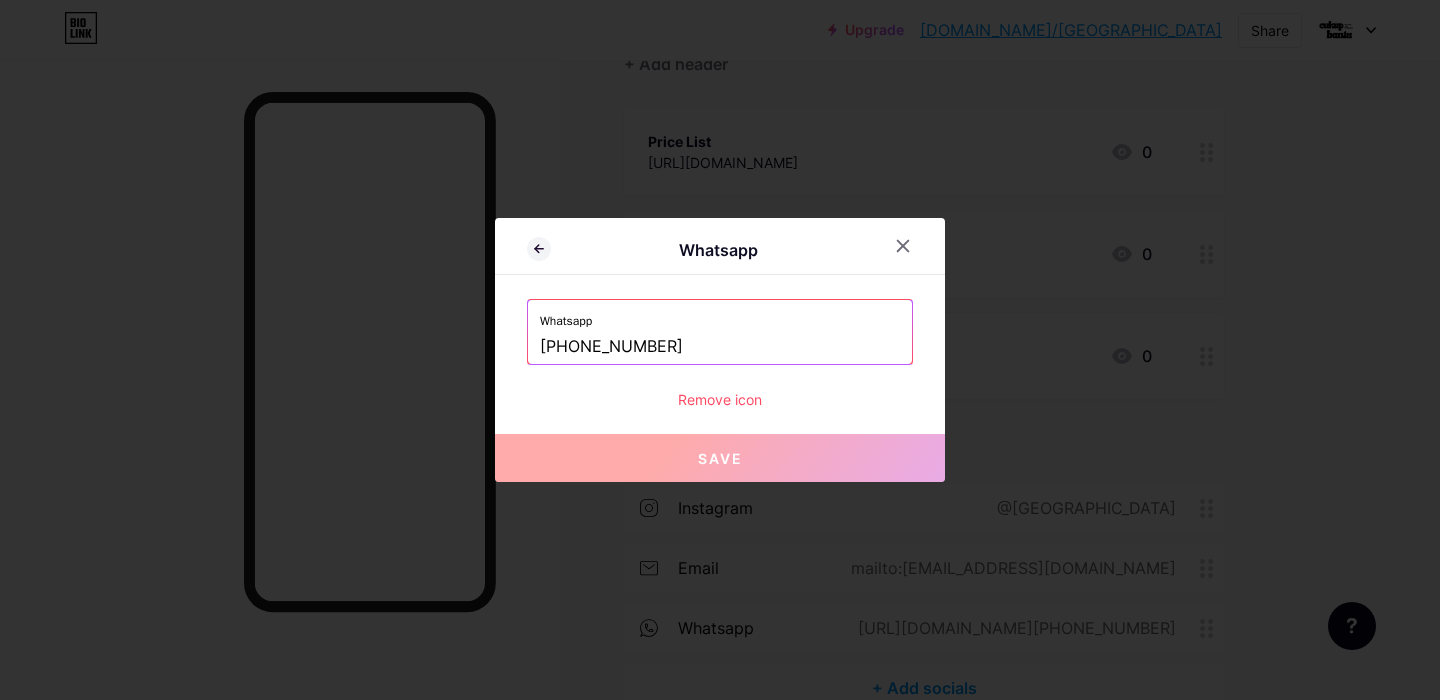 click on "+6285924046619" at bounding box center [720, 347] 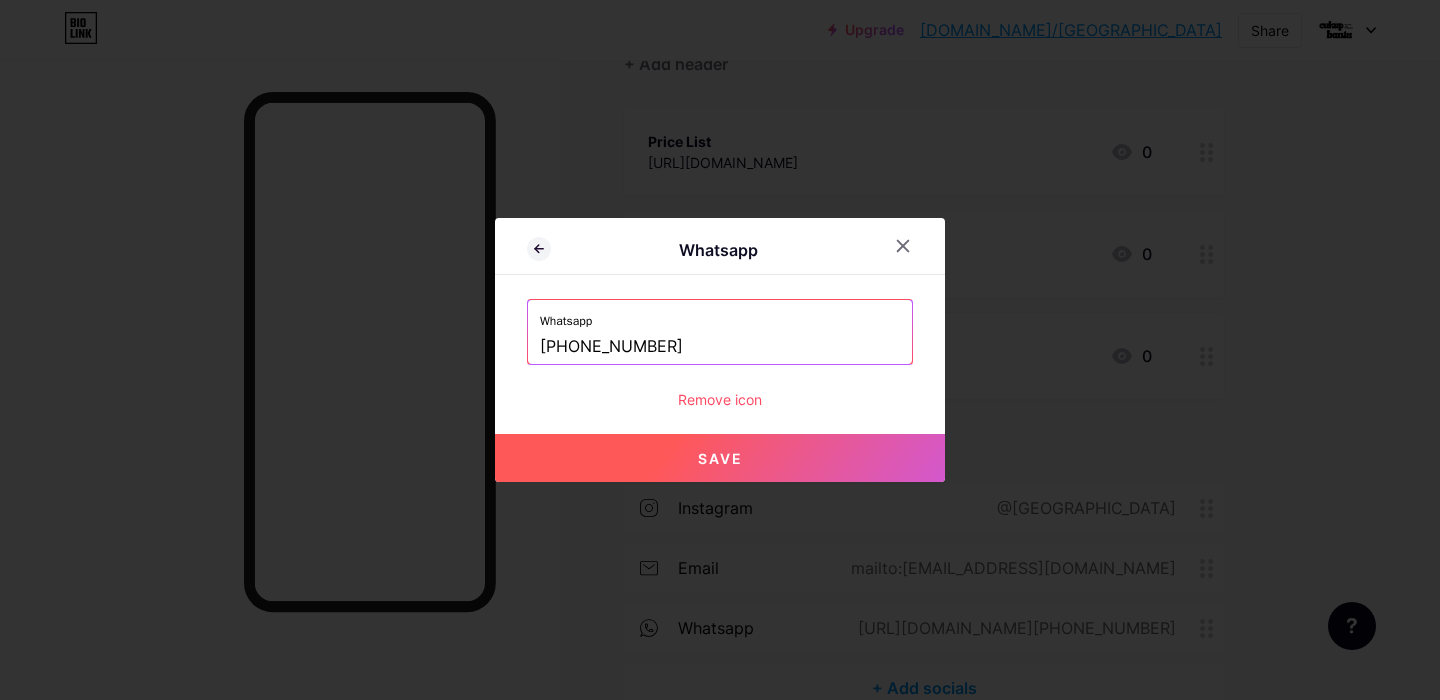 click on "Save" at bounding box center [720, 458] 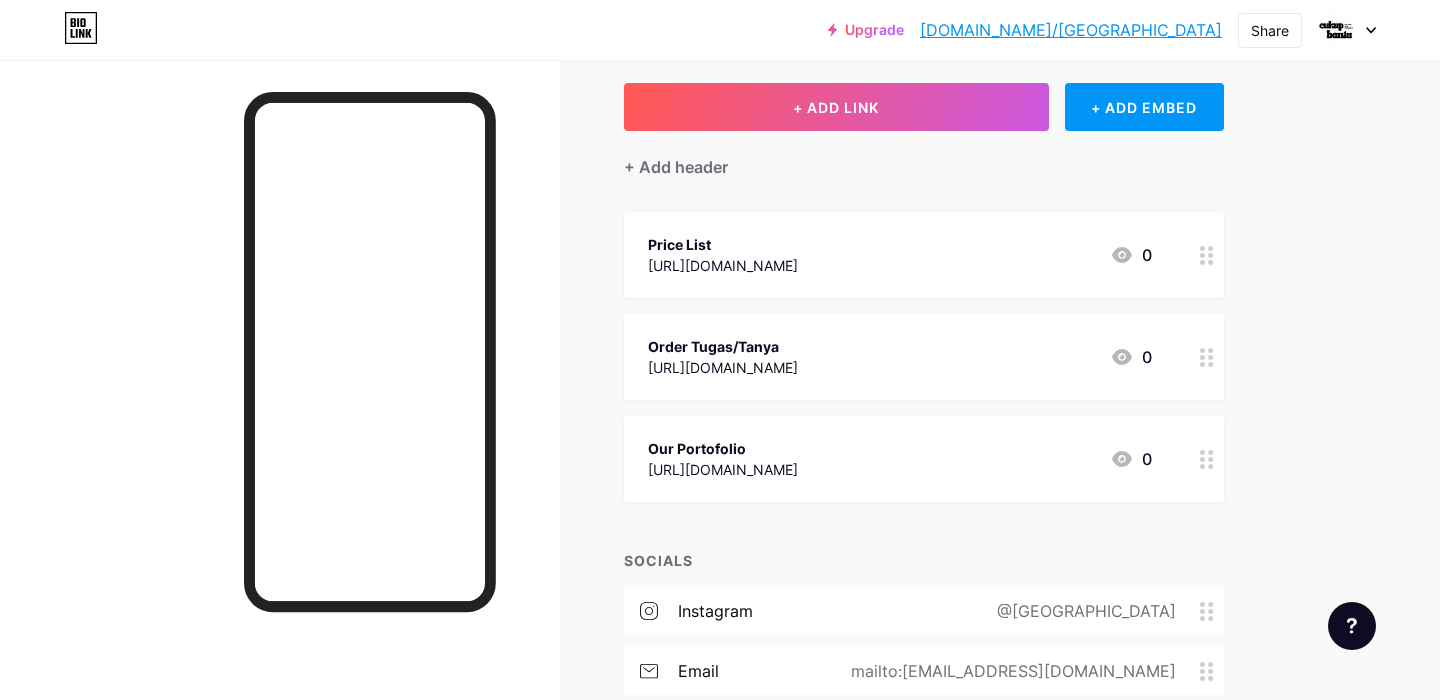 scroll, scrollTop: 0, scrollLeft: 0, axis: both 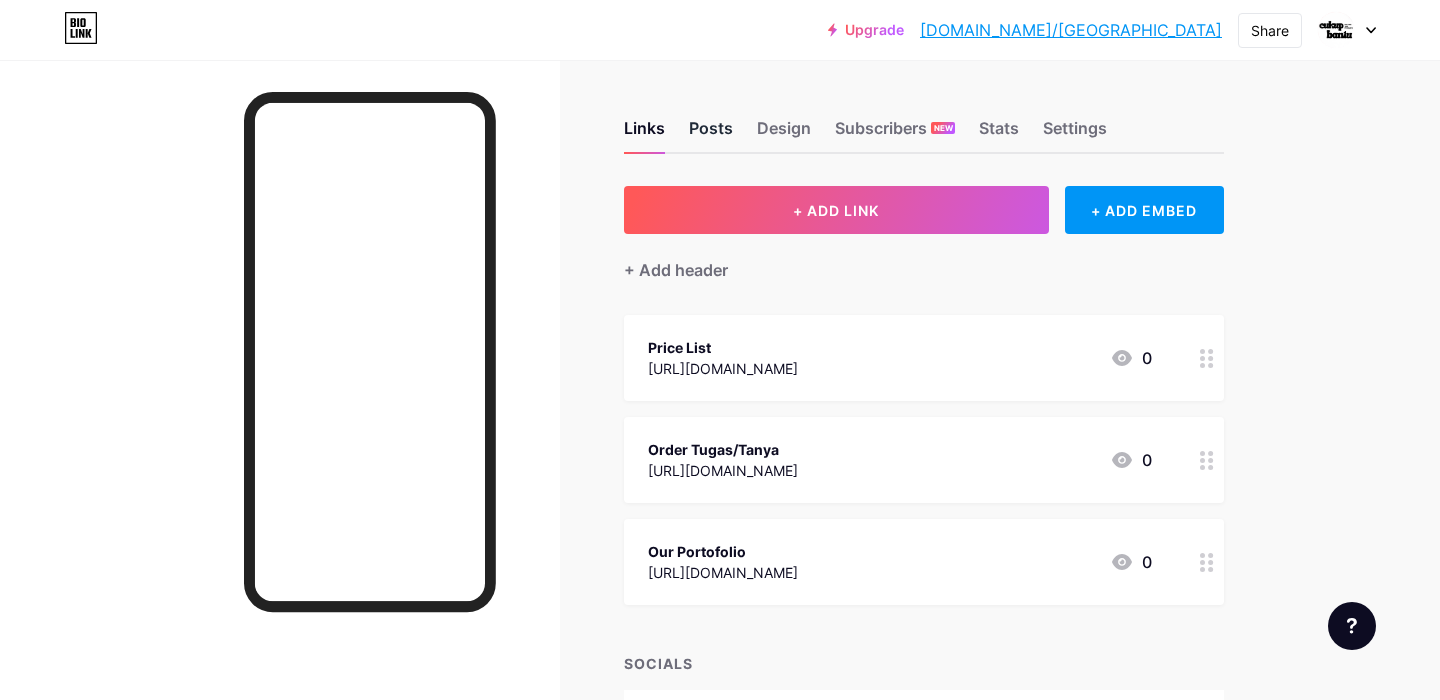 click on "Posts" at bounding box center [711, 134] 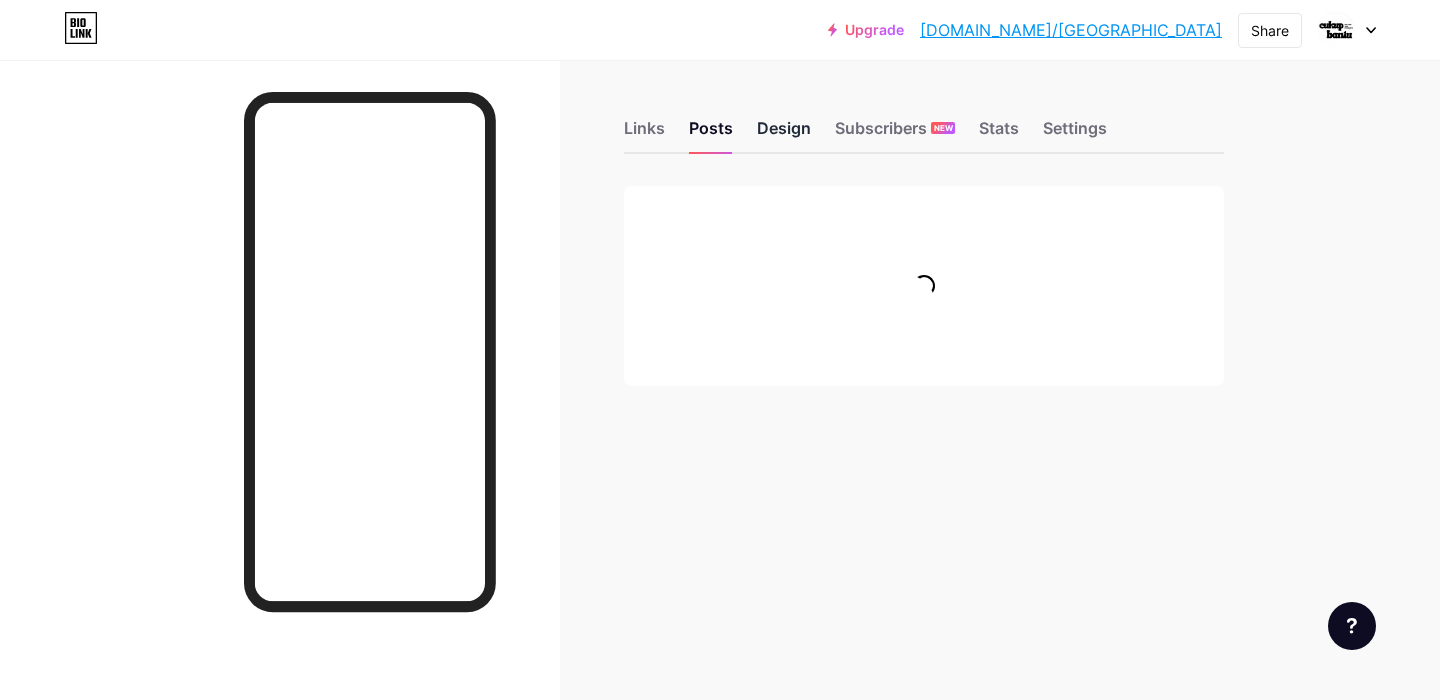 click on "Design" at bounding box center (784, 134) 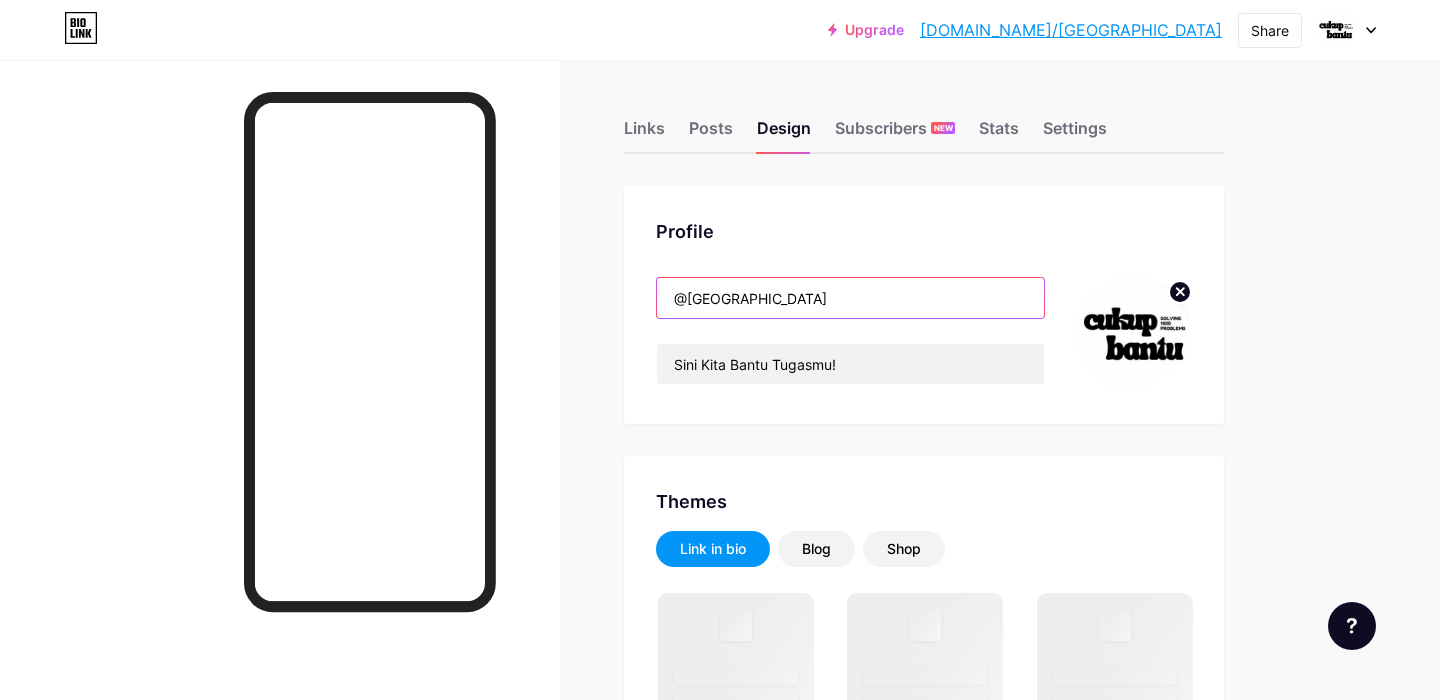 drag, startPoint x: 767, startPoint y: 296, endPoint x: 670, endPoint y: 290, distance: 97.18539 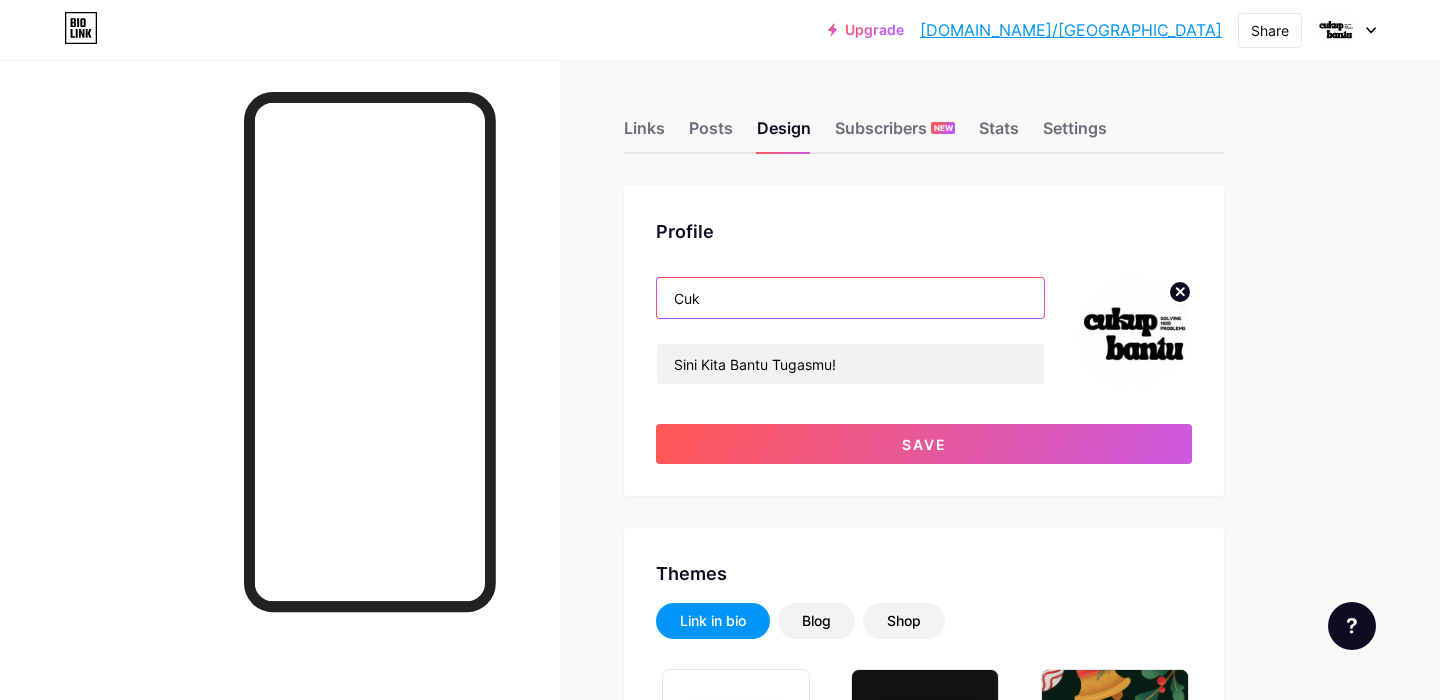 type on "Cuku" 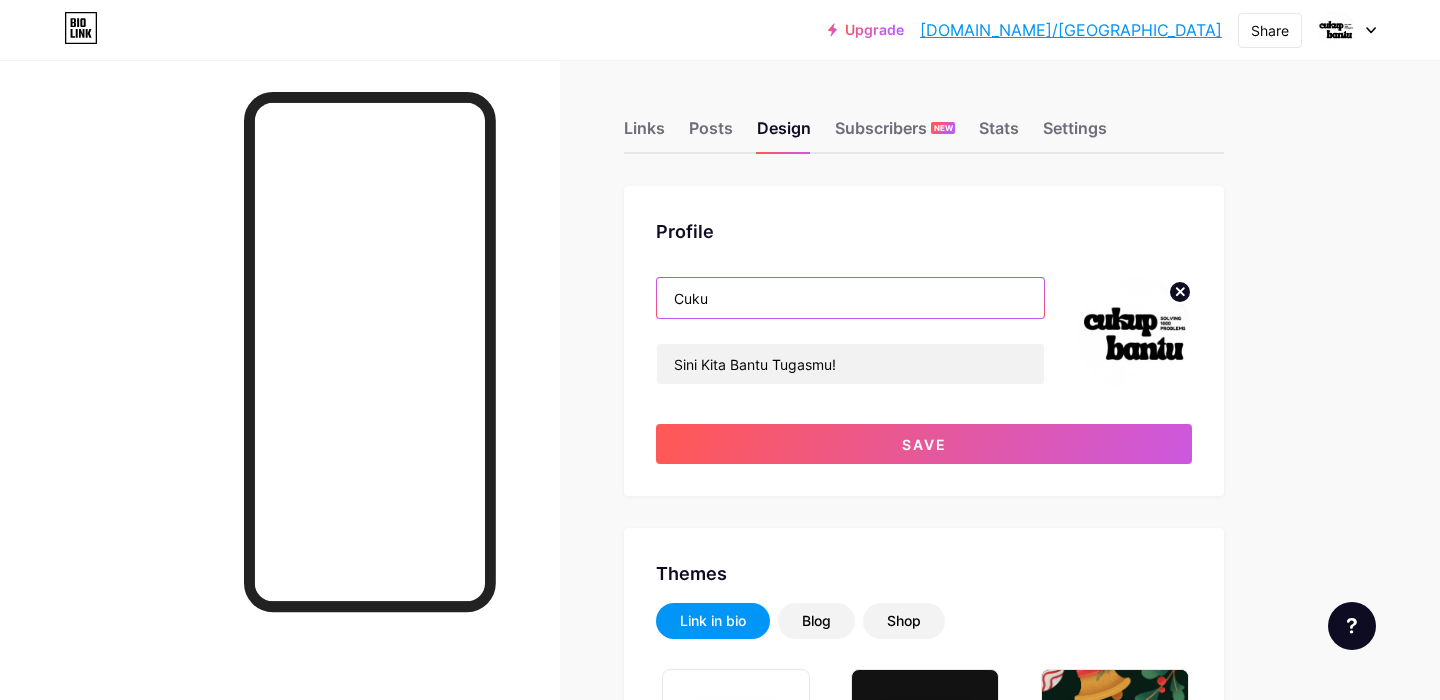 type on "#000000" 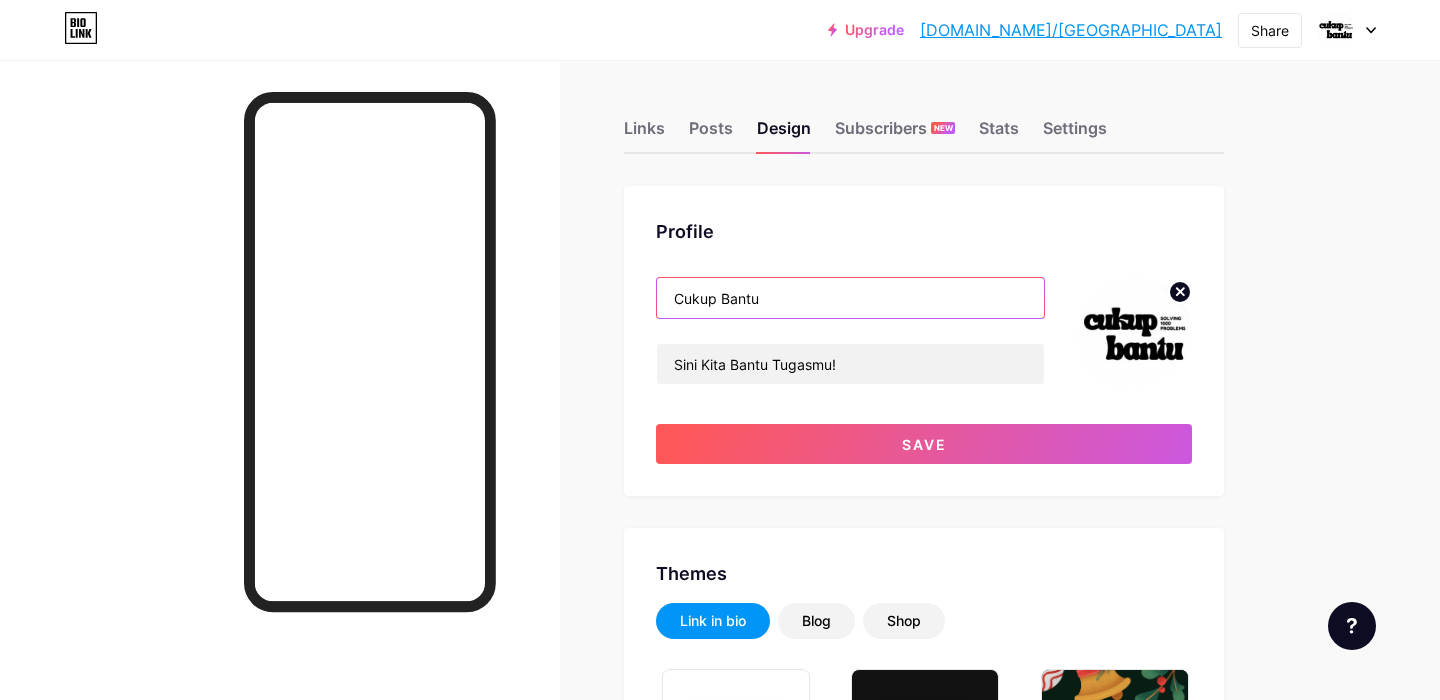click on "Cukup Bantu" at bounding box center (850, 298) 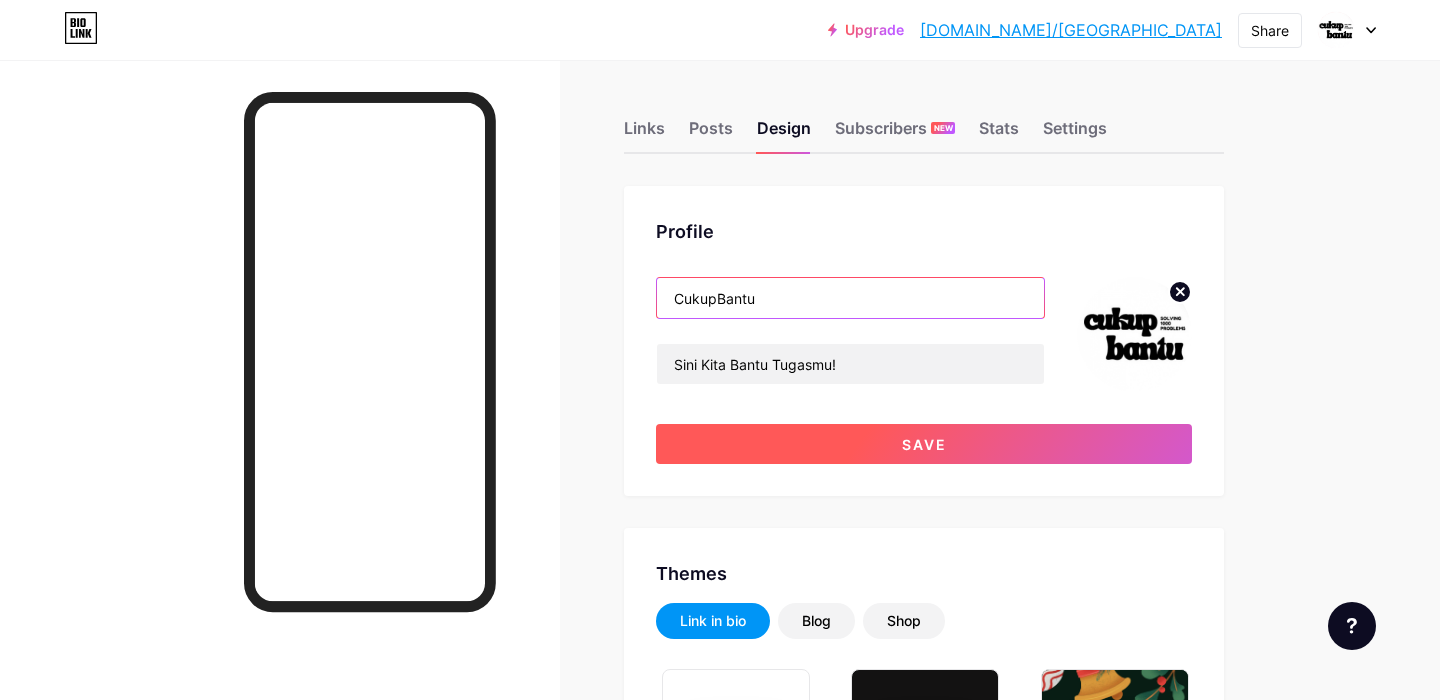 type on "CukupBantu" 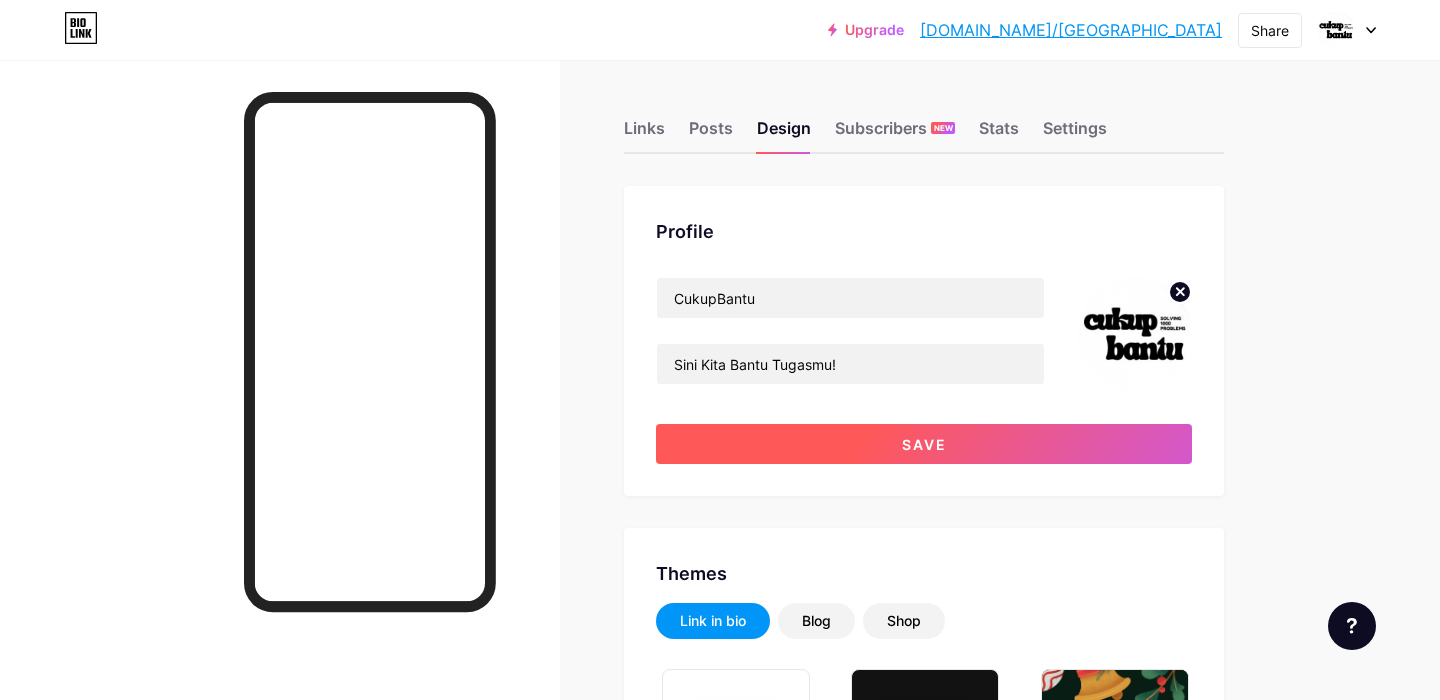 click on "Save" at bounding box center [924, 444] 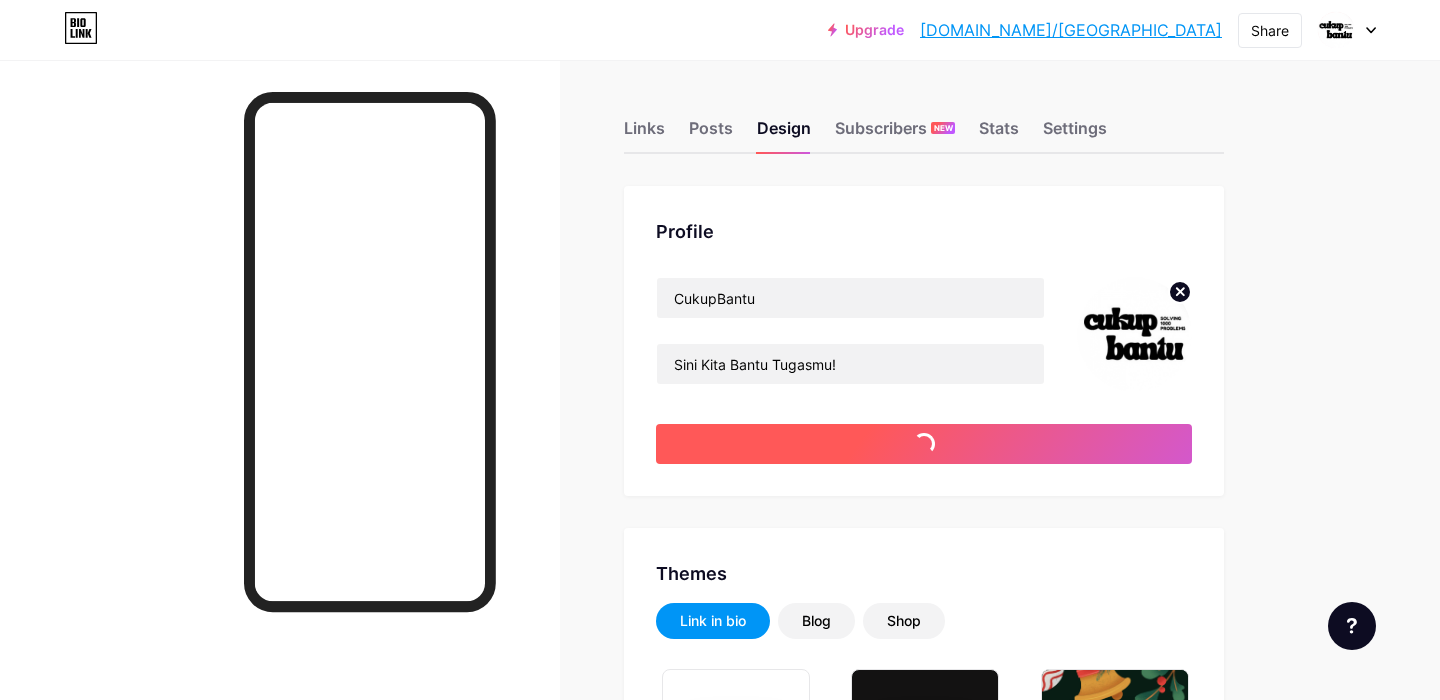 type on "#ffffff" 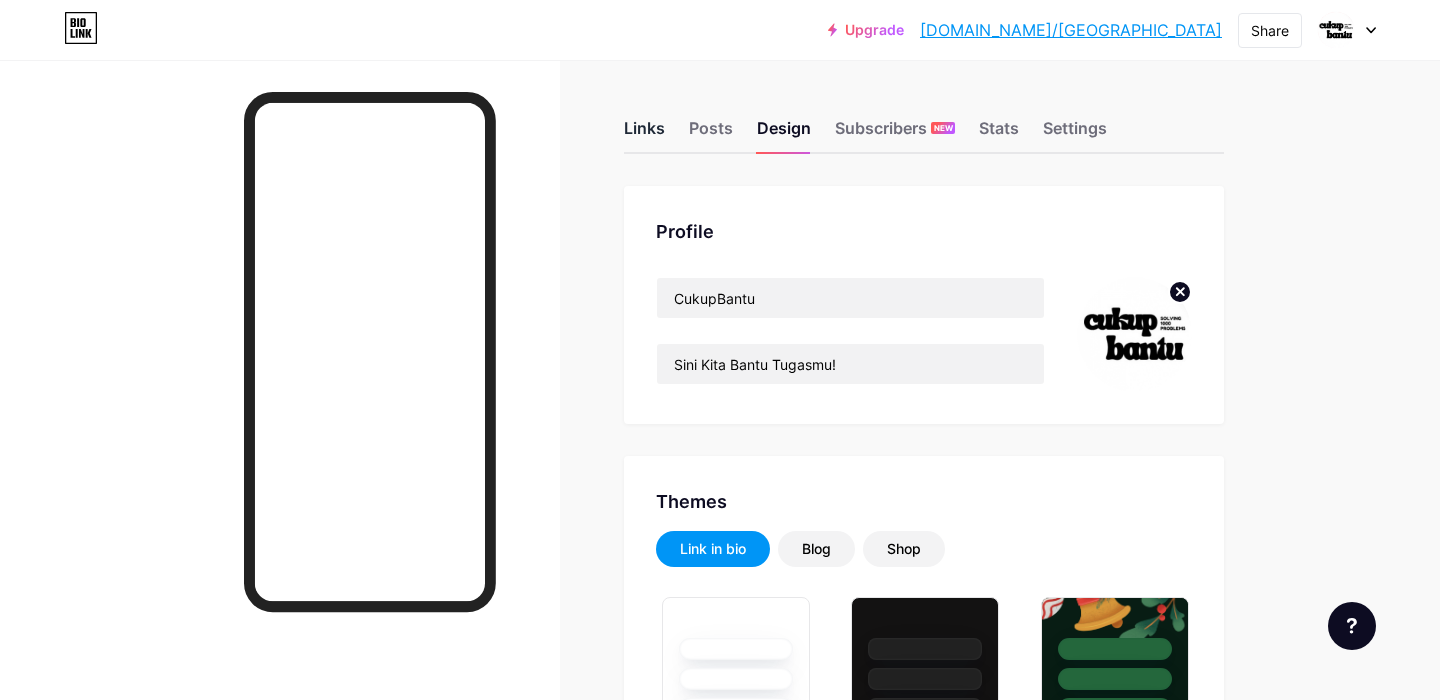 click on "Links" at bounding box center (644, 134) 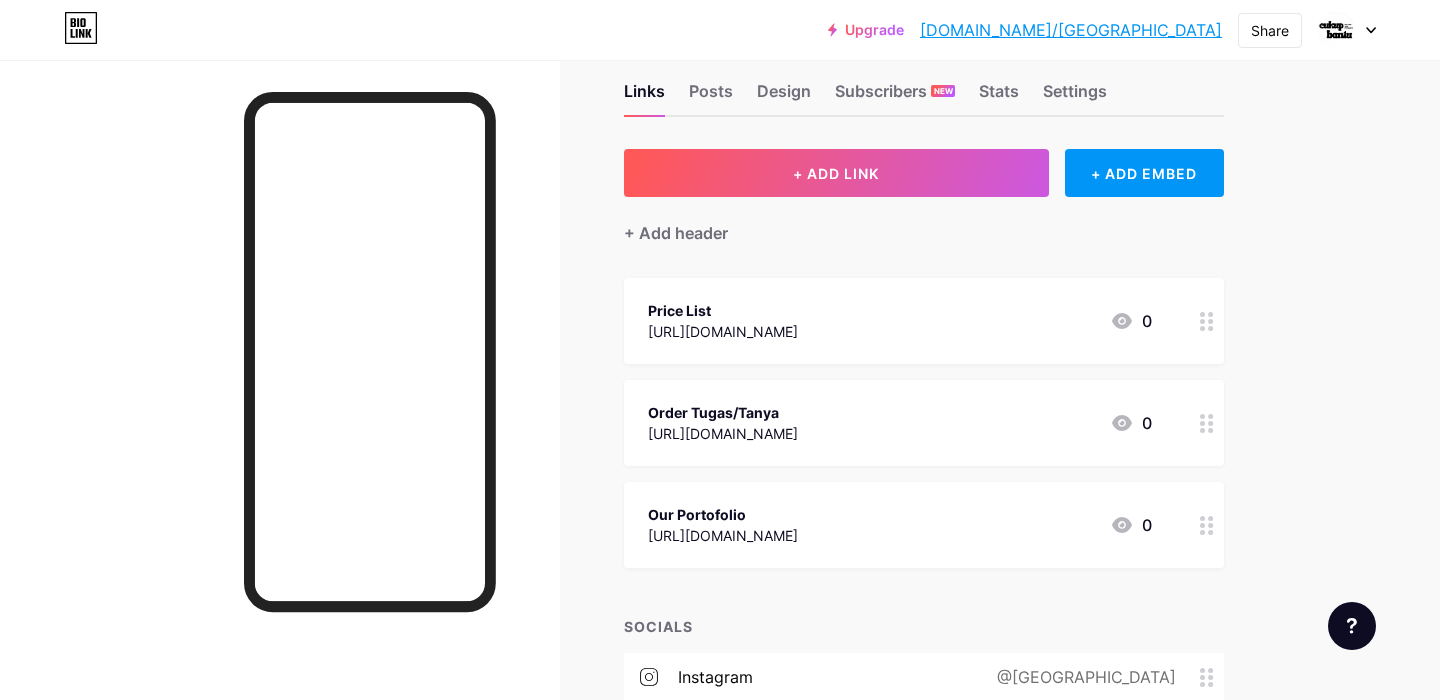 scroll, scrollTop: 38, scrollLeft: 0, axis: vertical 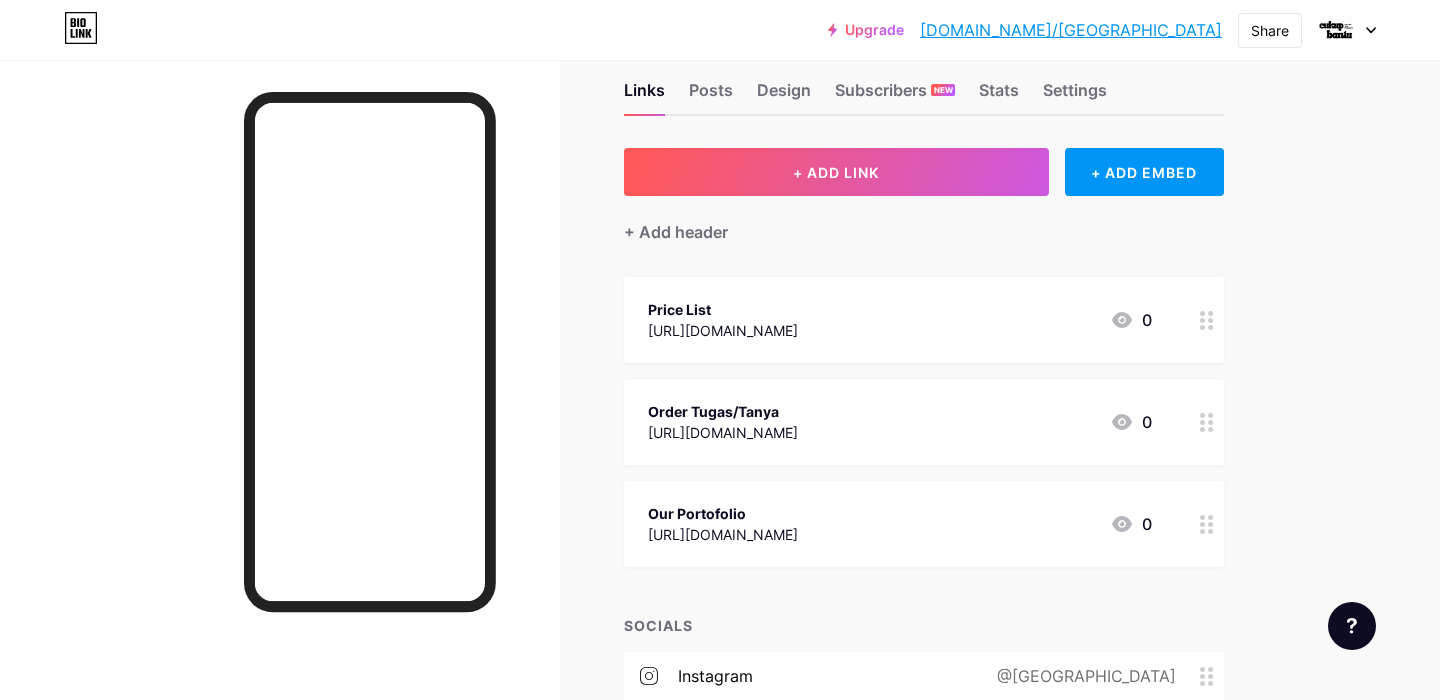 click 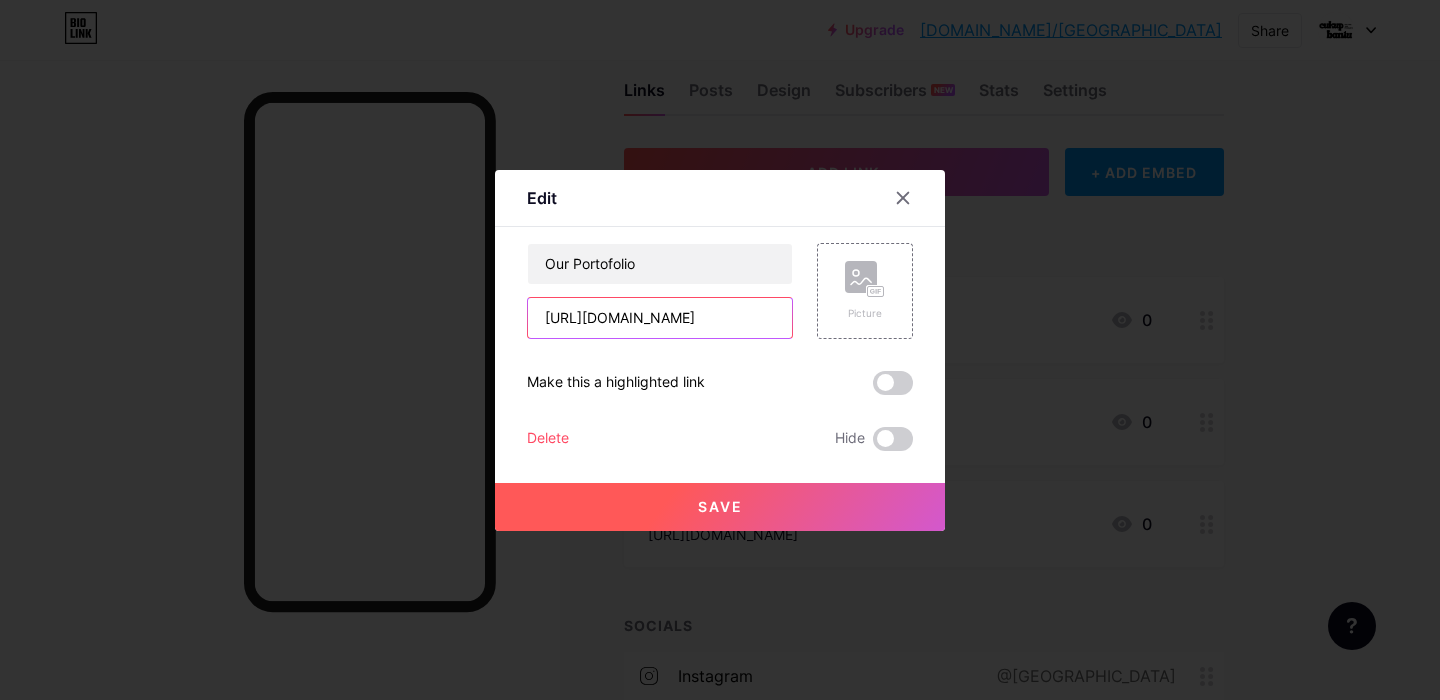 click on "https://drive.google.com/drive/folders/1gR_DRMz-s0eBpdVUFlAdKAvIbqE2XAx0" at bounding box center [660, 318] 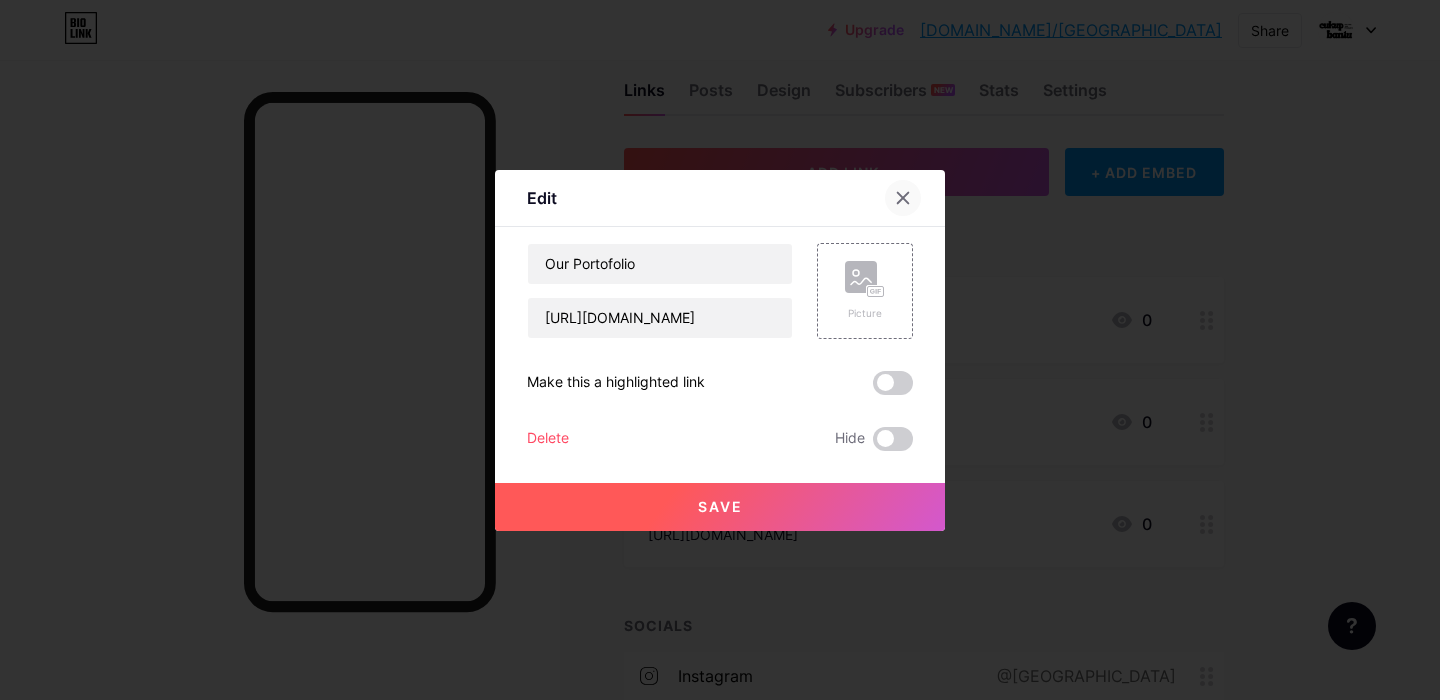 click at bounding box center [903, 198] 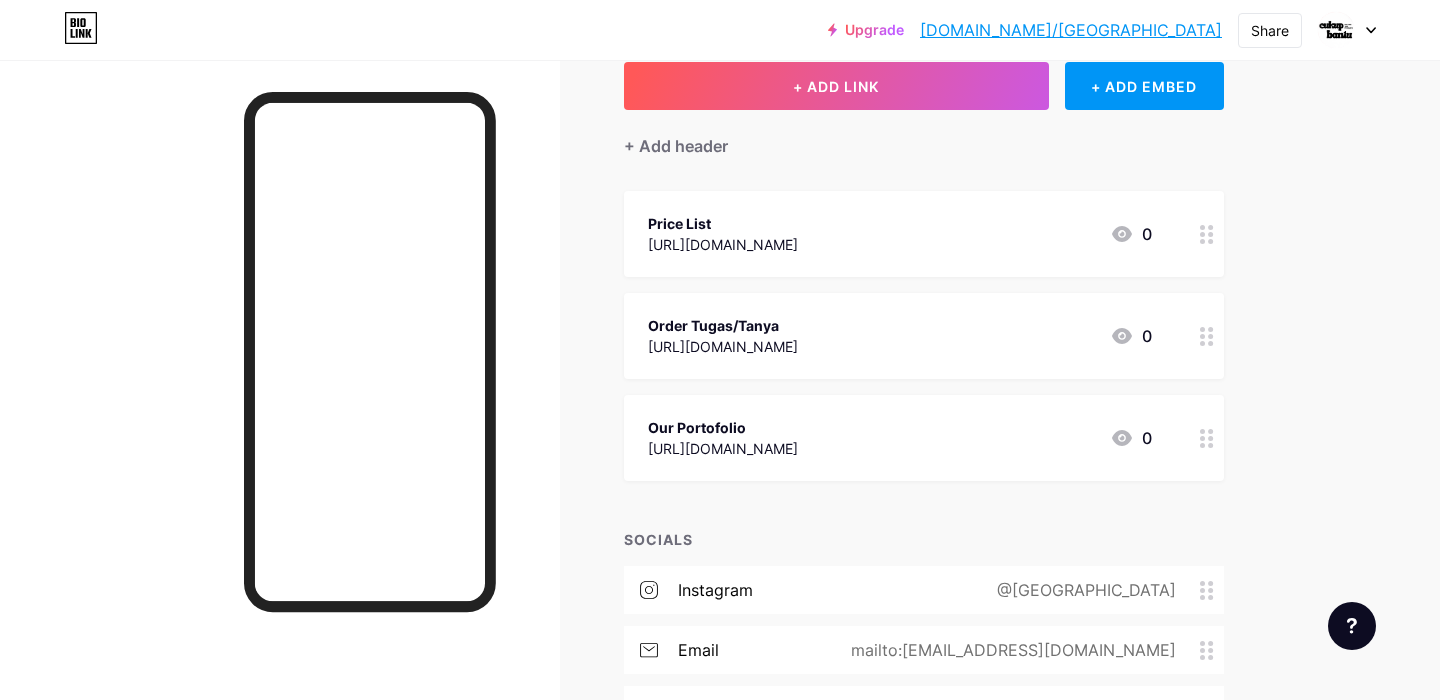 scroll, scrollTop: 0, scrollLeft: 0, axis: both 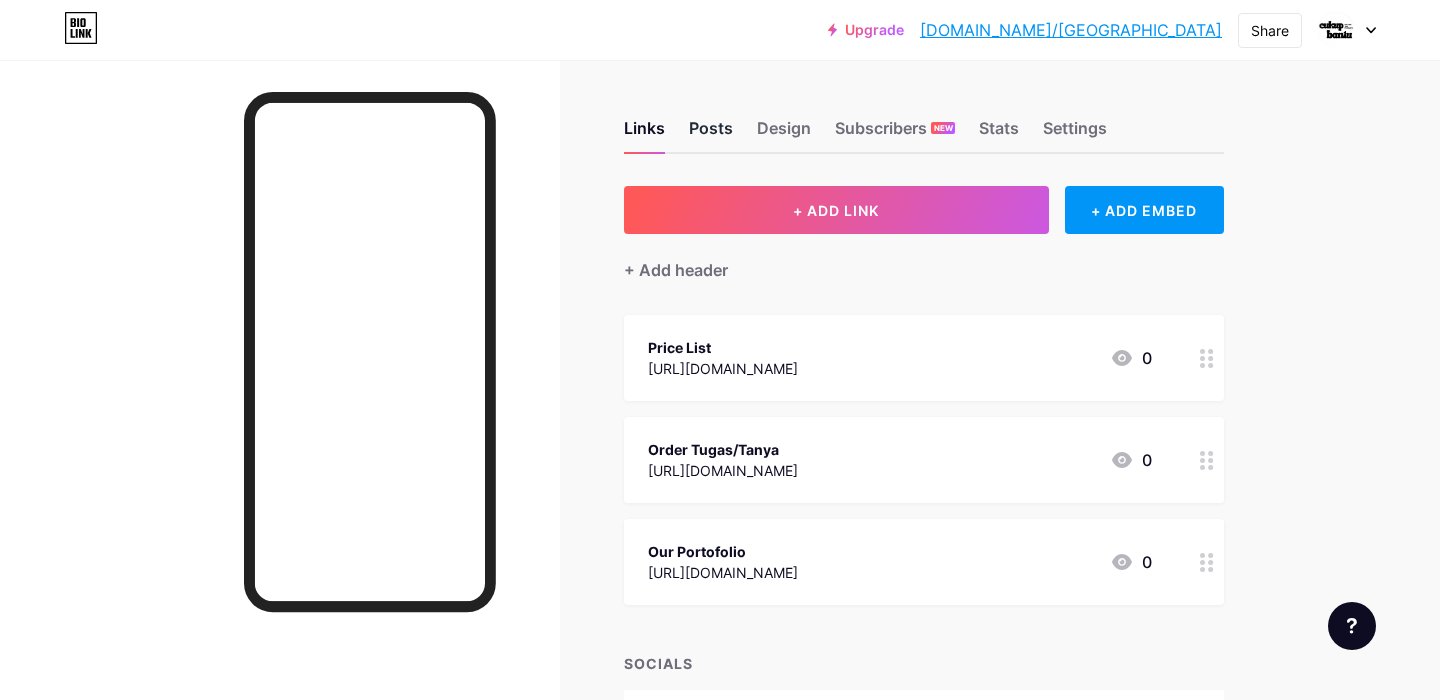 click on "Posts" at bounding box center [711, 134] 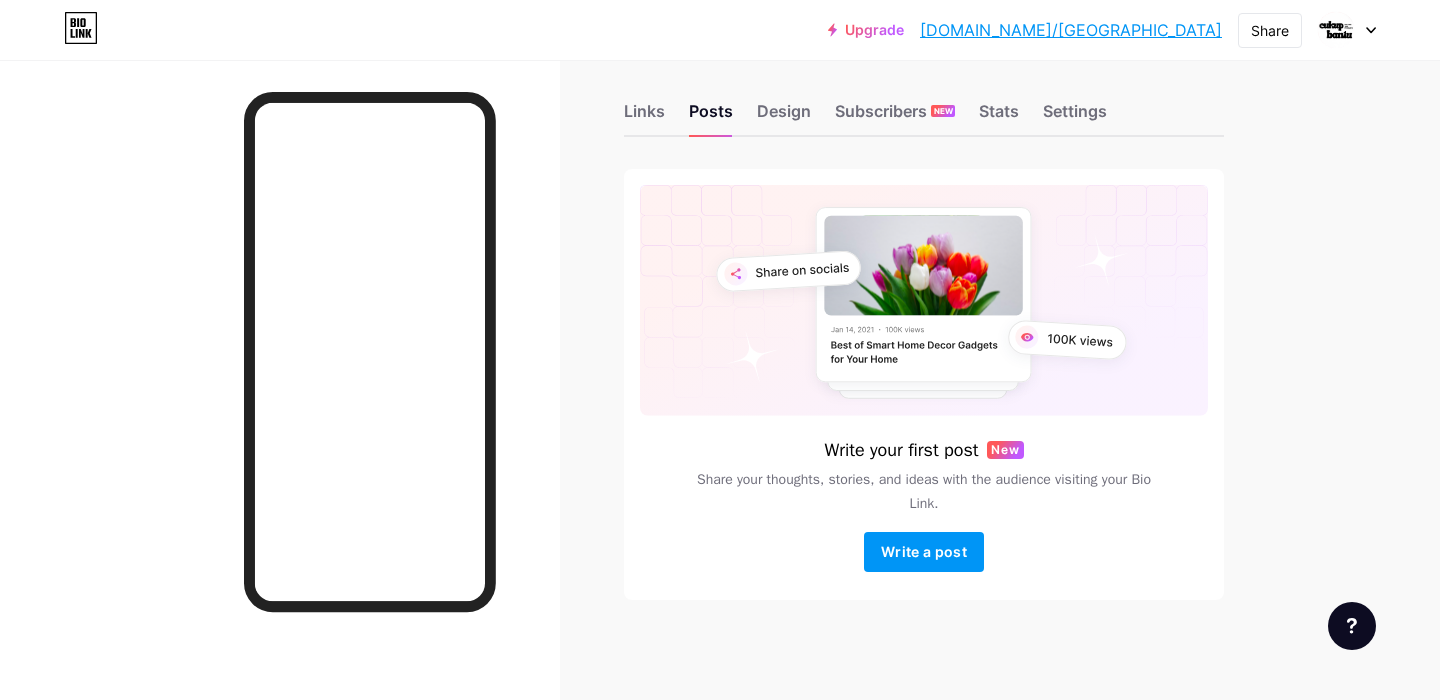 scroll, scrollTop: 0, scrollLeft: 0, axis: both 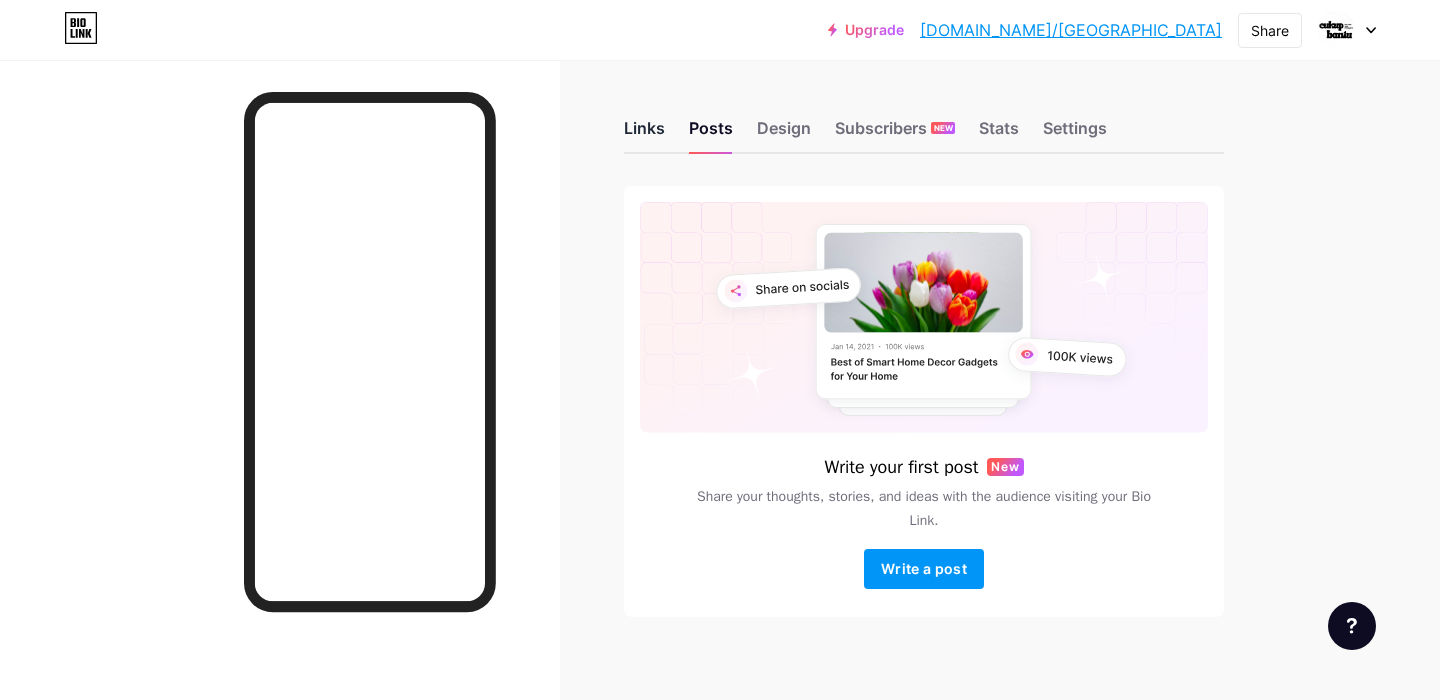 click on "Links" at bounding box center [644, 134] 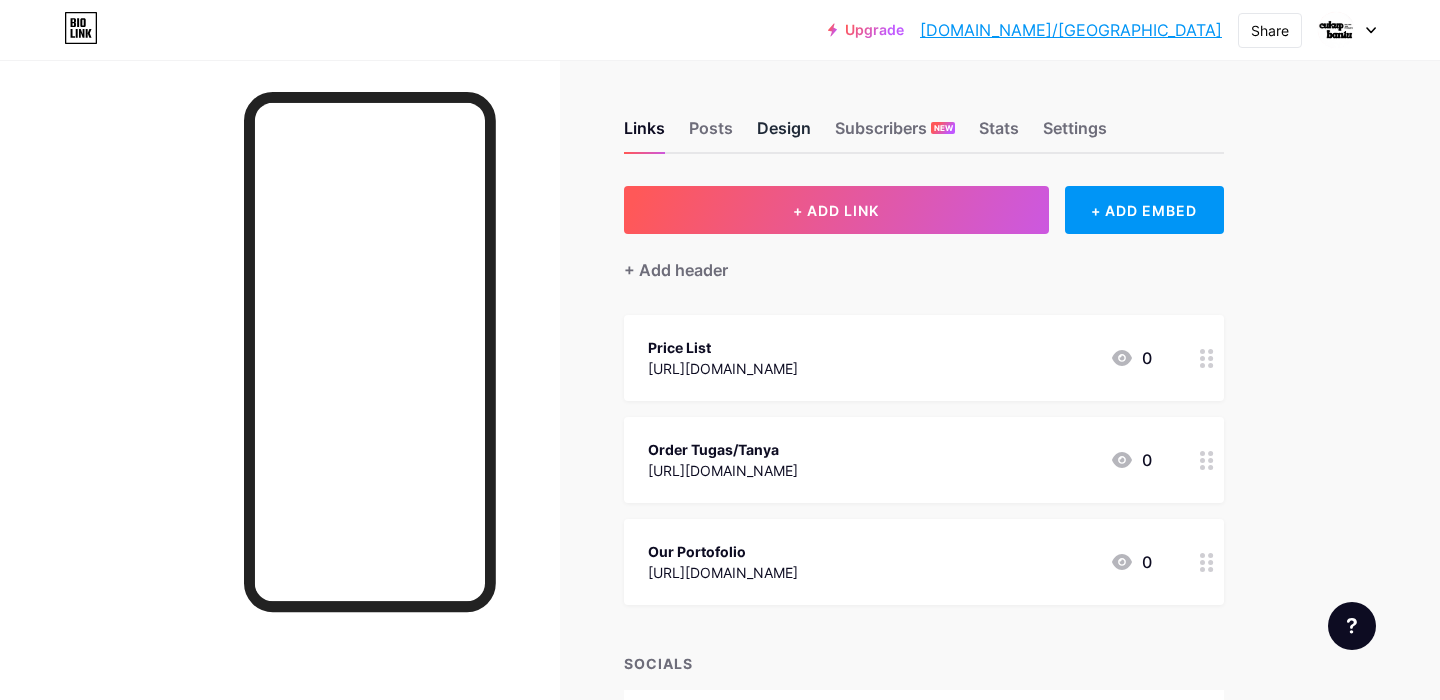 click on "Design" at bounding box center [784, 134] 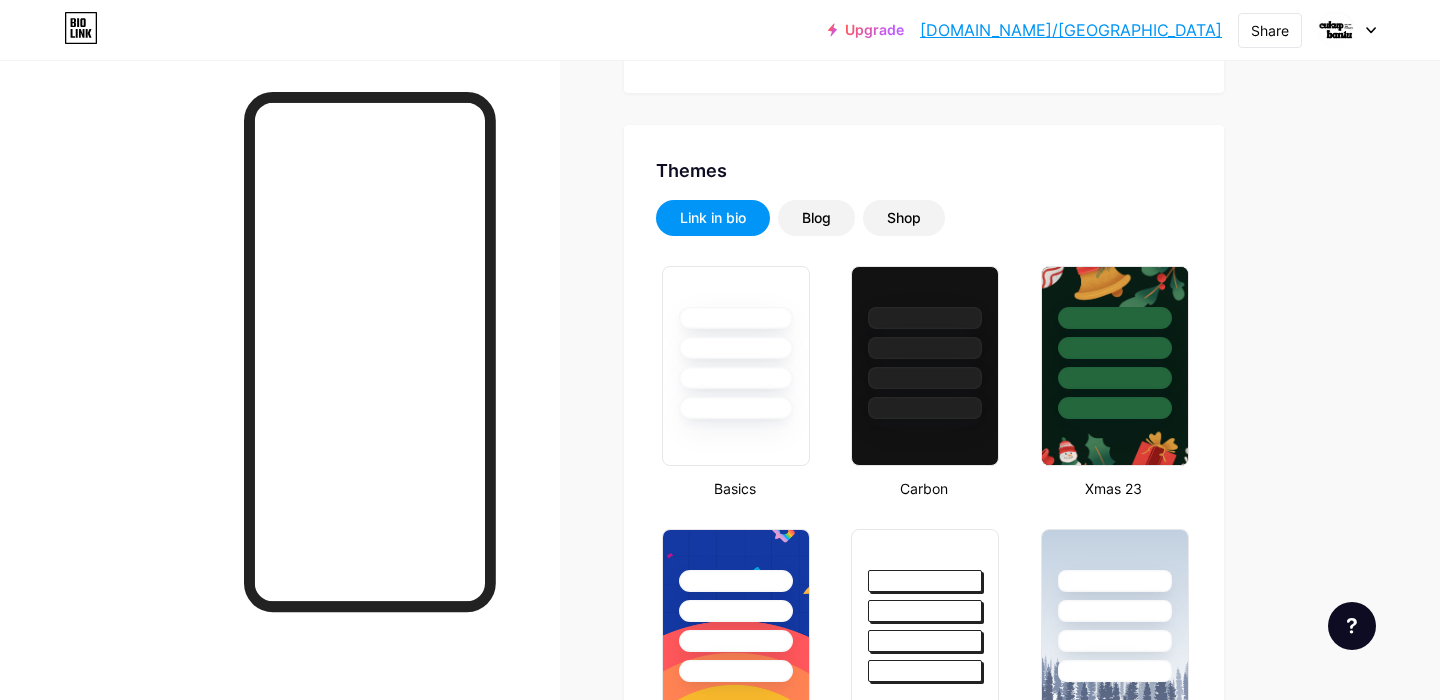 scroll, scrollTop: 738, scrollLeft: 0, axis: vertical 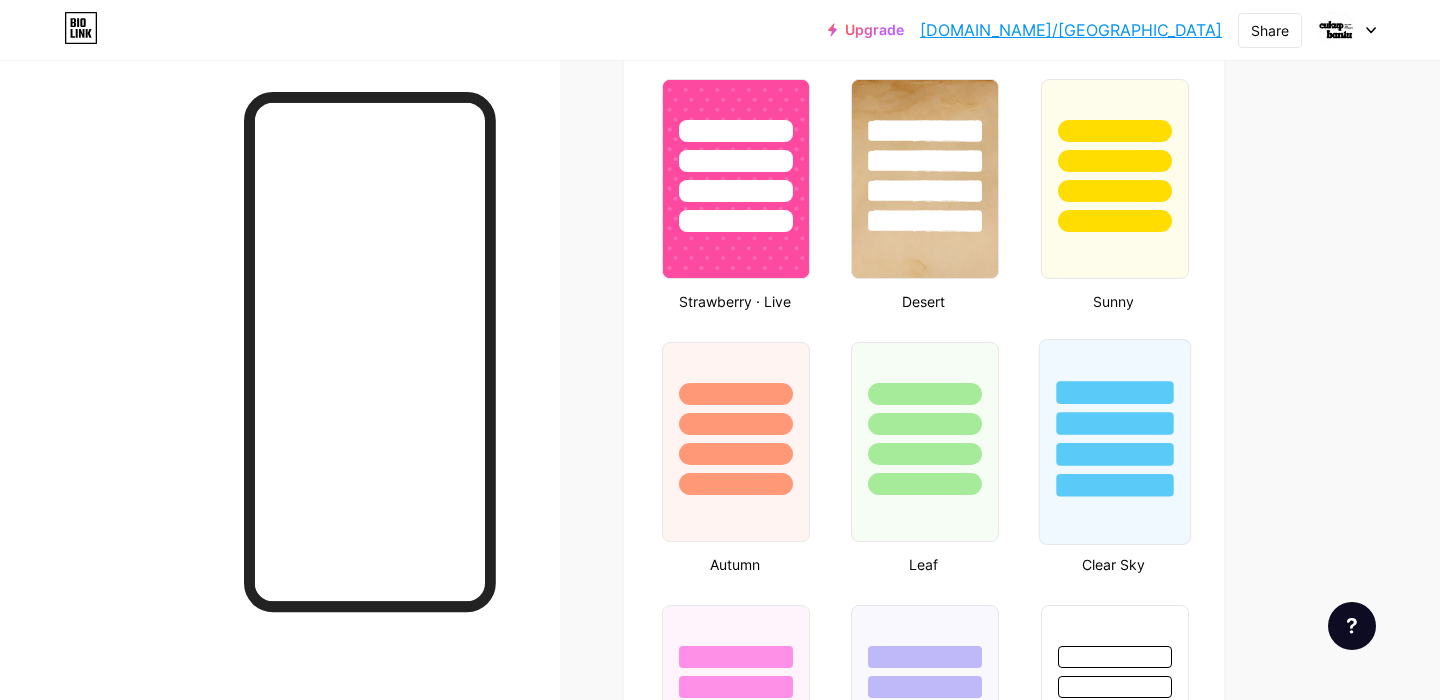 type on "#000000" 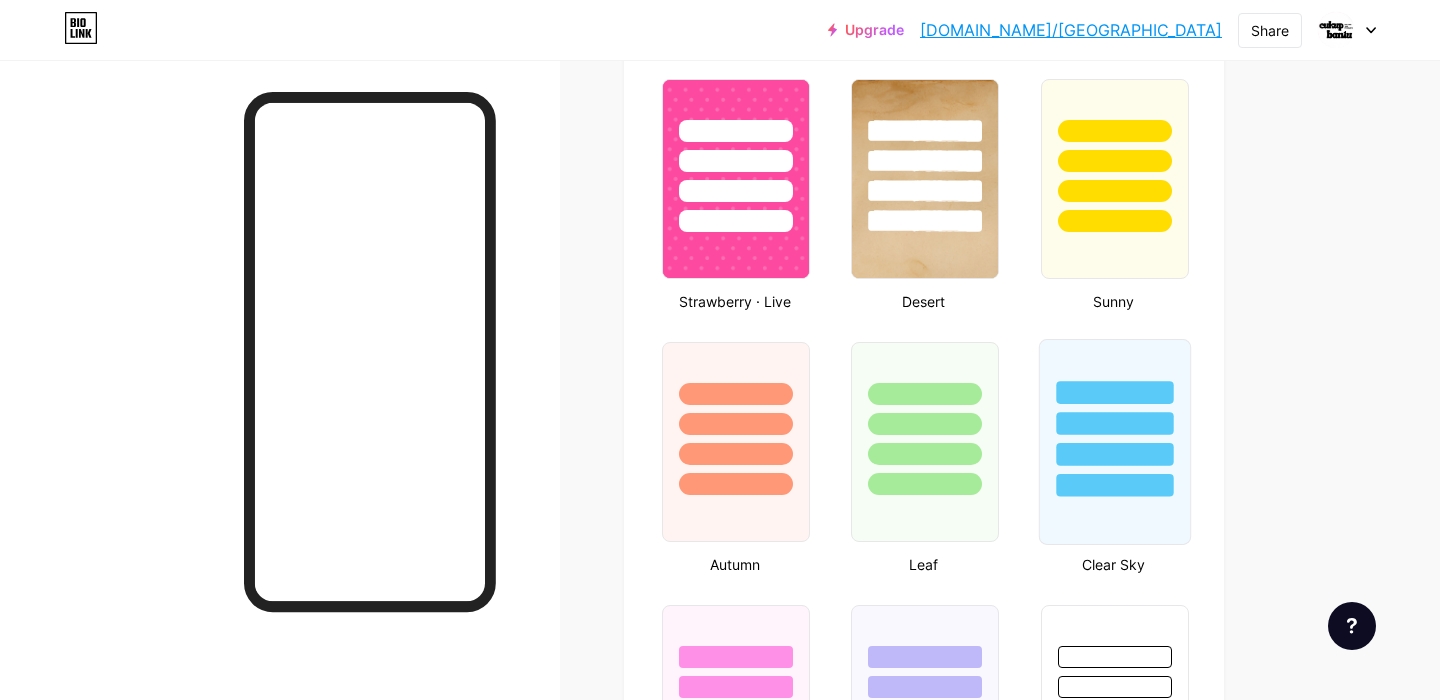 type on "#ffffff" 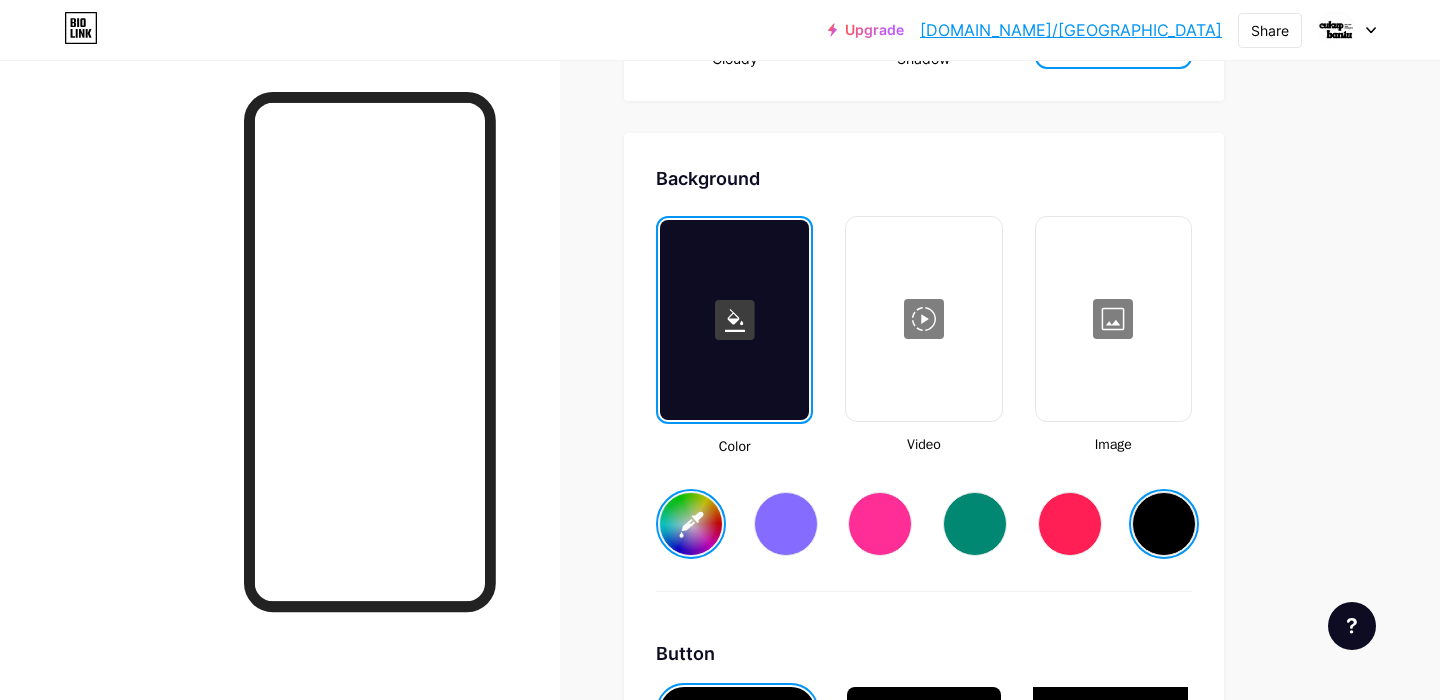 scroll, scrollTop: 2601, scrollLeft: 0, axis: vertical 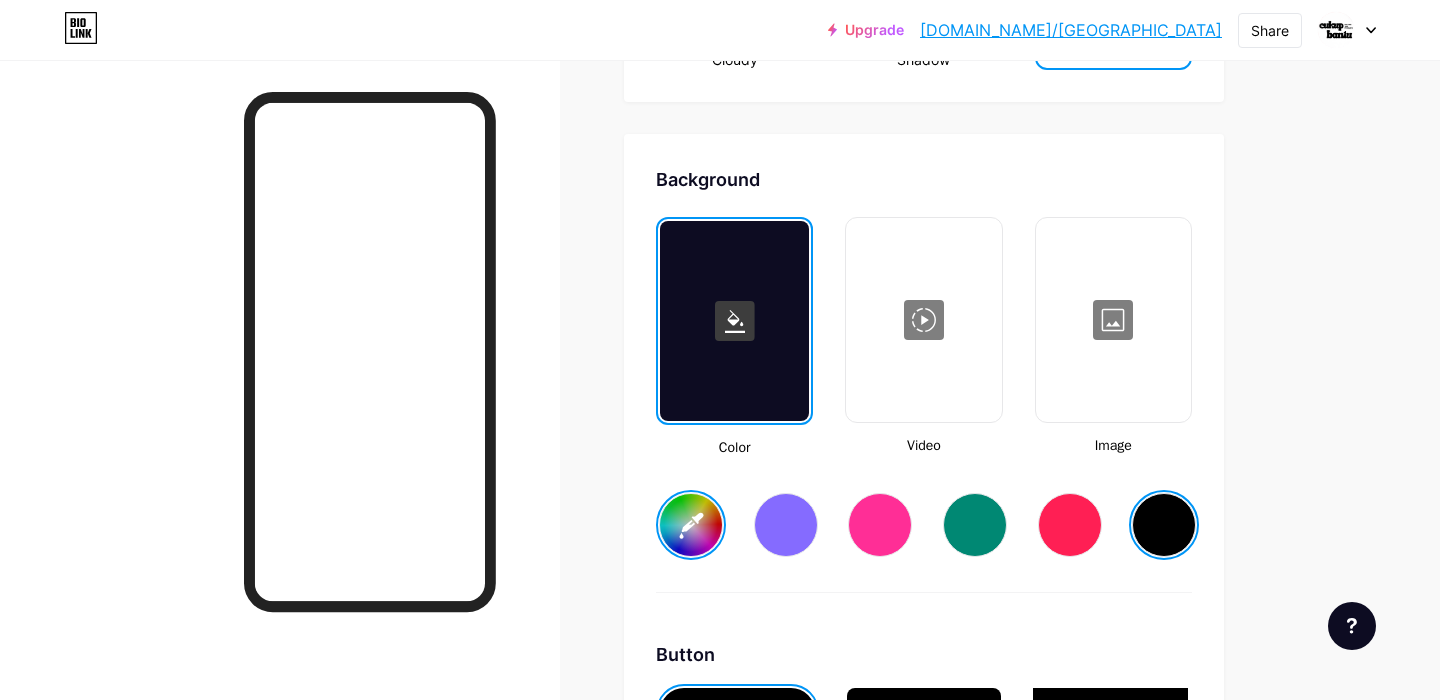 click on "#000000" at bounding box center [691, 525] 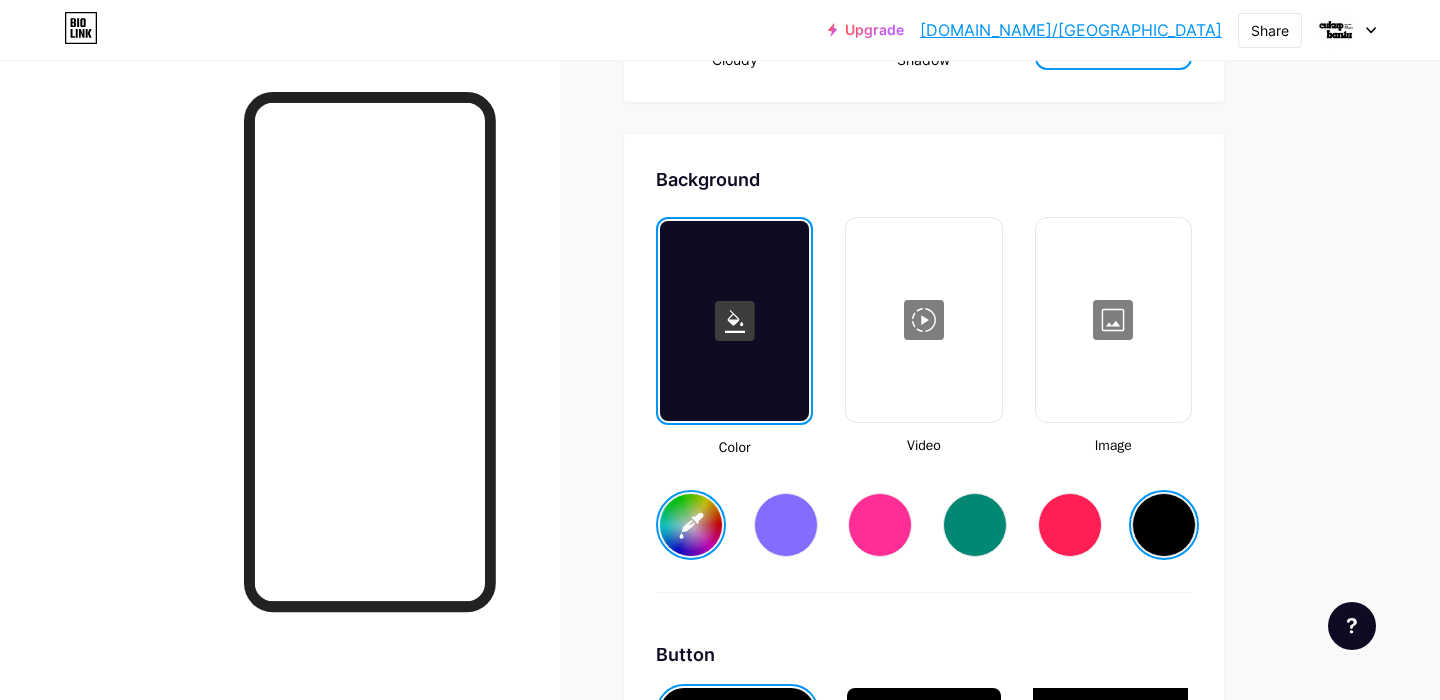 type on "#050505" 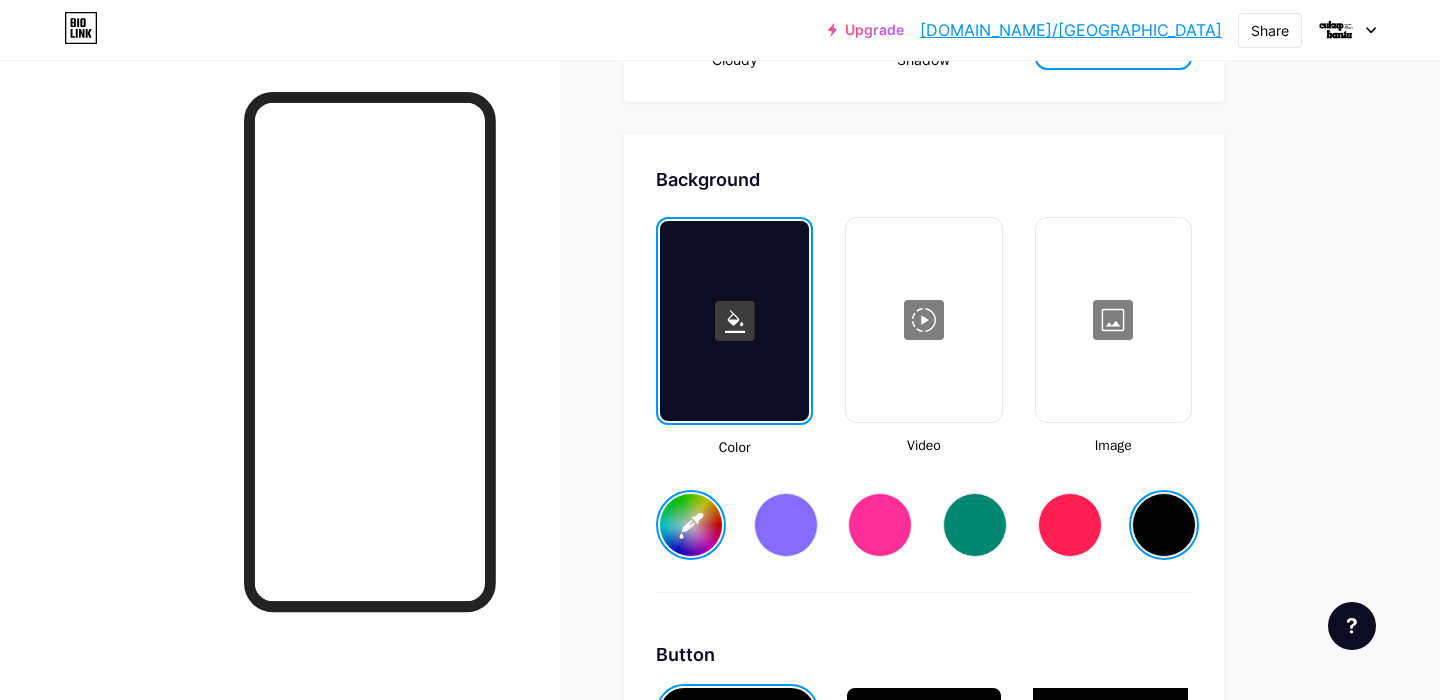 type on "#ffffff" 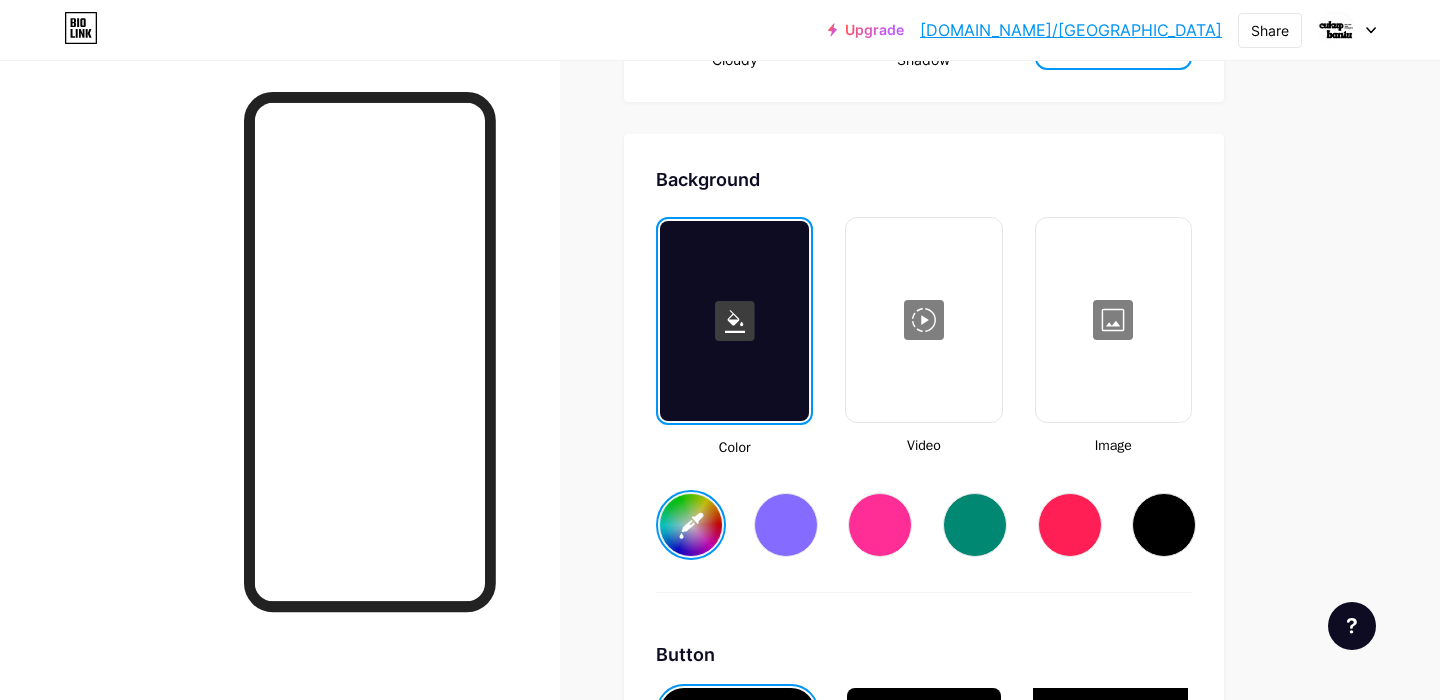 type on "#5a5858" 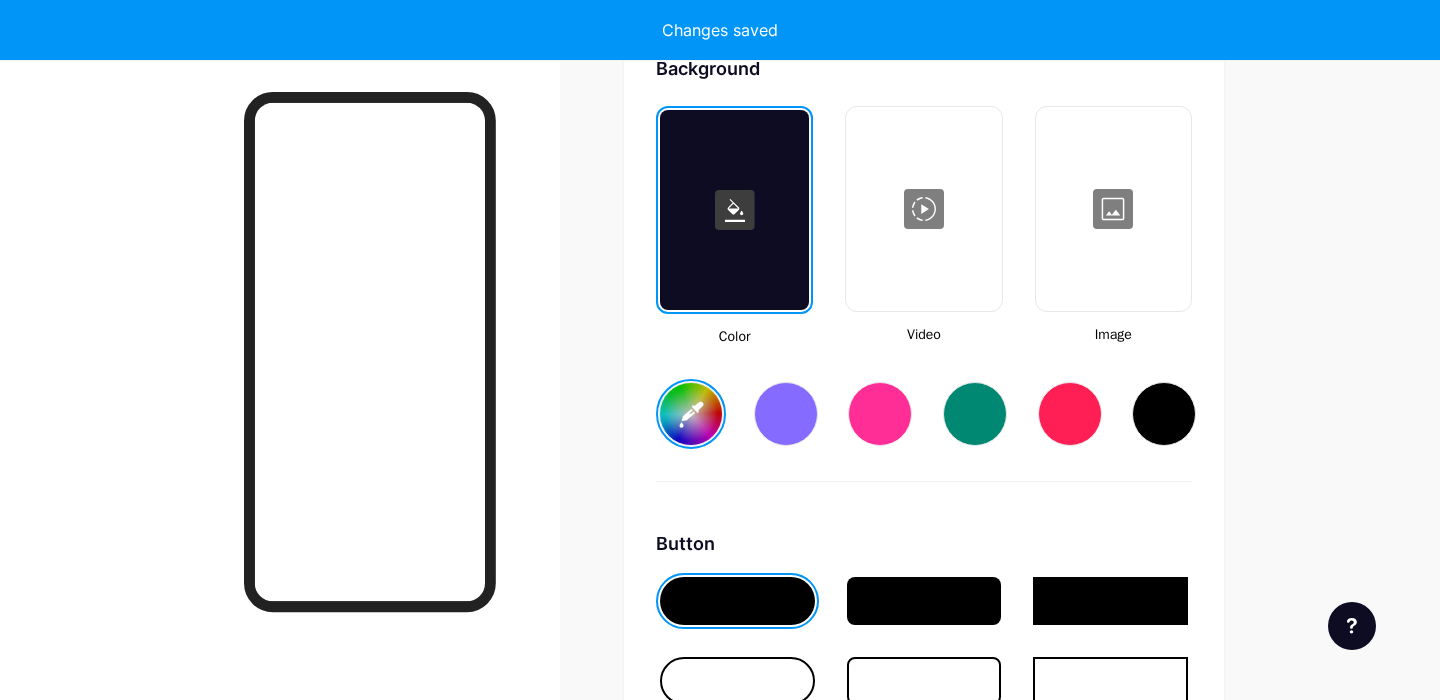 type on "#ffffff" 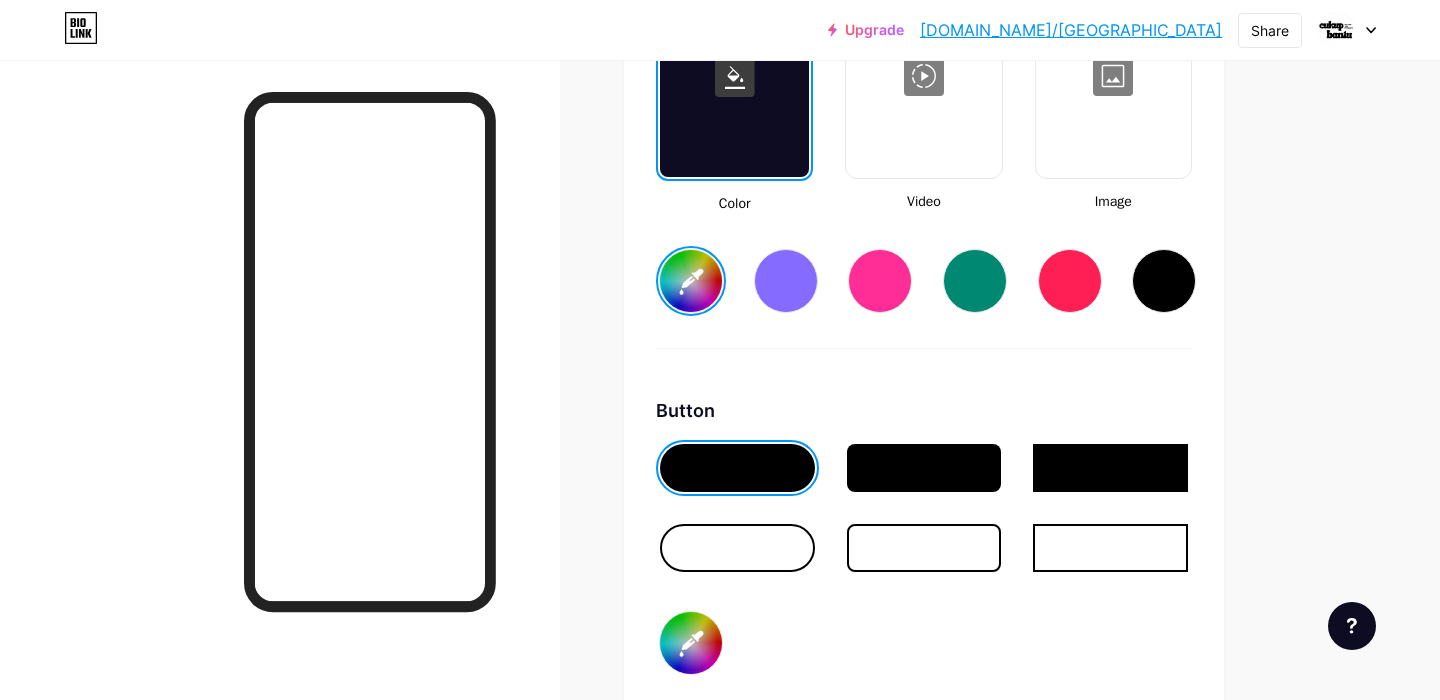 scroll, scrollTop: 2848, scrollLeft: 0, axis: vertical 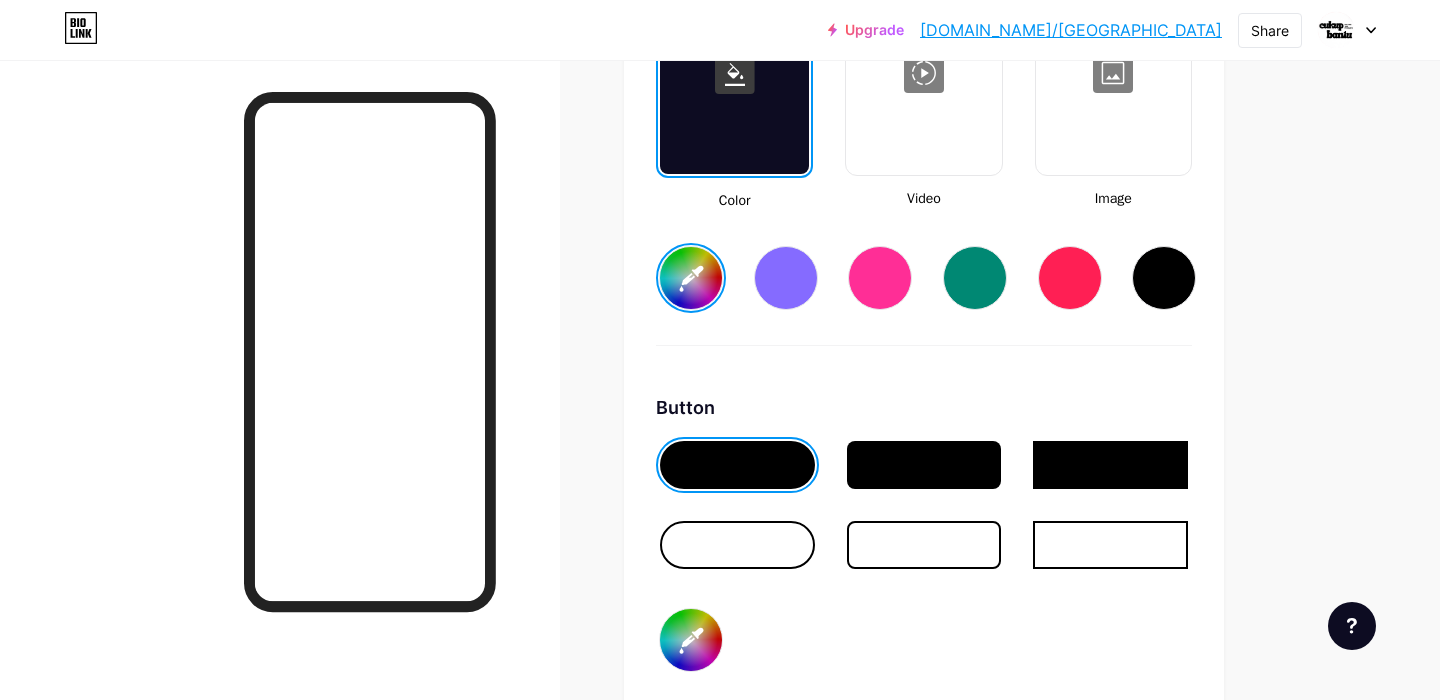 click at bounding box center (737, 465) 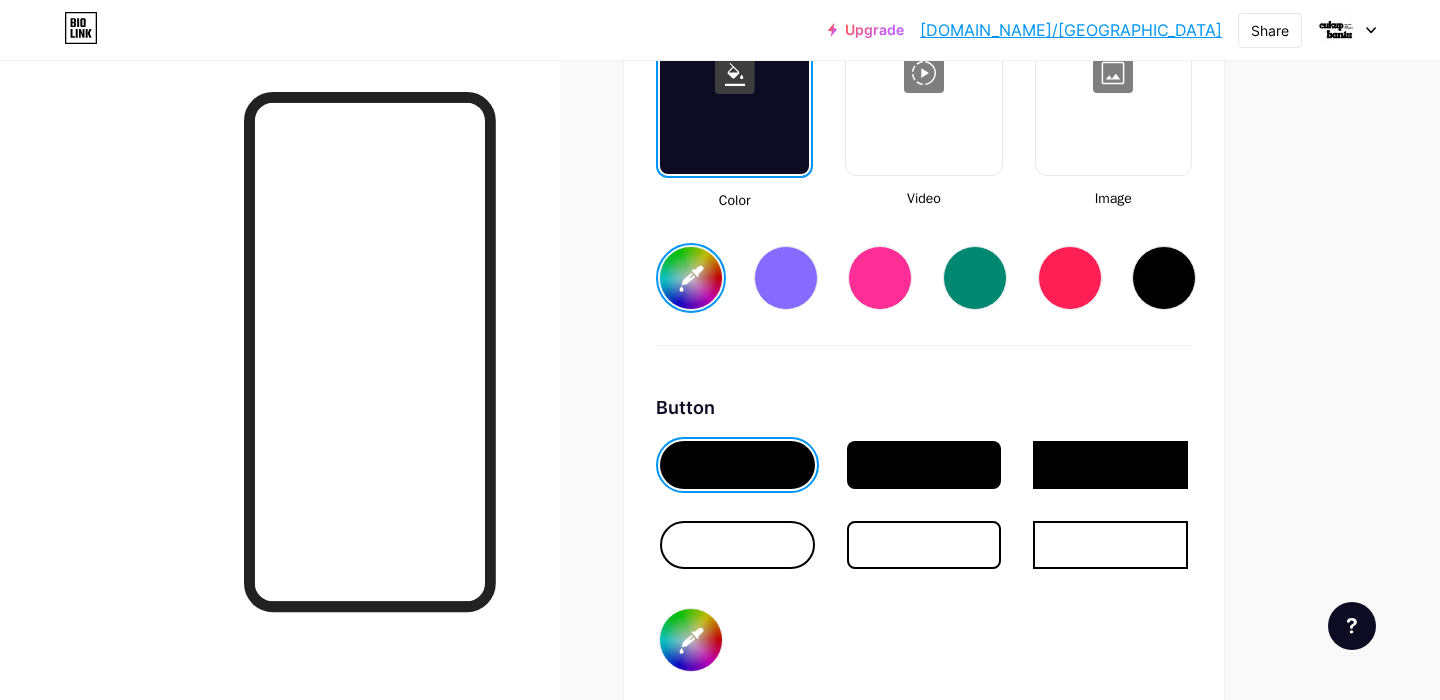 type on "#ffffff" 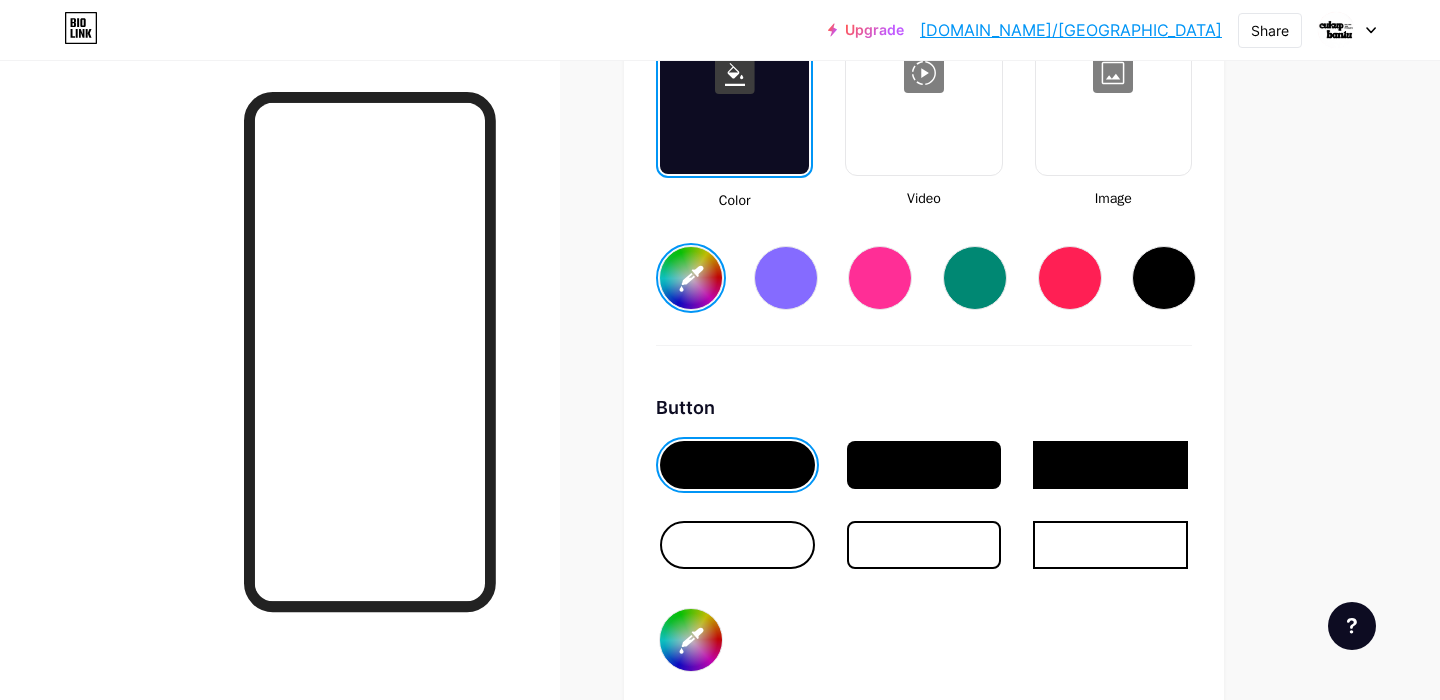 type on "#ffffff" 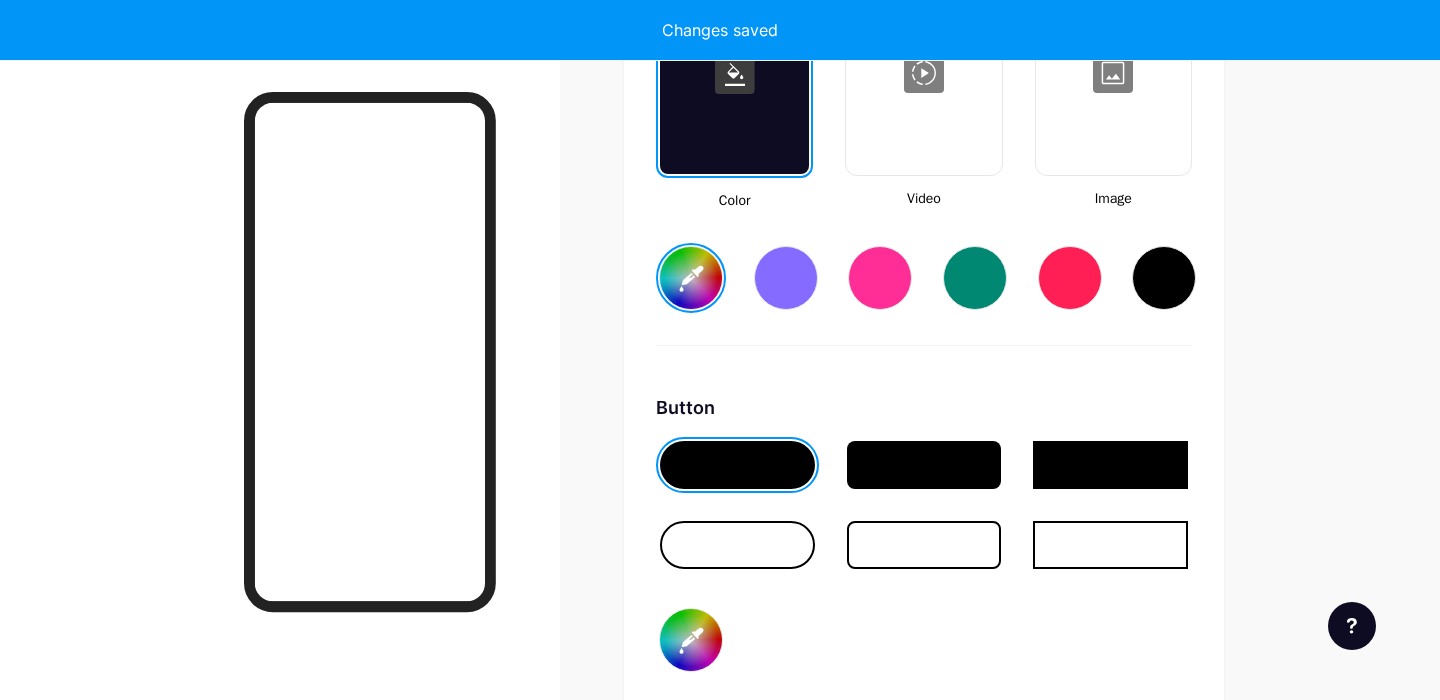 type on "#ffffff" 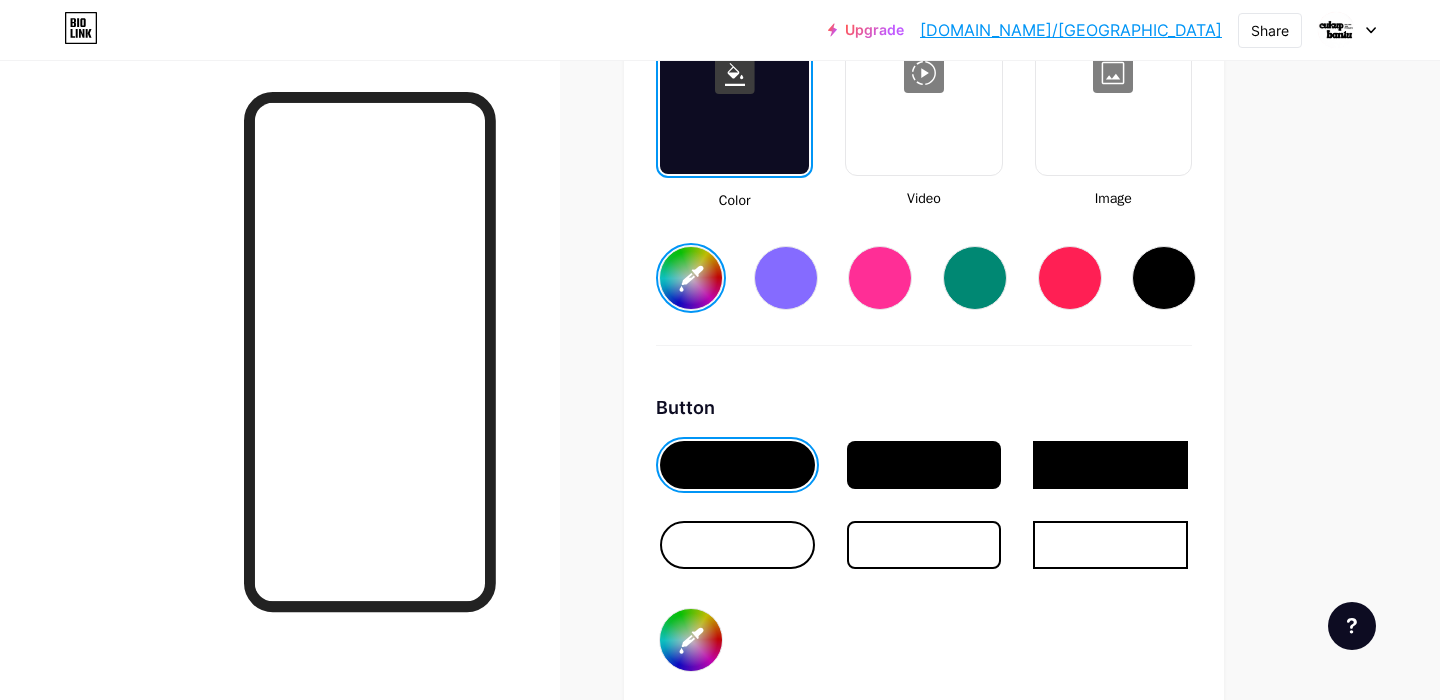 click at bounding box center [924, 465] 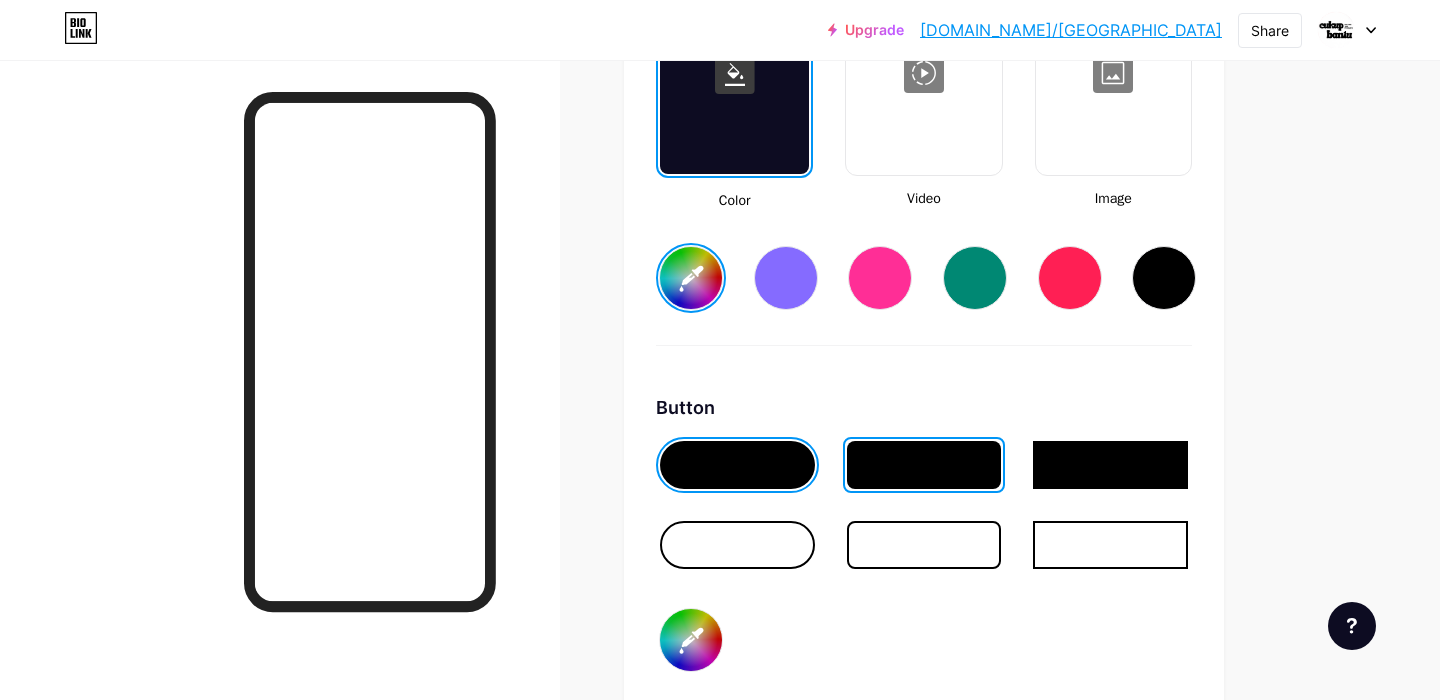 type on "#ffffff" 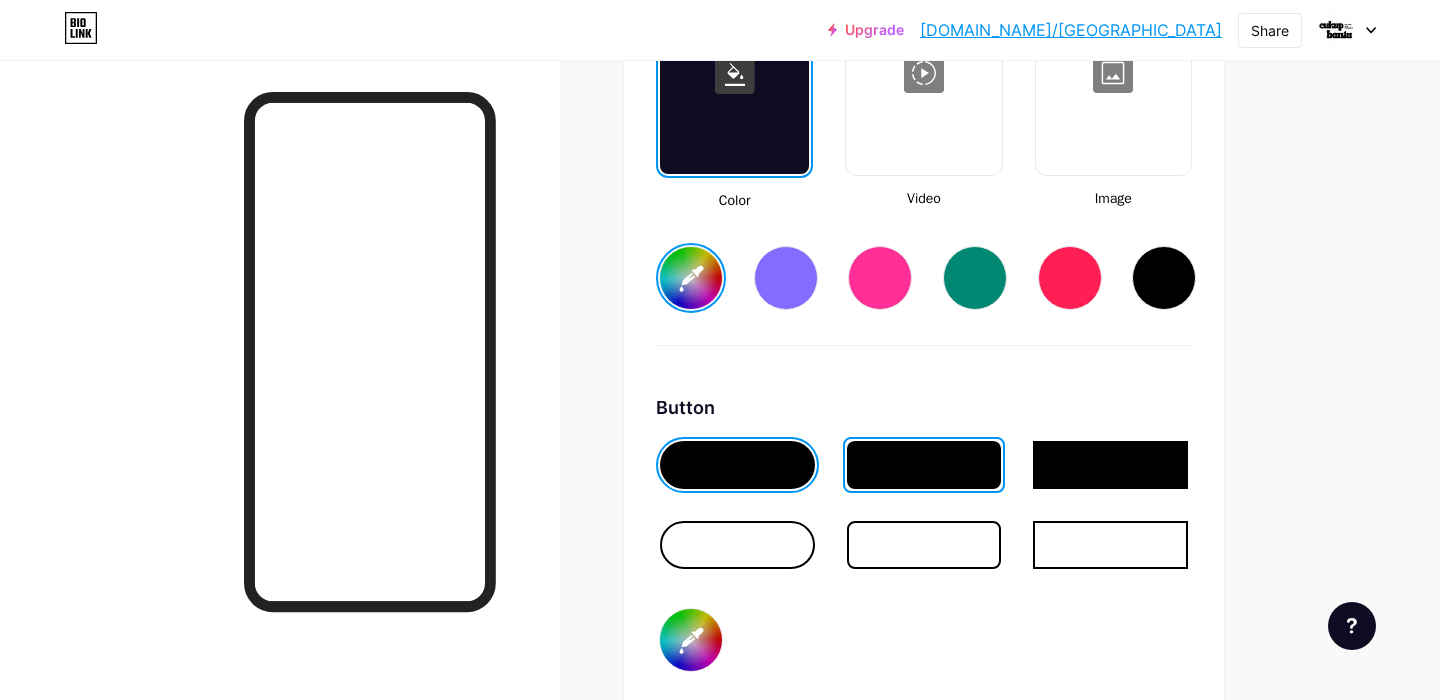 type on "#ffffff" 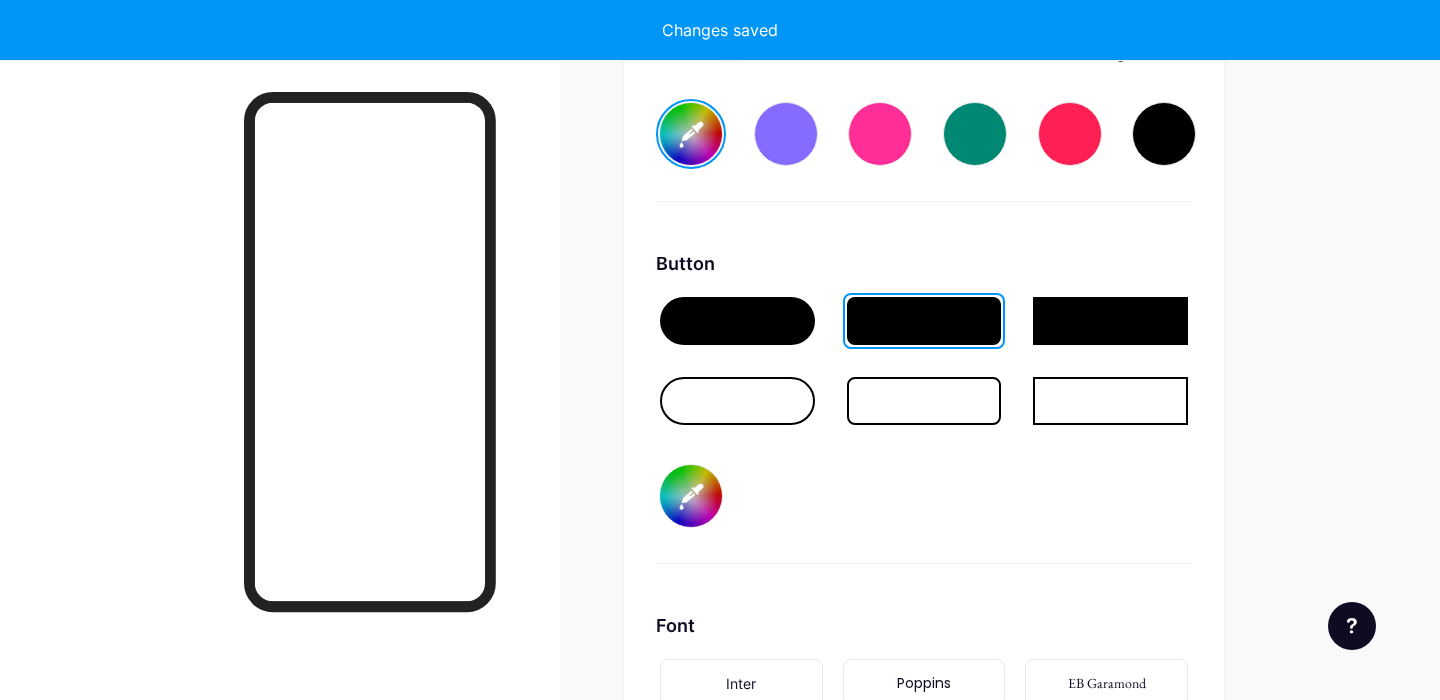 scroll, scrollTop: 3009, scrollLeft: 0, axis: vertical 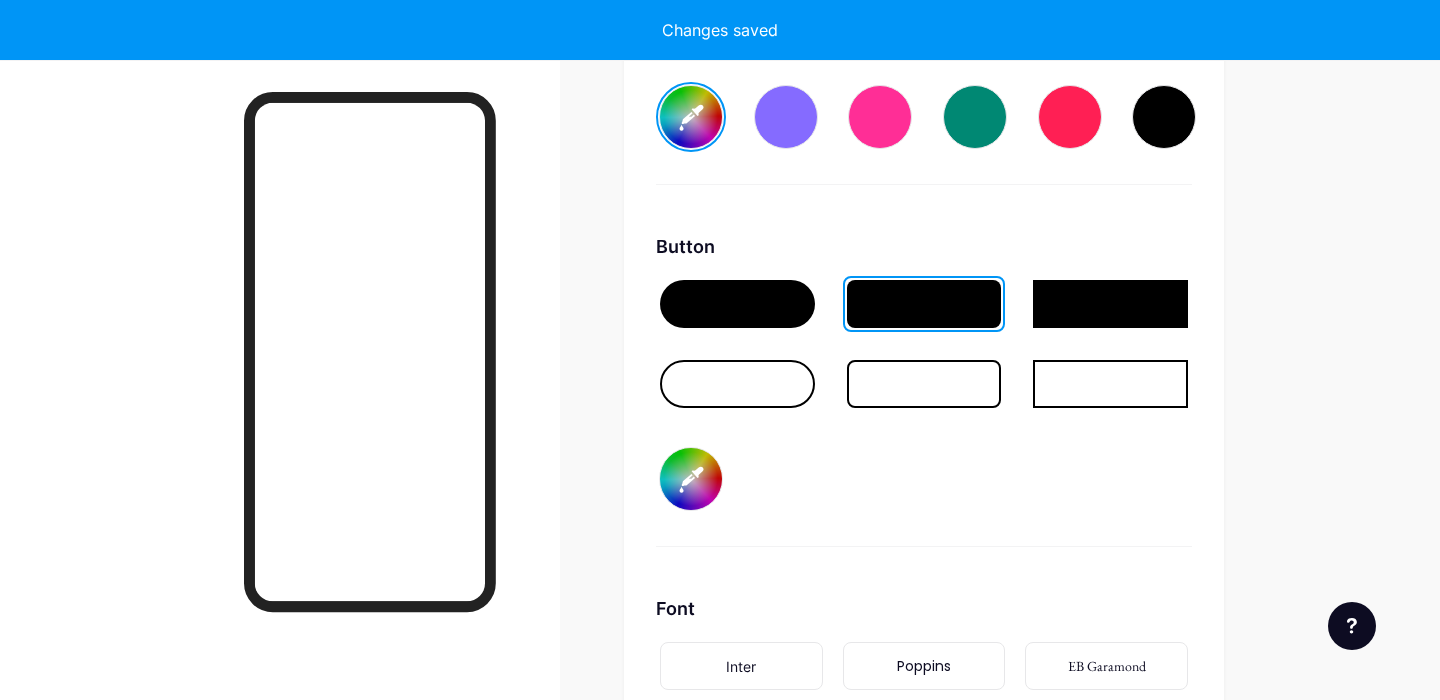 type on "#ffffff" 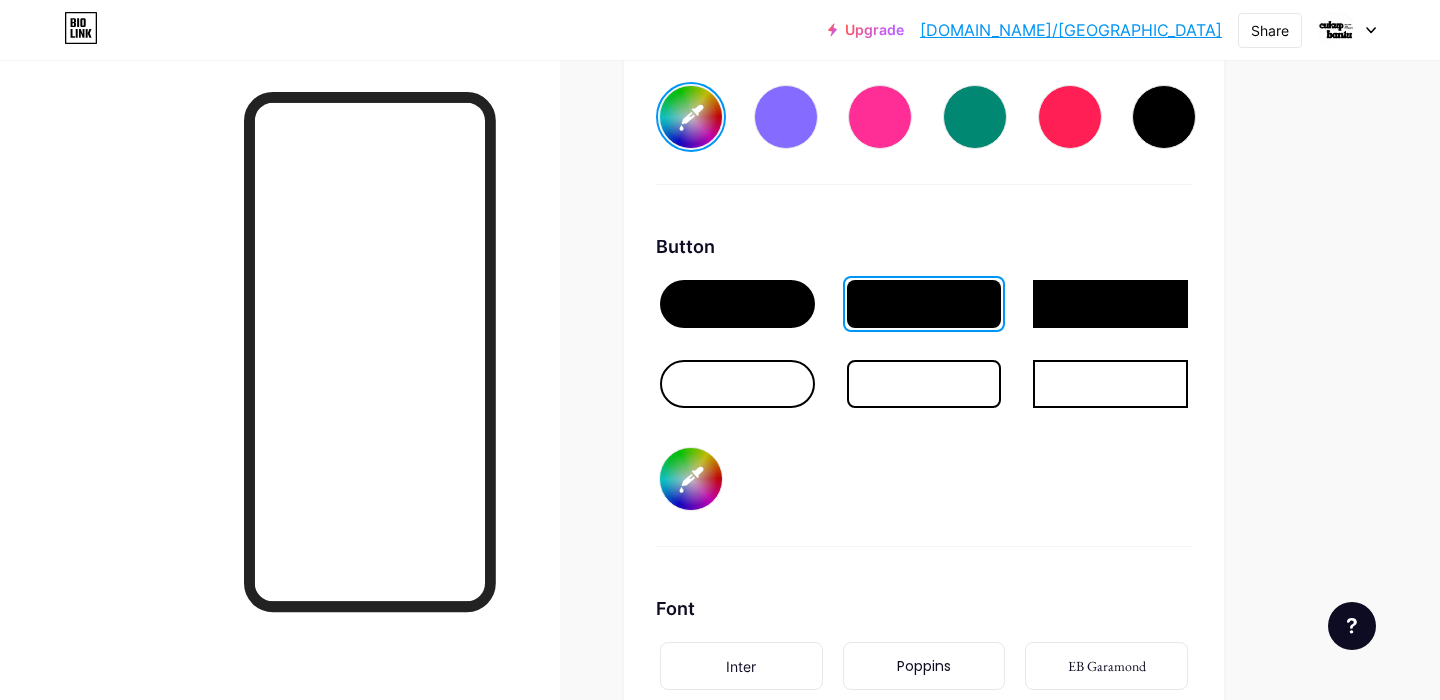 click at bounding box center [737, 304] 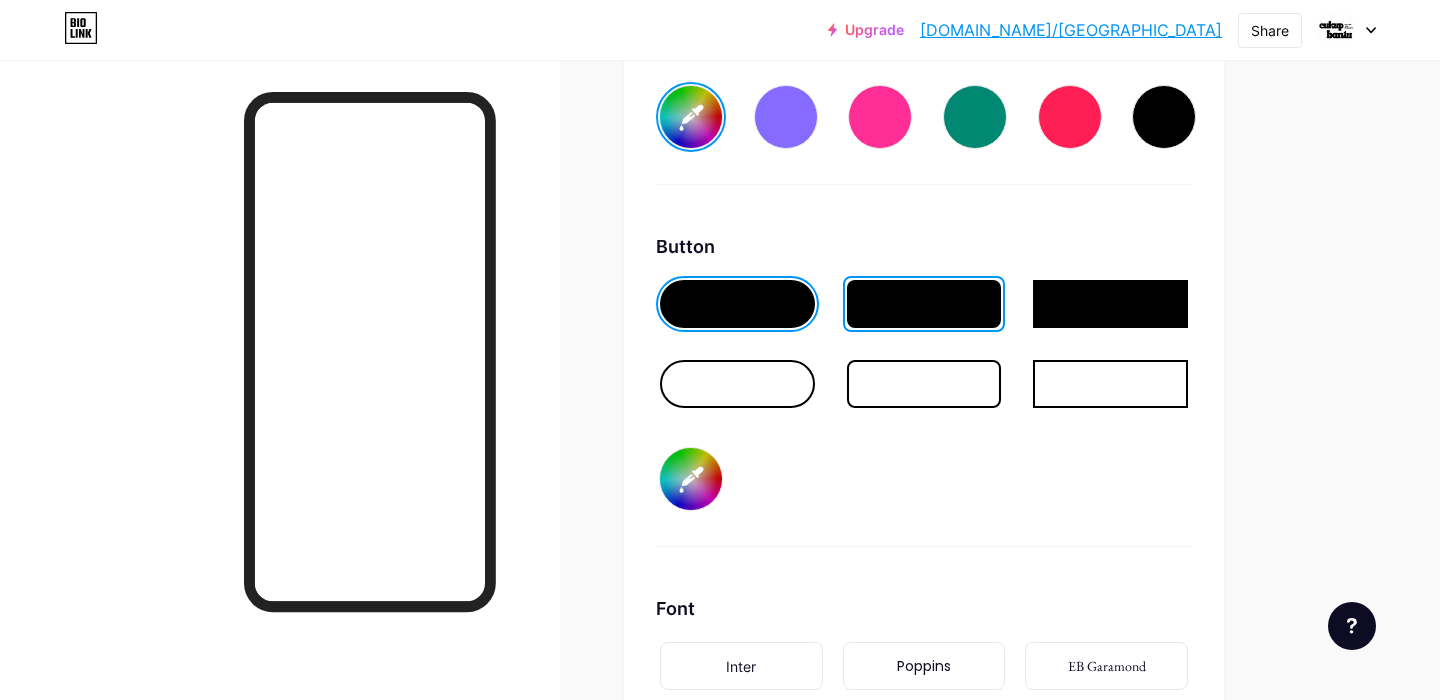 click on "#ffffff" at bounding box center [691, 479] 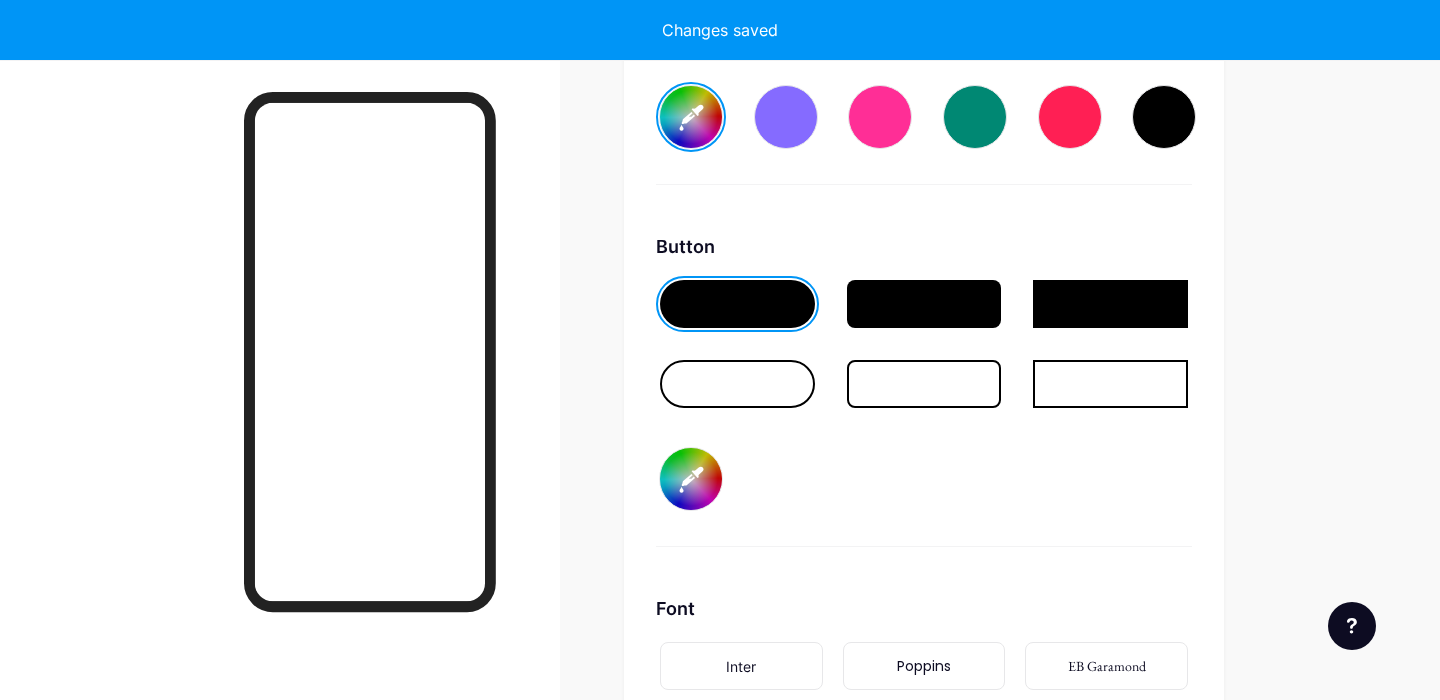 click on "Button       #ffffff" at bounding box center [924, 390] 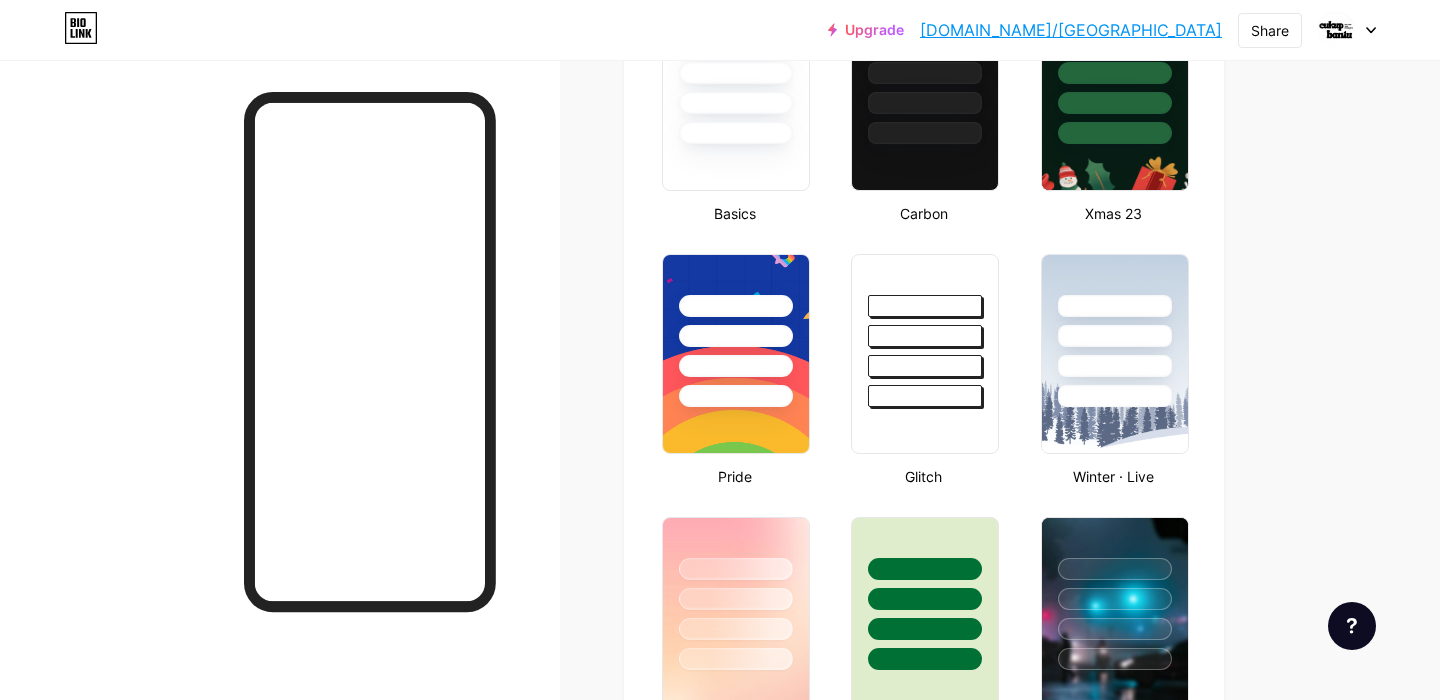 scroll, scrollTop: 0, scrollLeft: 0, axis: both 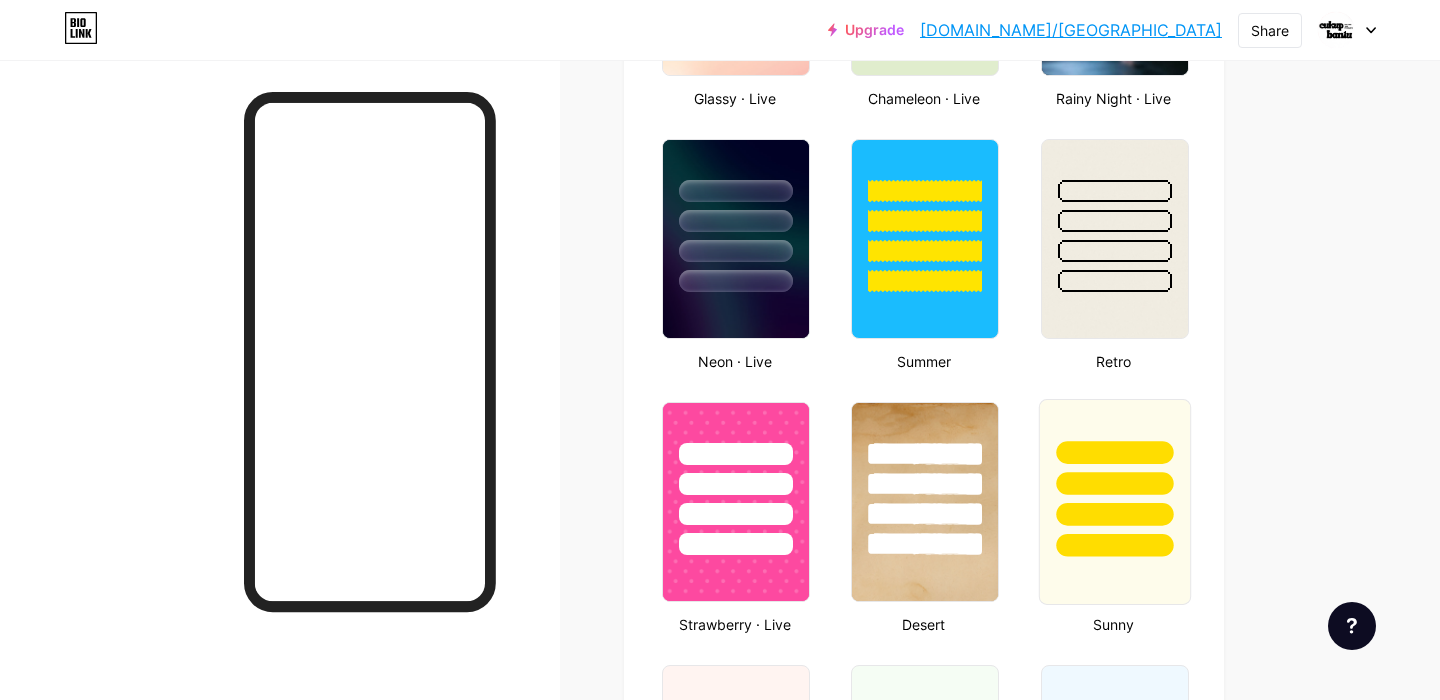 type on "#ffffff" 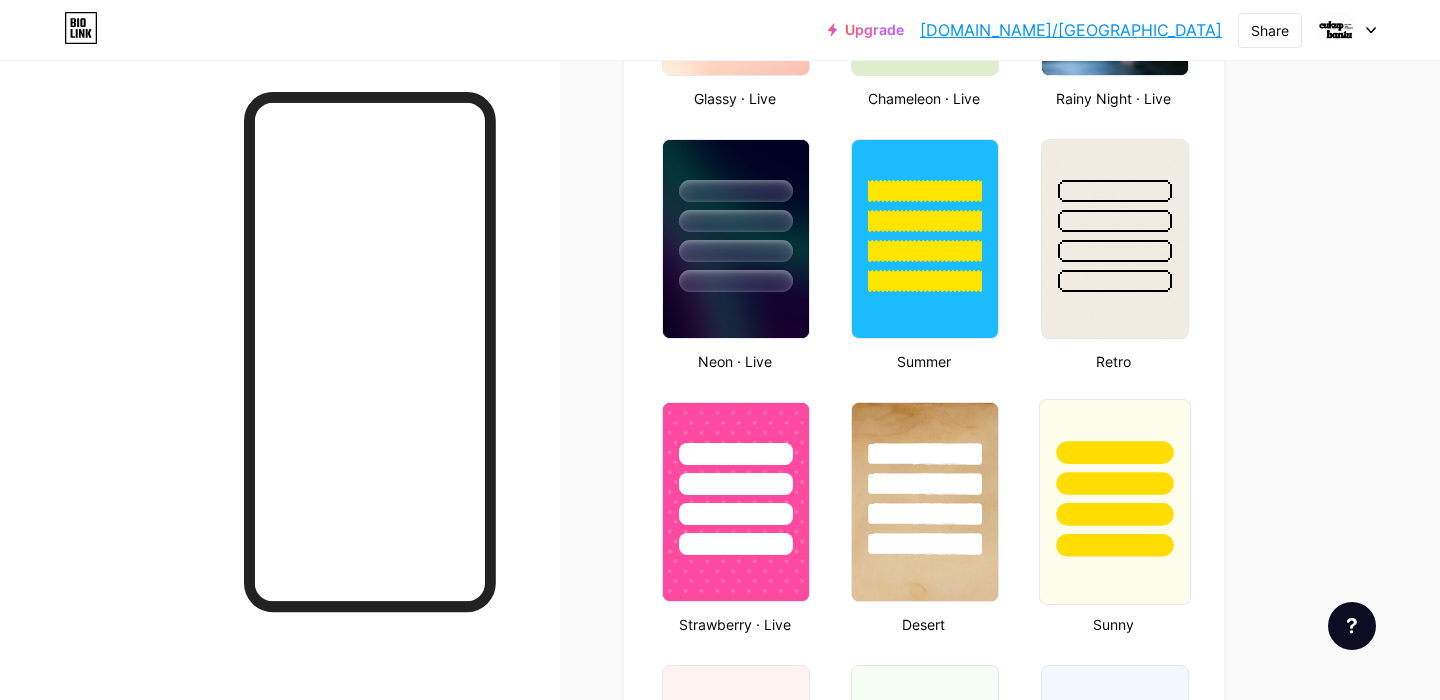 type on "#ffffff" 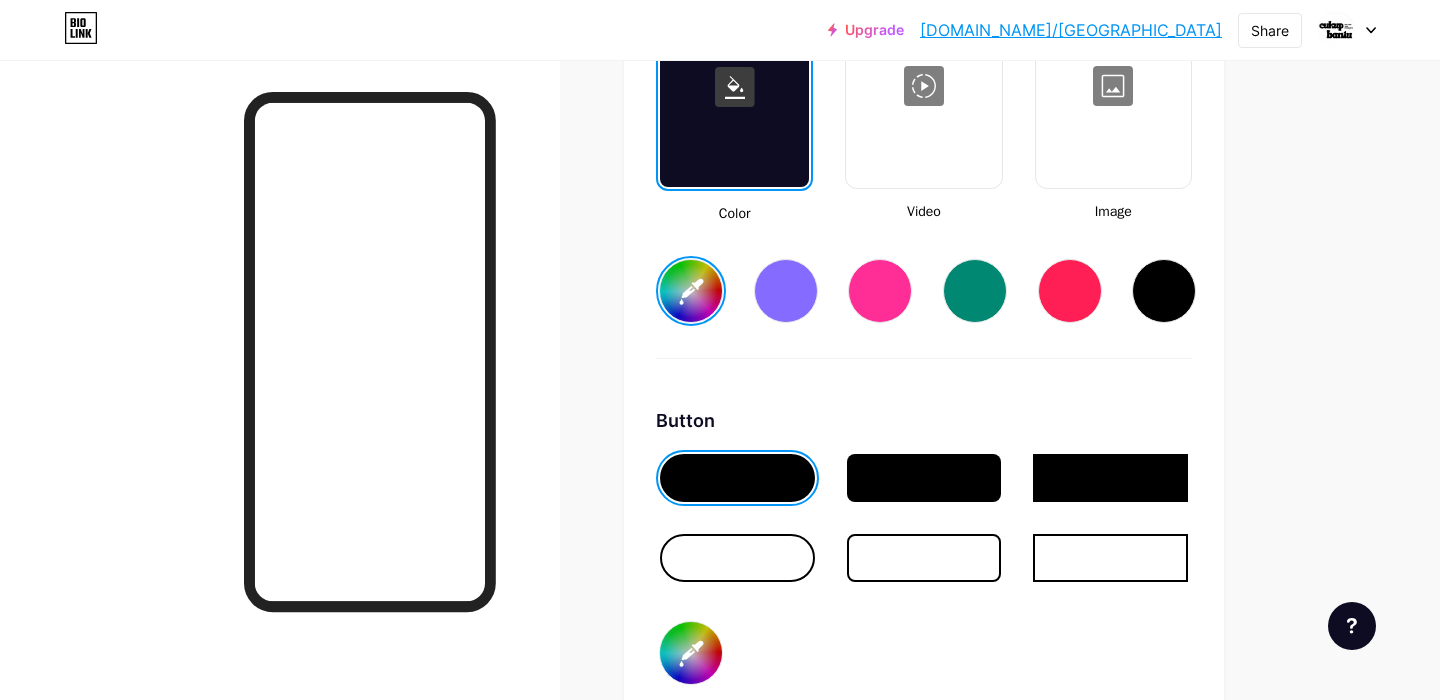 scroll, scrollTop: 2962, scrollLeft: 0, axis: vertical 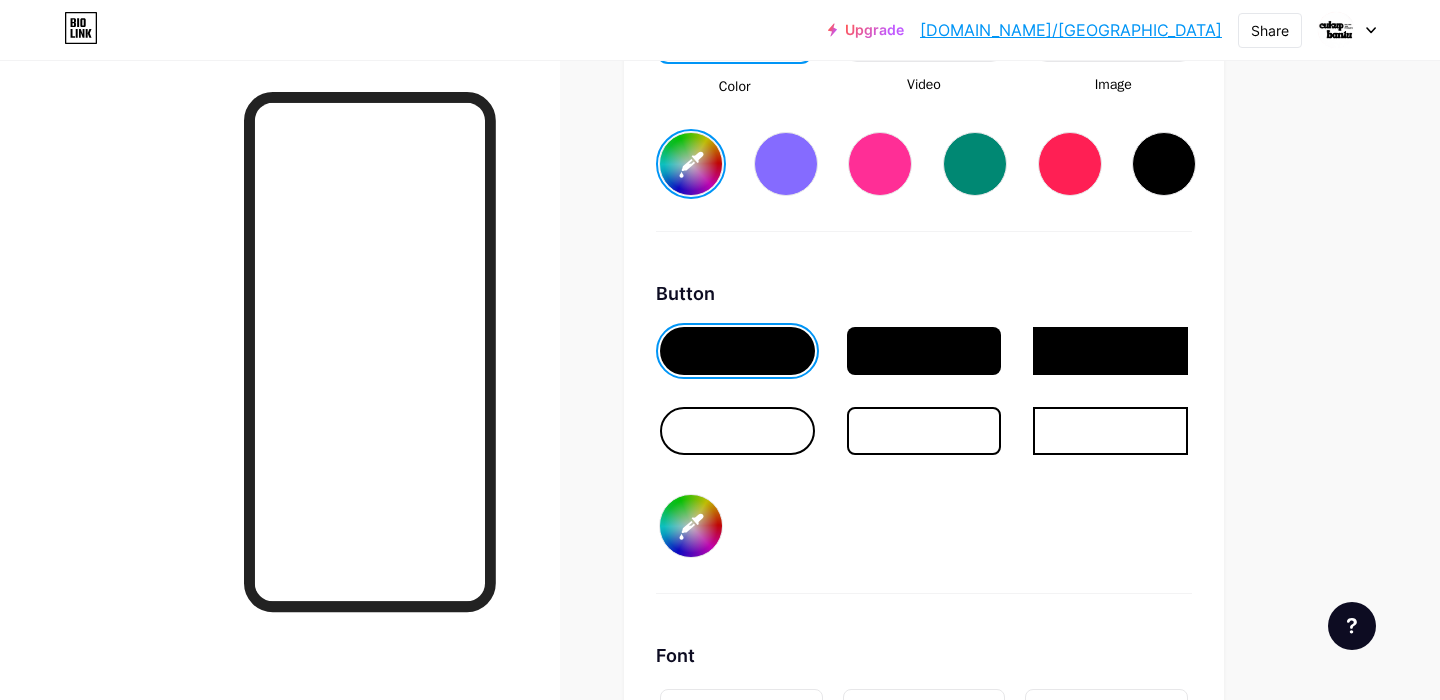 click at bounding box center [737, 351] 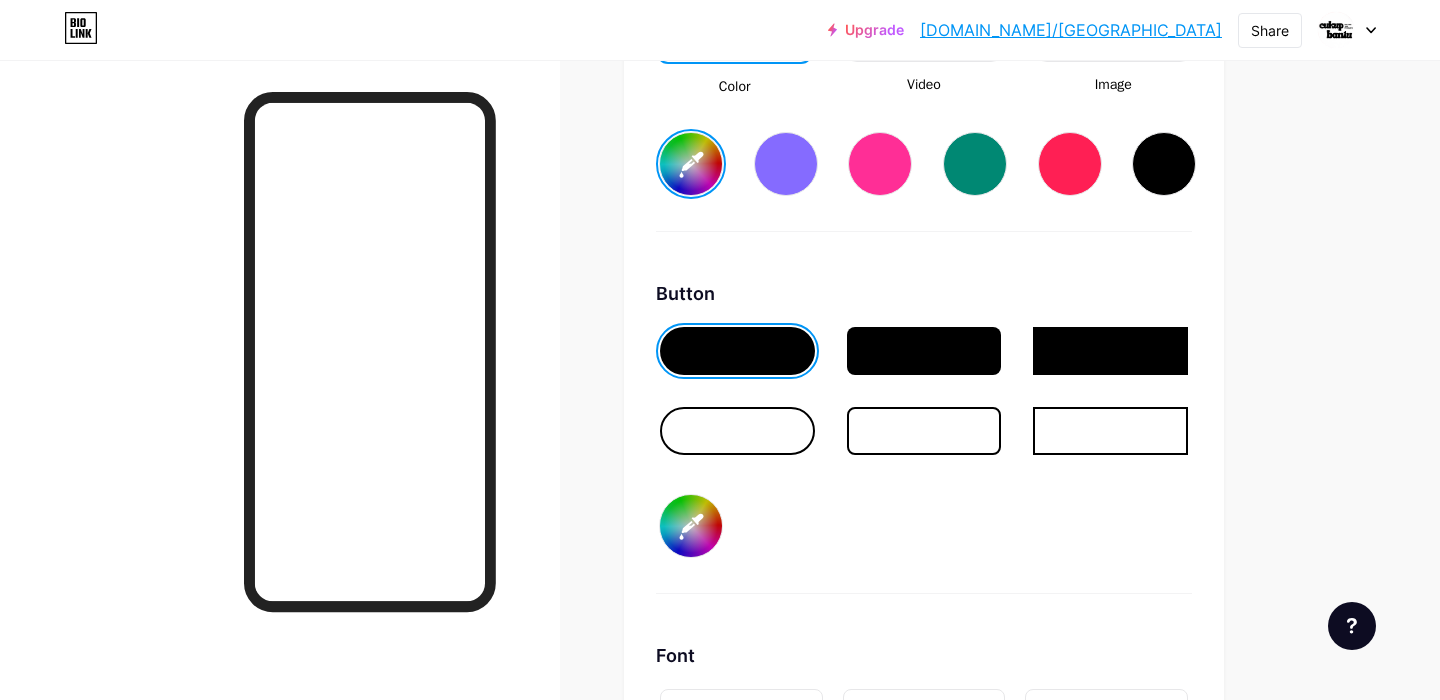 type on "#ffffff" 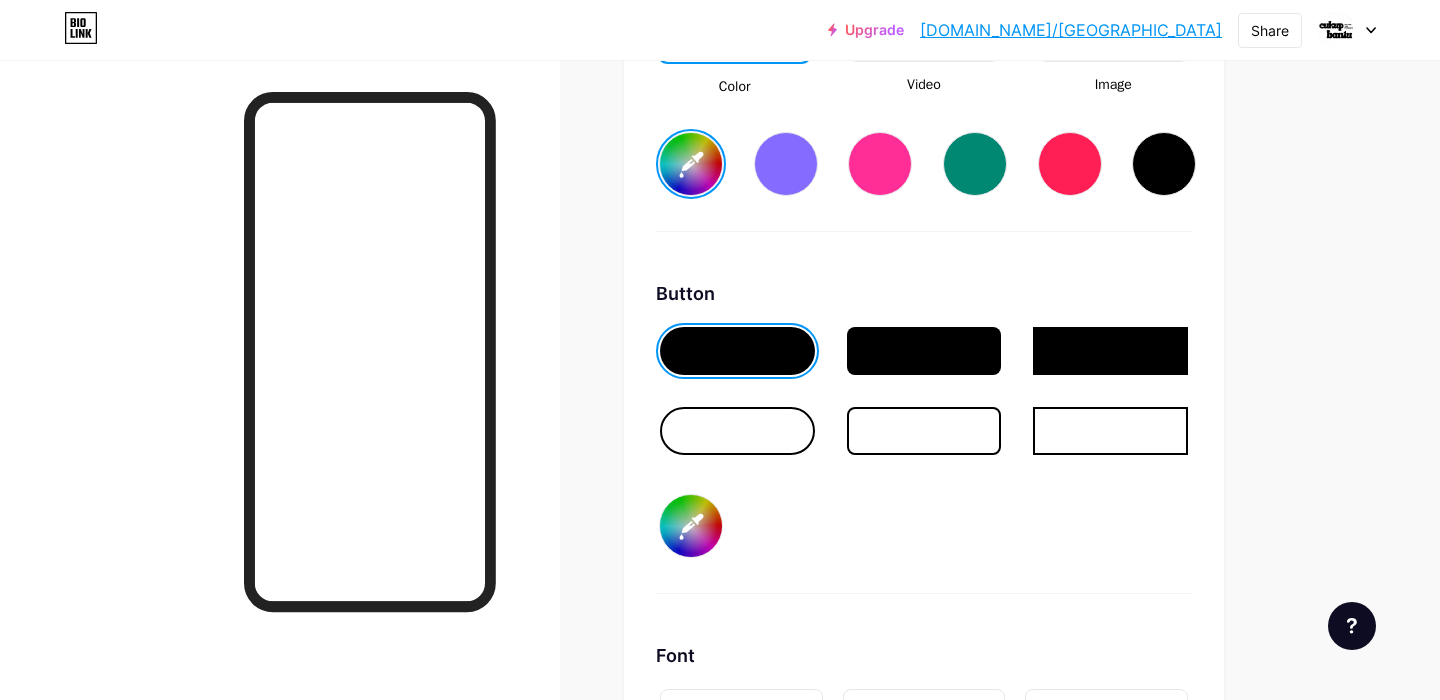type on "#a25353" 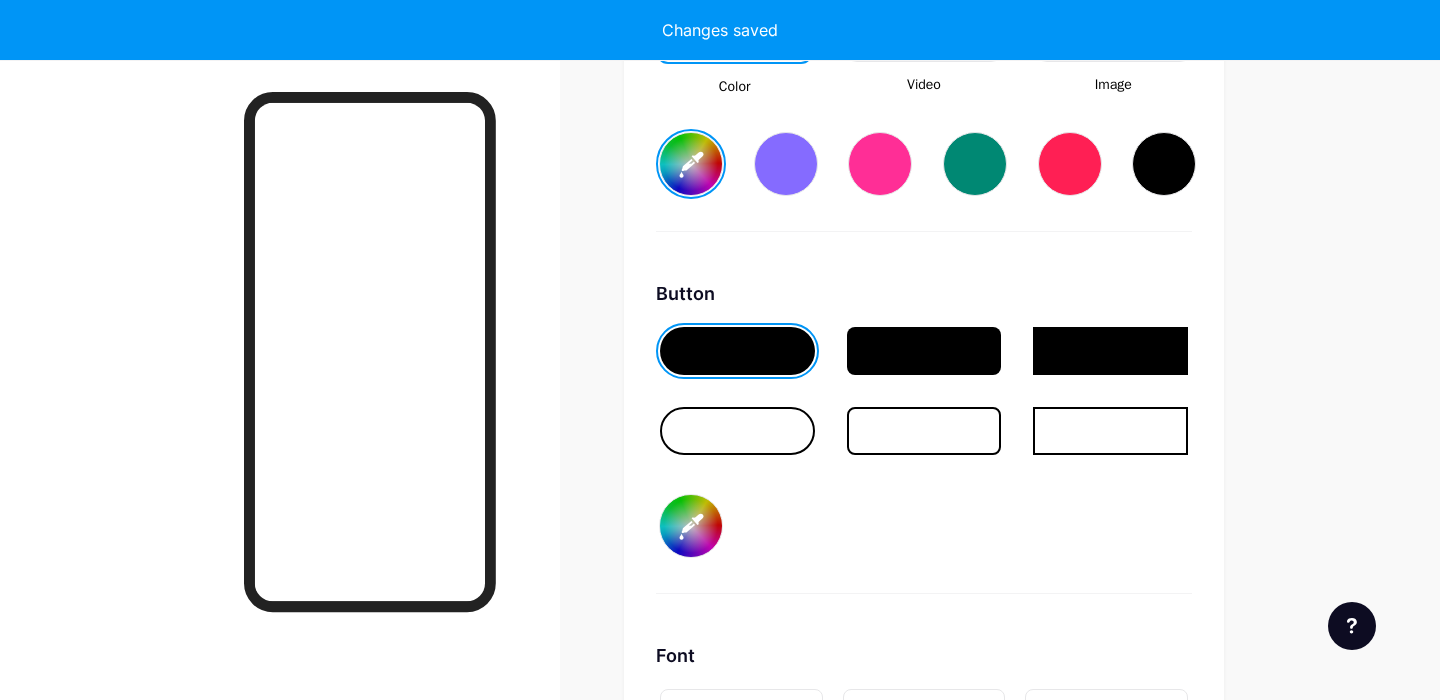 type on "#ffffff" 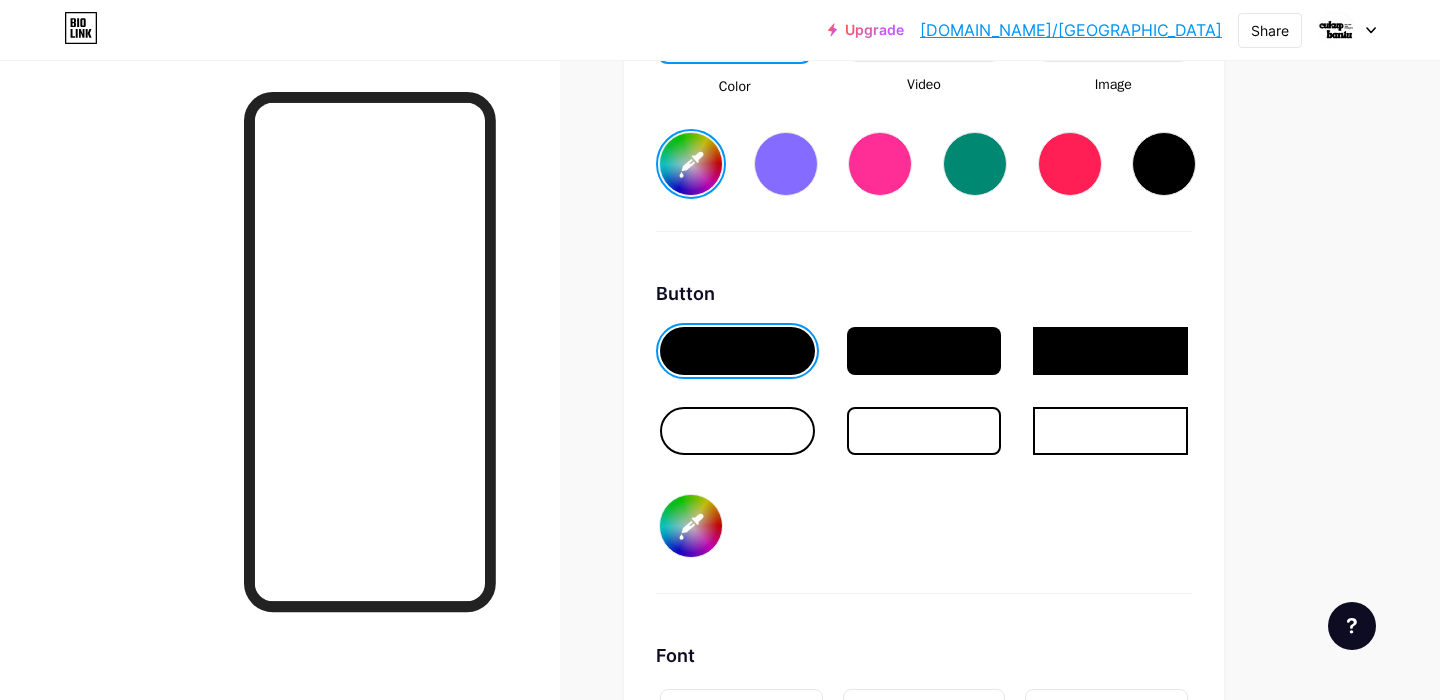 type on "#050505" 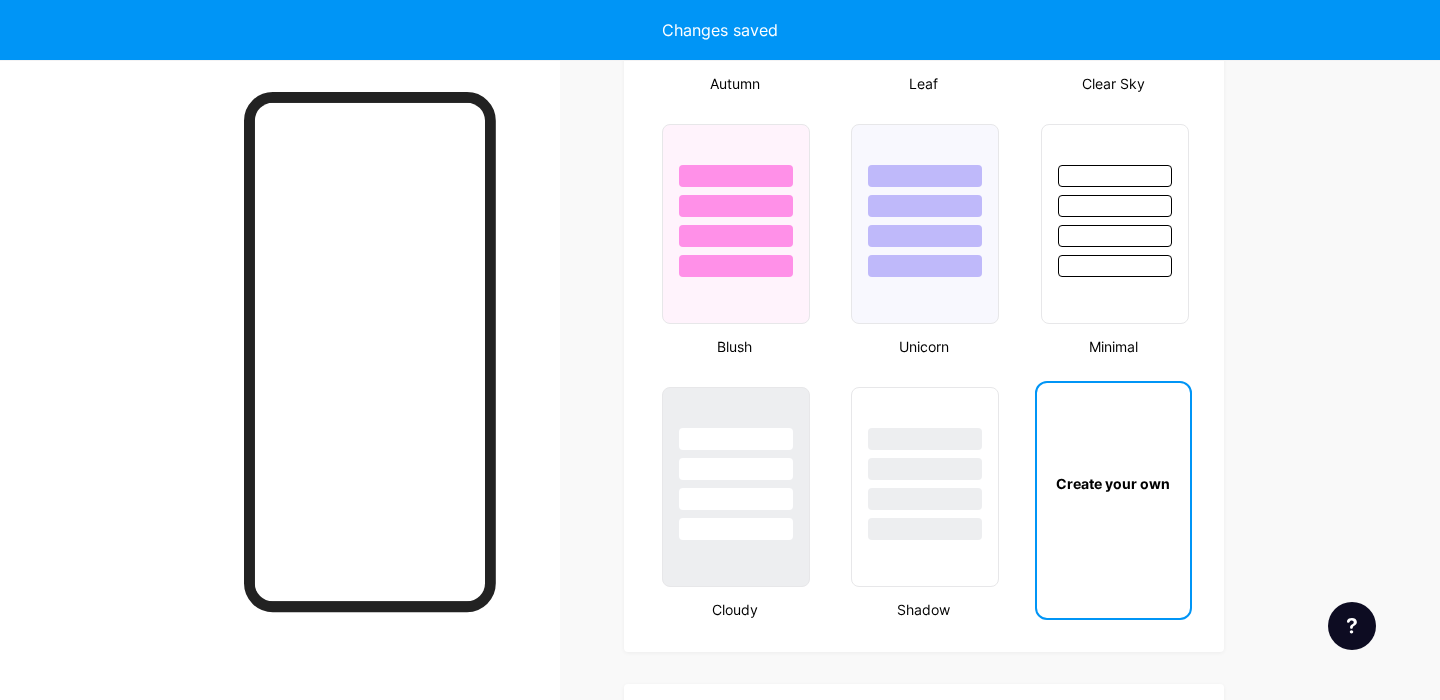 scroll, scrollTop: 211, scrollLeft: 0, axis: vertical 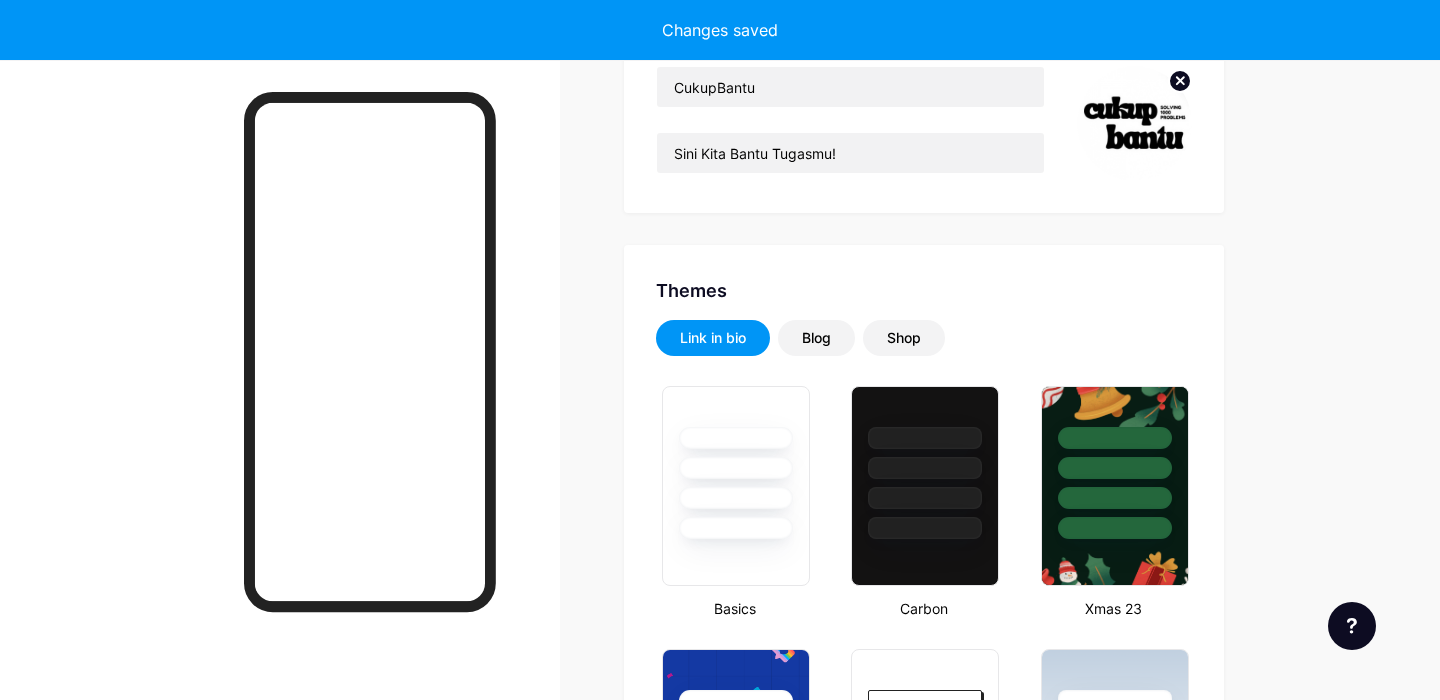 type on "#ffffff" 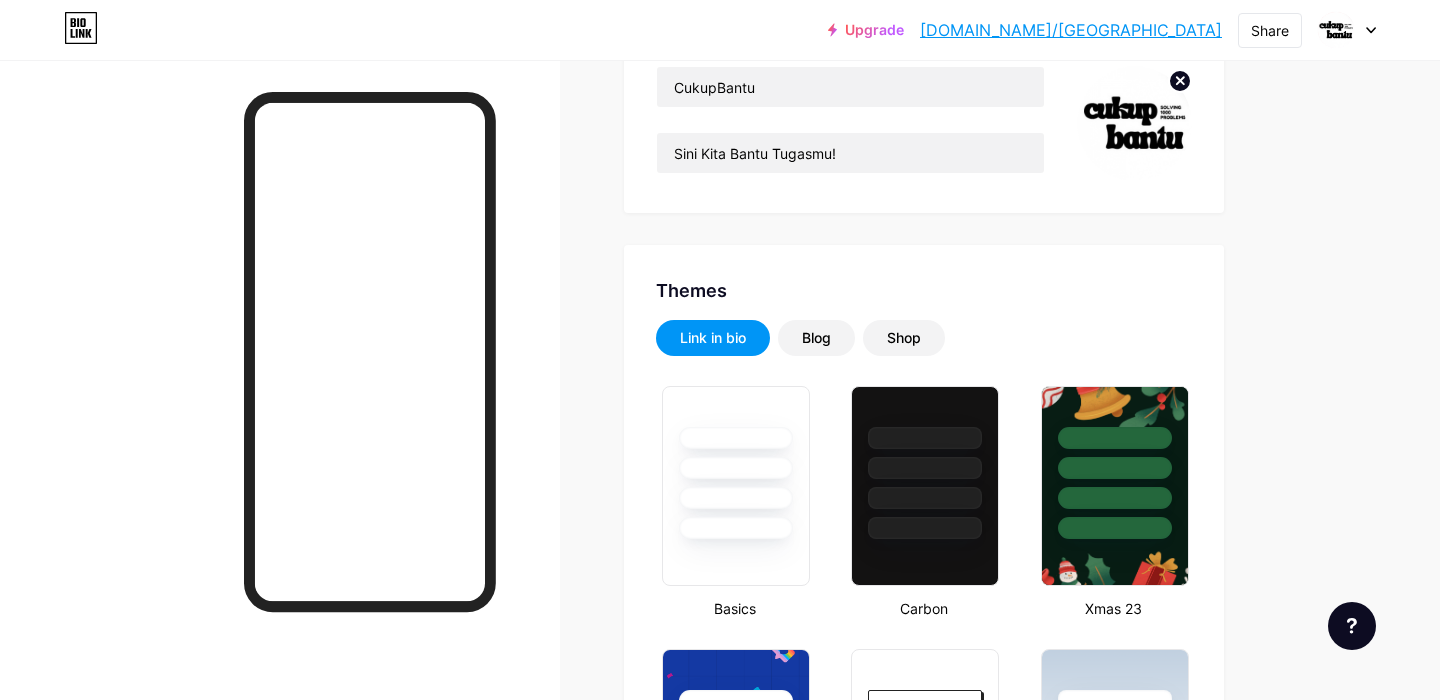 scroll, scrollTop: 0, scrollLeft: 0, axis: both 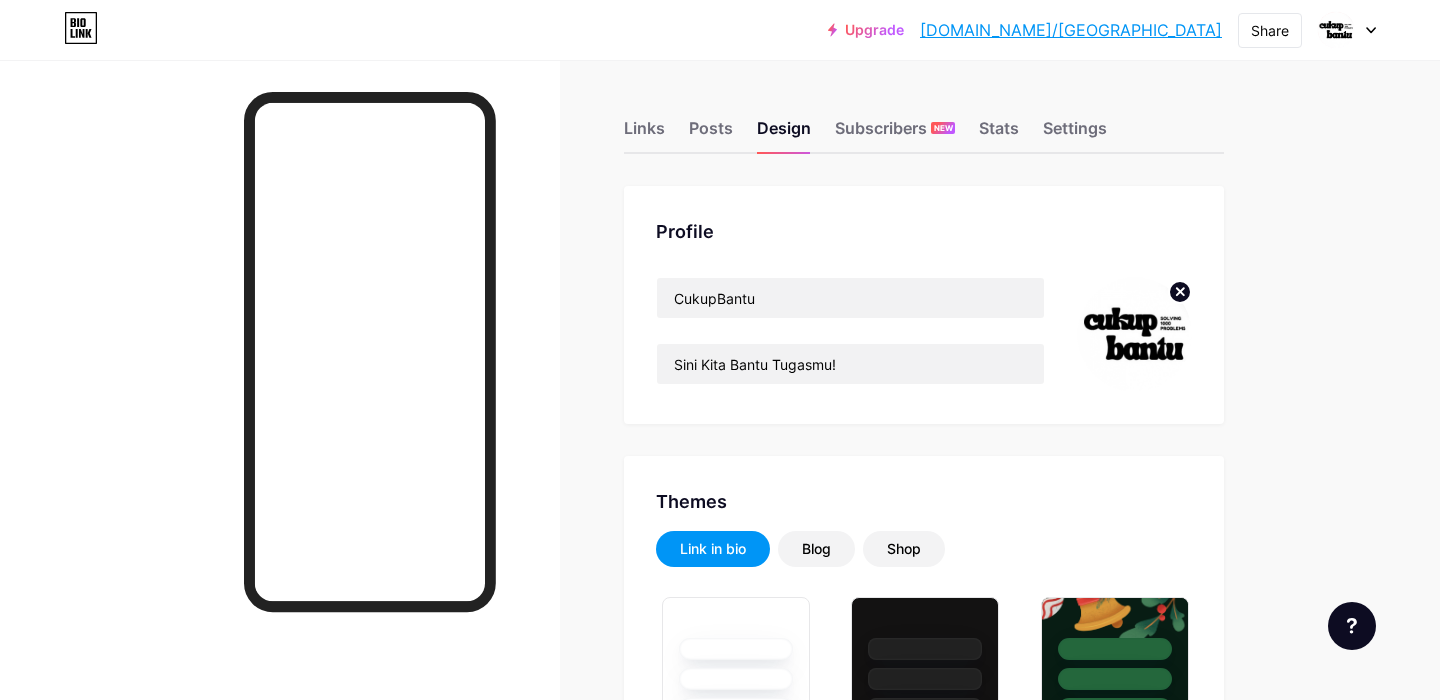 click 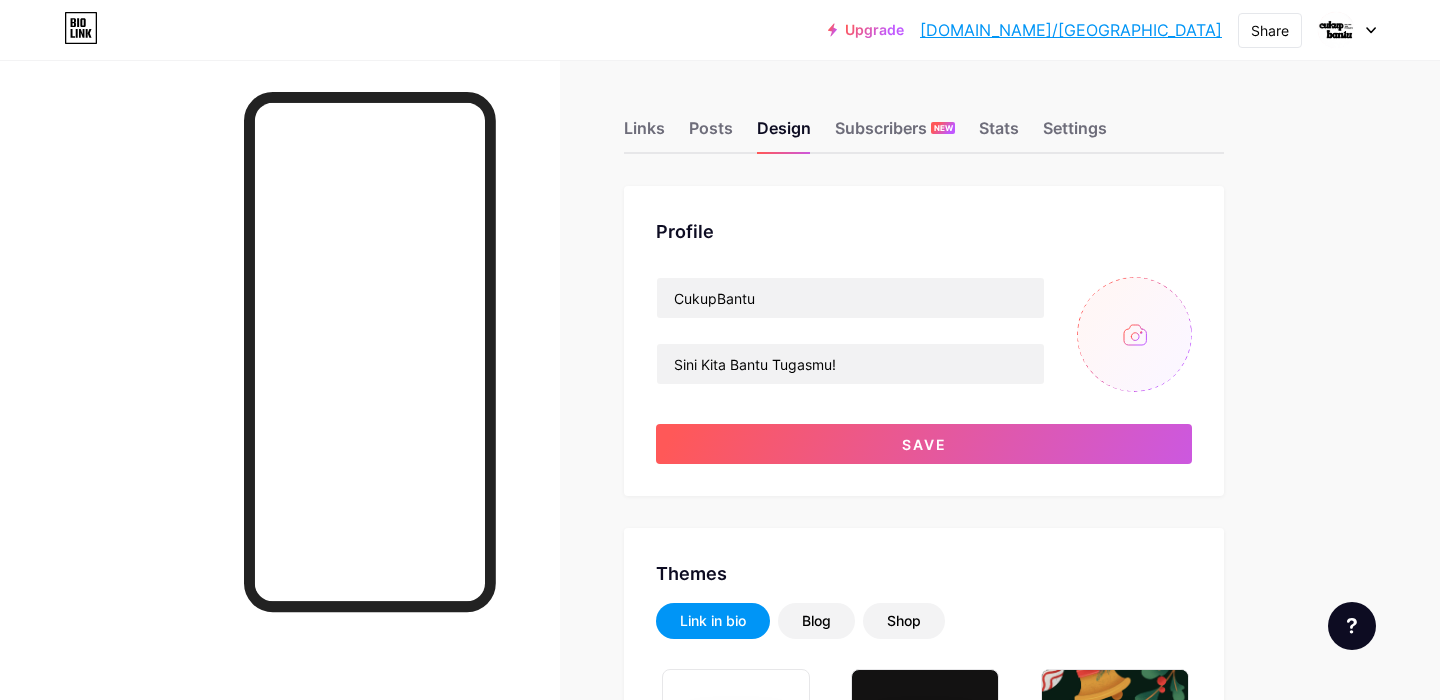 click at bounding box center [1134, 334] 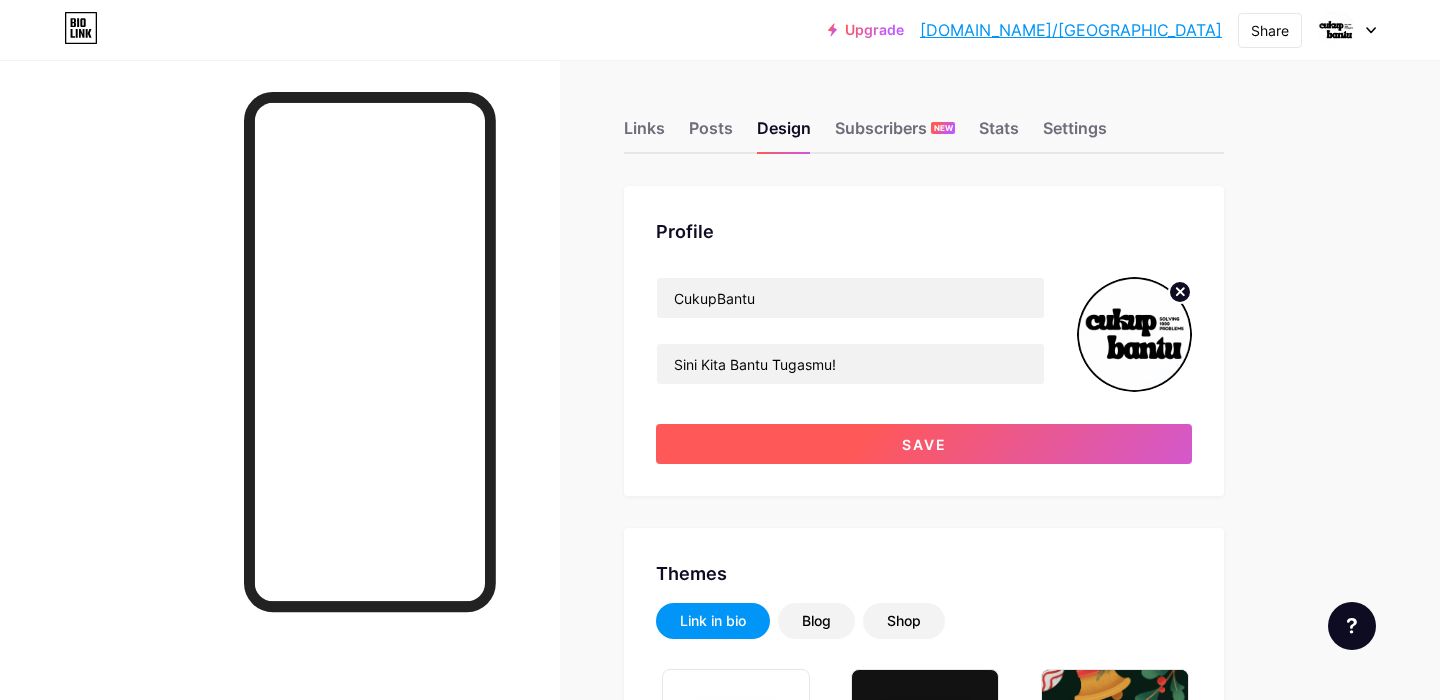click on "Save" at bounding box center [924, 444] 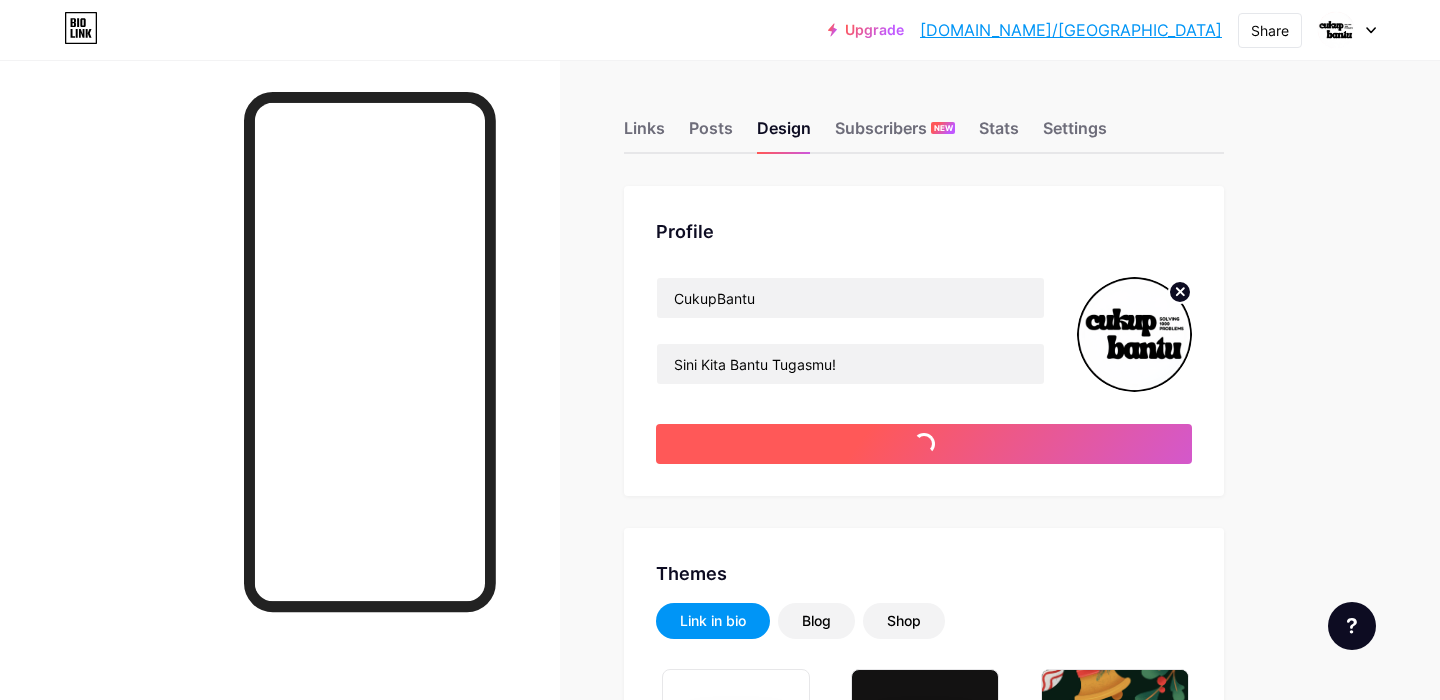 type on "#ffffff" 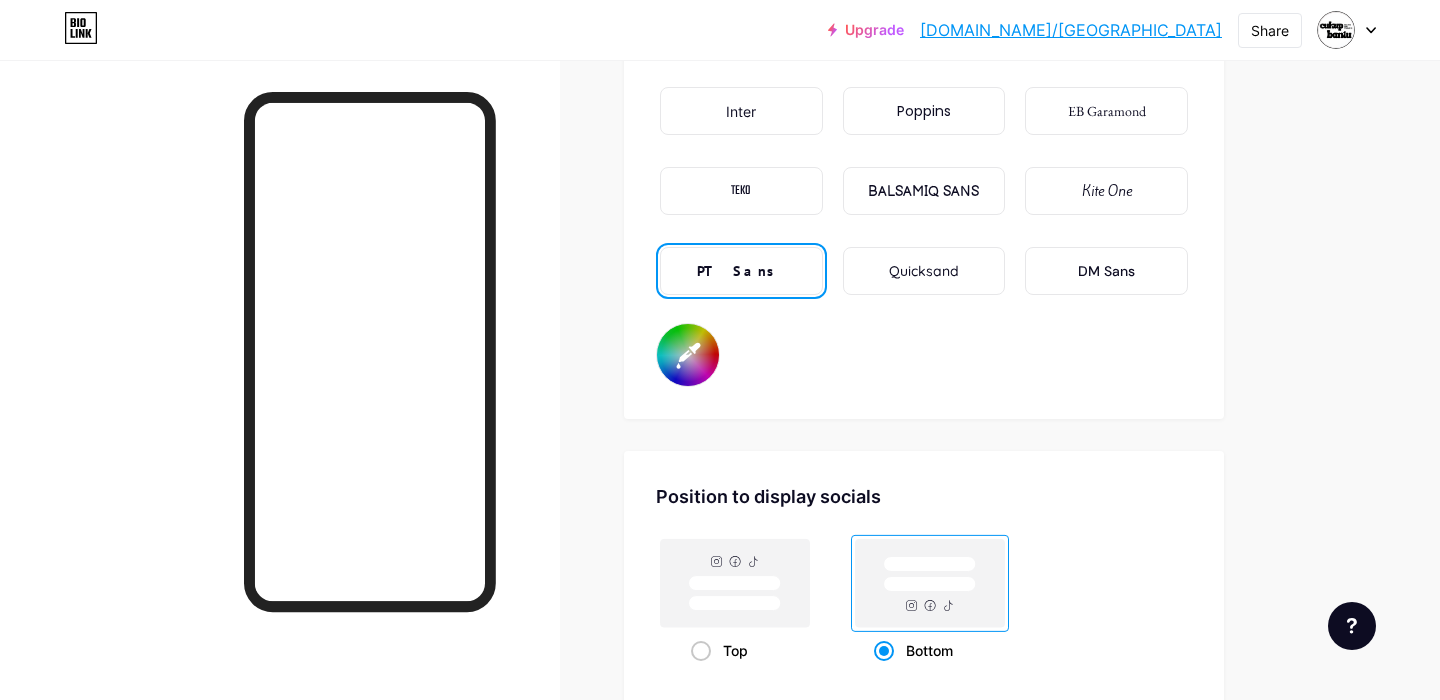 scroll, scrollTop: 3570, scrollLeft: 0, axis: vertical 